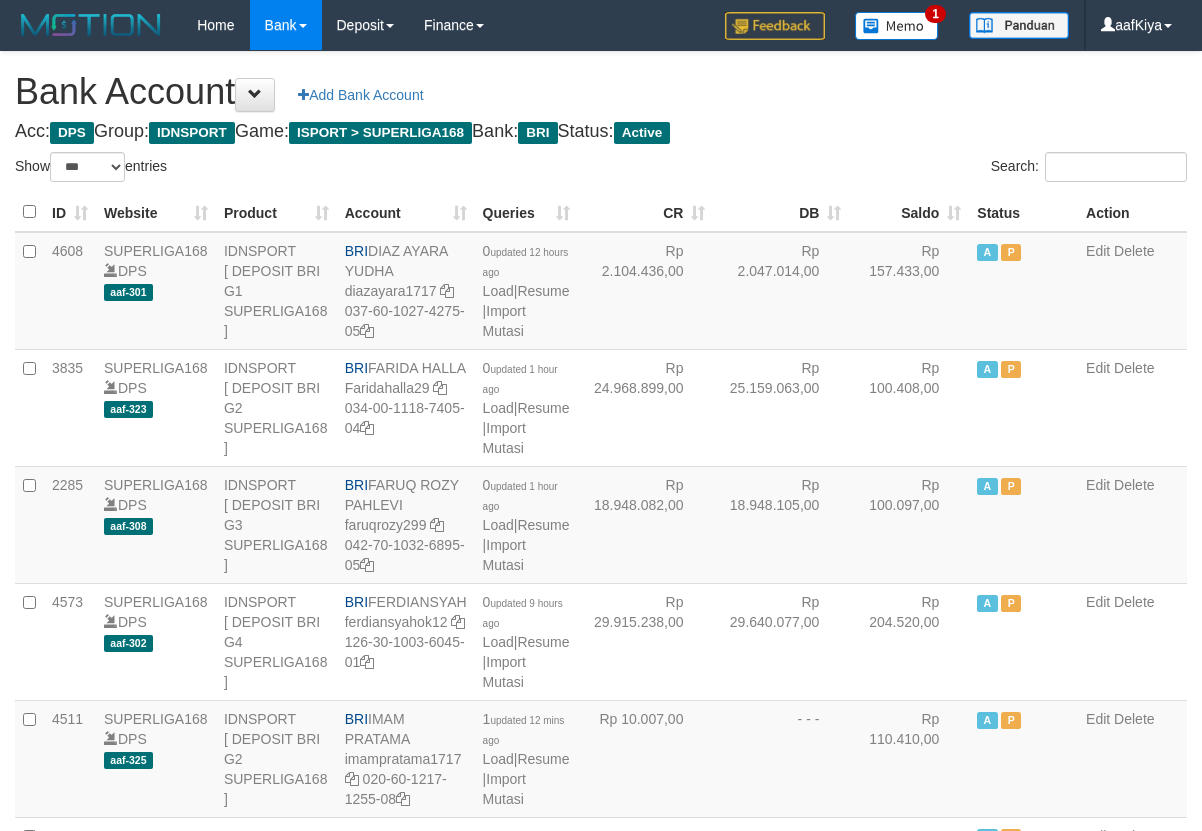 select on "***" 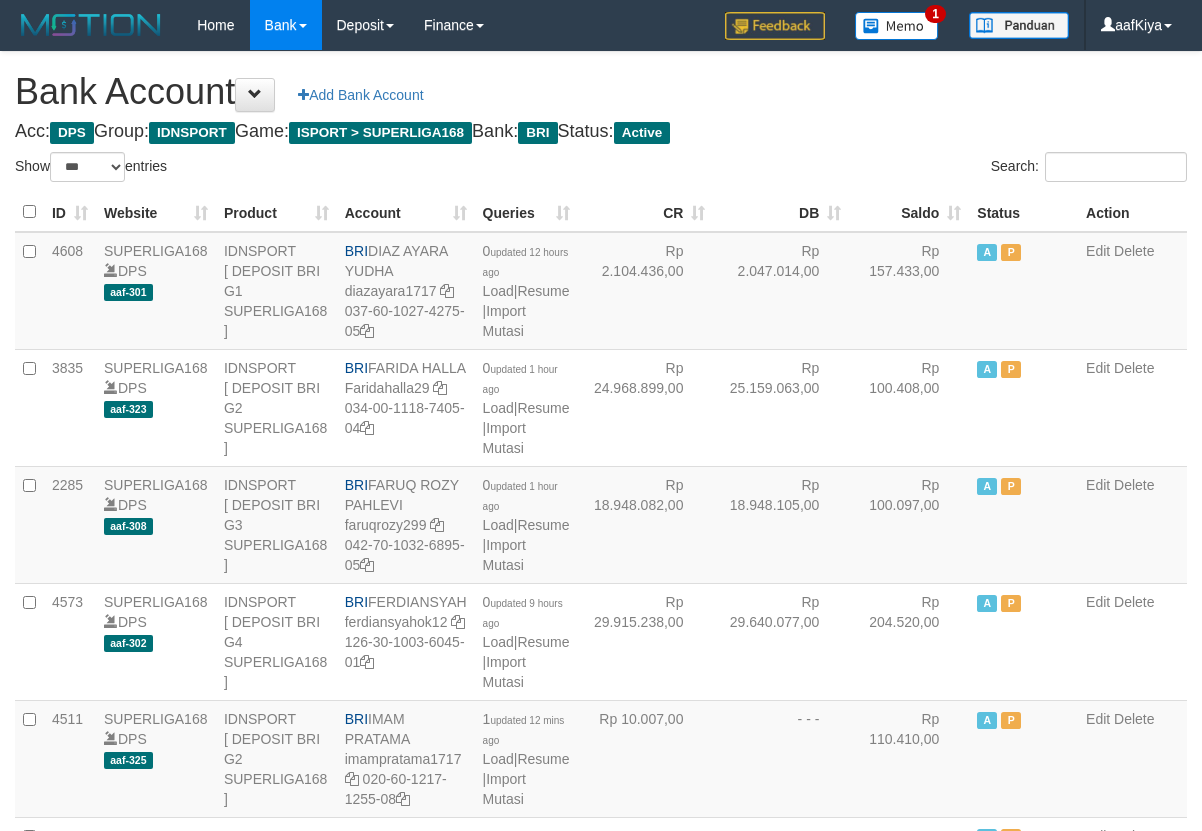 scroll, scrollTop: 1876, scrollLeft: 0, axis: vertical 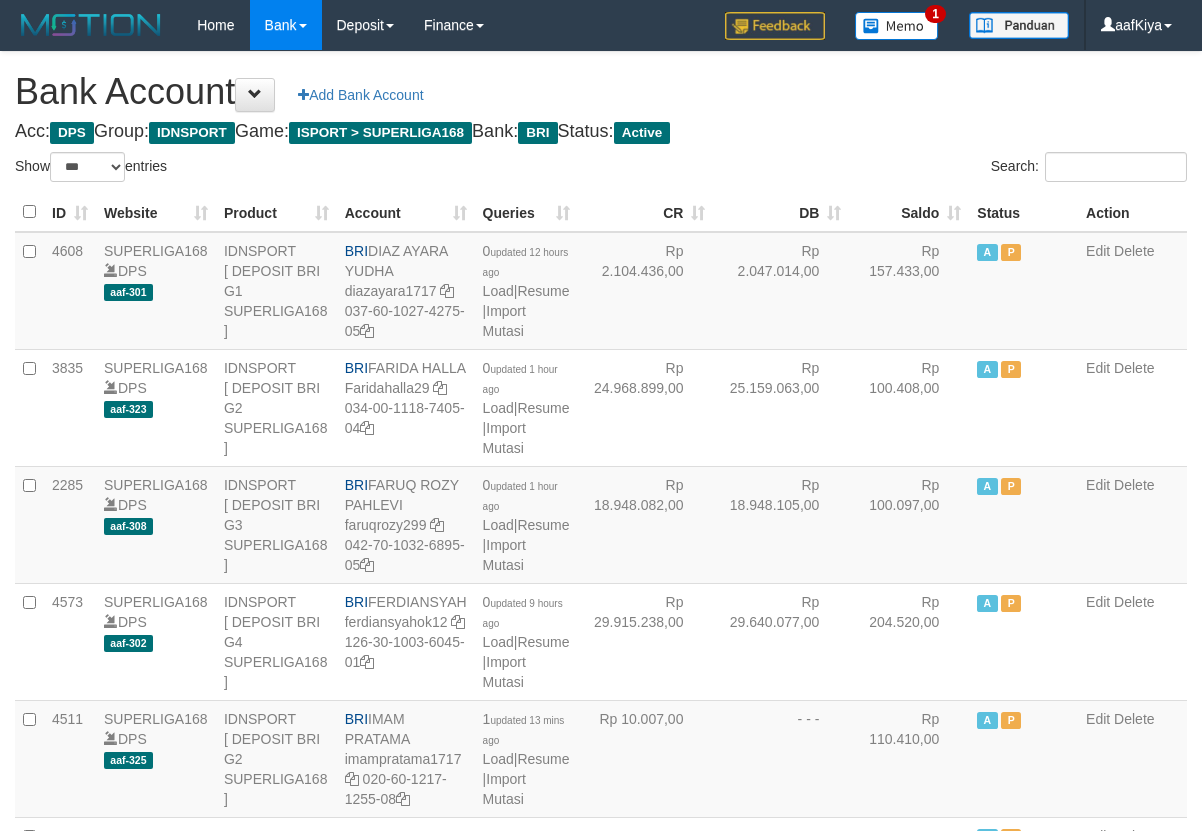 select on "***" 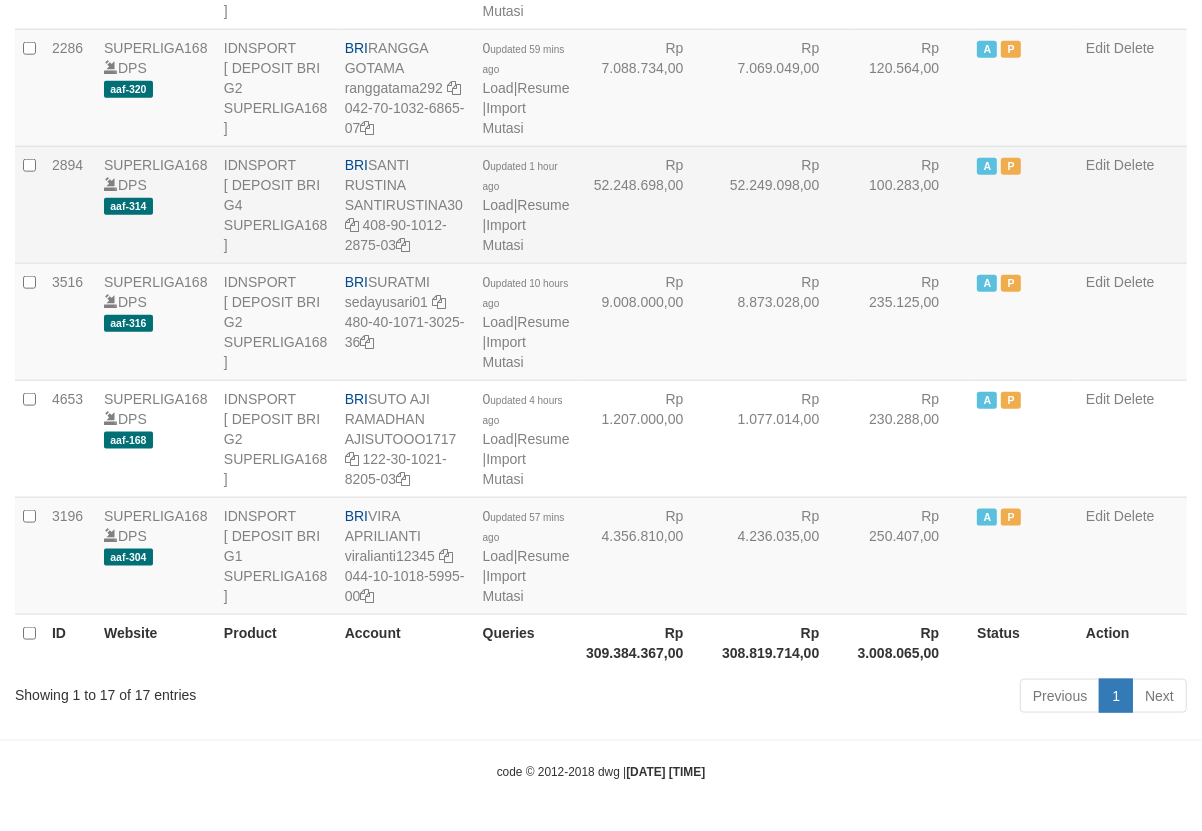 scroll, scrollTop: 1654, scrollLeft: 0, axis: vertical 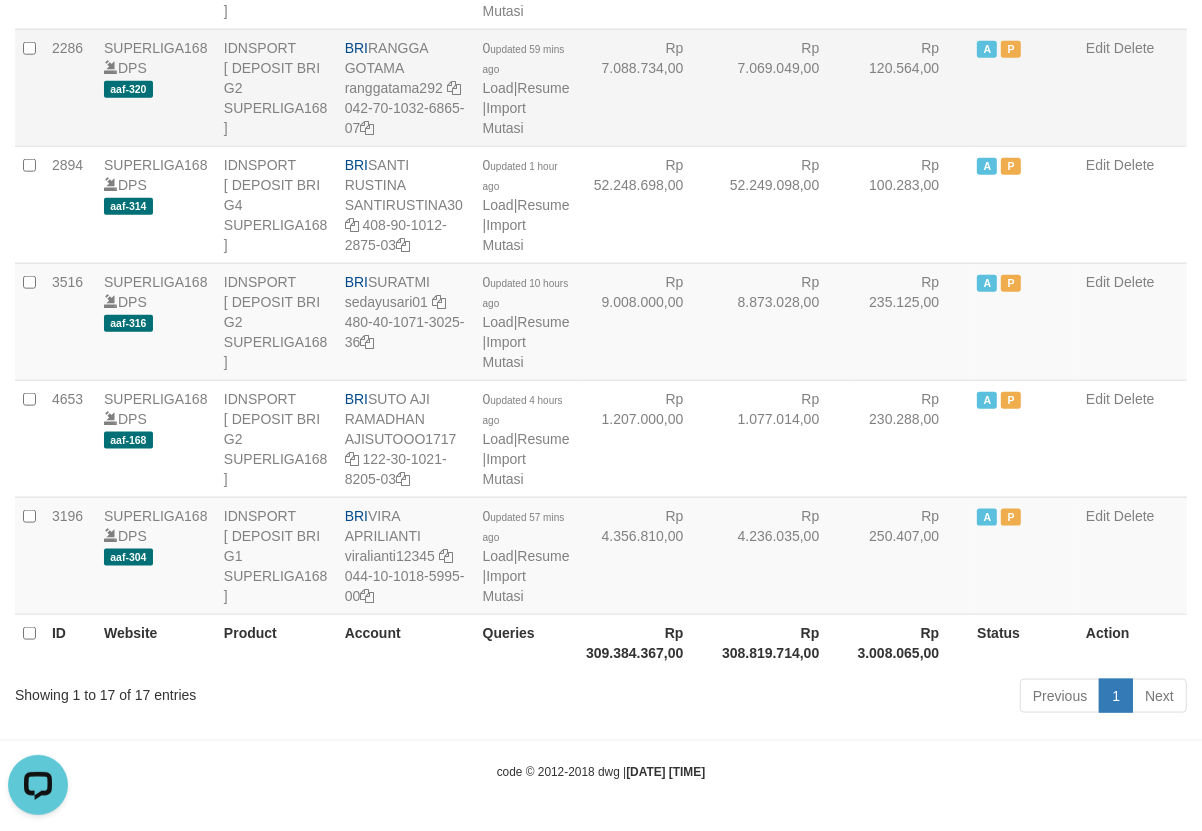 click on "Rp 7.069.049,00" at bounding box center (781, 87) 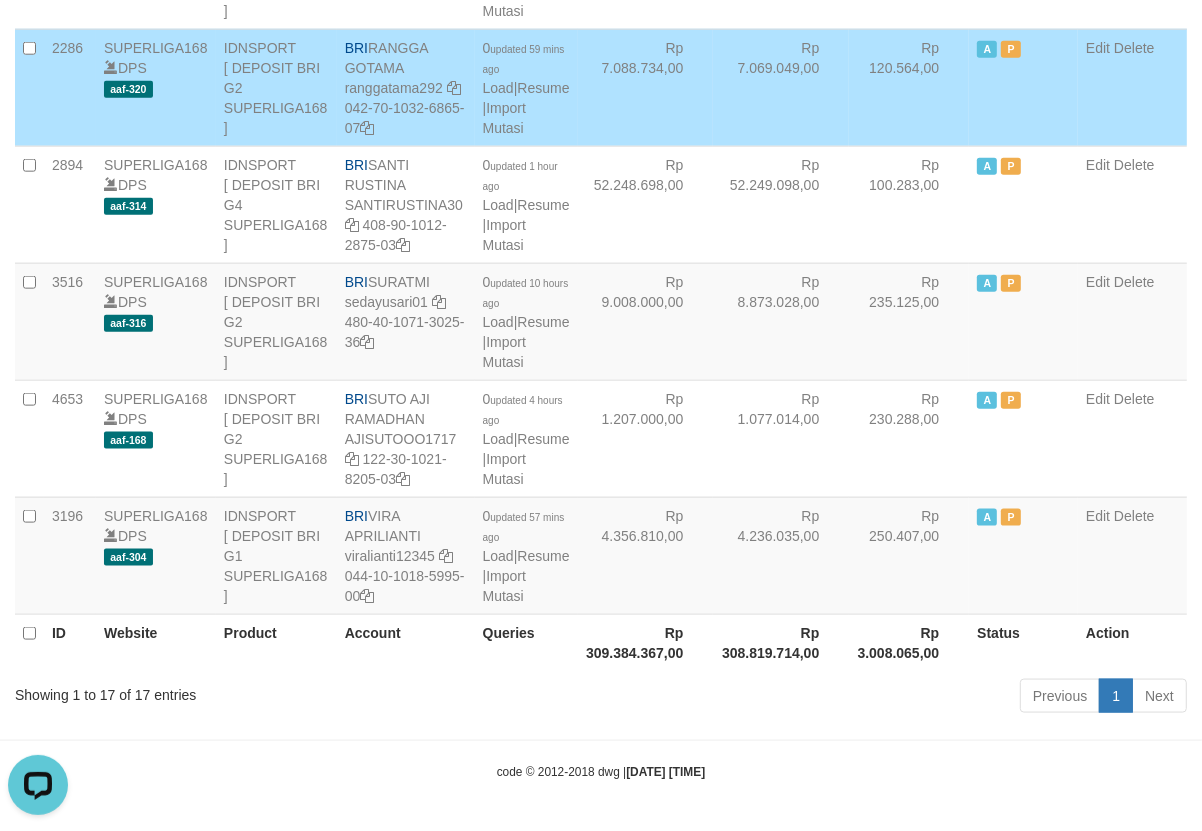 scroll, scrollTop: 118, scrollLeft: 0, axis: vertical 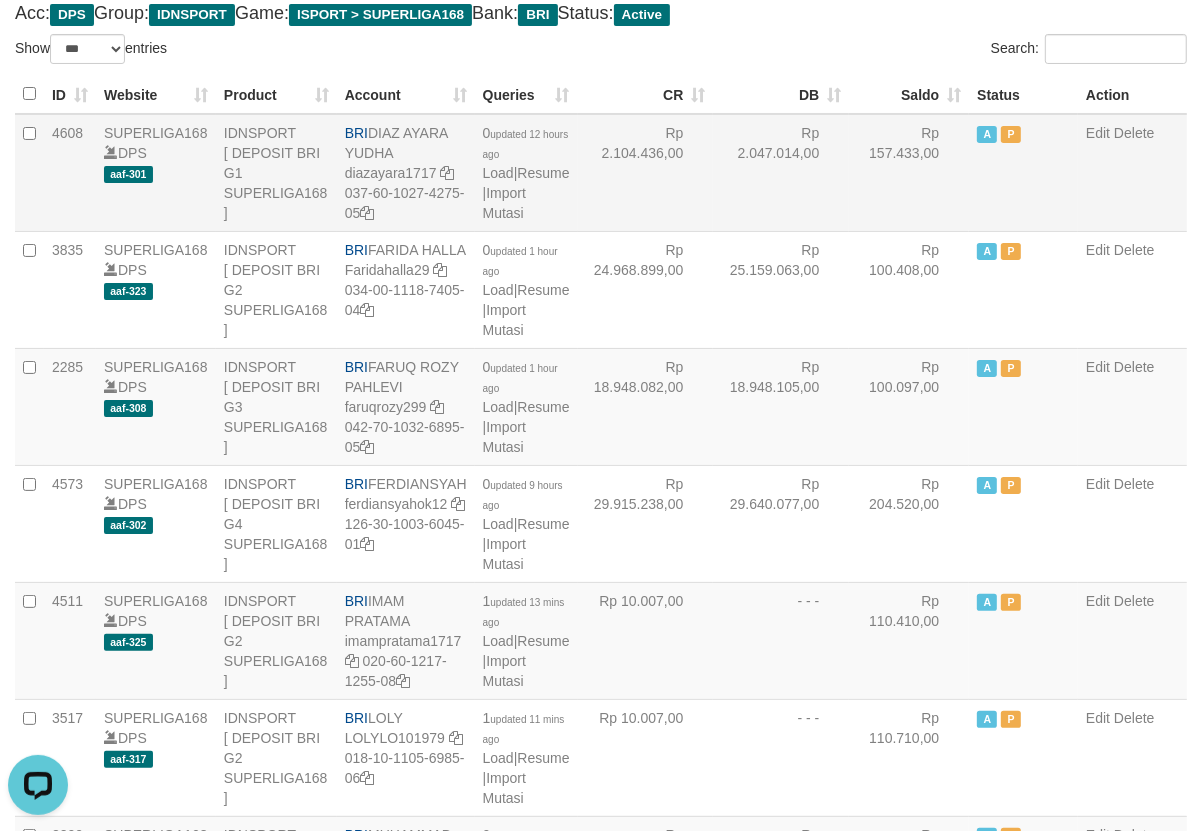 click on "Rp 2.047.014,00" at bounding box center (781, 173) 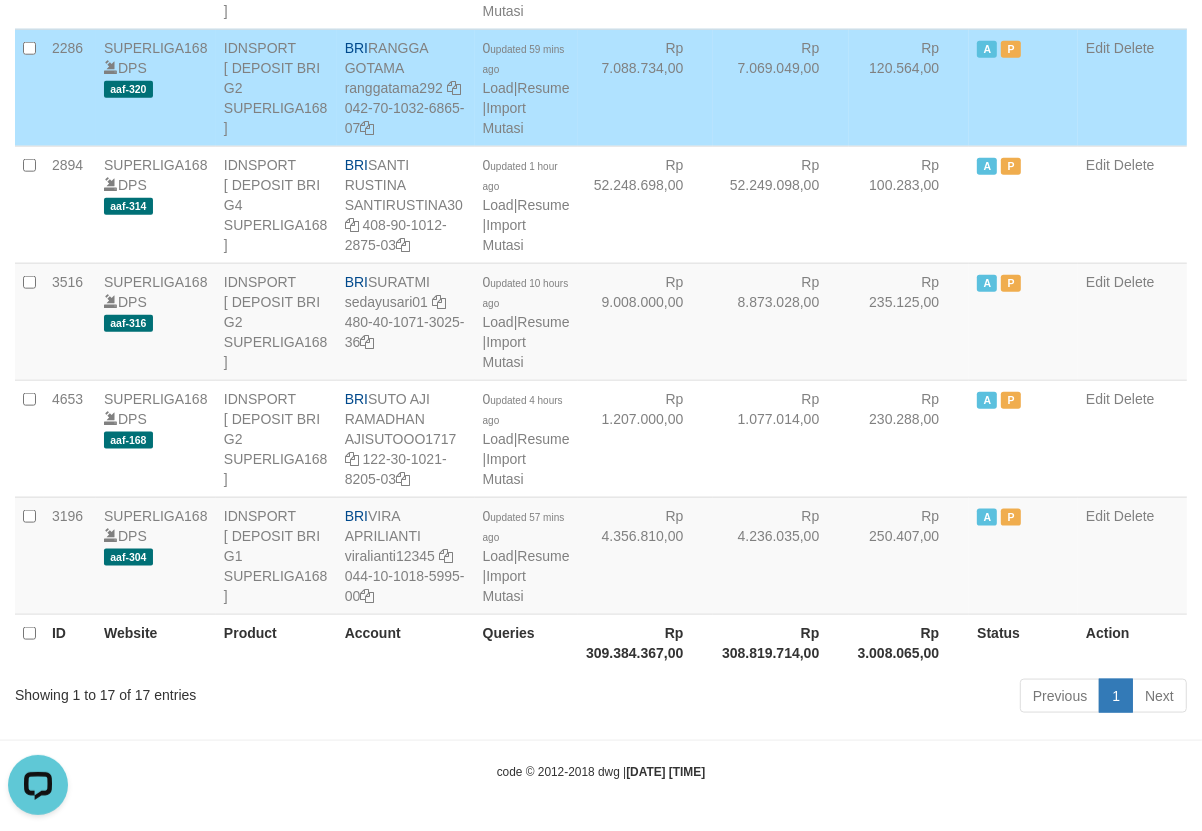 click on "Rp 7.069.049,00" at bounding box center [781, 87] 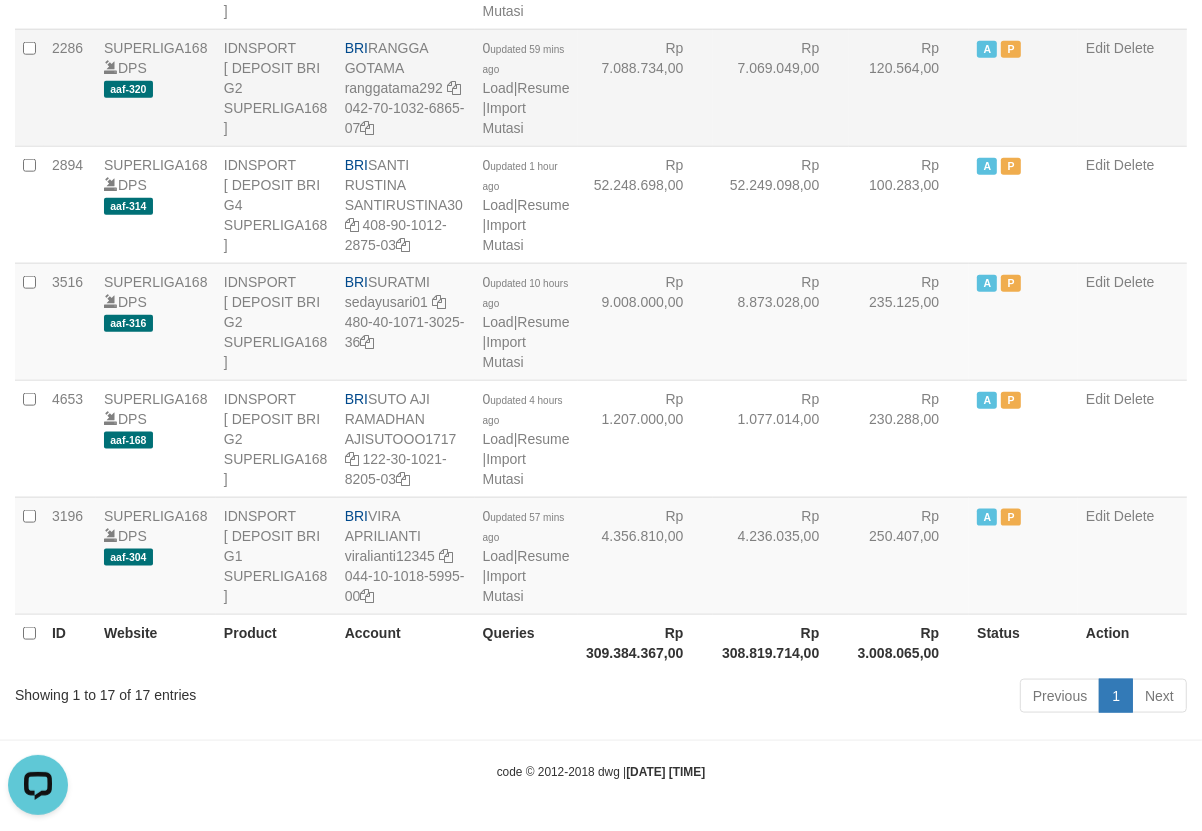 scroll, scrollTop: 0, scrollLeft: 0, axis: both 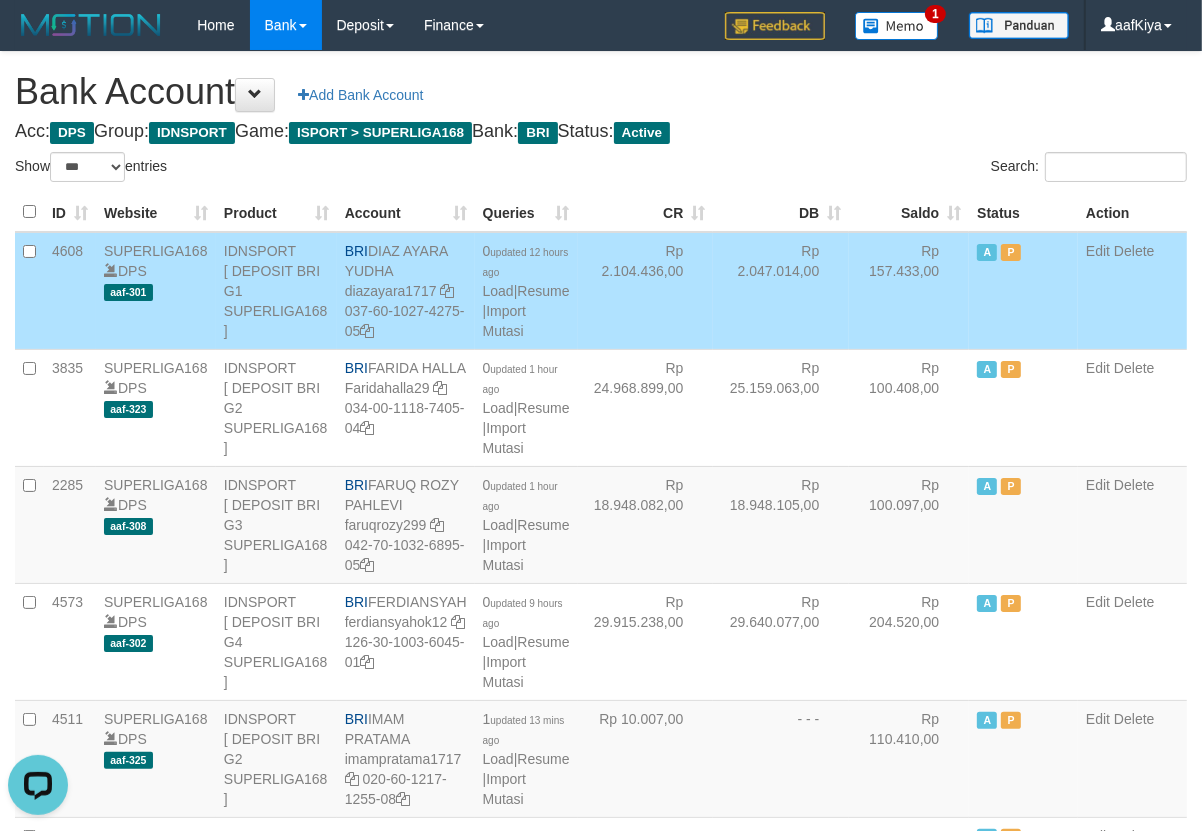 click on "Rp 2.047.014,00" at bounding box center [781, 291] 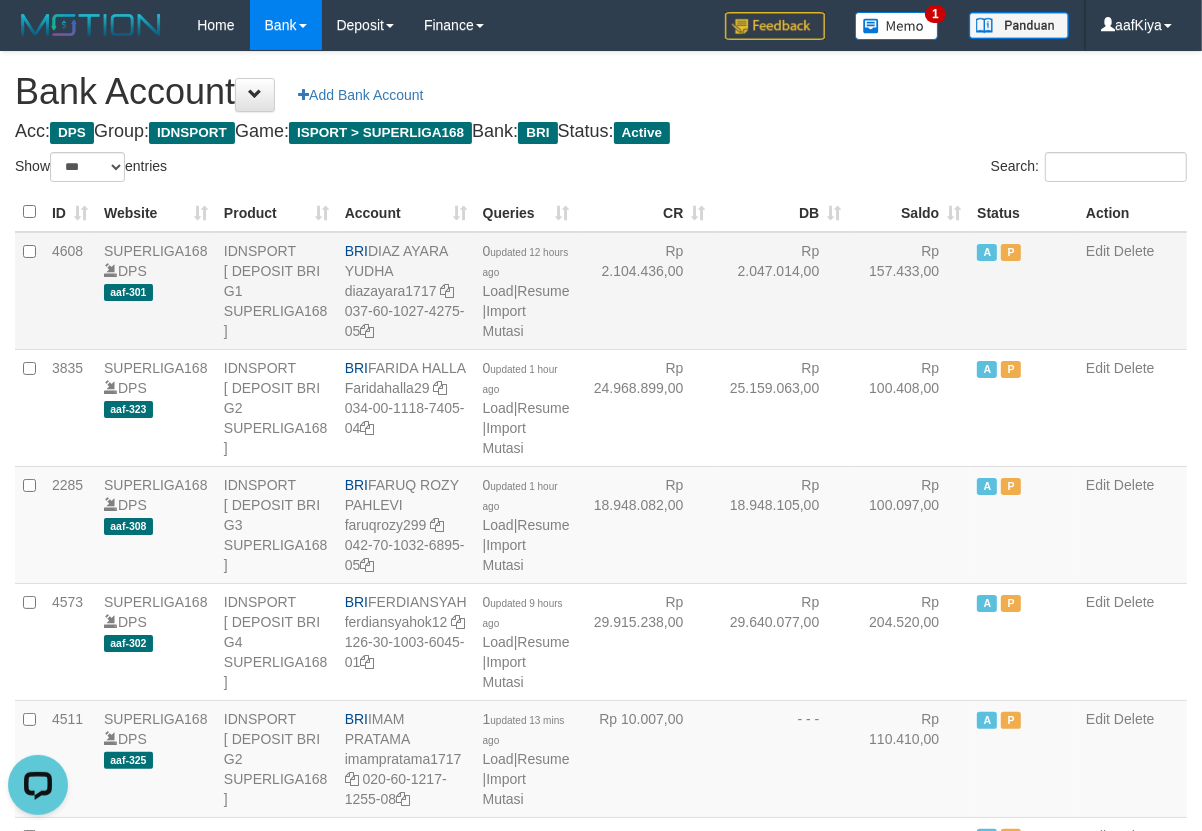 scroll, scrollTop: 1488, scrollLeft: 0, axis: vertical 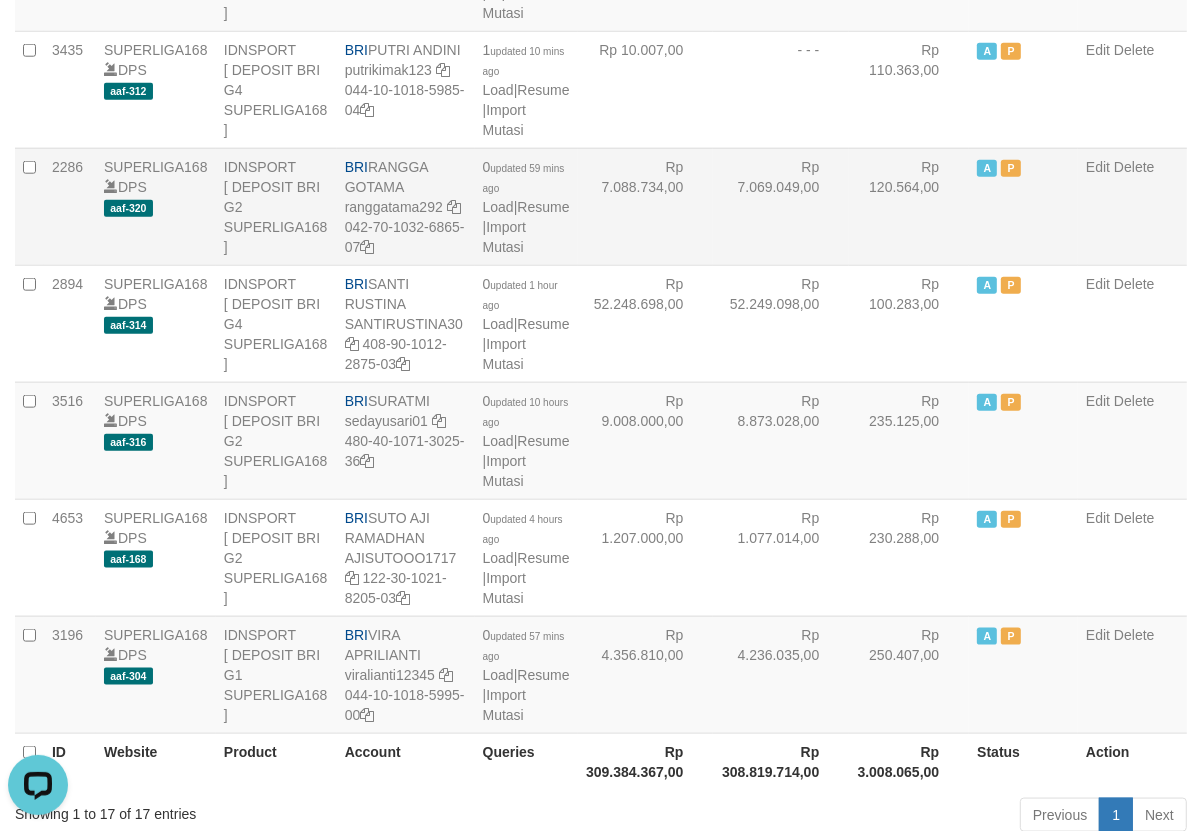 click on "2286
SUPERLIGA168
DPS
aaf-320
IDNSPORT
[ DEPOSIT BRI G2 SUPERLIGA168 ]
BRI
RANGGA GOTAMA
ranggatama292
042-70-1032-6865-07
0  updated 59 mins ago
Load
|
Resume
|
Import Mutasi
Rp 7.088.734,00
Rp 7.069.049,00
Rp 120.564,00
A
P
Edit
Delete" at bounding box center (601, 206) 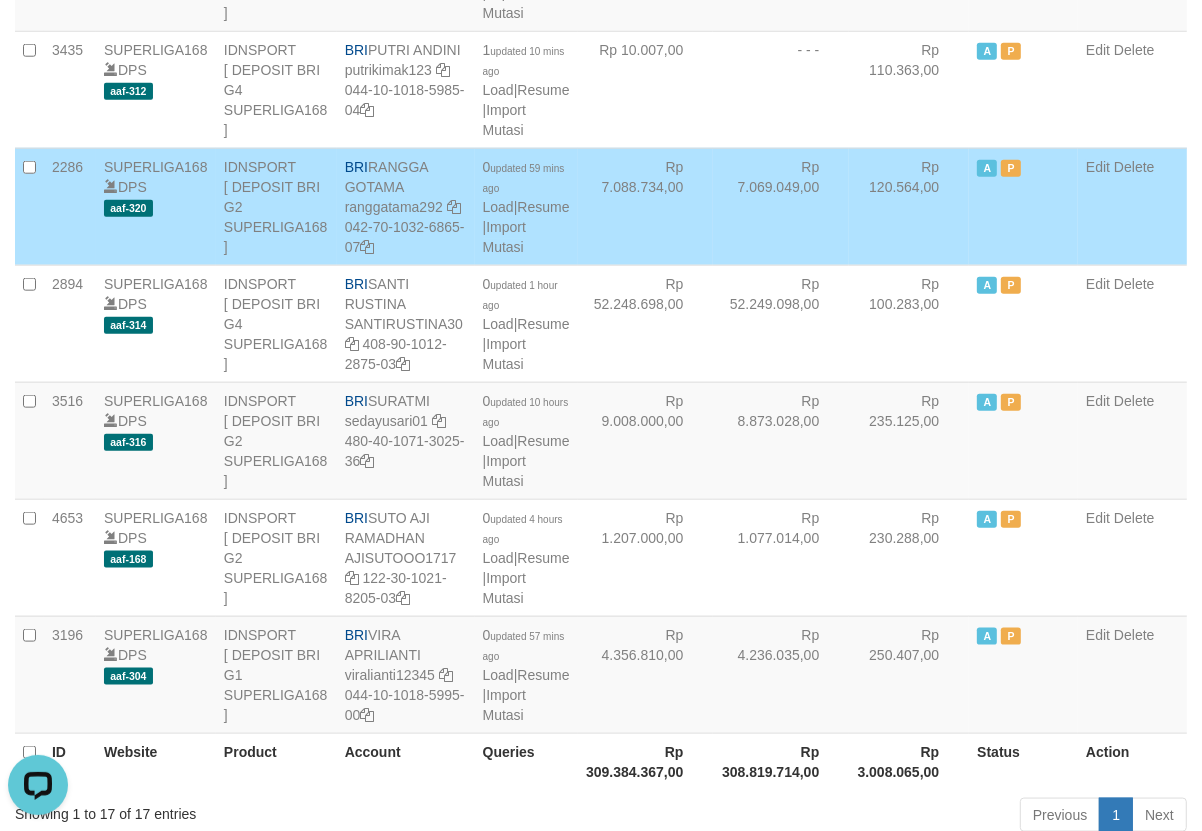 click on "BRI
RANGGA GOTAMA
ranggatama292
042-70-1032-6865-07" at bounding box center (406, 206) 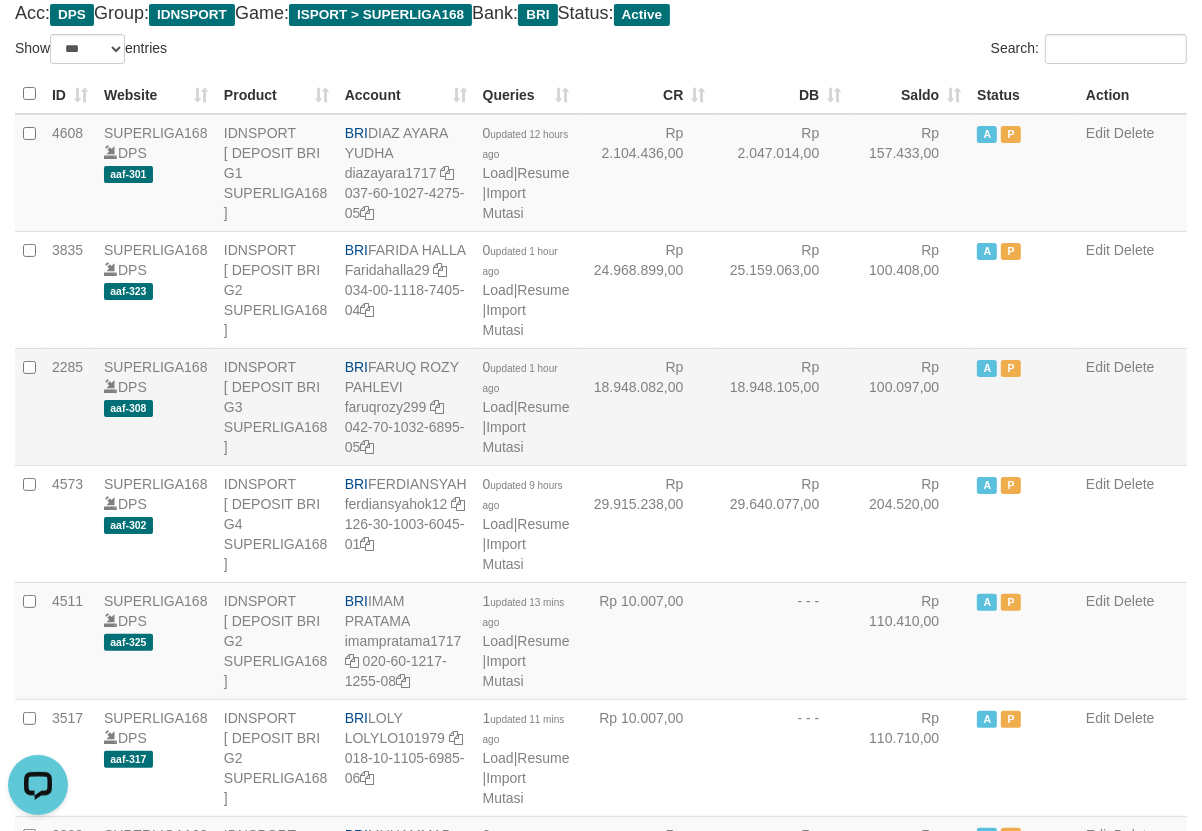 scroll, scrollTop: 28, scrollLeft: 0, axis: vertical 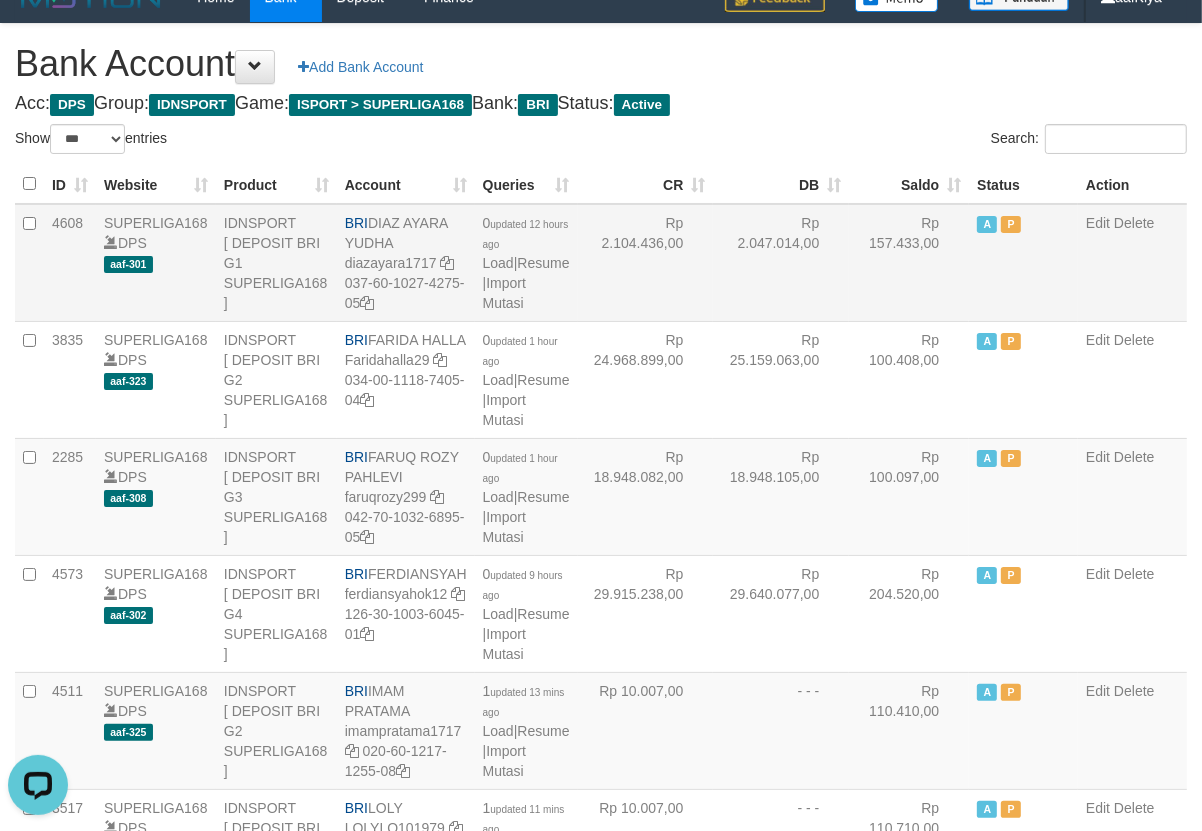 click on "Rp 2.104.436,00" at bounding box center [646, 263] 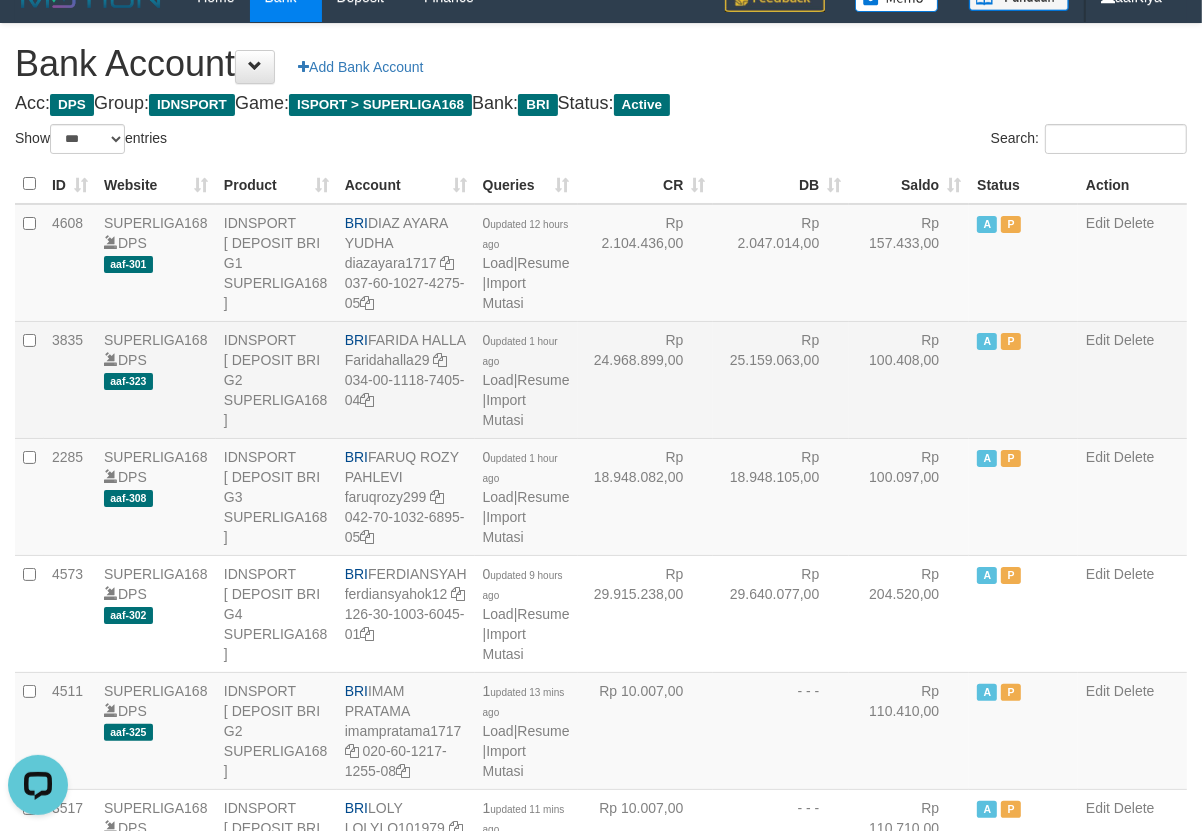 click on "Rp 25.159.063,00" at bounding box center (781, 379) 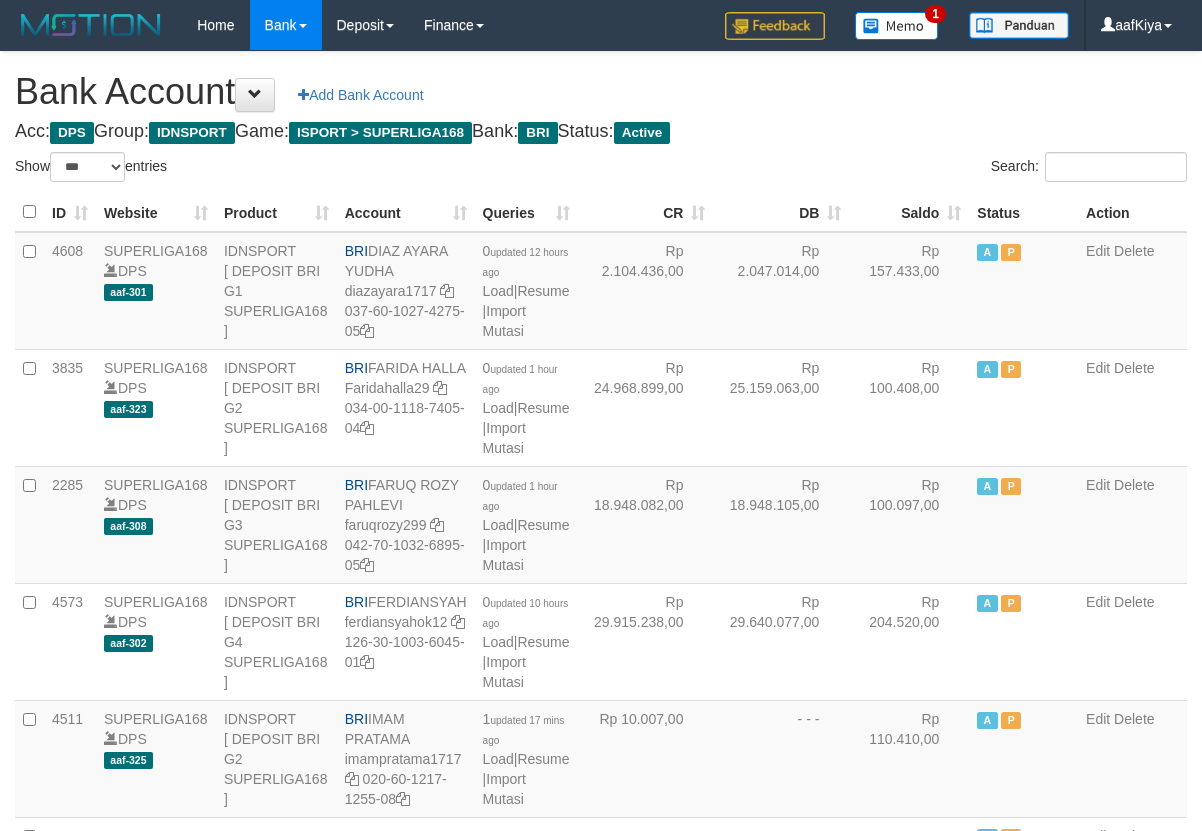 select on "***" 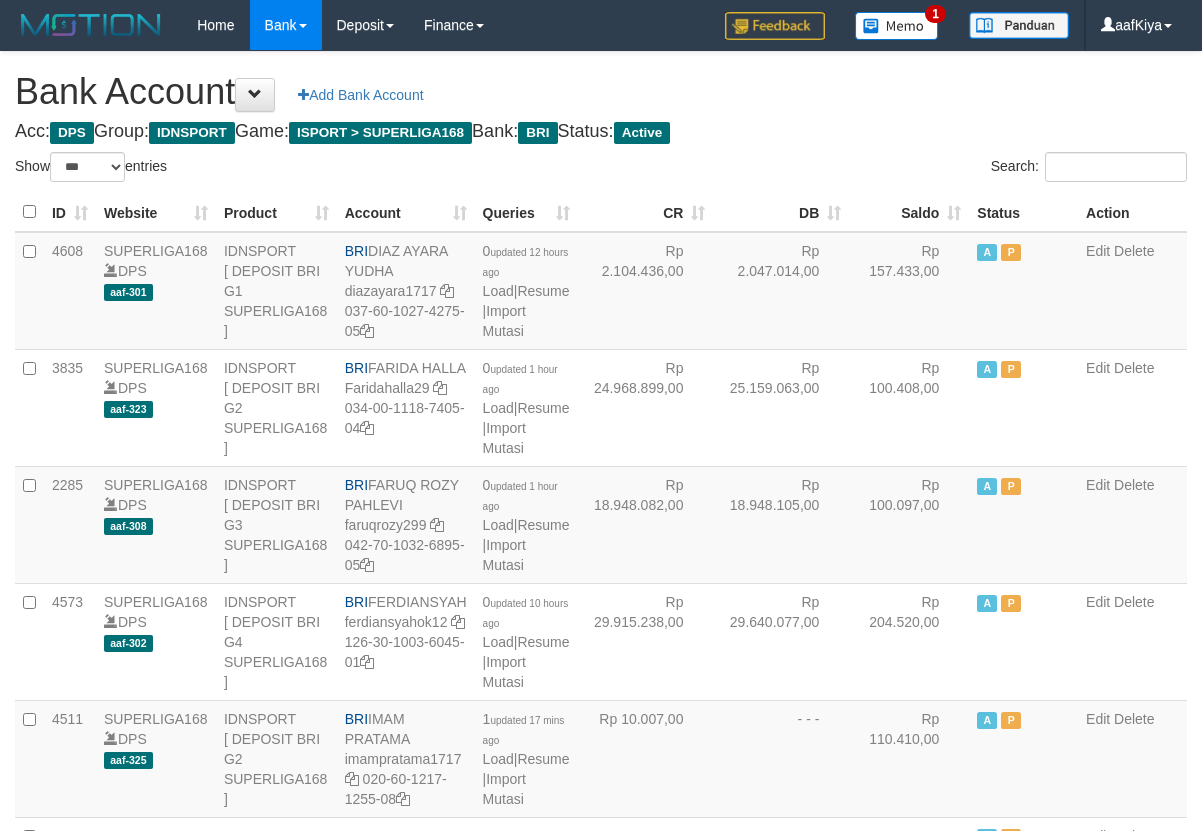 scroll, scrollTop: 520, scrollLeft: 0, axis: vertical 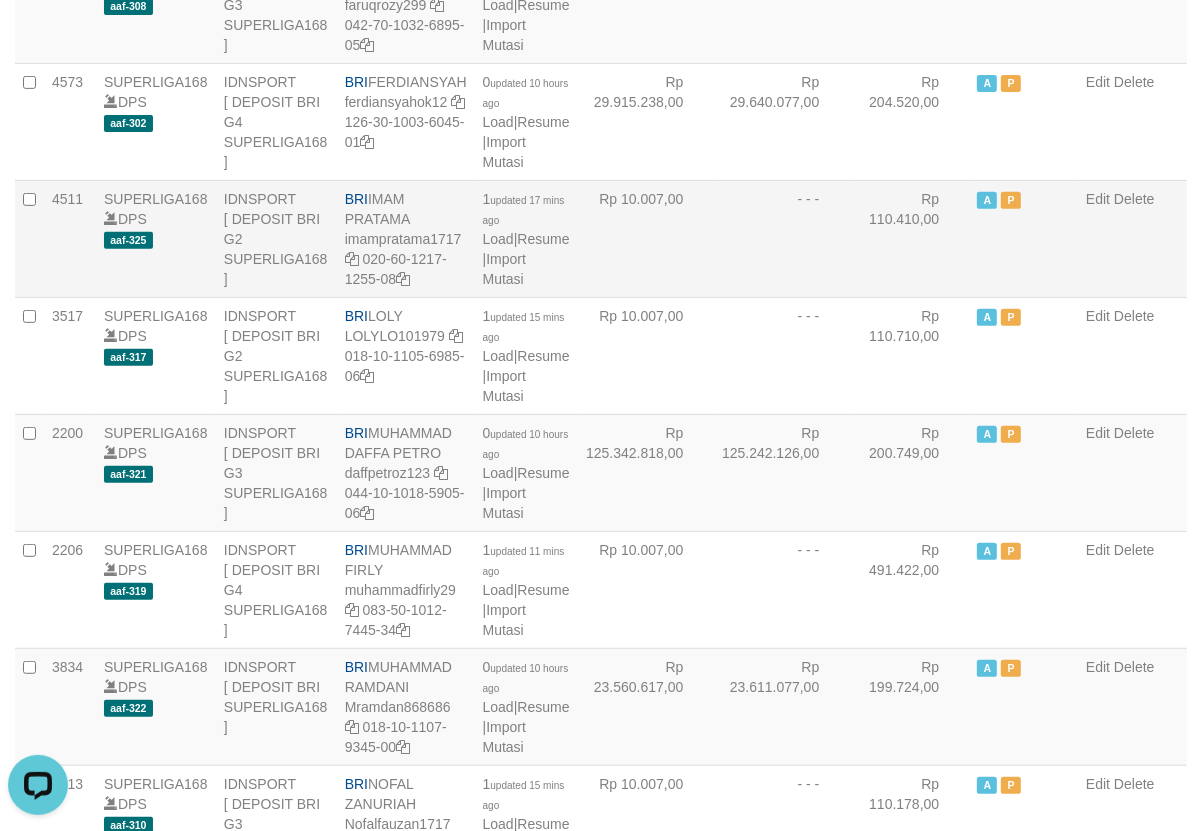 click on "Rp 10.007,00" at bounding box center [646, 238] 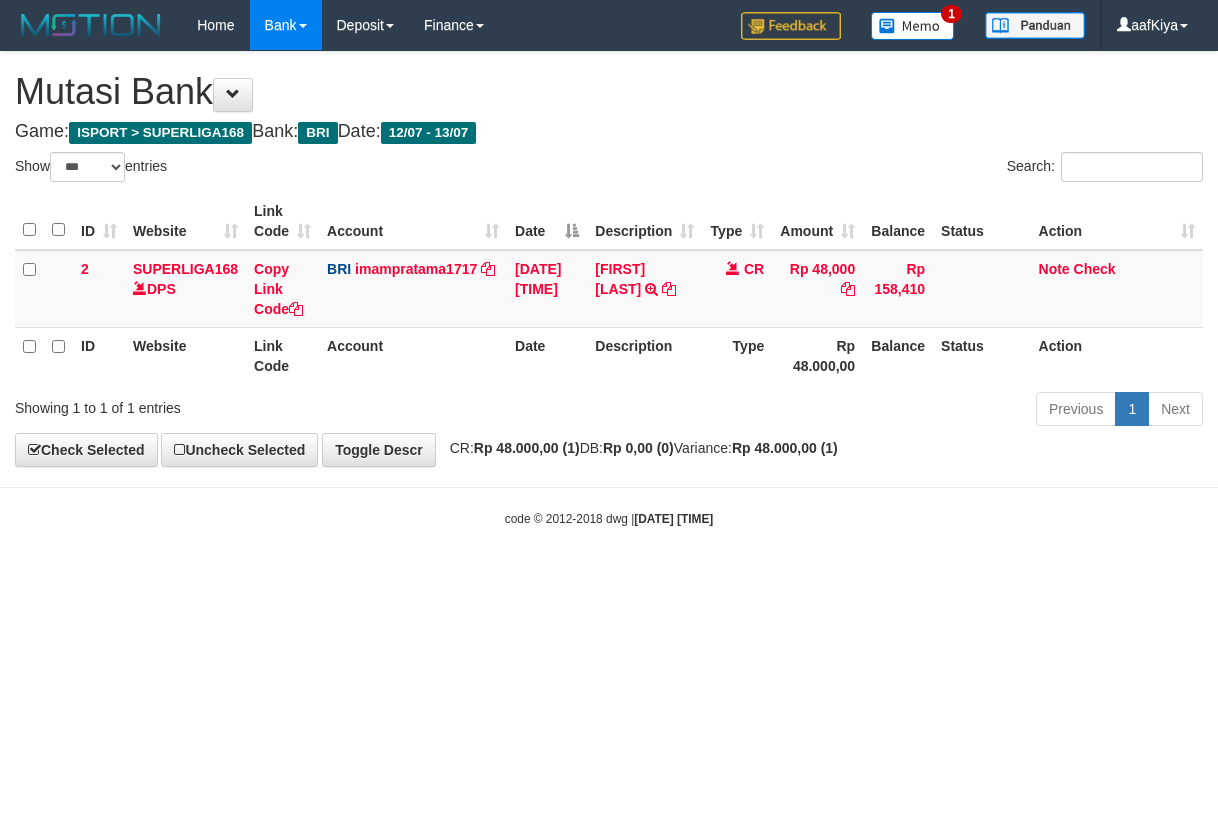 select on "***" 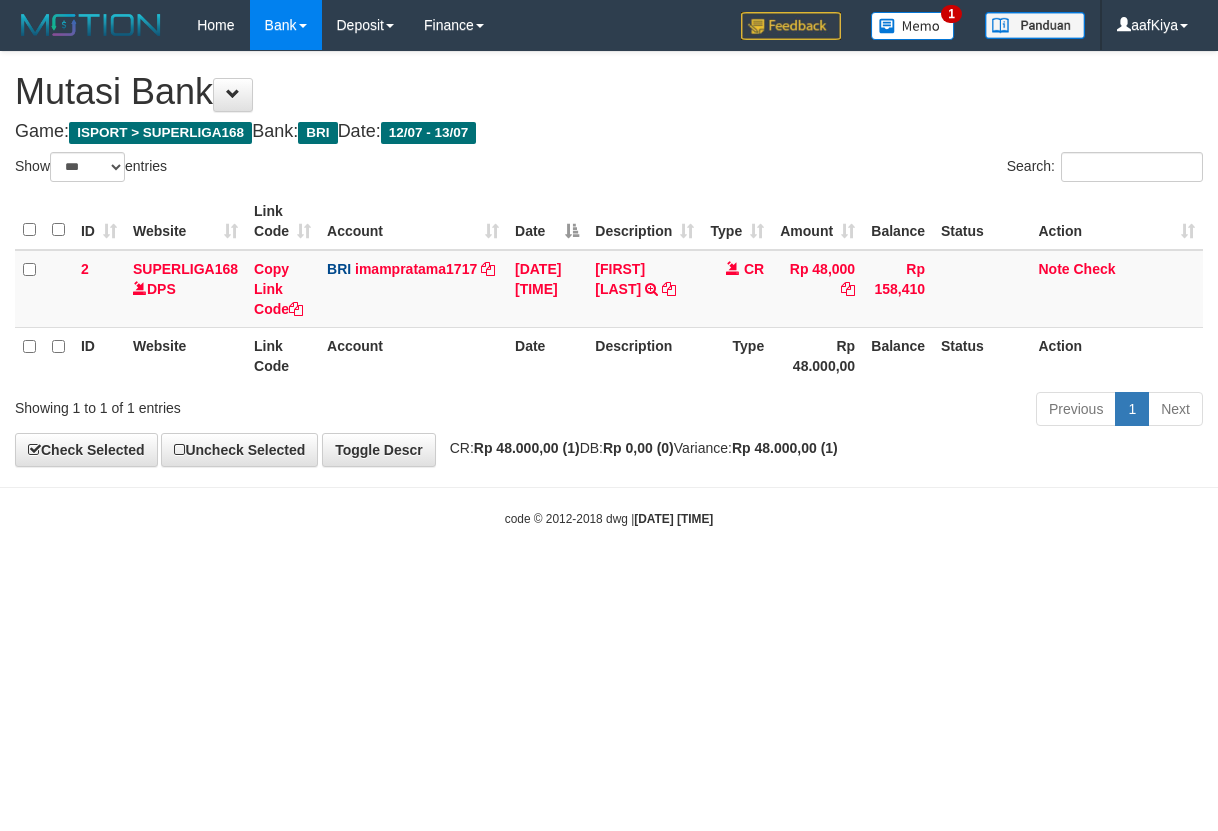 scroll, scrollTop: 0, scrollLeft: 0, axis: both 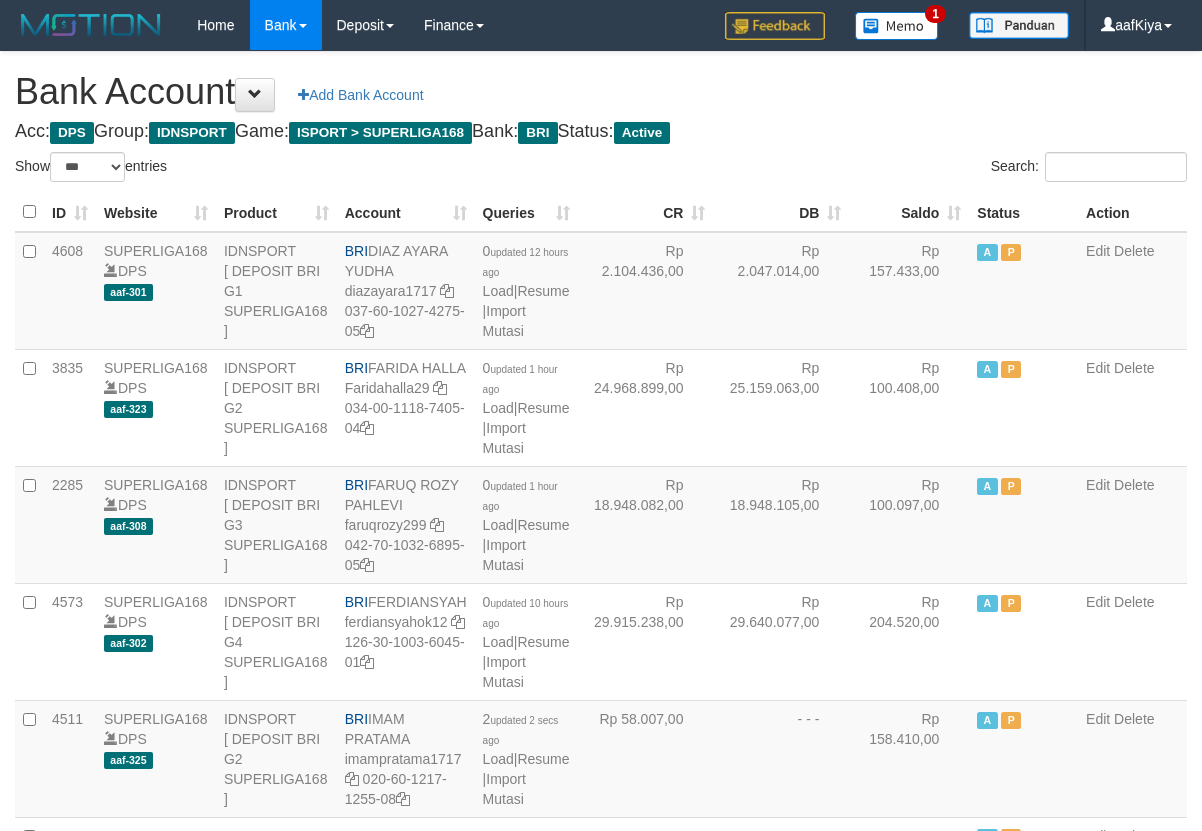select on "***" 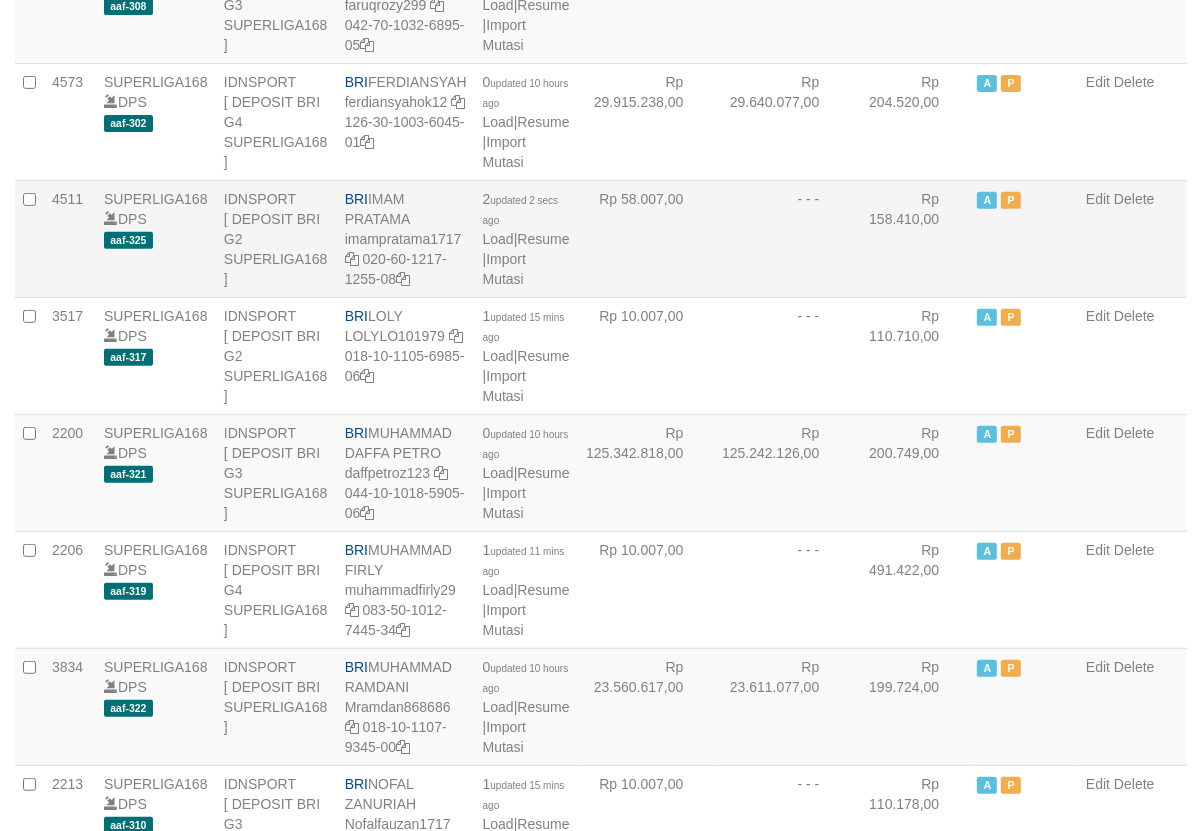 scroll, scrollTop: 520, scrollLeft: 0, axis: vertical 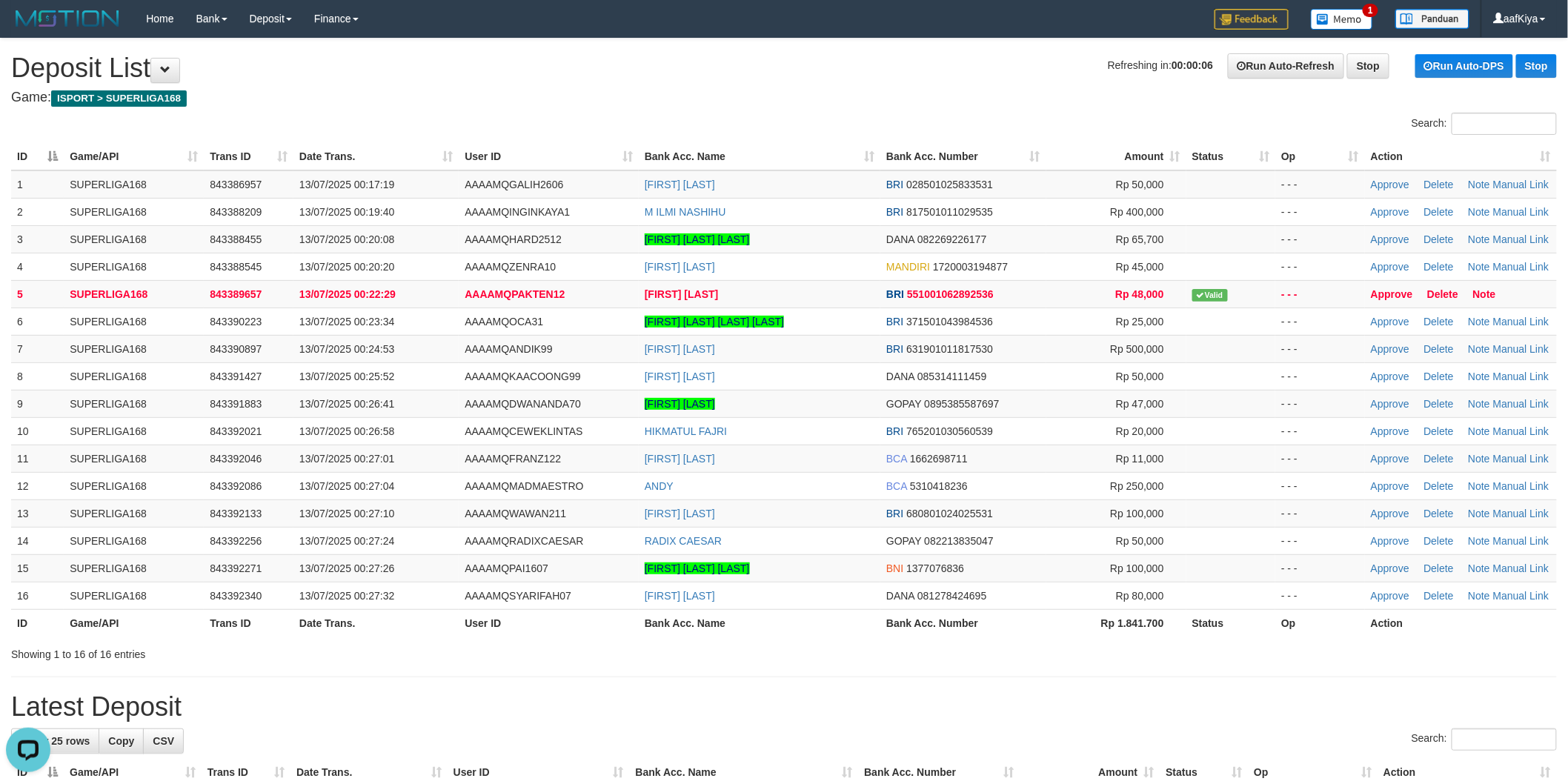drag, startPoint x: 805, startPoint y: 113, endPoint x: 1235, endPoint y: 98, distance: 430.2615 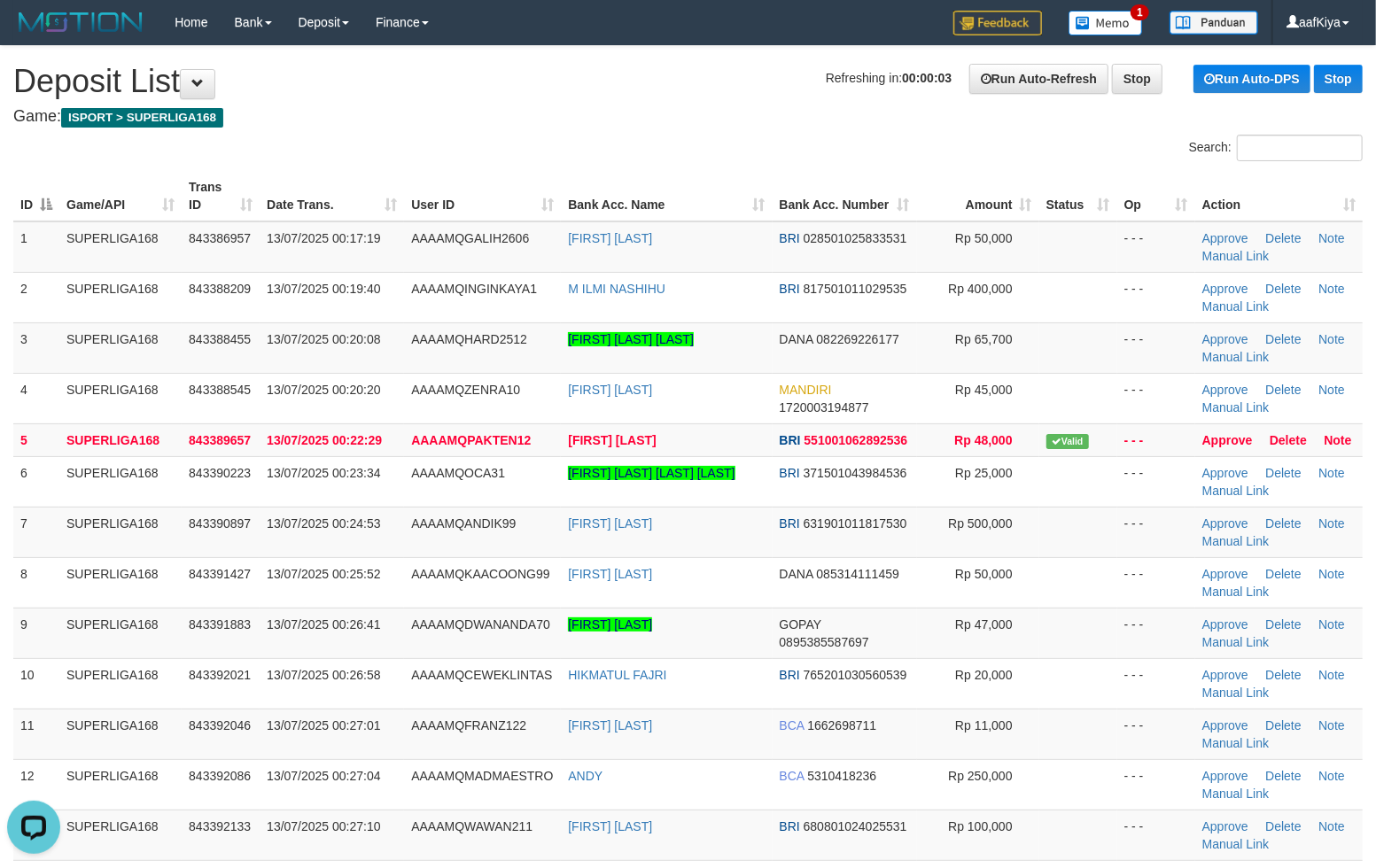 drag, startPoint x: 570, startPoint y: 99, endPoint x: 3, endPoint y: 436, distance: 659.58927 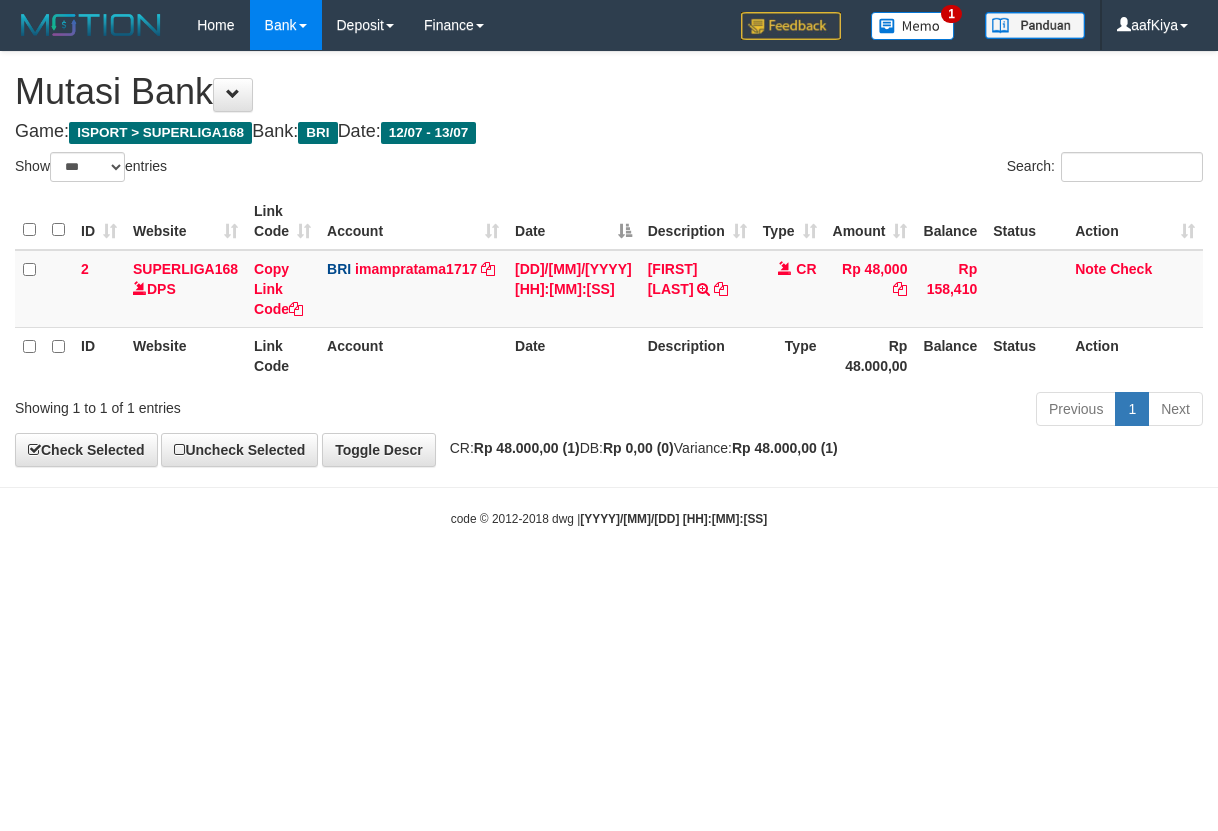 select on "***" 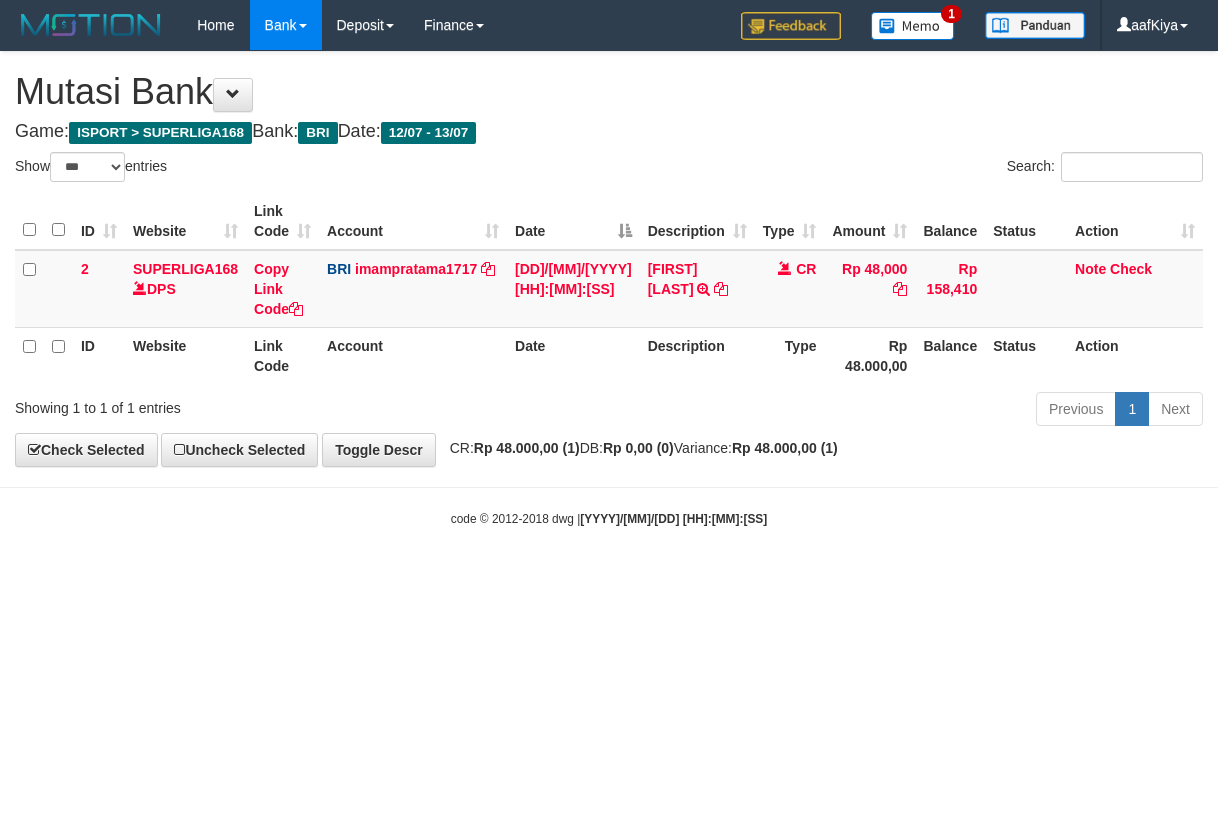 scroll, scrollTop: 0, scrollLeft: 0, axis: both 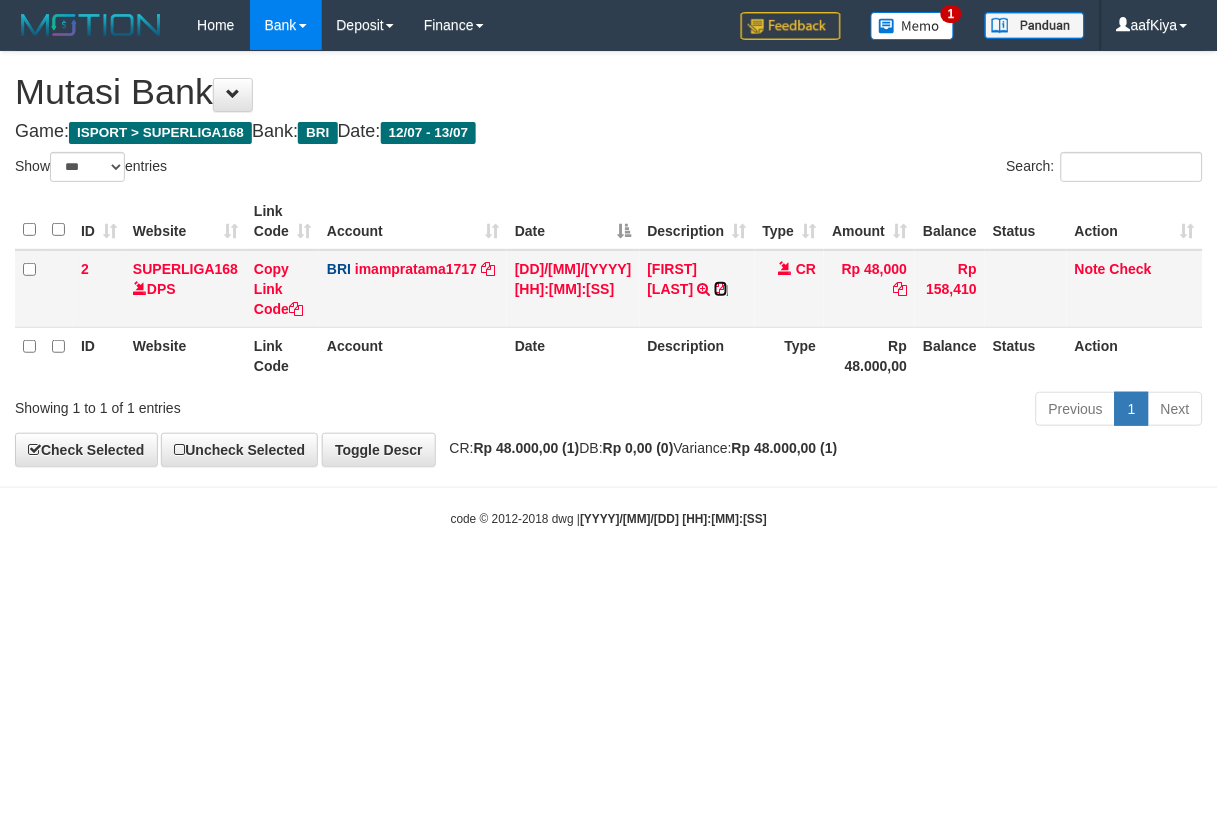 drag, startPoint x: 0, startPoint y: 0, endPoint x: 685, endPoint y: 290, distance: 743.8582 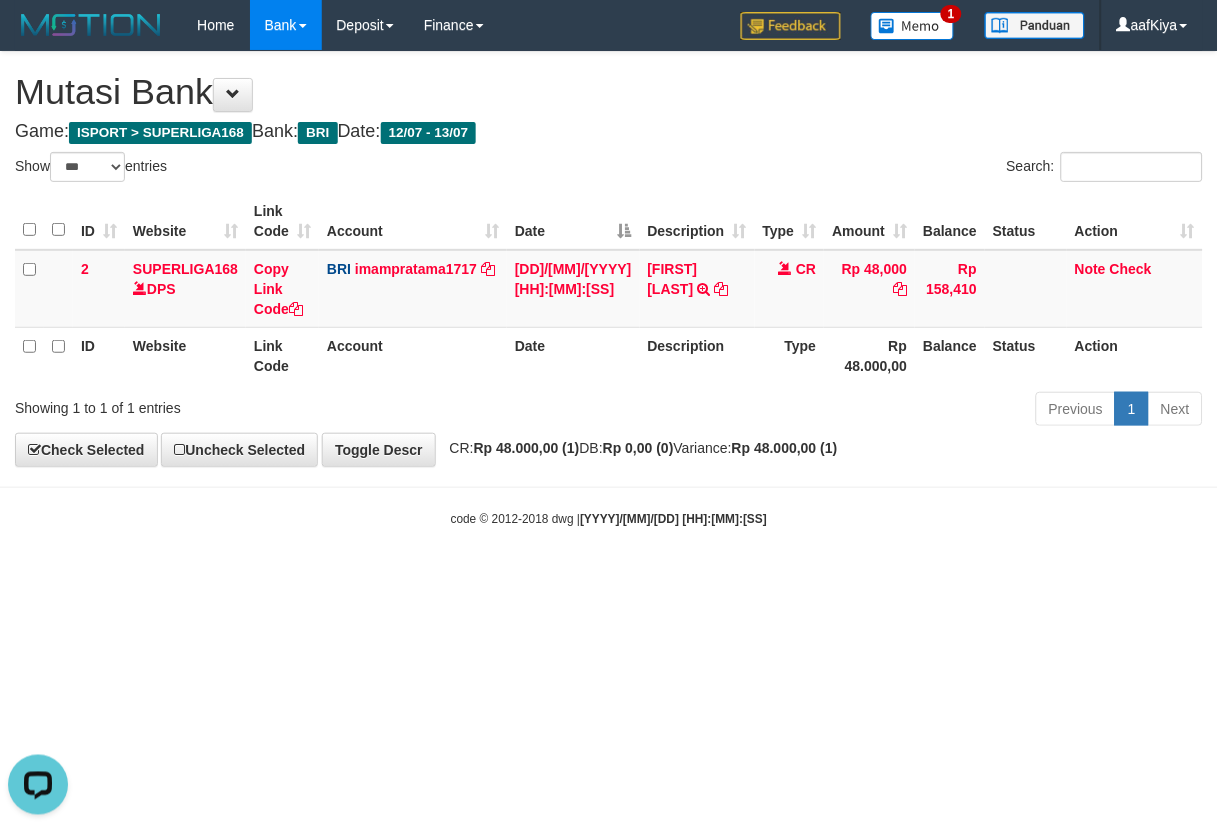 scroll, scrollTop: 0, scrollLeft: 0, axis: both 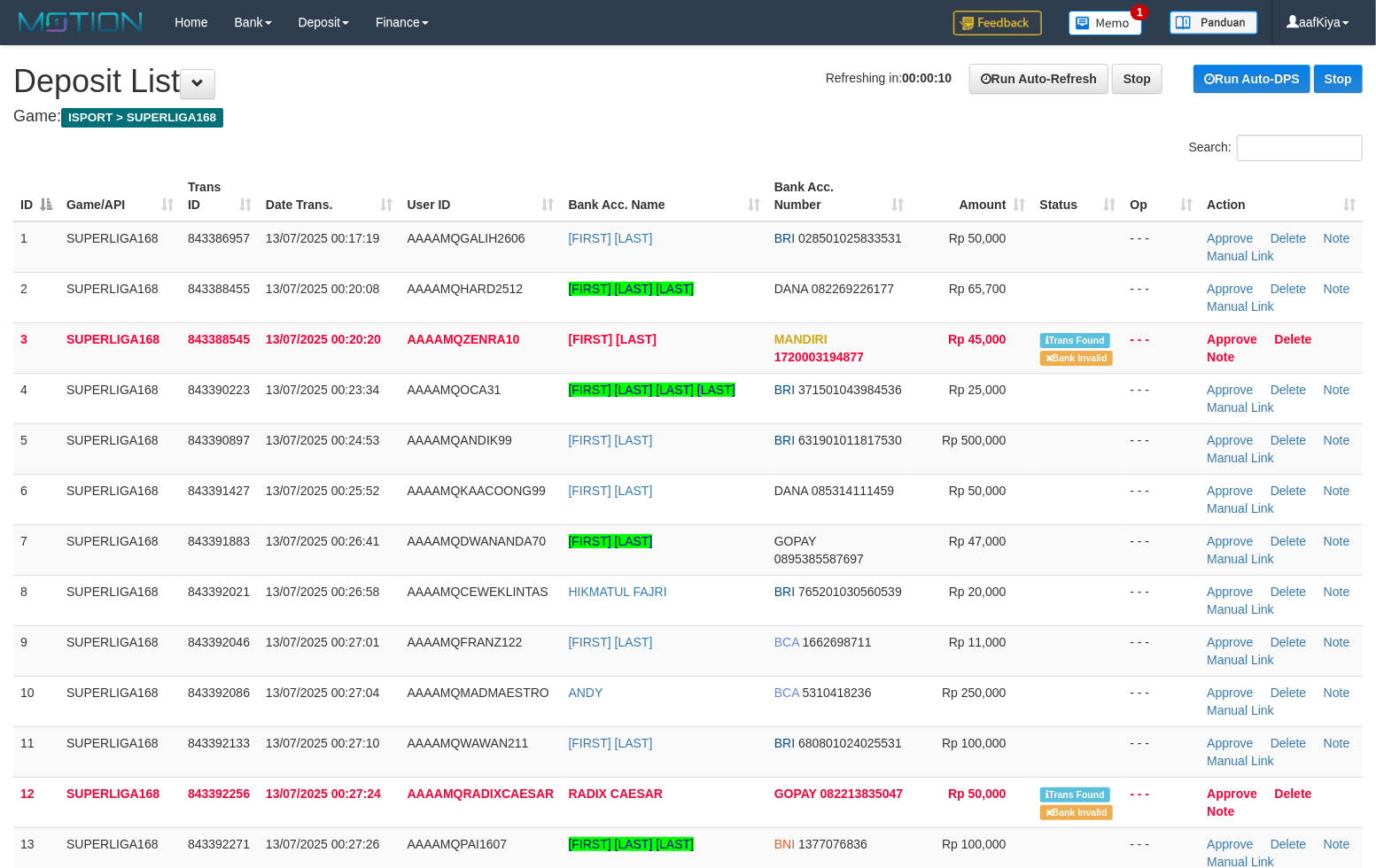 click on "Bank Acc. Name" at bounding box center [665, 196] 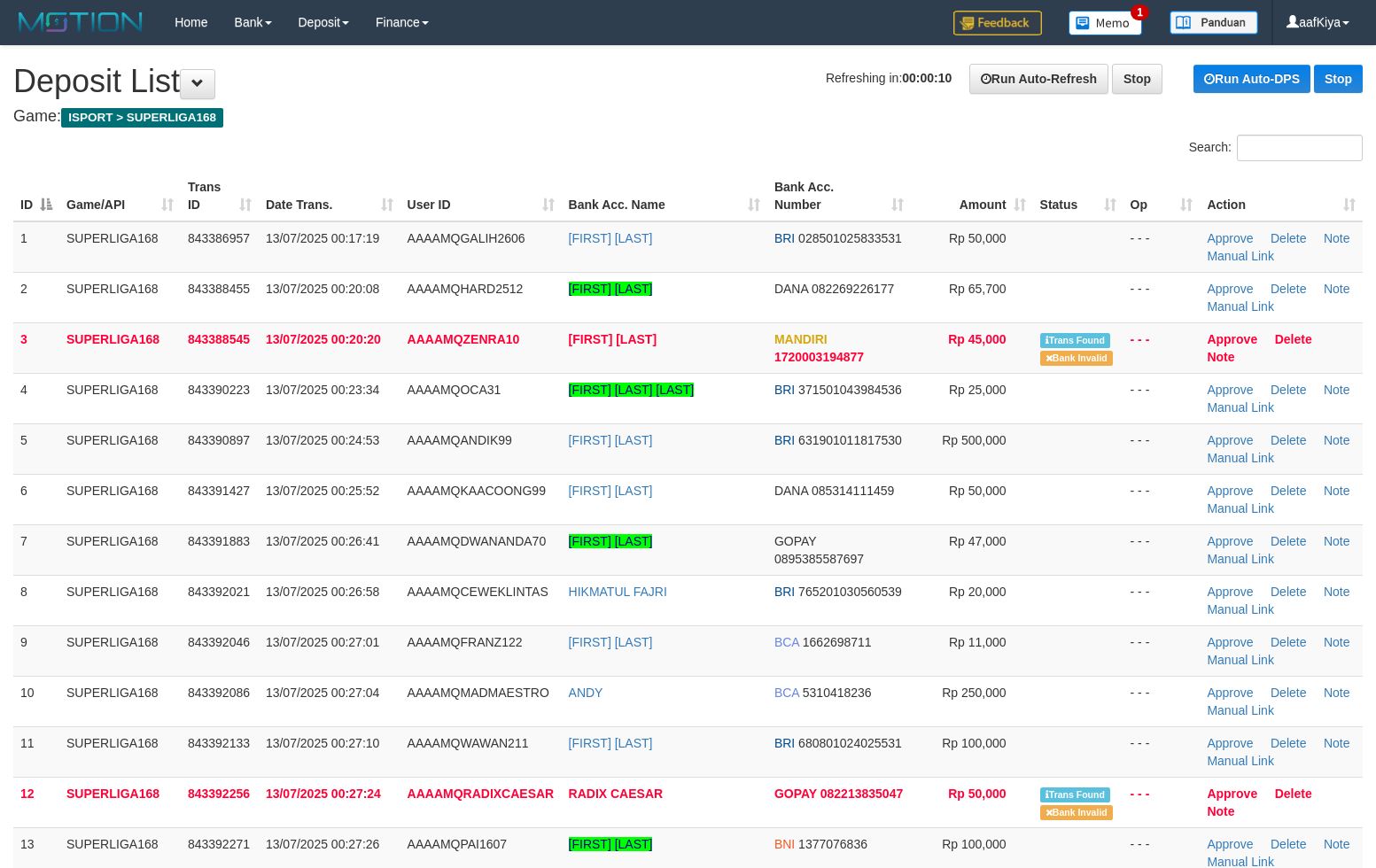 scroll, scrollTop: 0, scrollLeft: 0, axis: both 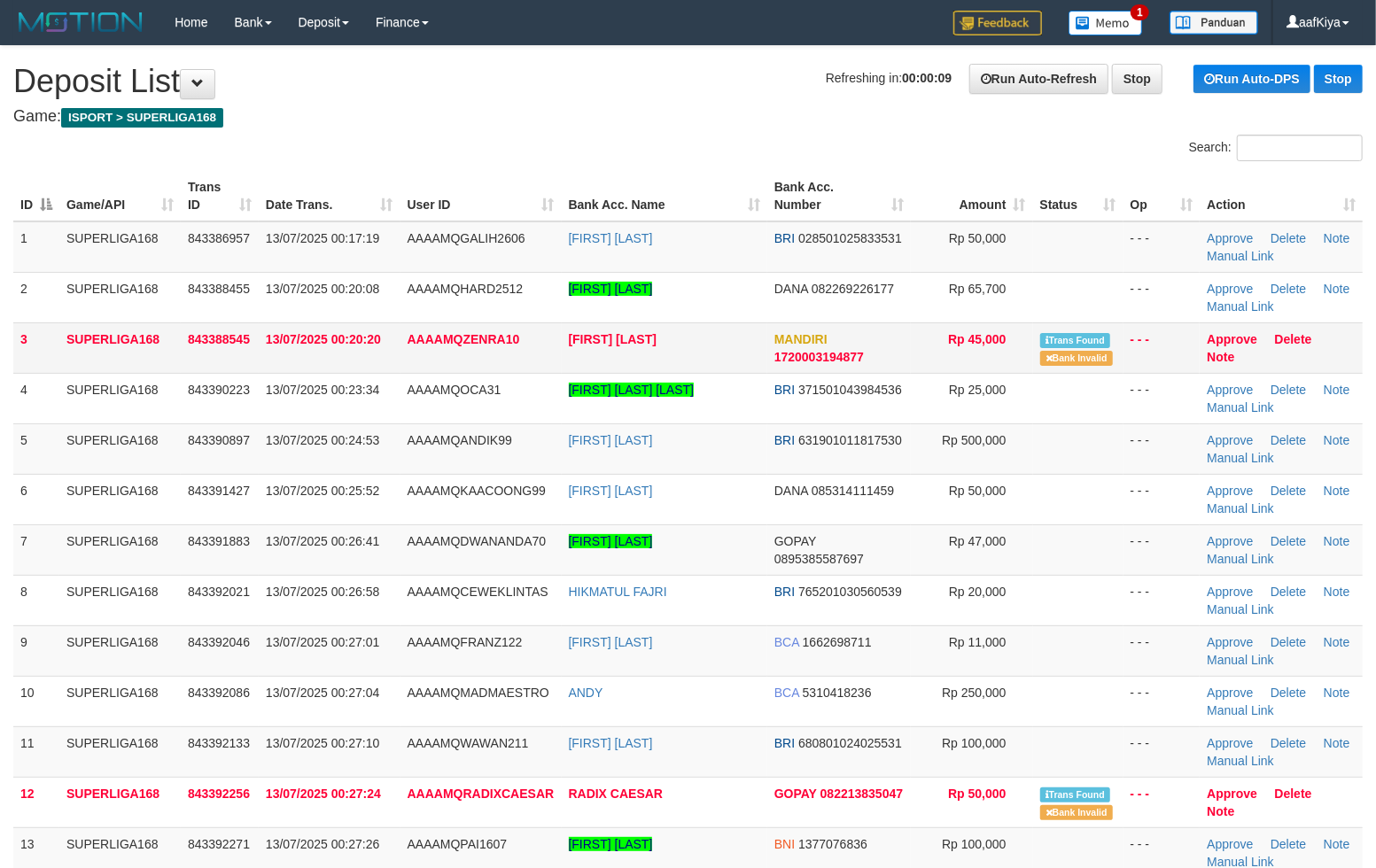 click on "[FIRST] [LAST]" at bounding box center (665, 347) 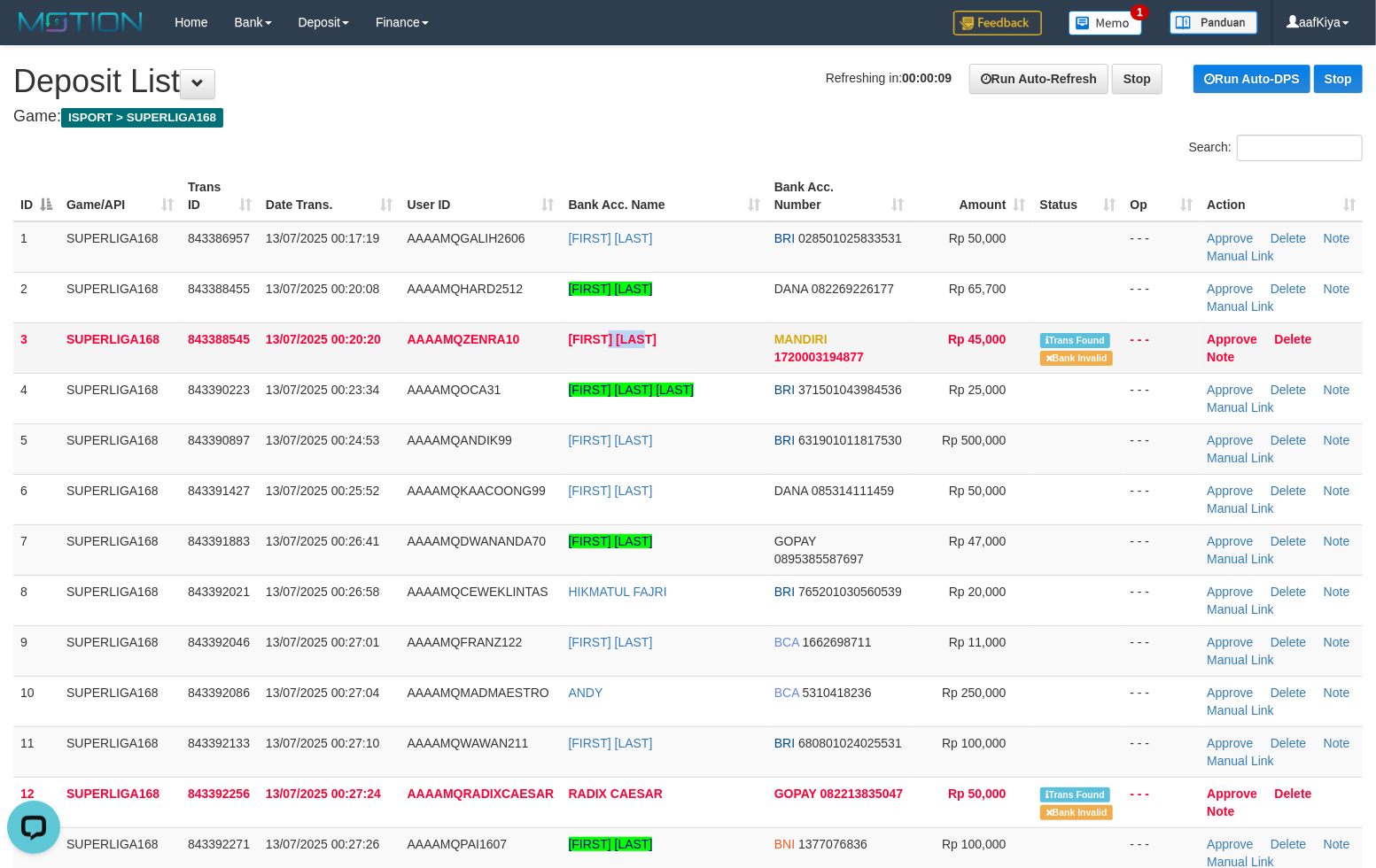 scroll, scrollTop: 0, scrollLeft: 0, axis: both 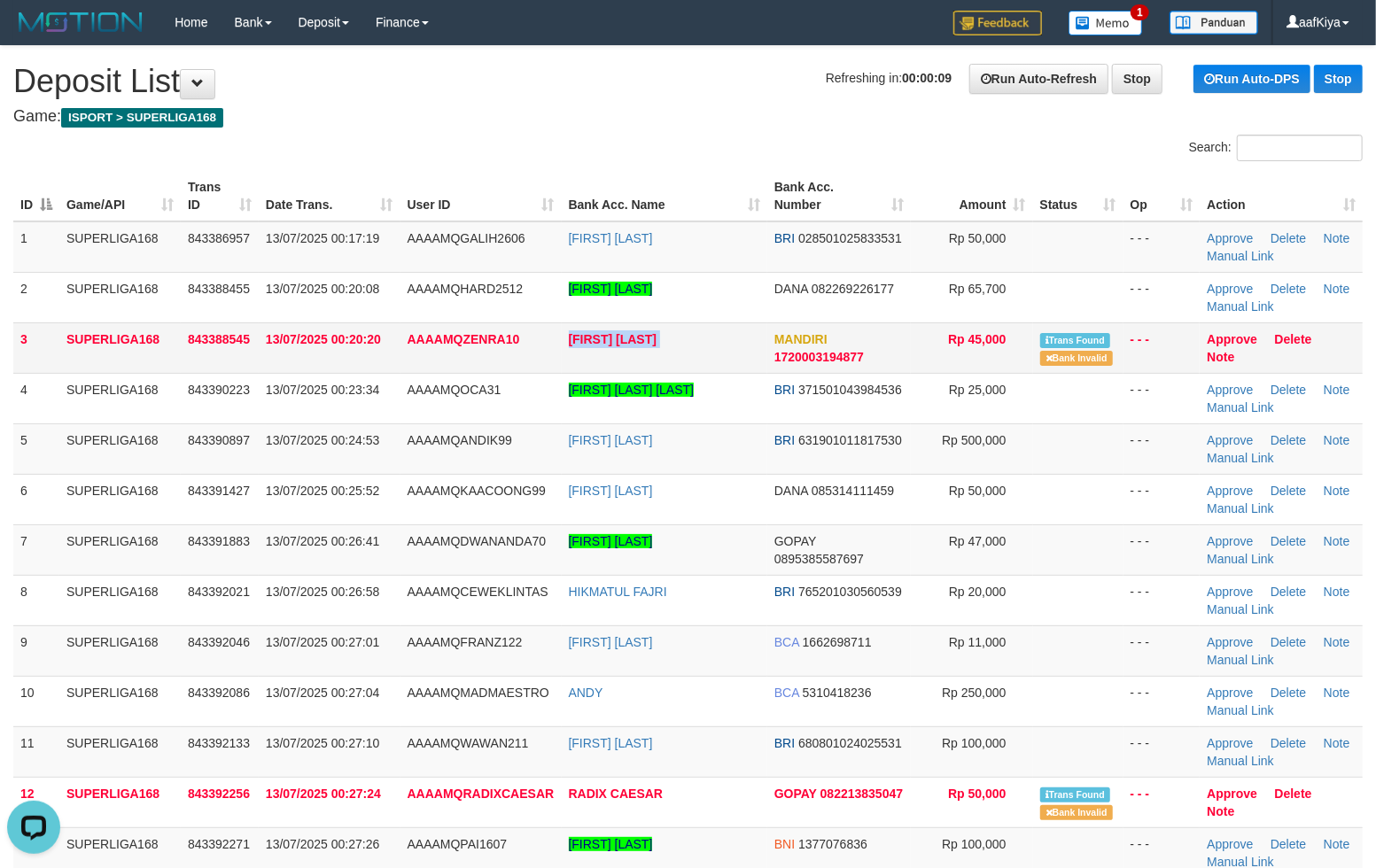 click on "[FIRST] [LAST]" at bounding box center [665, 347] 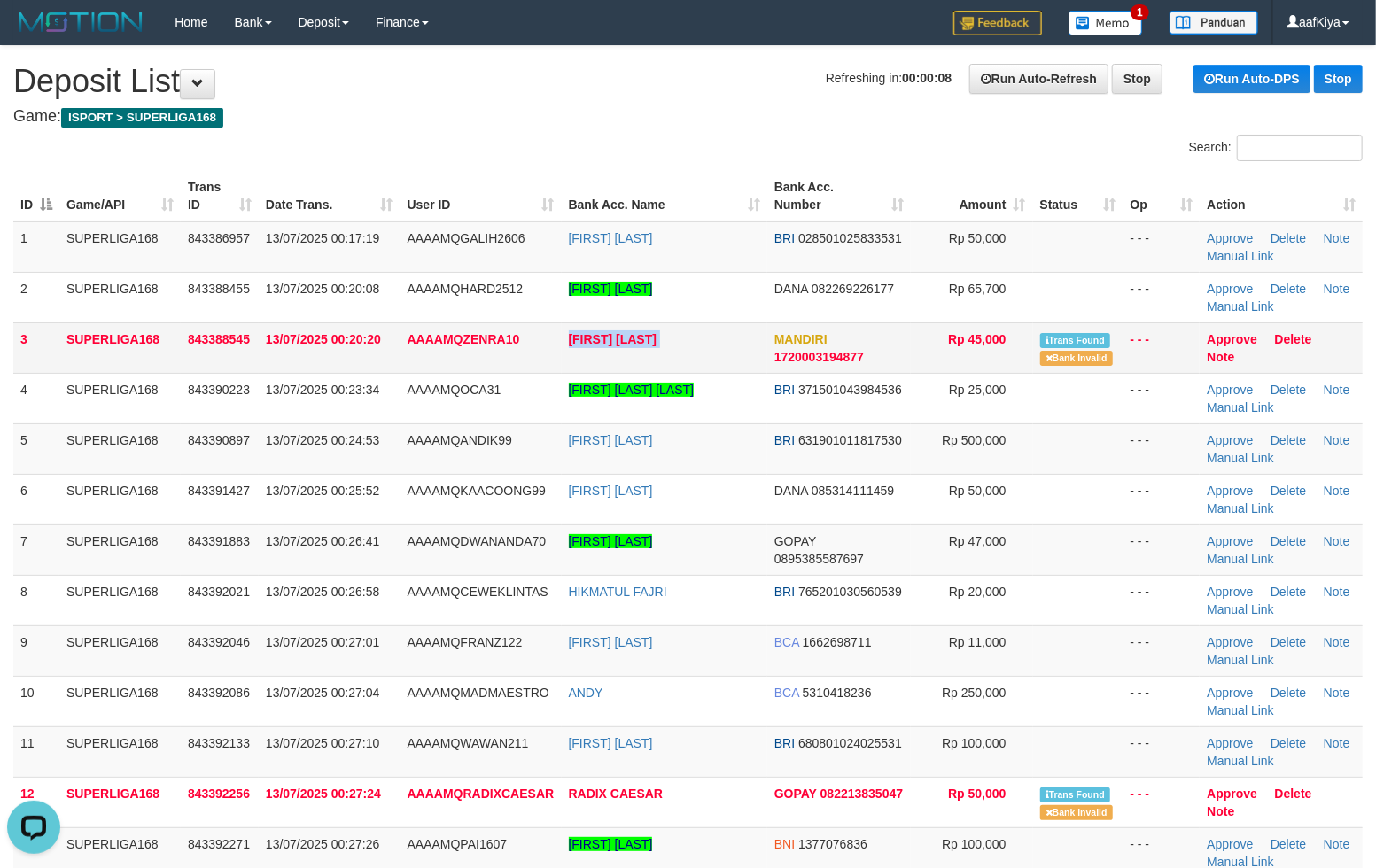 copy on "[FIRST] [LAST]" 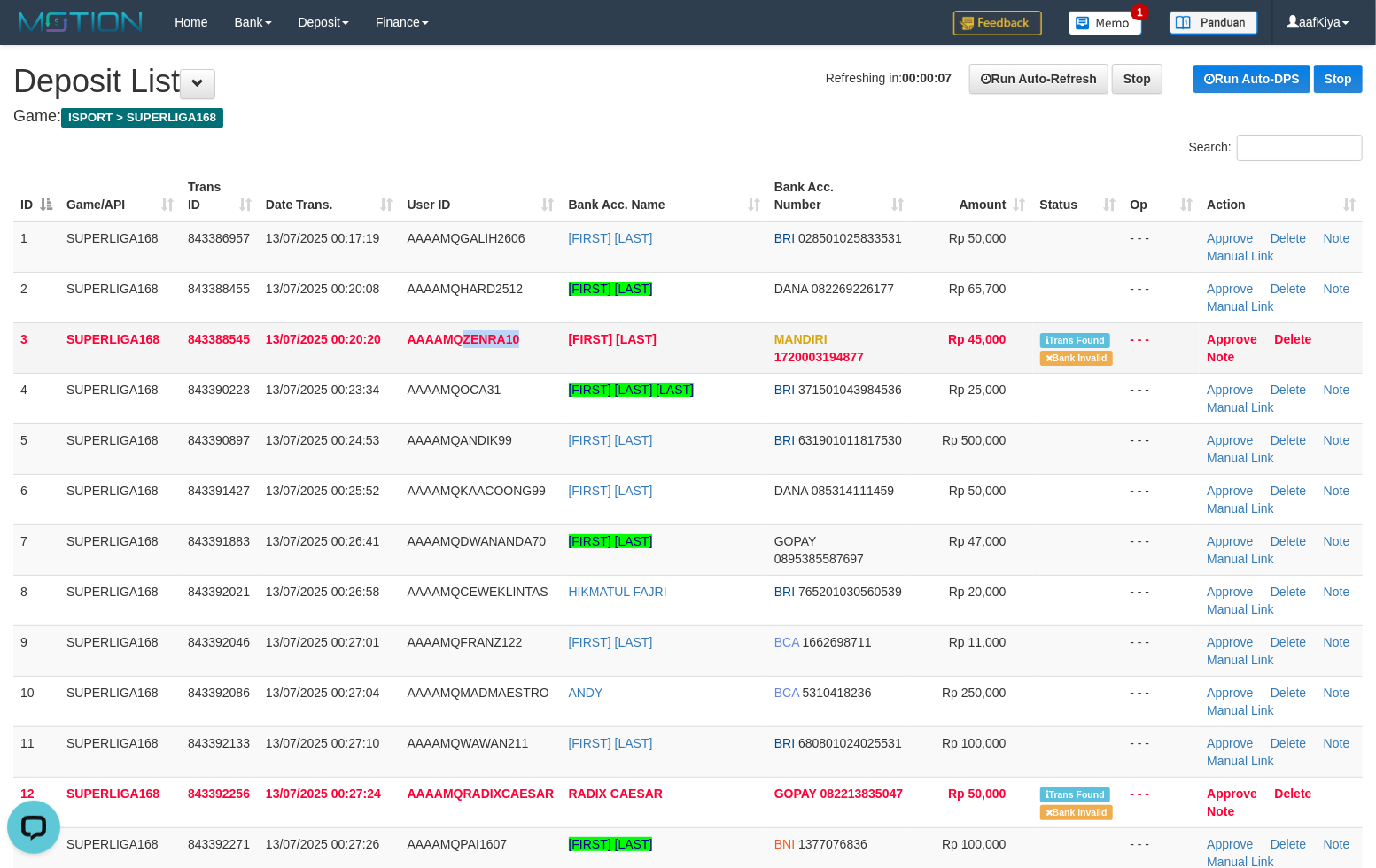 copy on "ZENRA10" 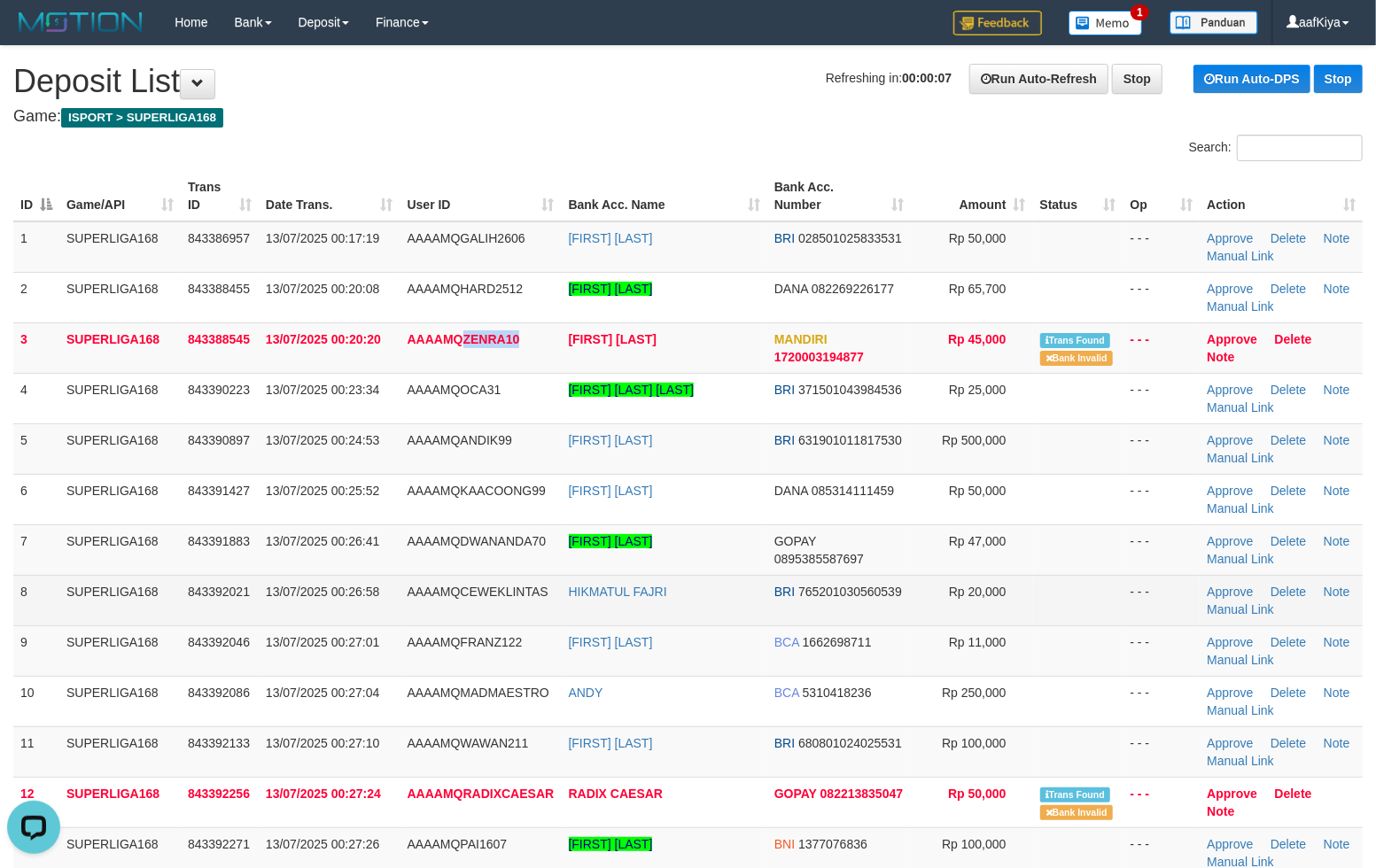 drag, startPoint x: 556, startPoint y: 338, endPoint x: 25, endPoint y: 577, distance: 582.3075 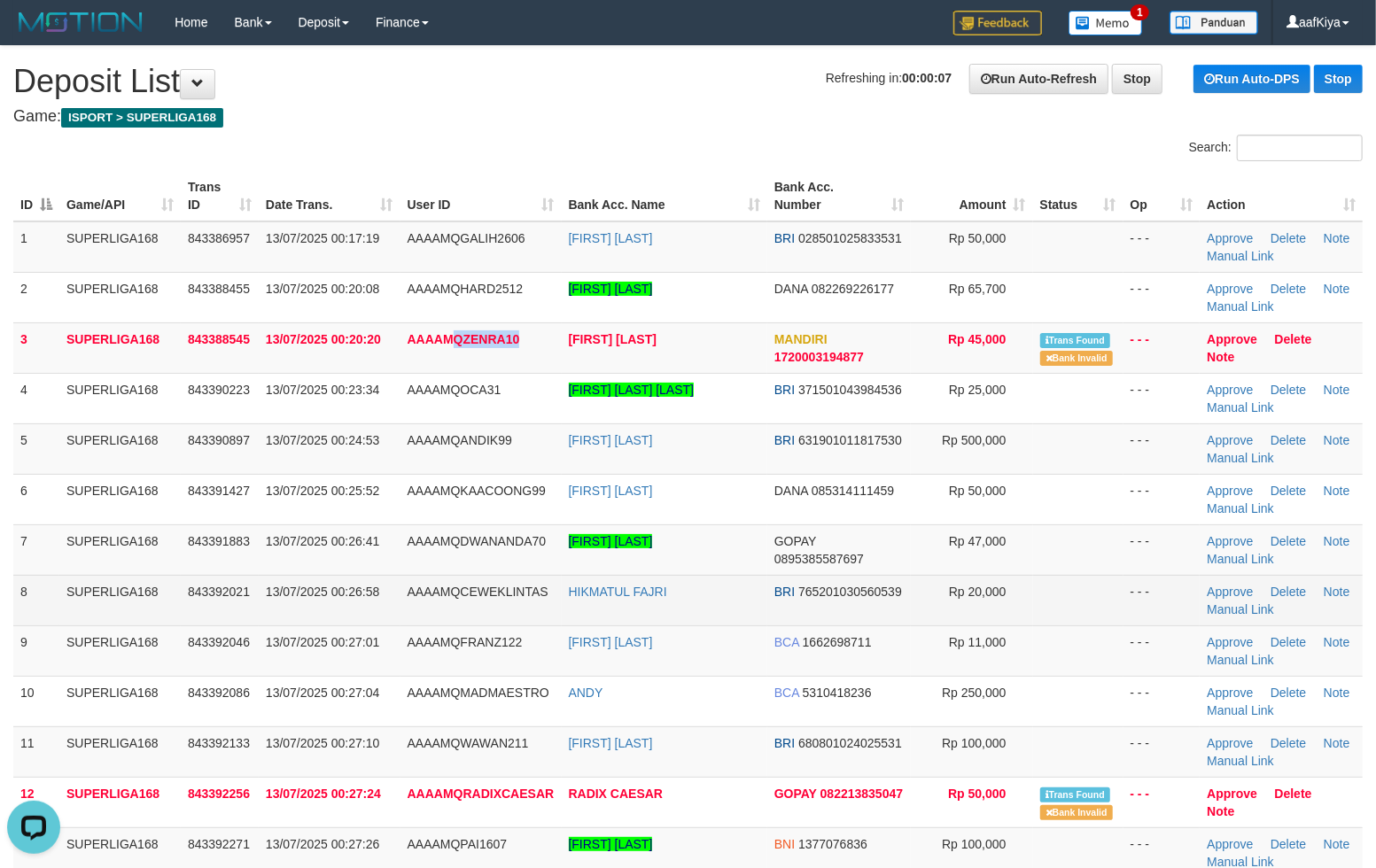 copy on "QZENRA10" 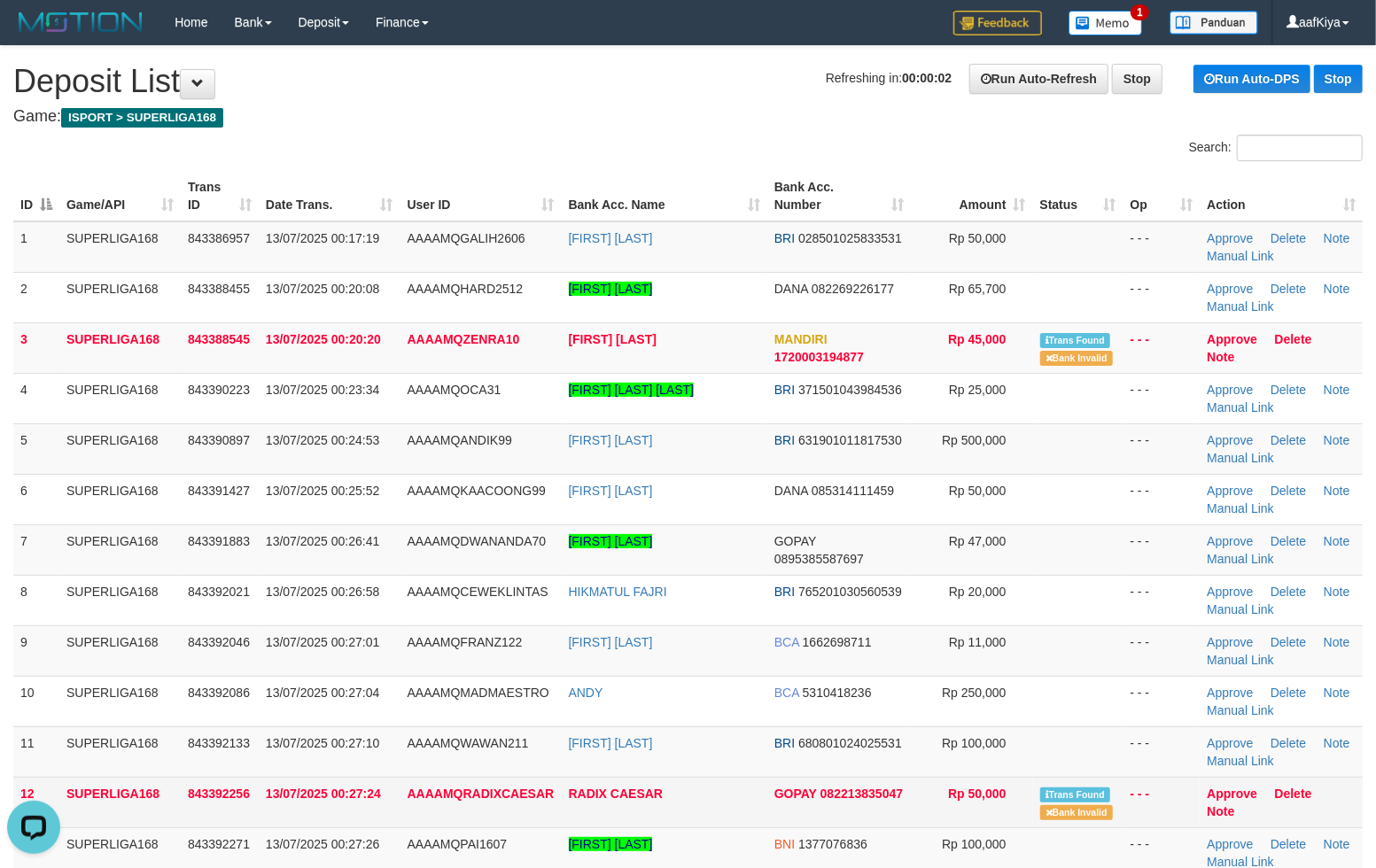 click on "RADIX CAESAR" at bounding box center (665, 802) 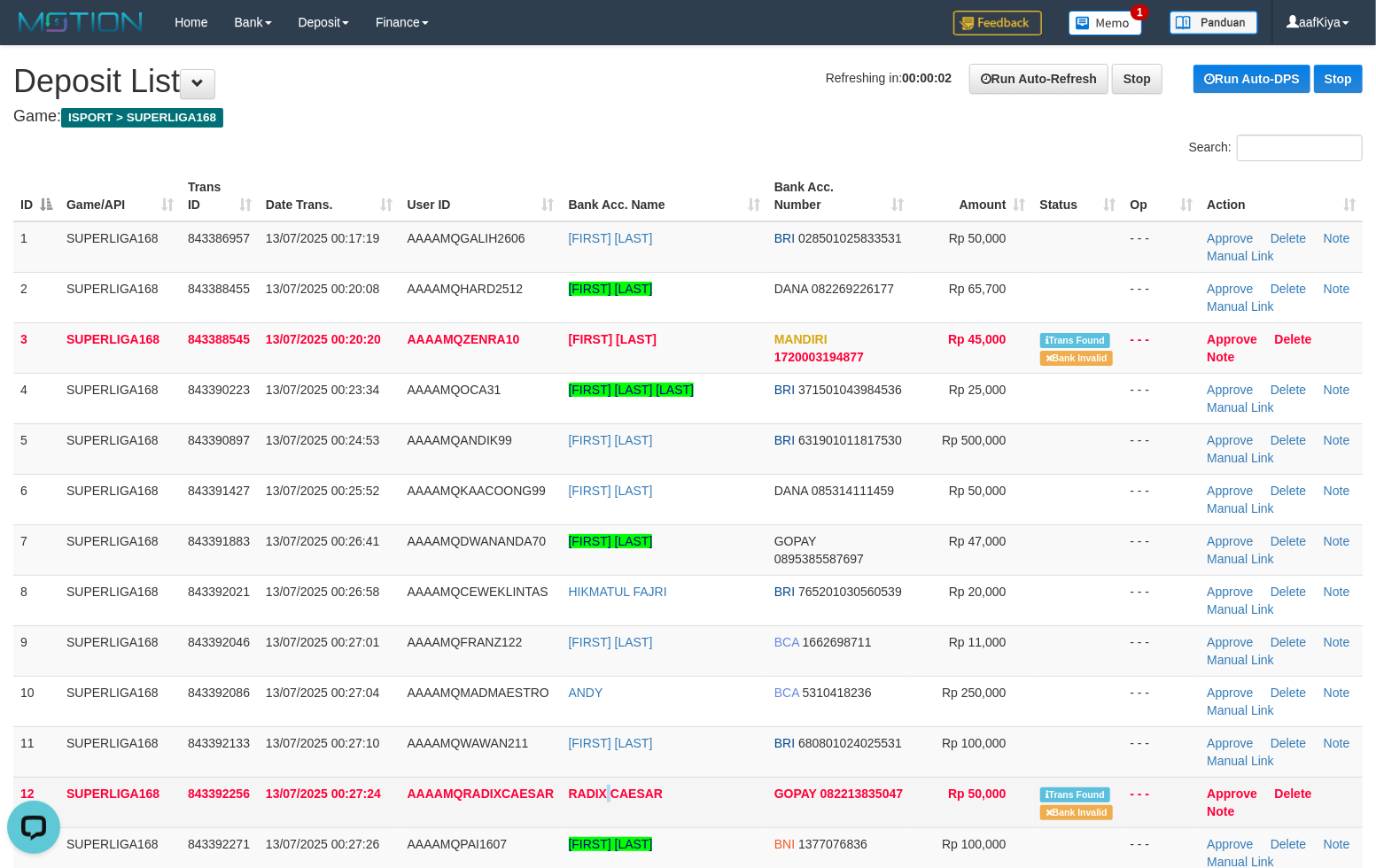 click on "RADIX CAESAR" at bounding box center (665, 802) 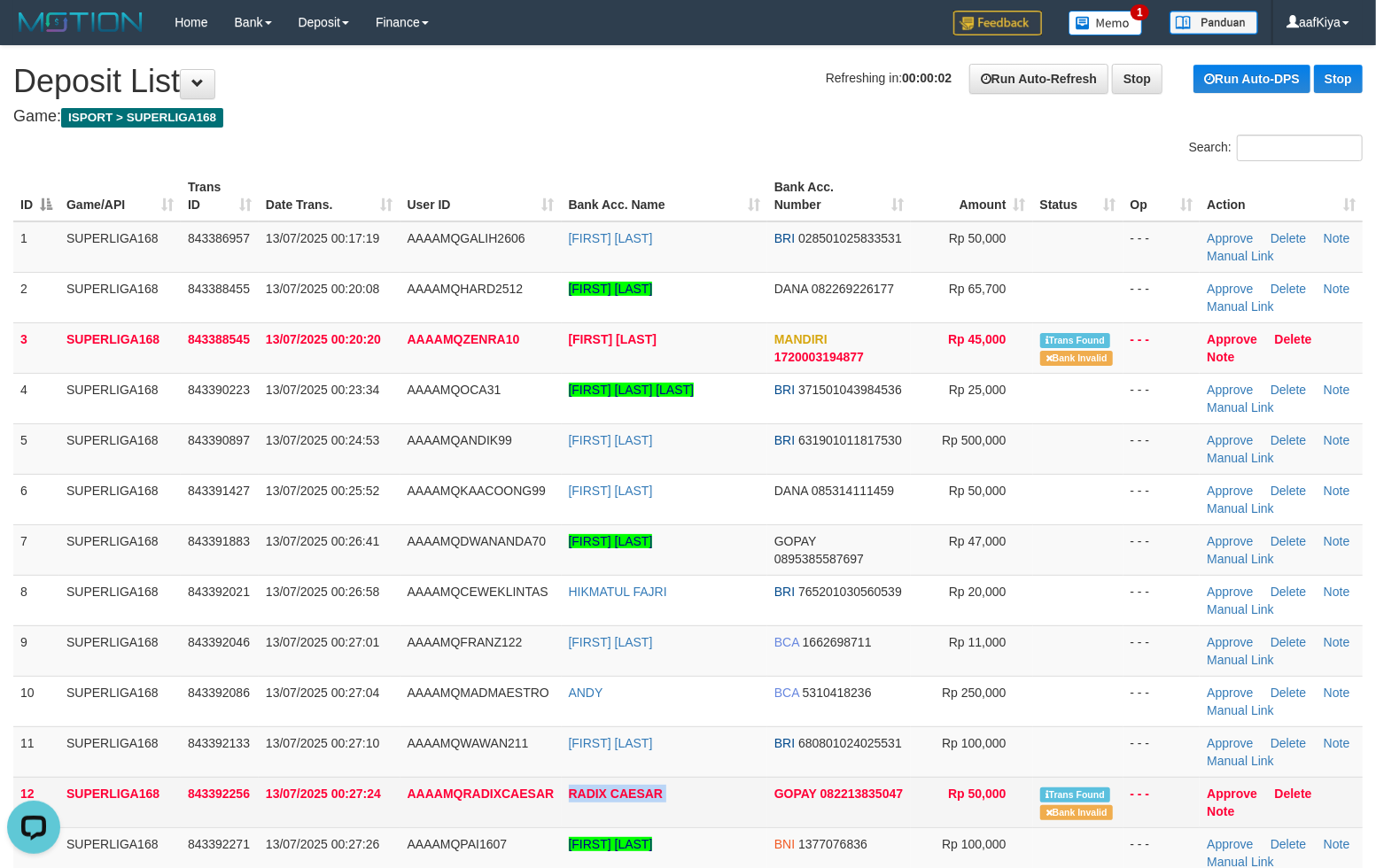 click on "RADIX CAESAR" at bounding box center (665, 802) 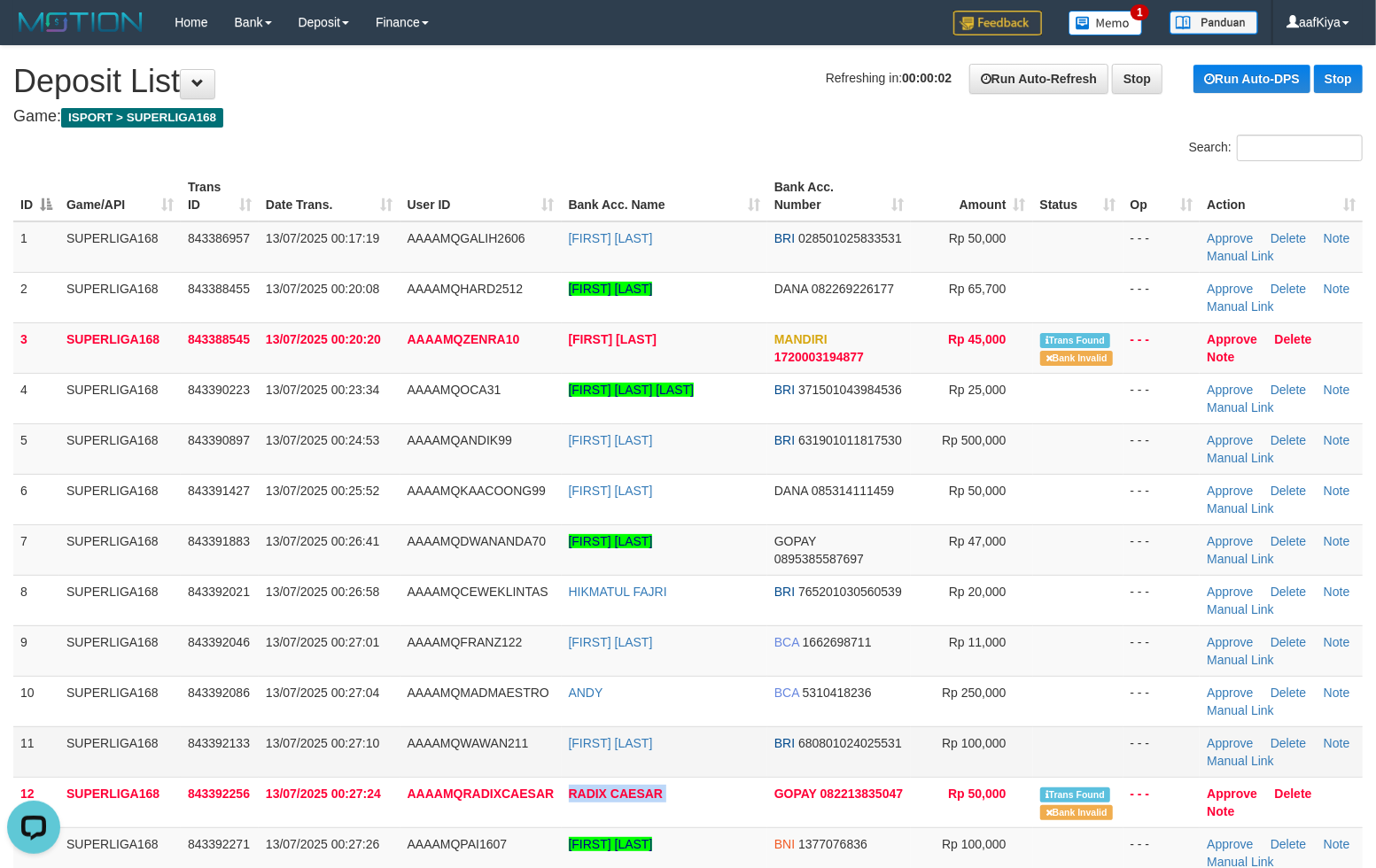 copy on "RADIX CAESAR" 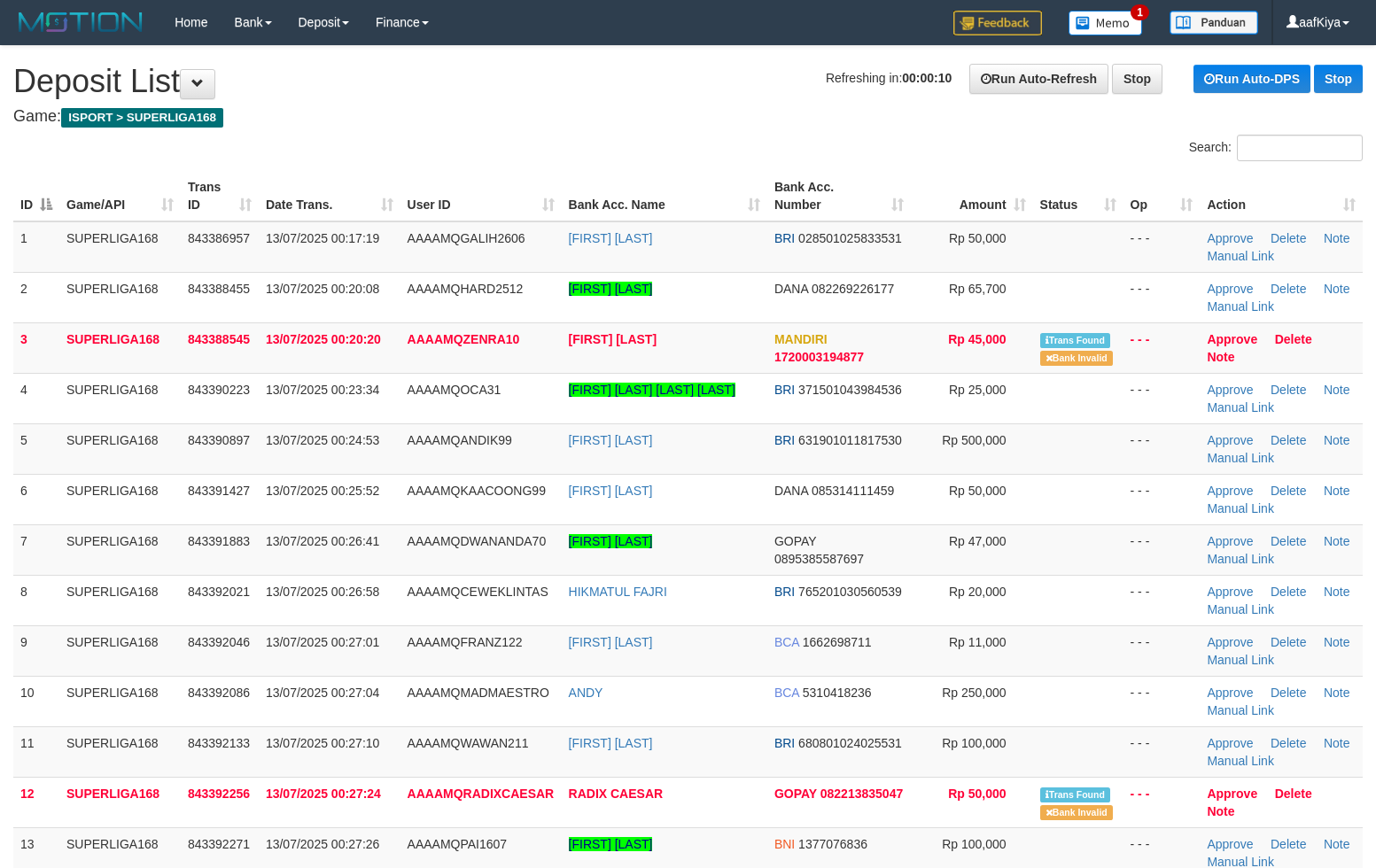 scroll, scrollTop: 0, scrollLeft: 0, axis: both 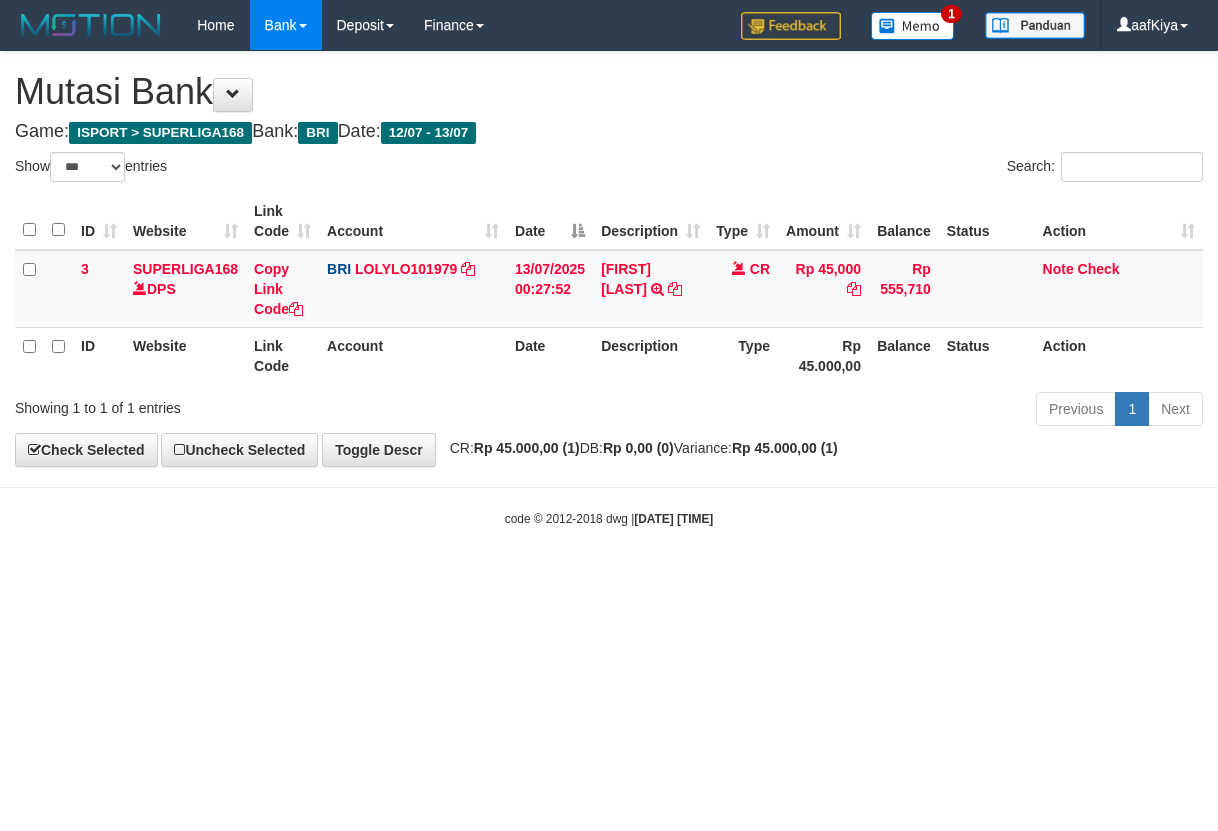 select on "***" 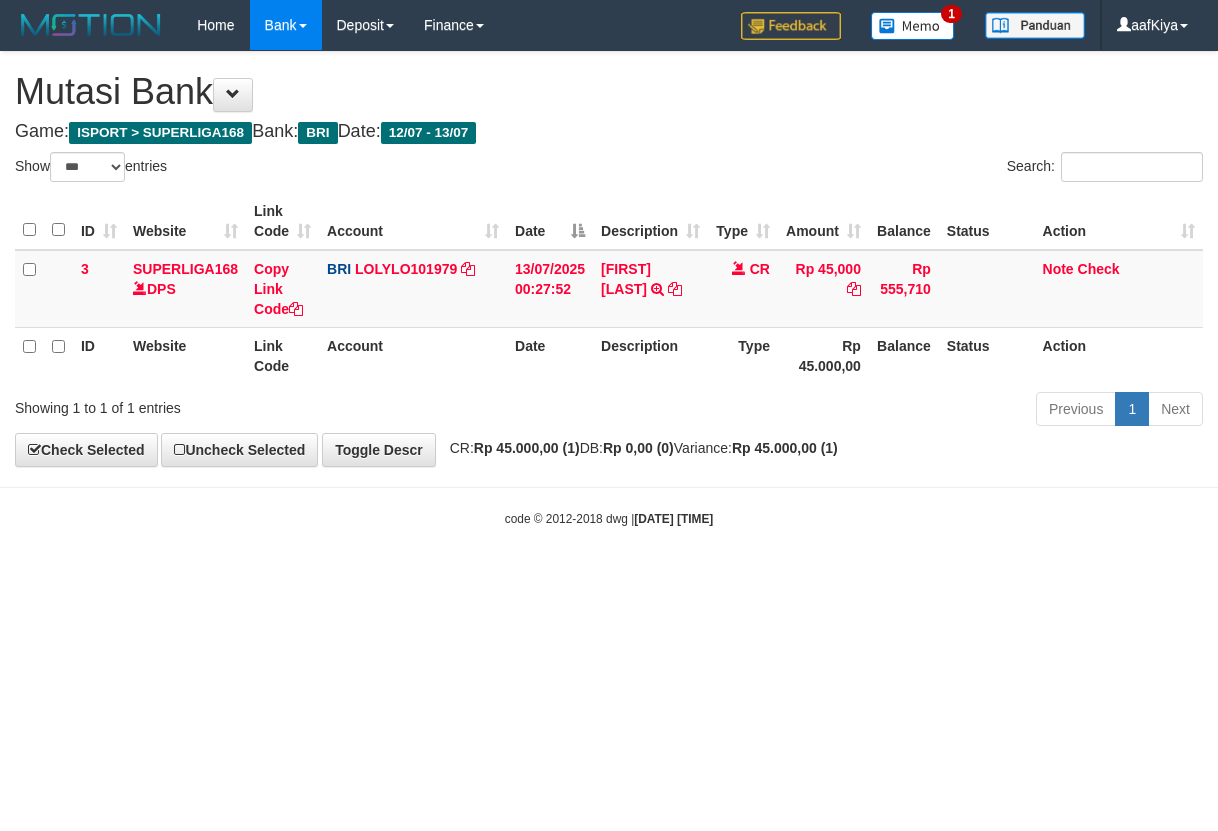 scroll, scrollTop: 0, scrollLeft: 0, axis: both 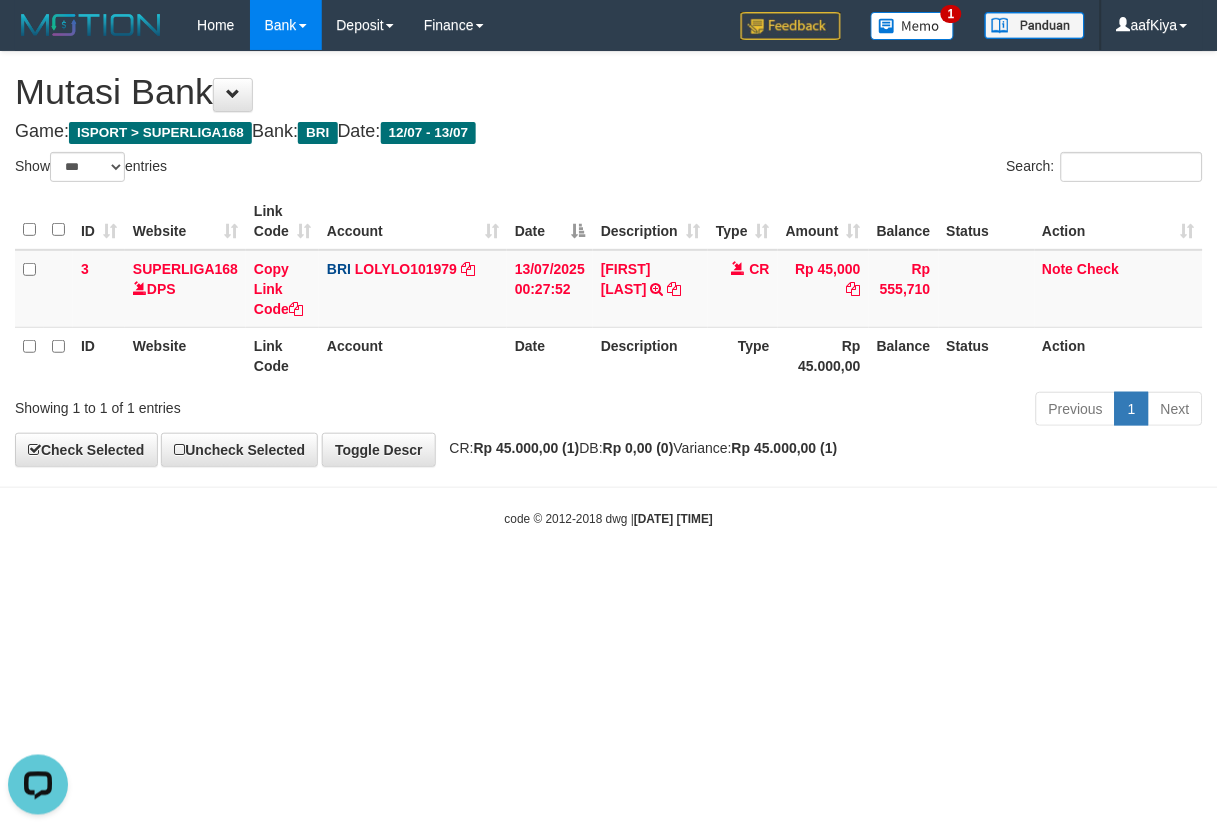 click on "Toggle navigation
Home
Bank
Account List
Load
By Website
Group
[ISPORT]													SUPERLIGA168
By Load Group (DPS)
1" at bounding box center [609, 289] 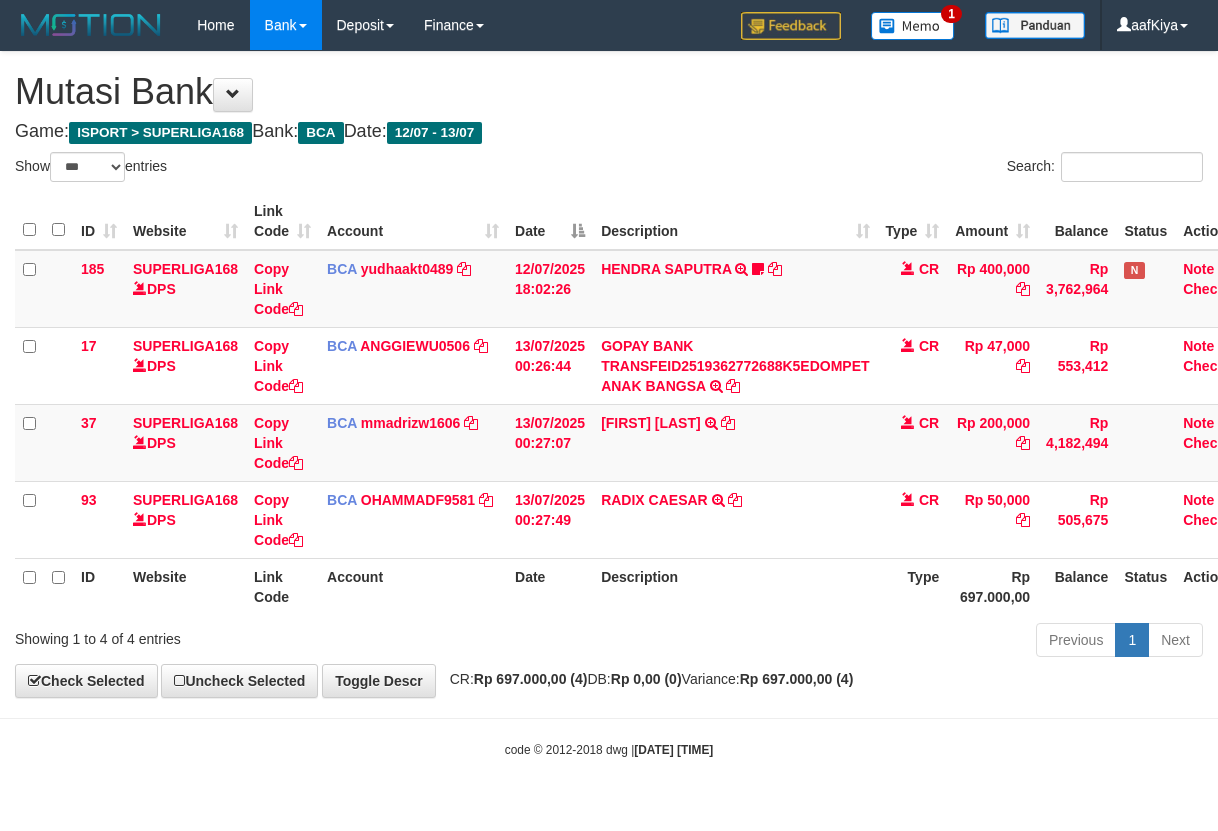 select on "***" 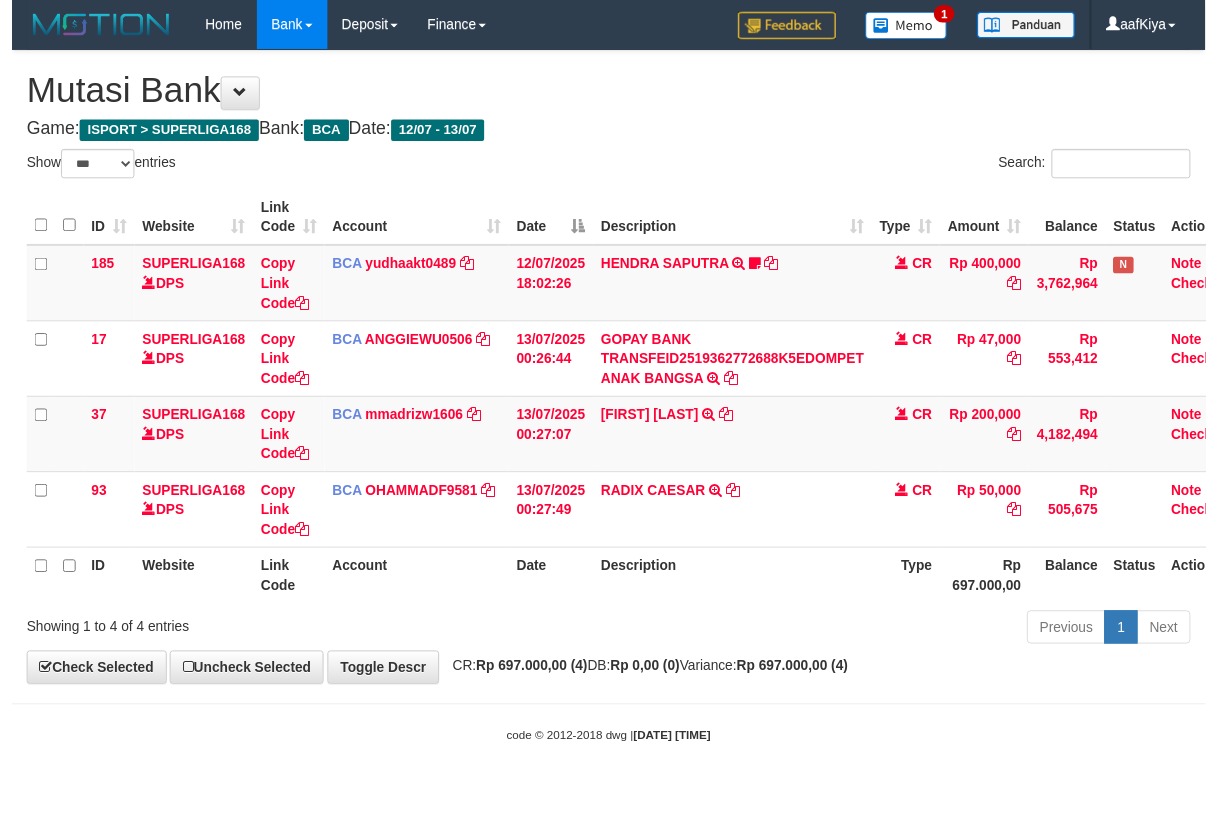 scroll, scrollTop: 0, scrollLeft: 0, axis: both 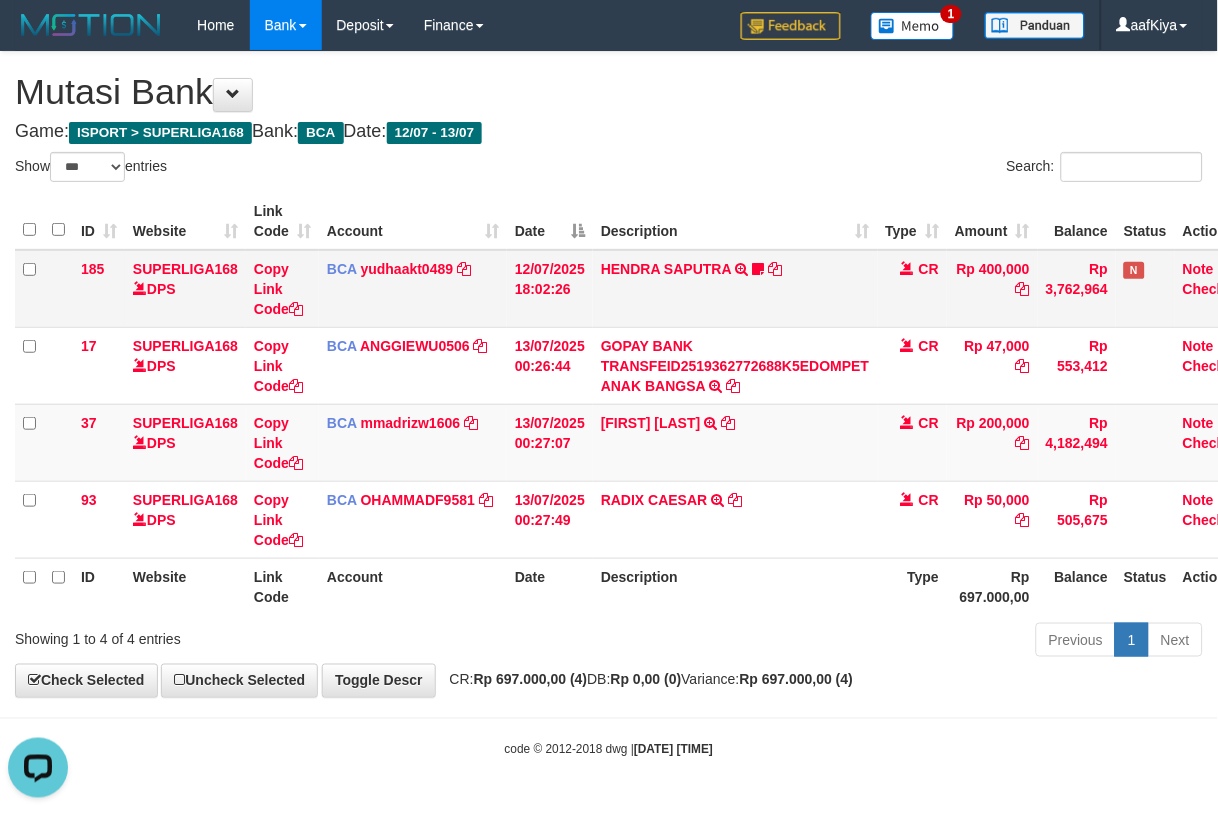 drag, startPoint x: 606, startPoint y: 116, endPoint x: 603, endPoint y: 281, distance: 165.02727 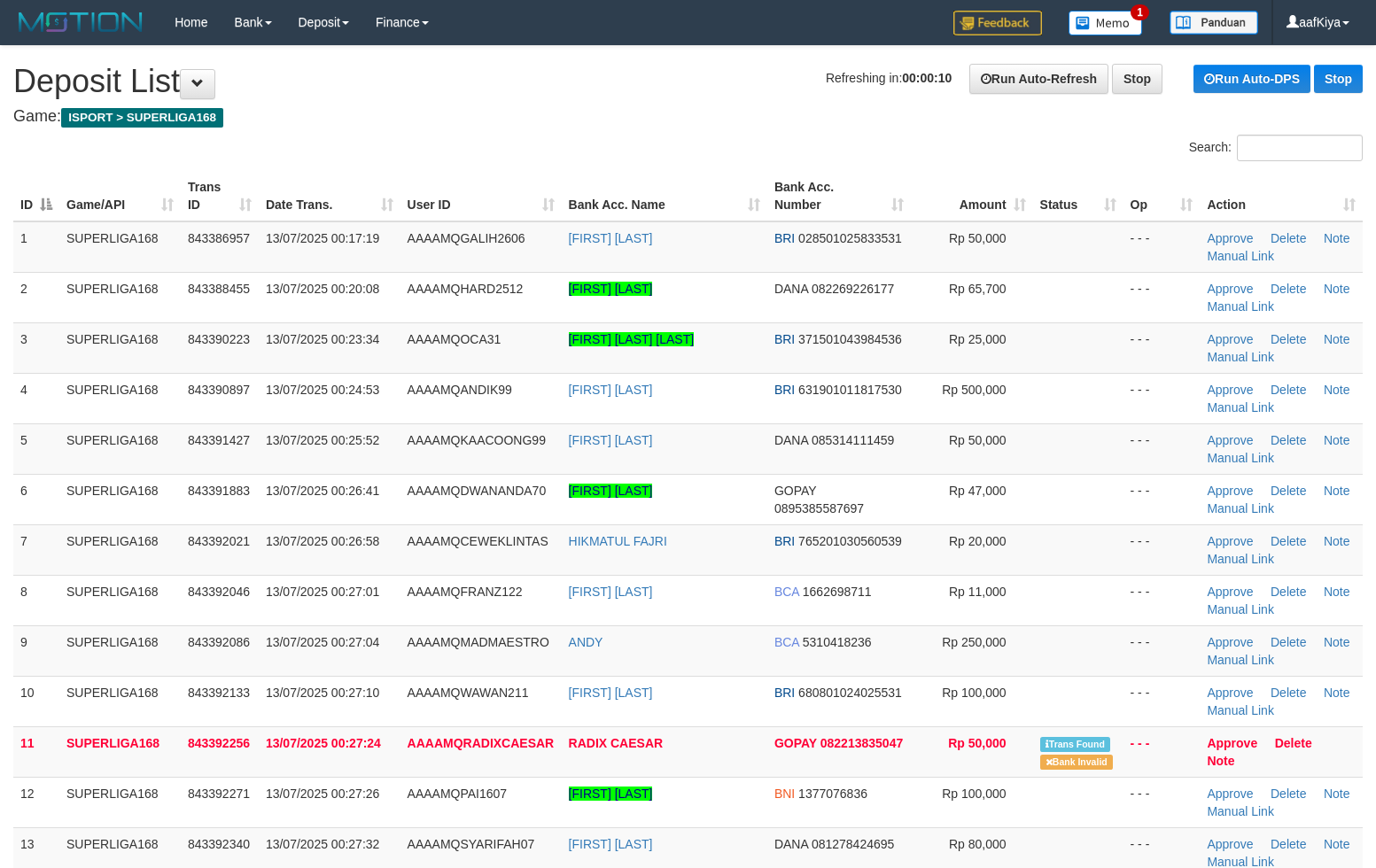 scroll, scrollTop: 0, scrollLeft: 0, axis: both 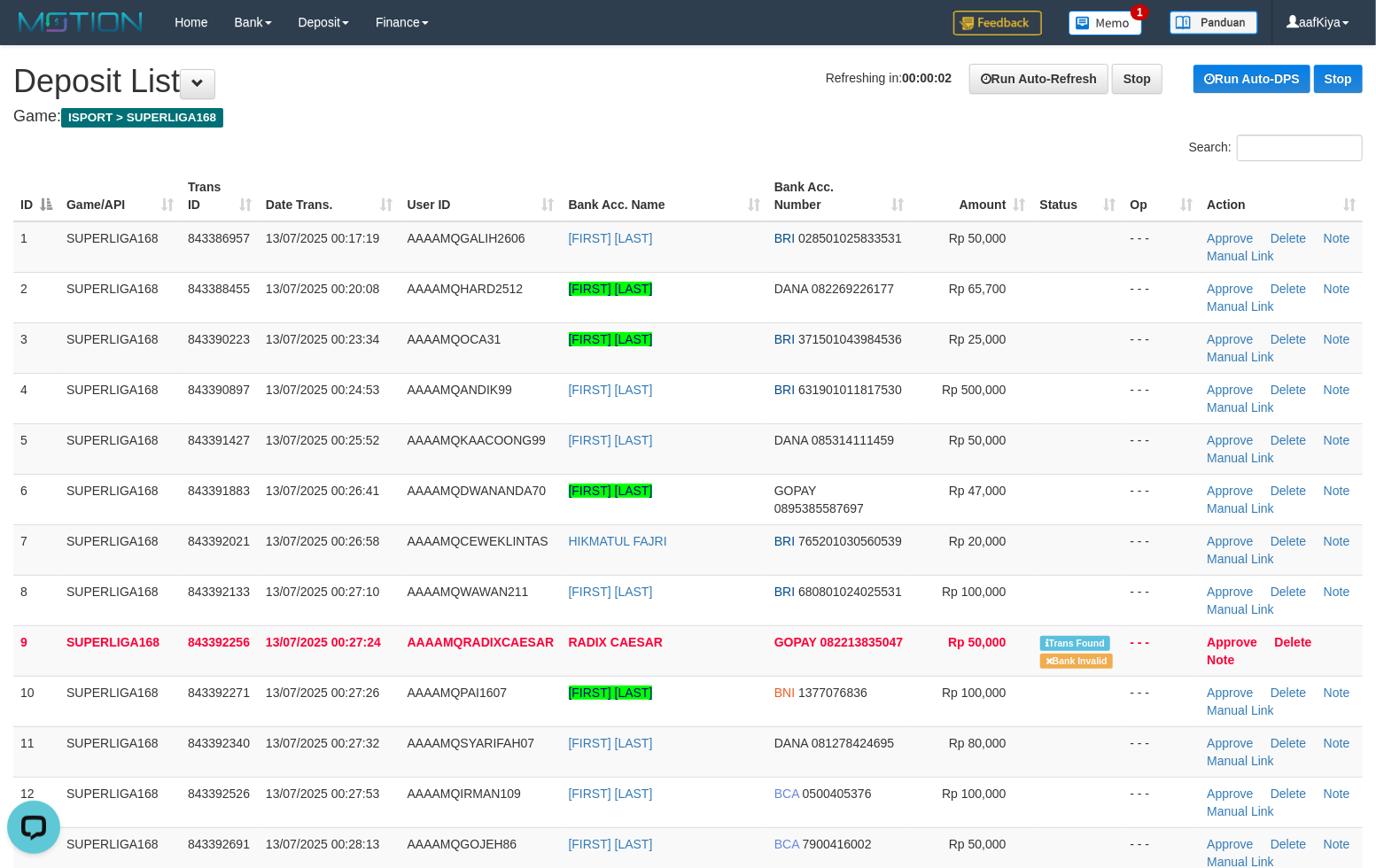 click on "Date Trans." at bounding box center (330, 196) 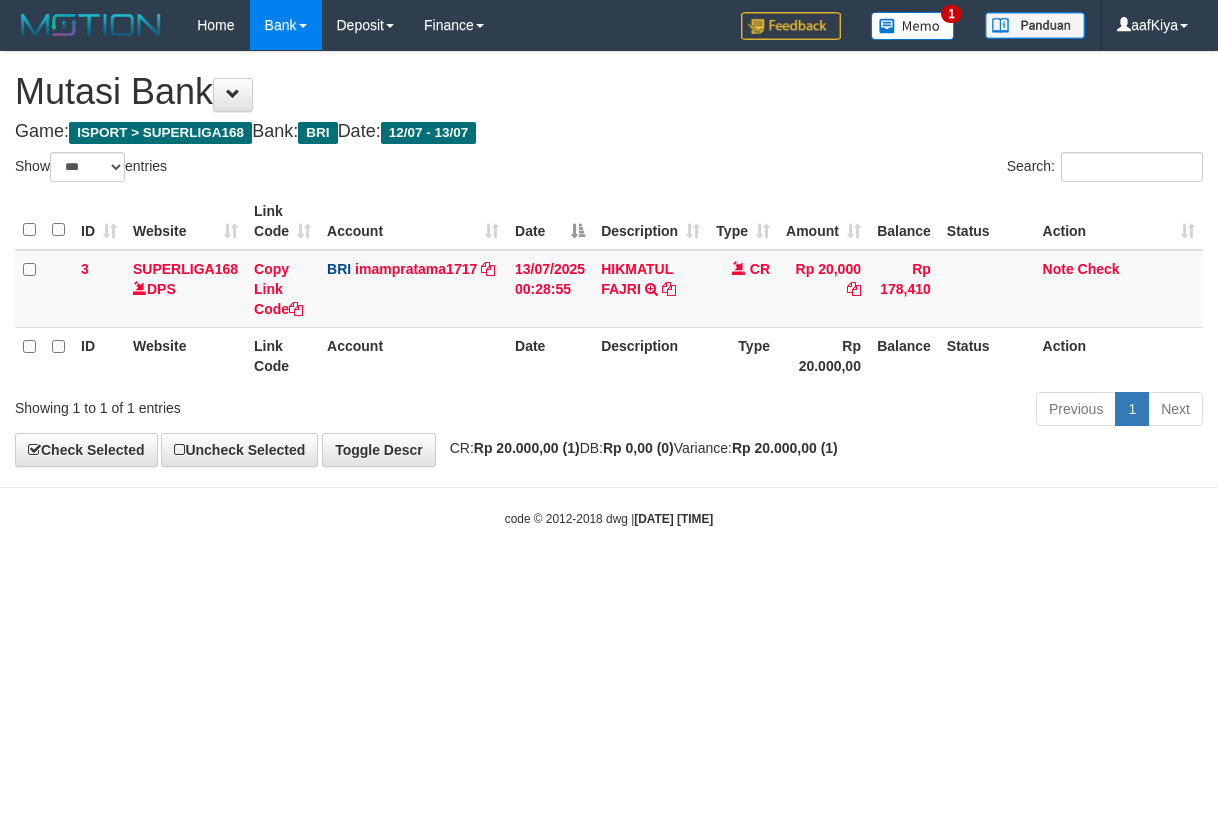 select on "***" 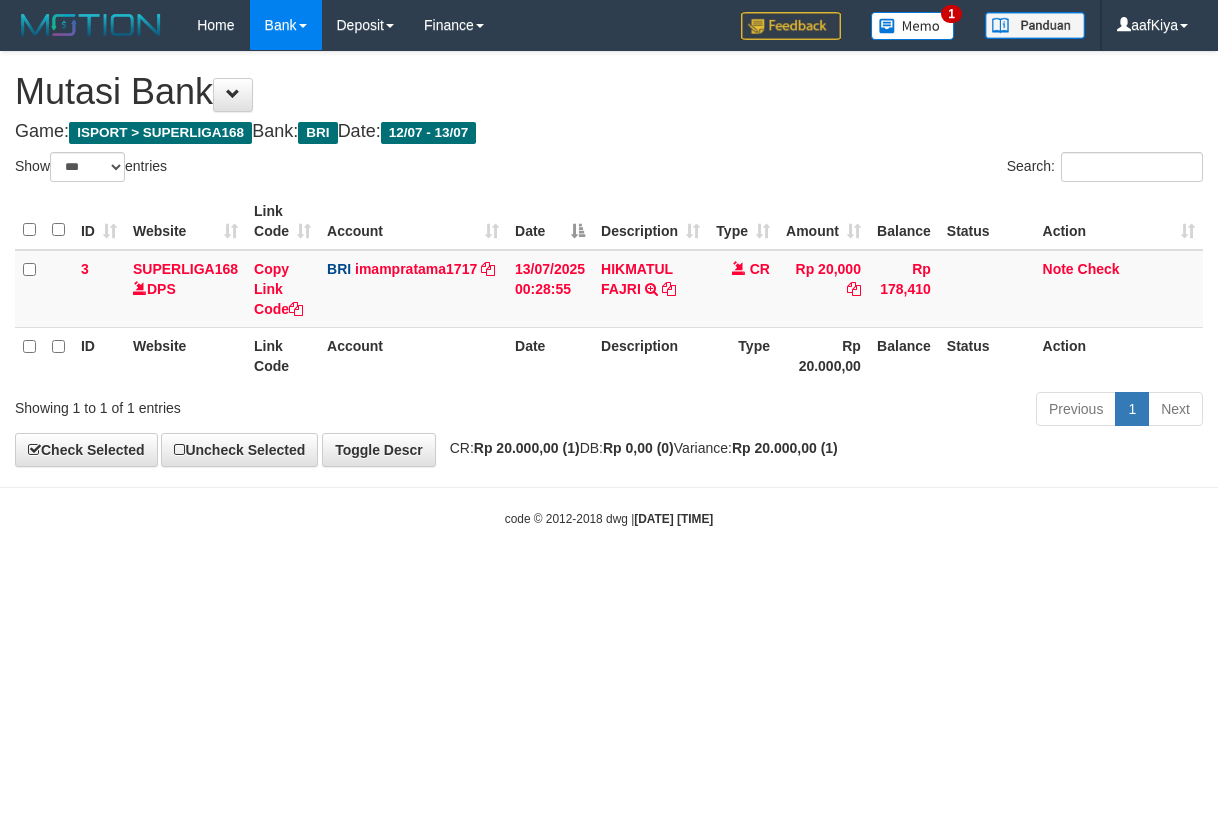 scroll, scrollTop: 0, scrollLeft: 0, axis: both 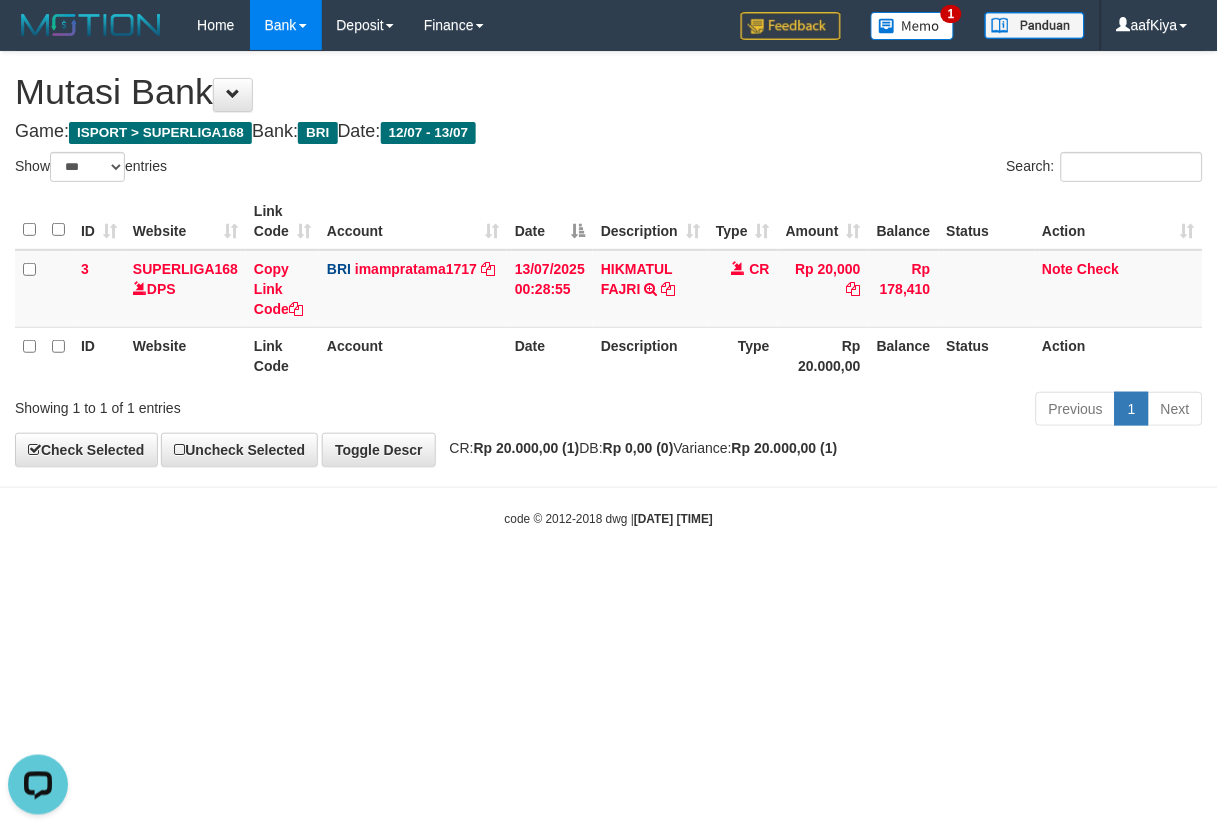 click on "Toggle navigation
Home
Bank
Account List
Load
By Website
Group
[ISPORT]													SUPERLIGA168
By Load Group (DPS)" at bounding box center (609, 289) 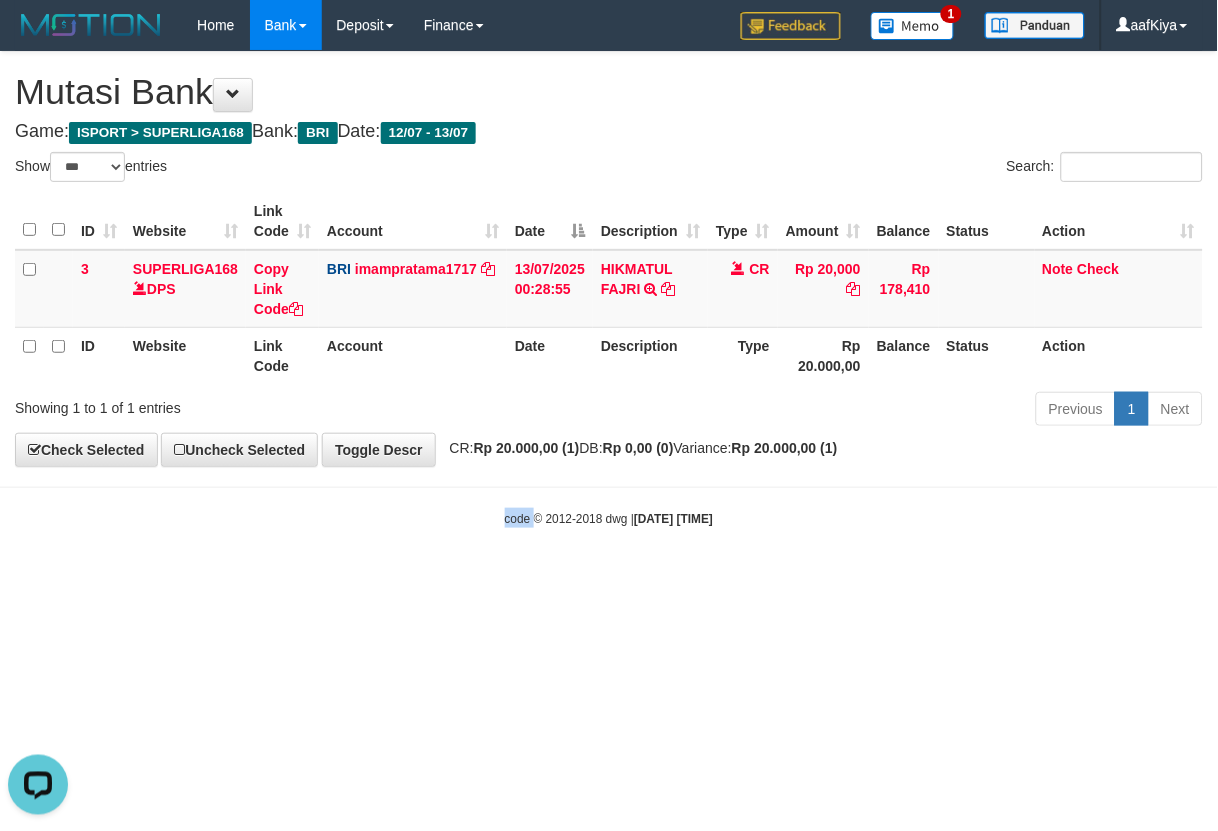 click on "Toggle navigation
Home
Bank
Account List
Load
By Website
Group
[ISPORT]													SUPERLIGA168
By Load Group (DPS)" at bounding box center [609, 289] 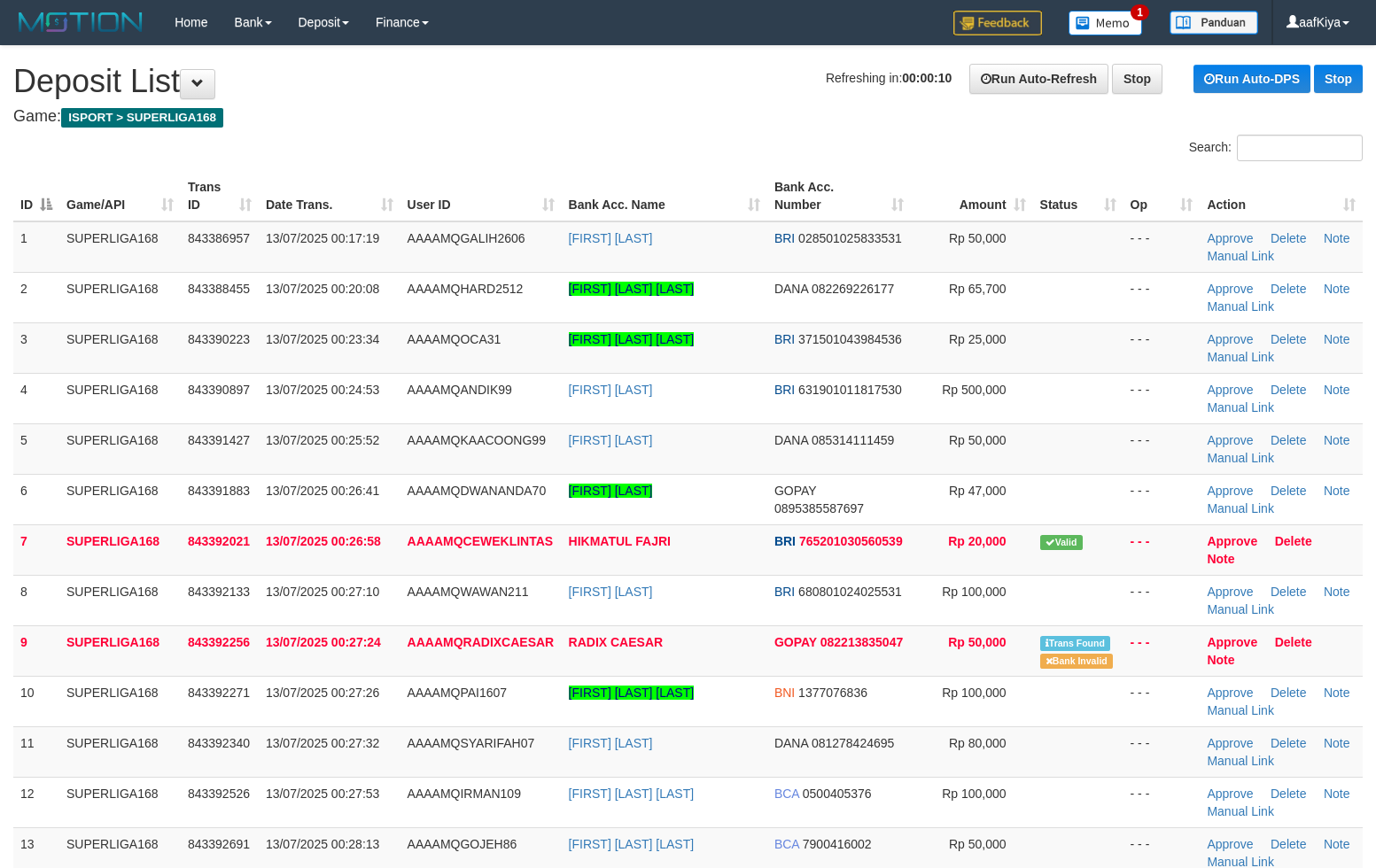 scroll, scrollTop: 0, scrollLeft: 0, axis: both 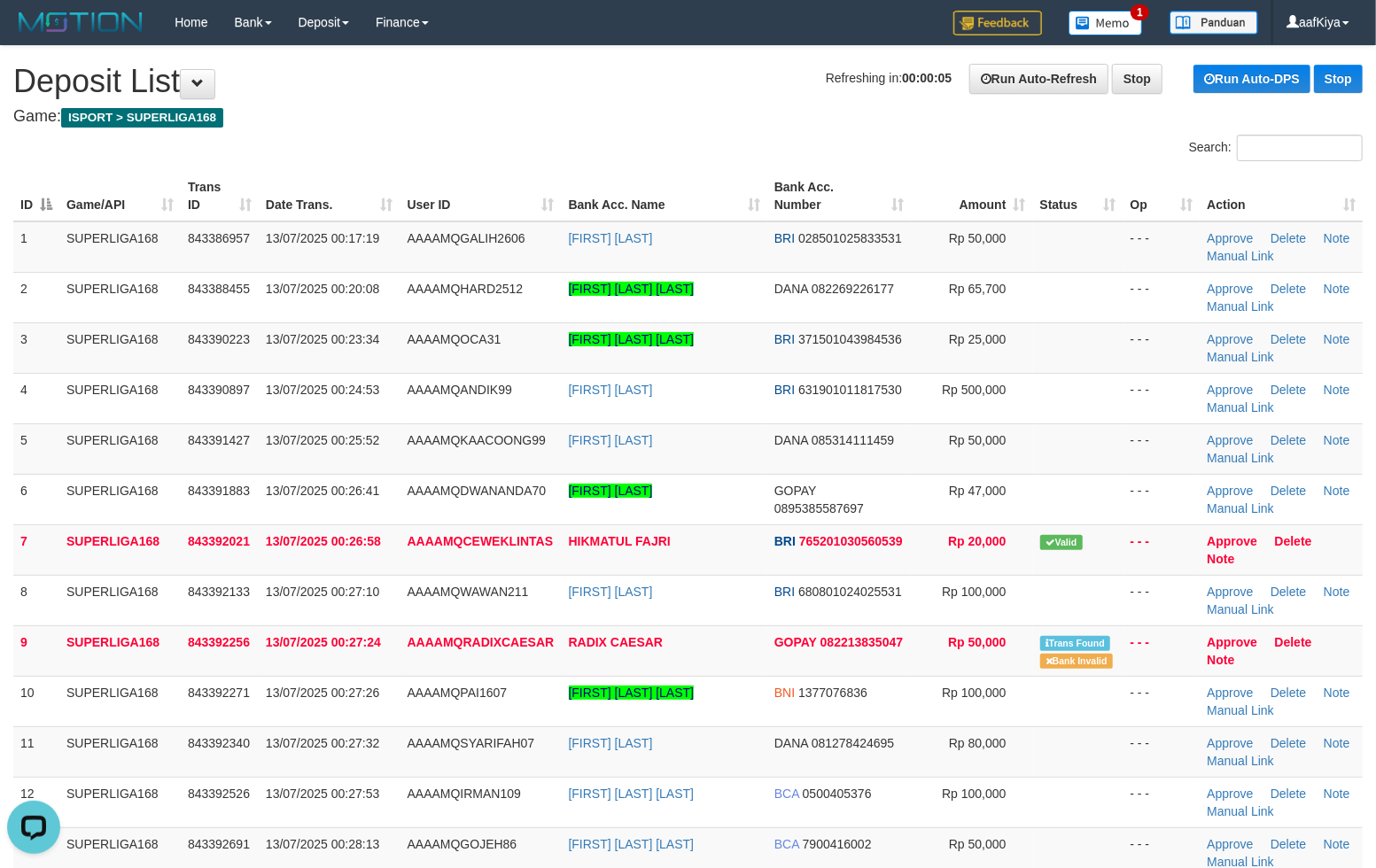 click on "**********" at bounding box center (688, 1140) 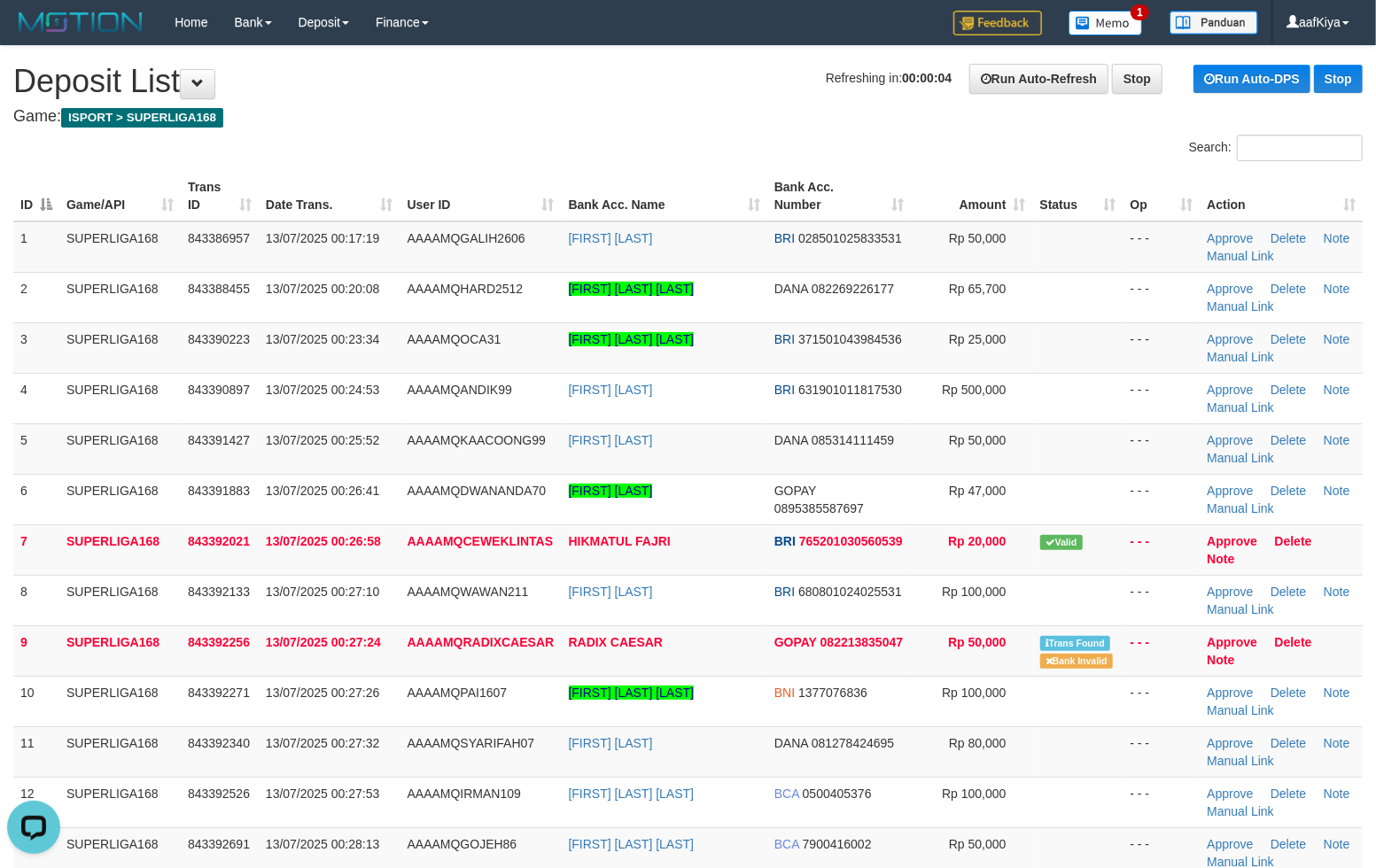 click on "Search:" at bounding box center [688, 150] 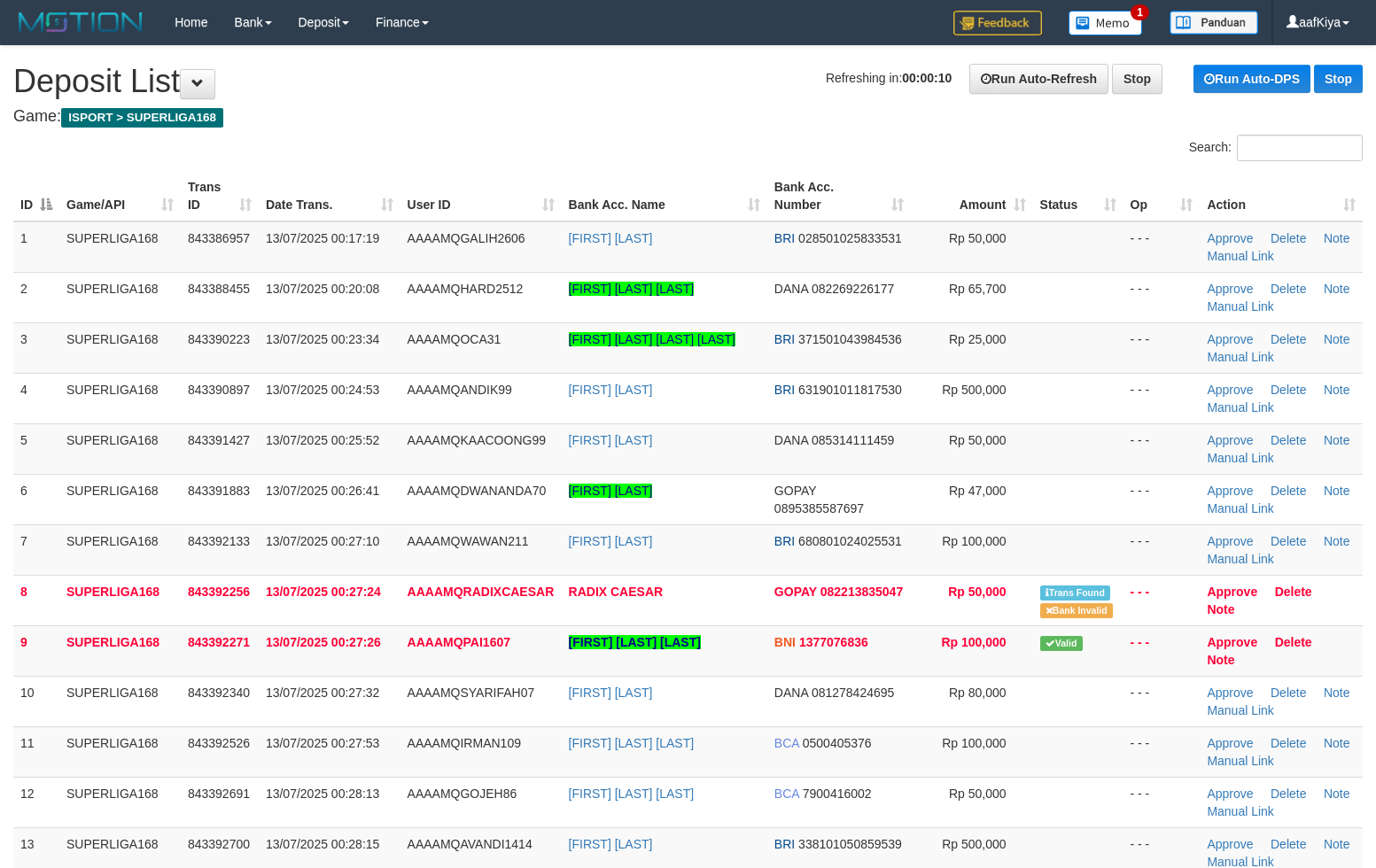 scroll, scrollTop: 0, scrollLeft: 0, axis: both 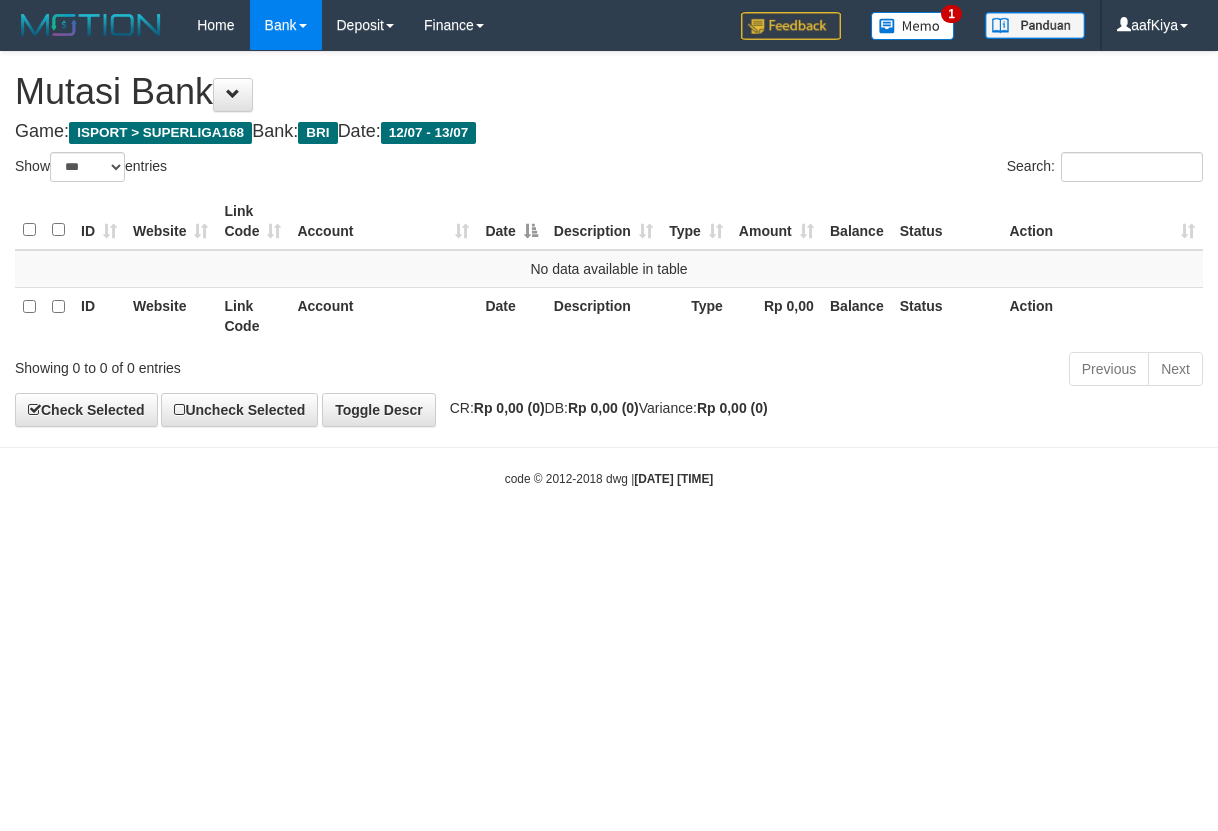select on "***" 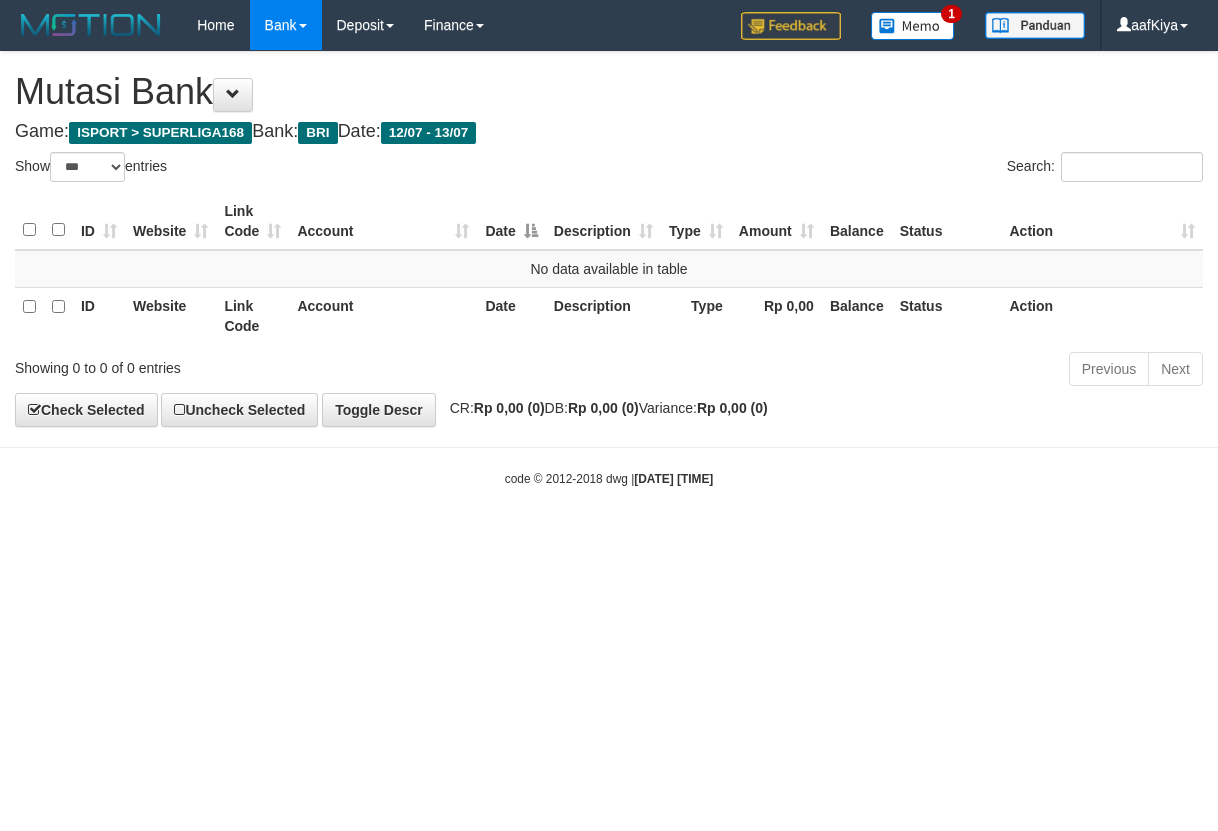 scroll, scrollTop: 0, scrollLeft: 0, axis: both 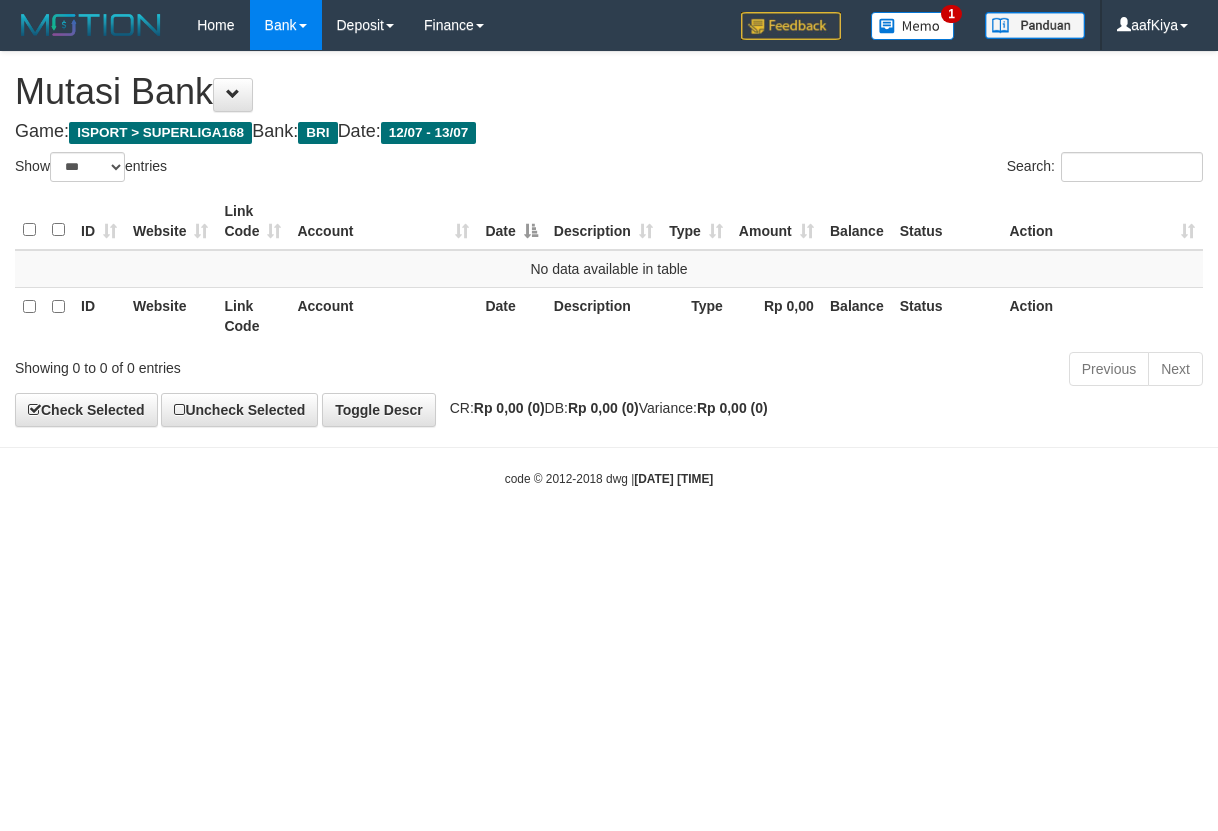 select on "***" 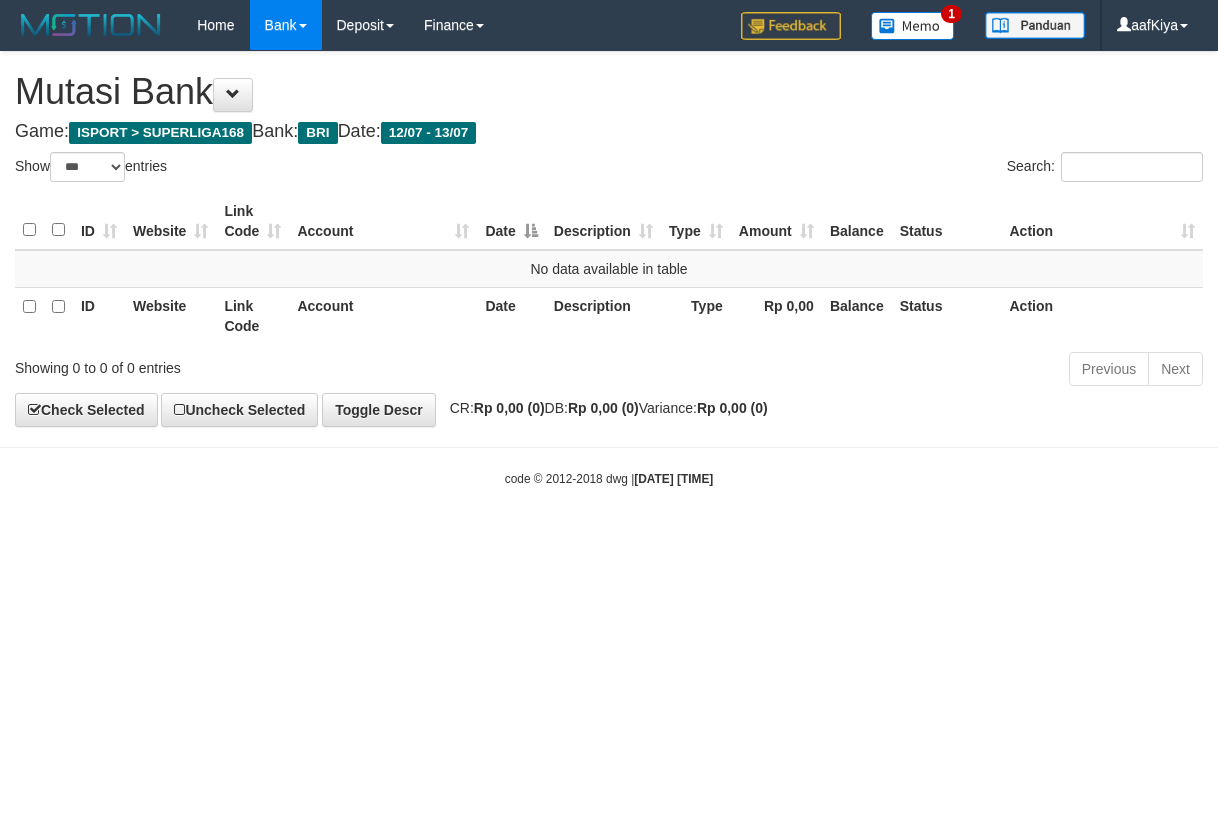 scroll, scrollTop: 0, scrollLeft: 0, axis: both 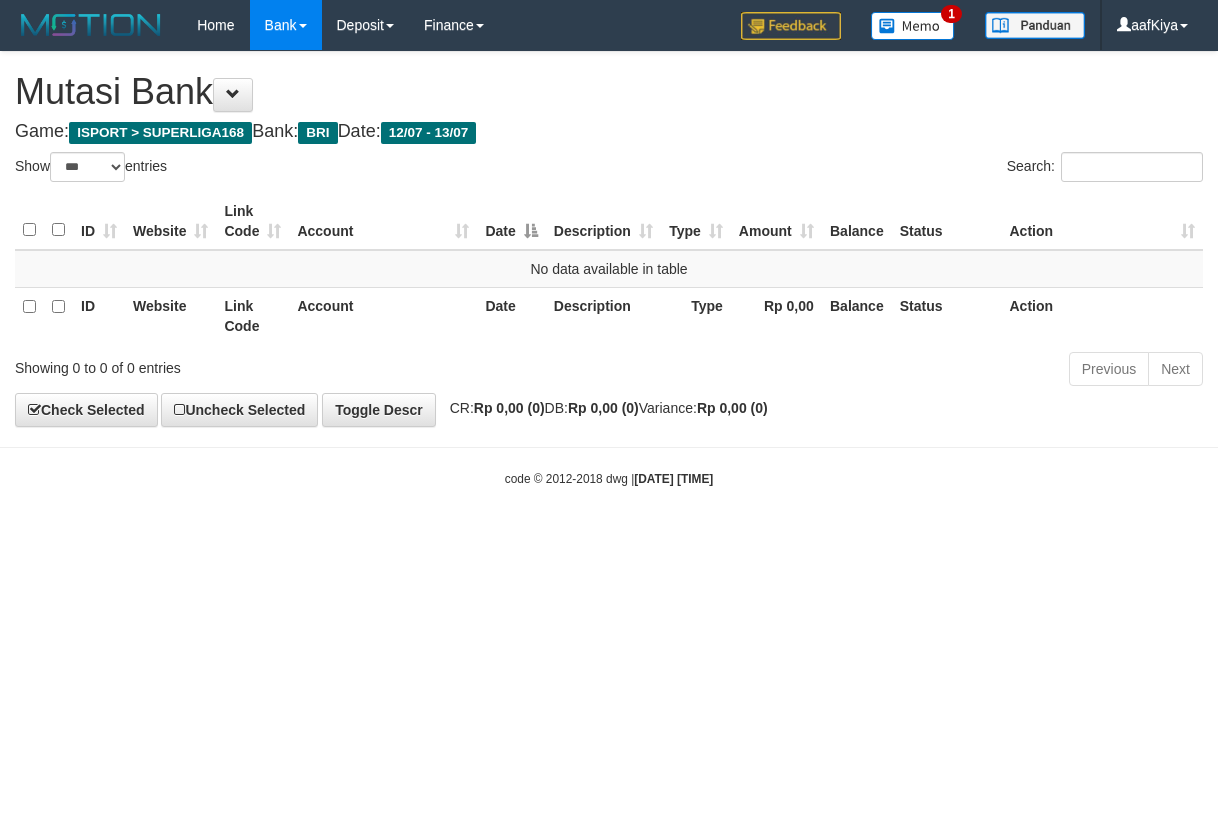 select on "***" 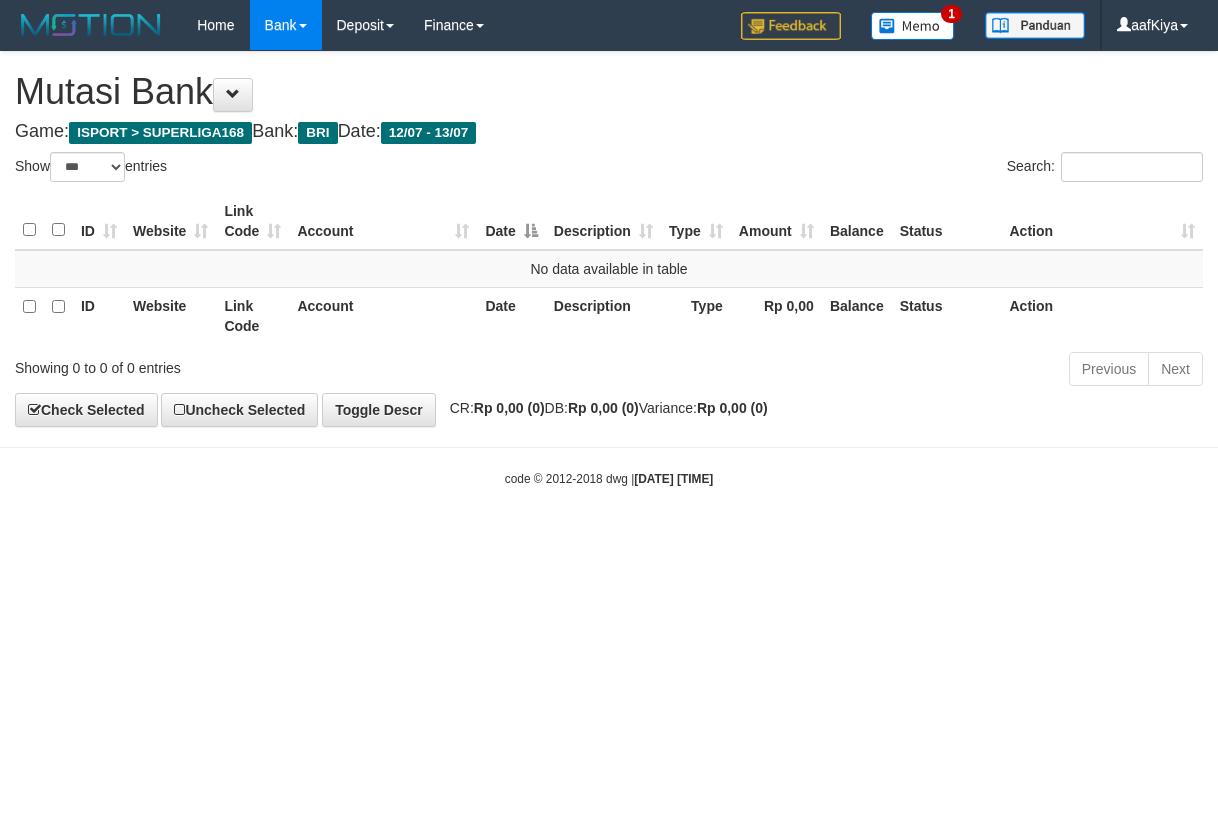 scroll, scrollTop: 0, scrollLeft: 0, axis: both 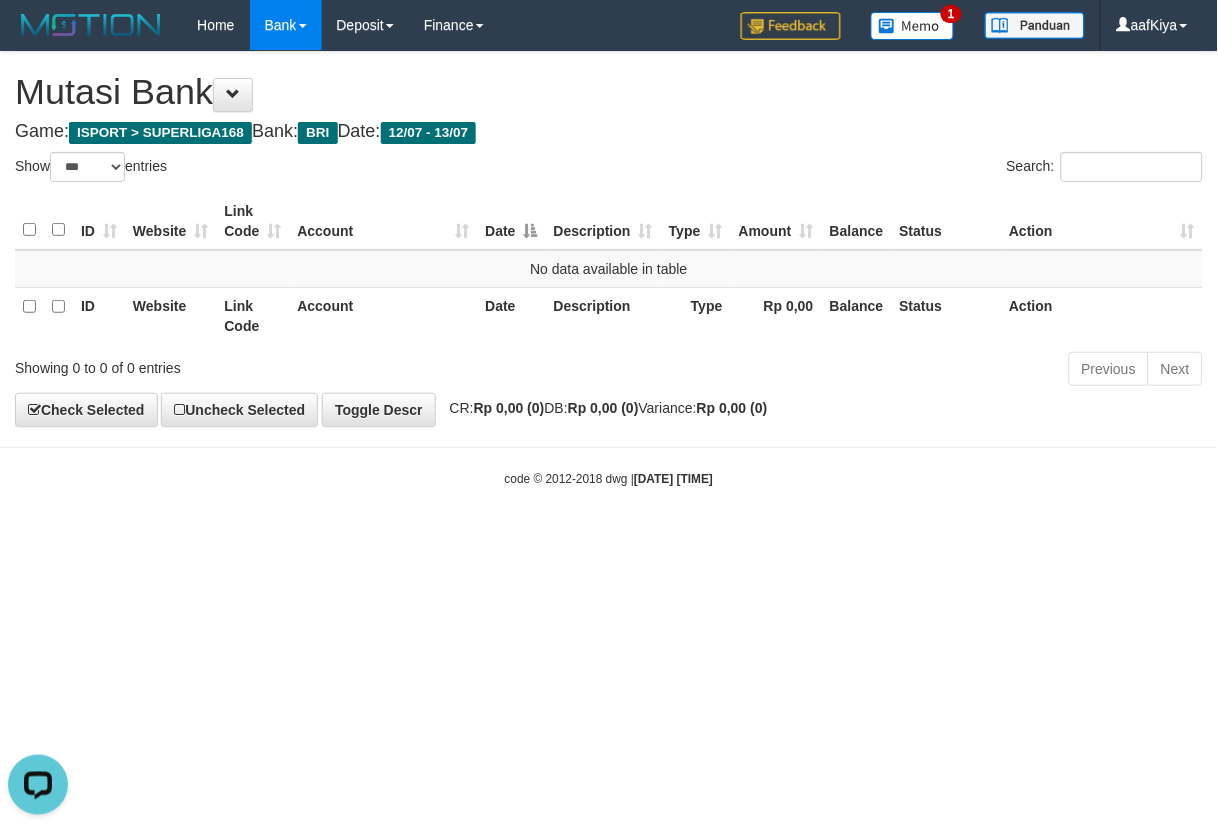 click on "Toggle navigation
Home
Bank
Account List
Load
By Website
Group
[ISPORT]													SUPERLIGA168
By Load Group (DPS)" at bounding box center (609, 269) 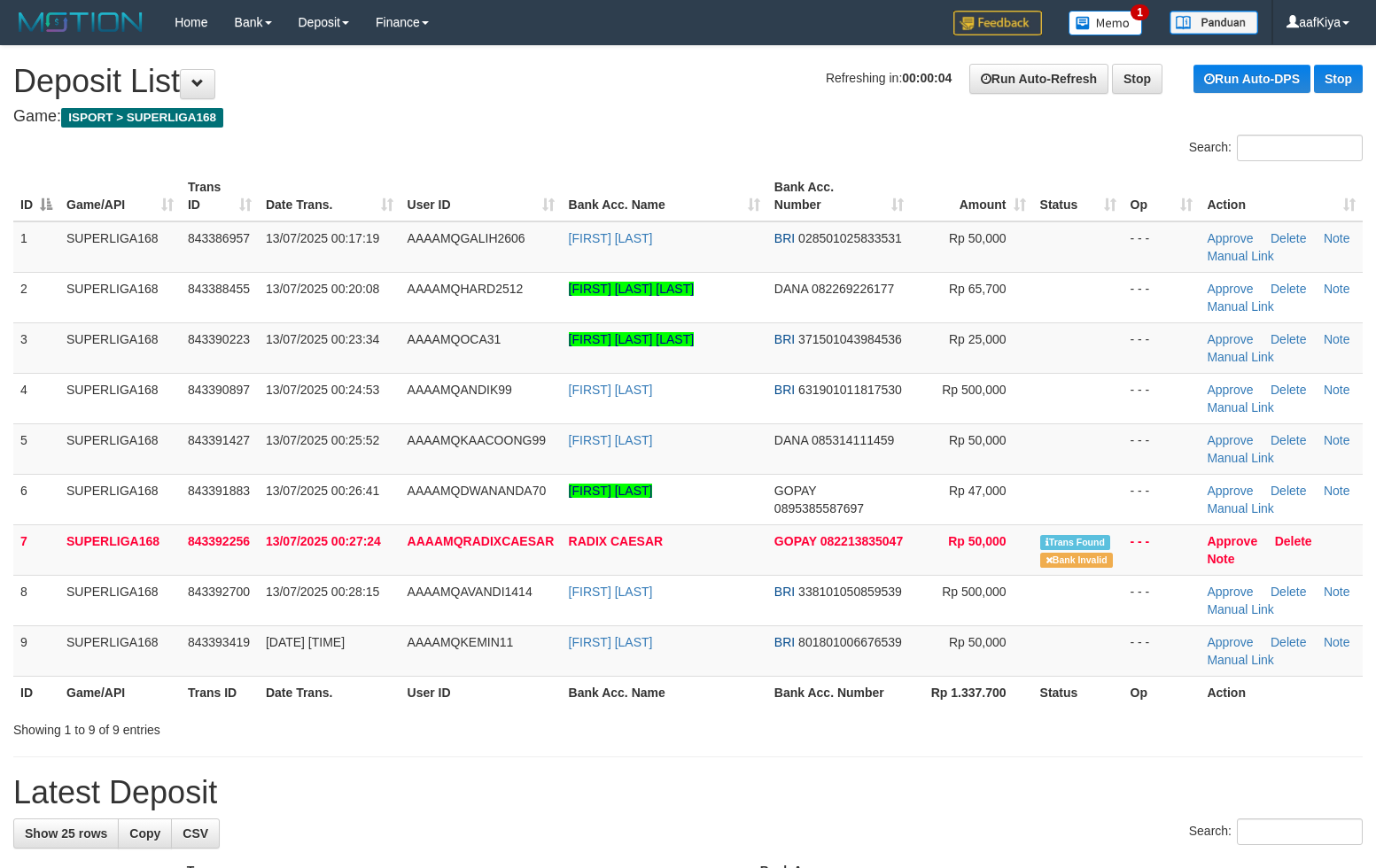 scroll, scrollTop: 0, scrollLeft: 0, axis: both 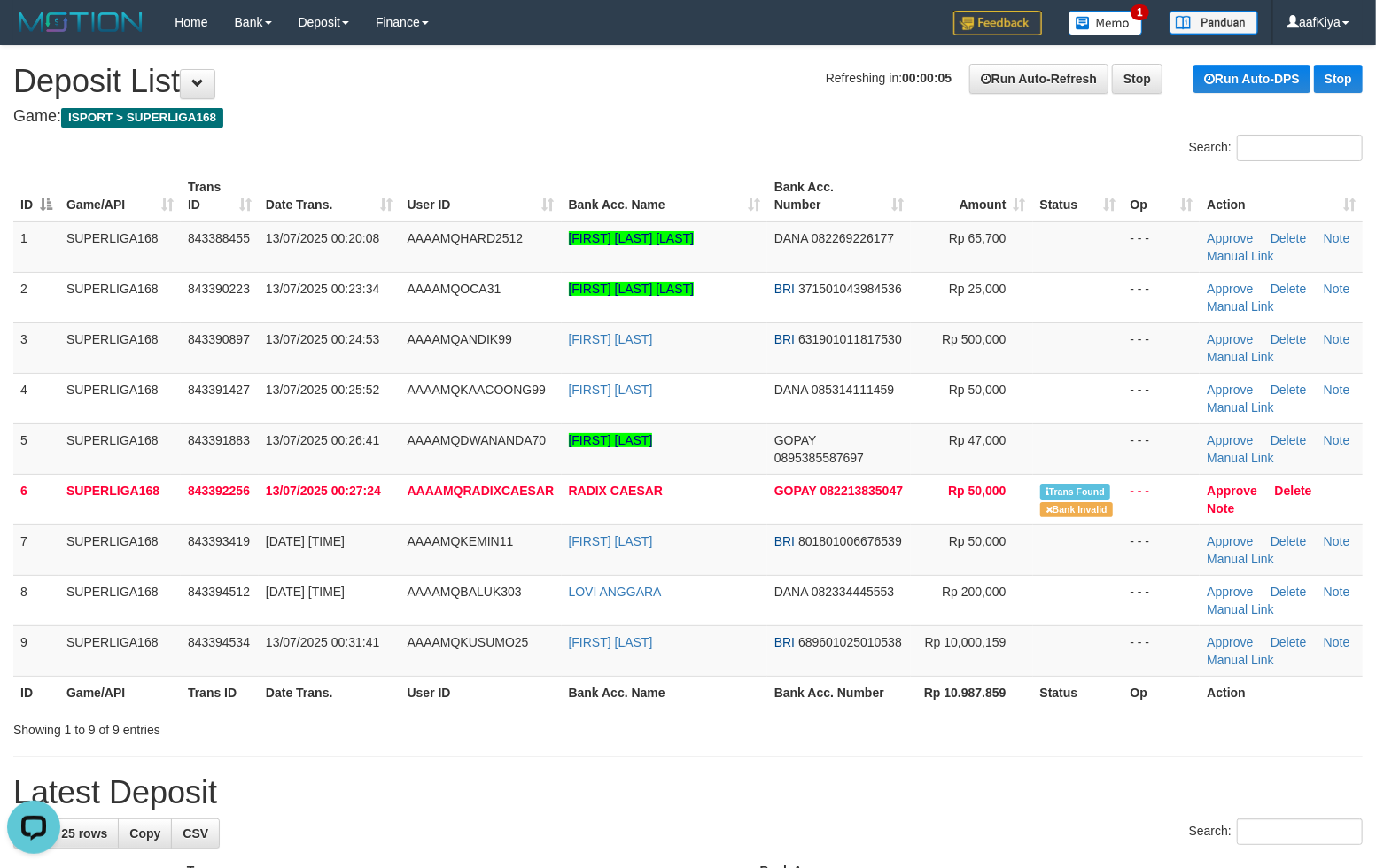 click on "**********" at bounding box center [688, 1015] 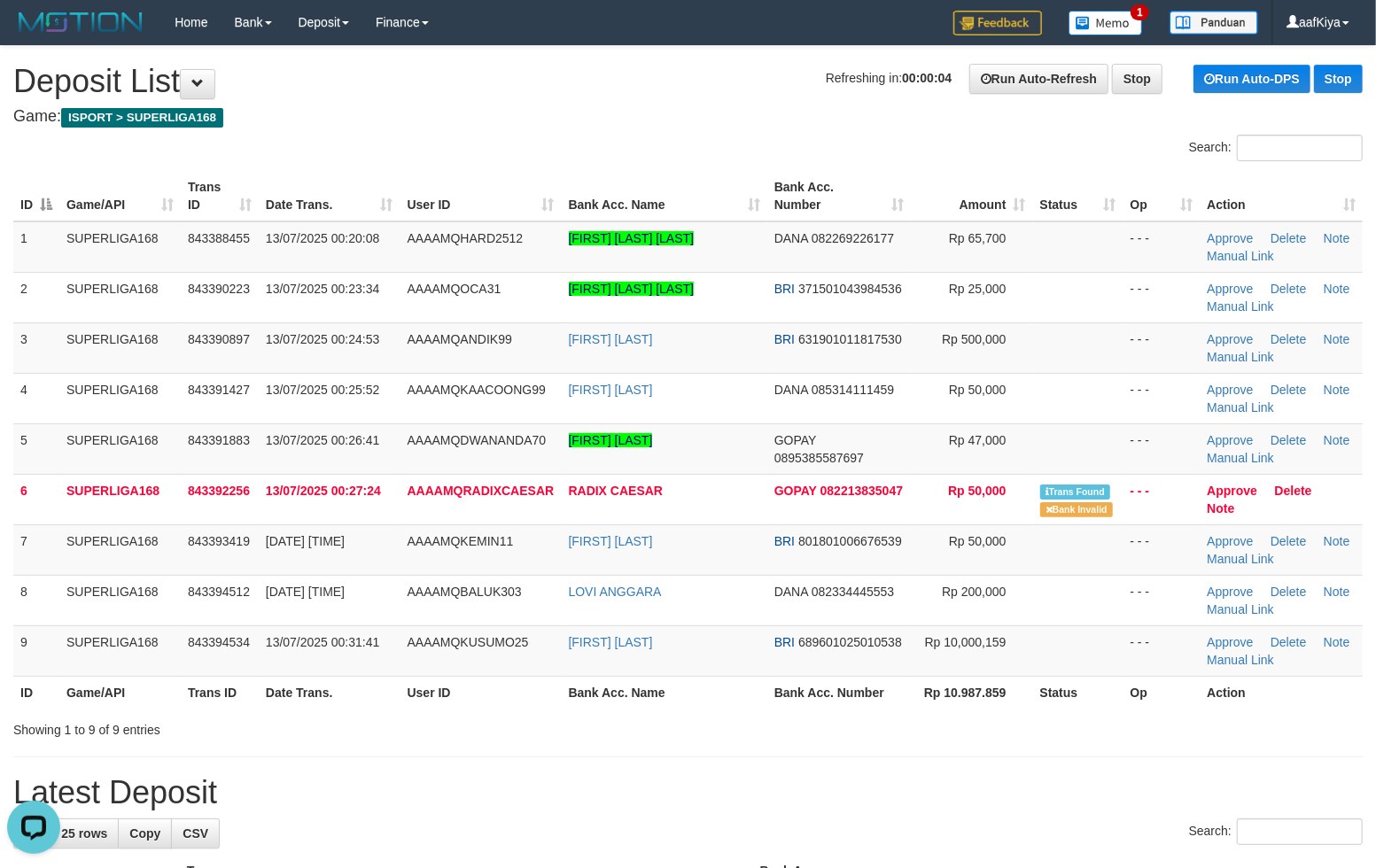 click on "**********" at bounding box center (688, 1015) 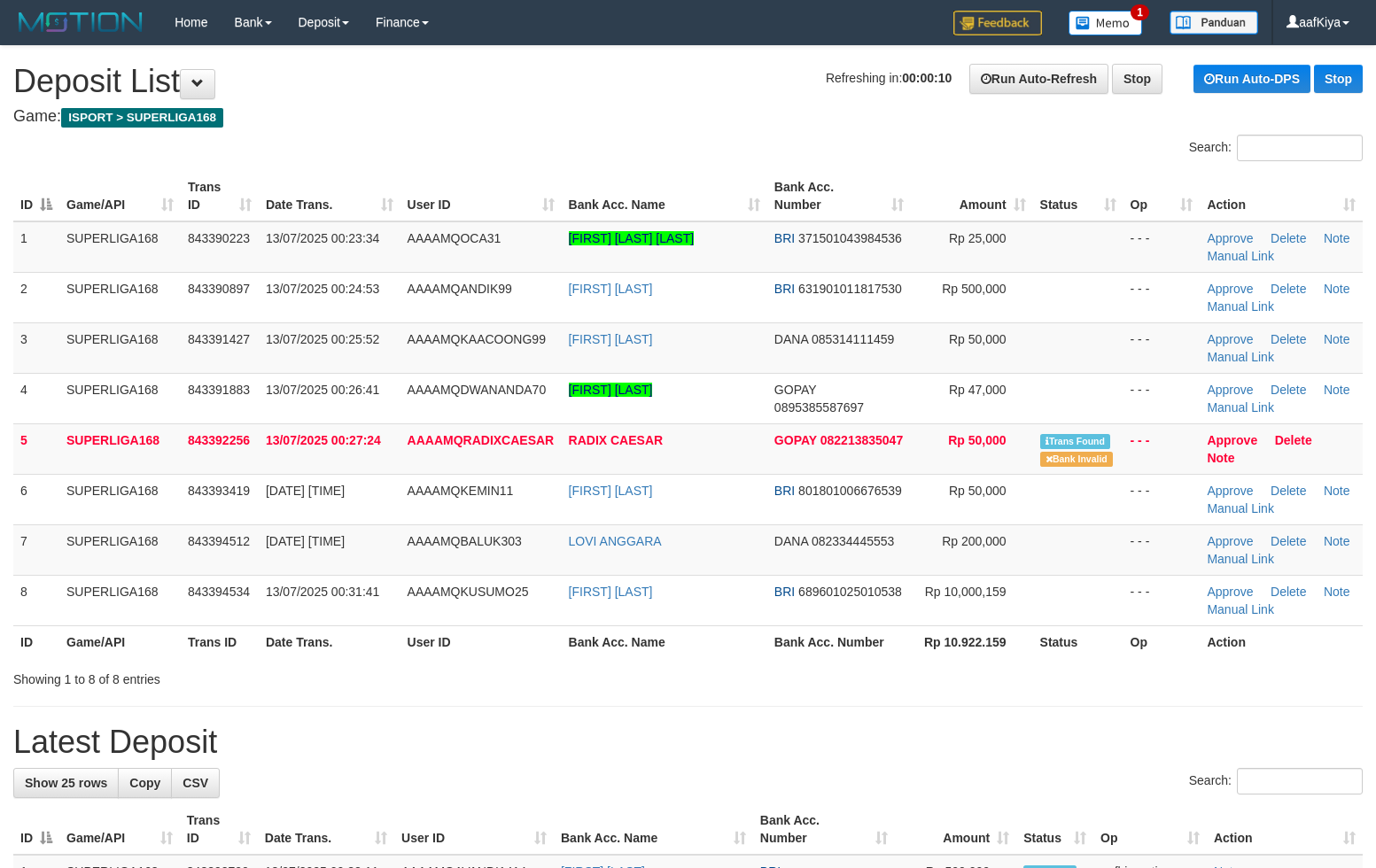 scroll, scrollTop: 0, scrollLeft: 0, axis: both 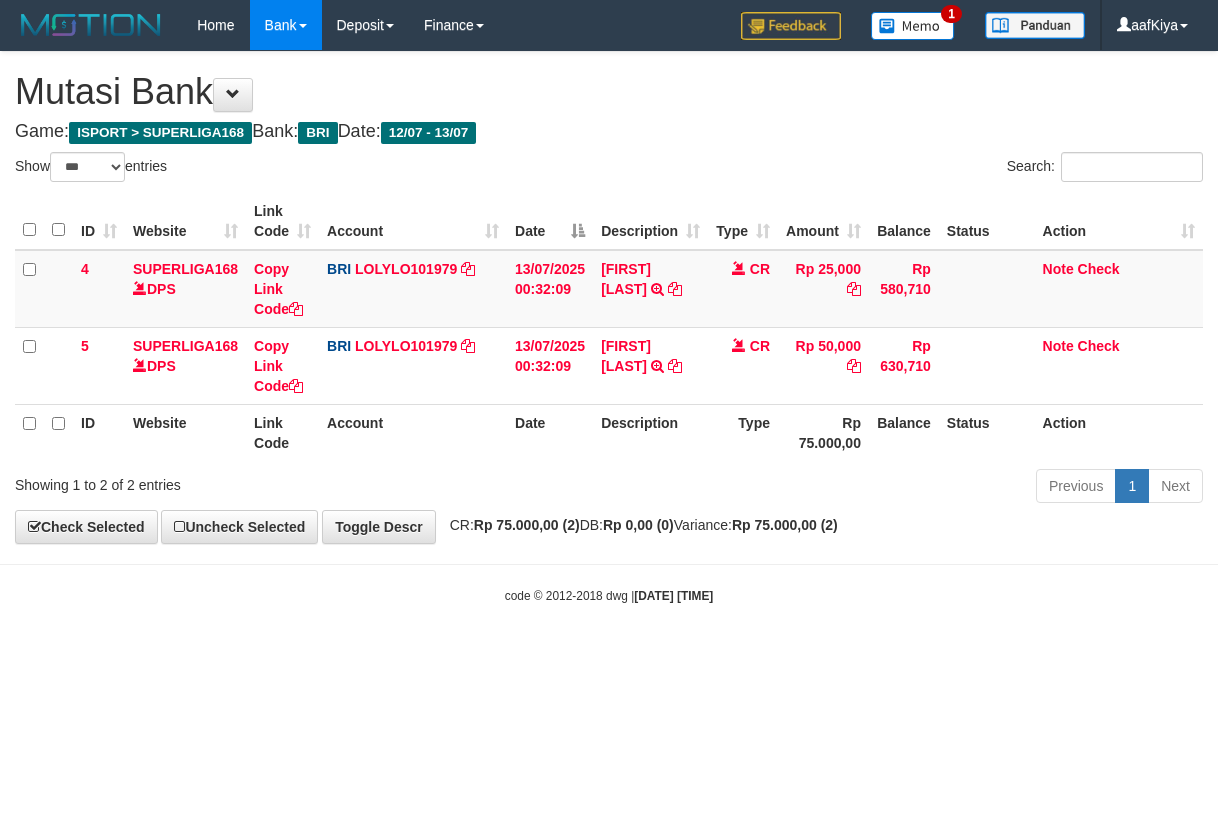 select on "***" 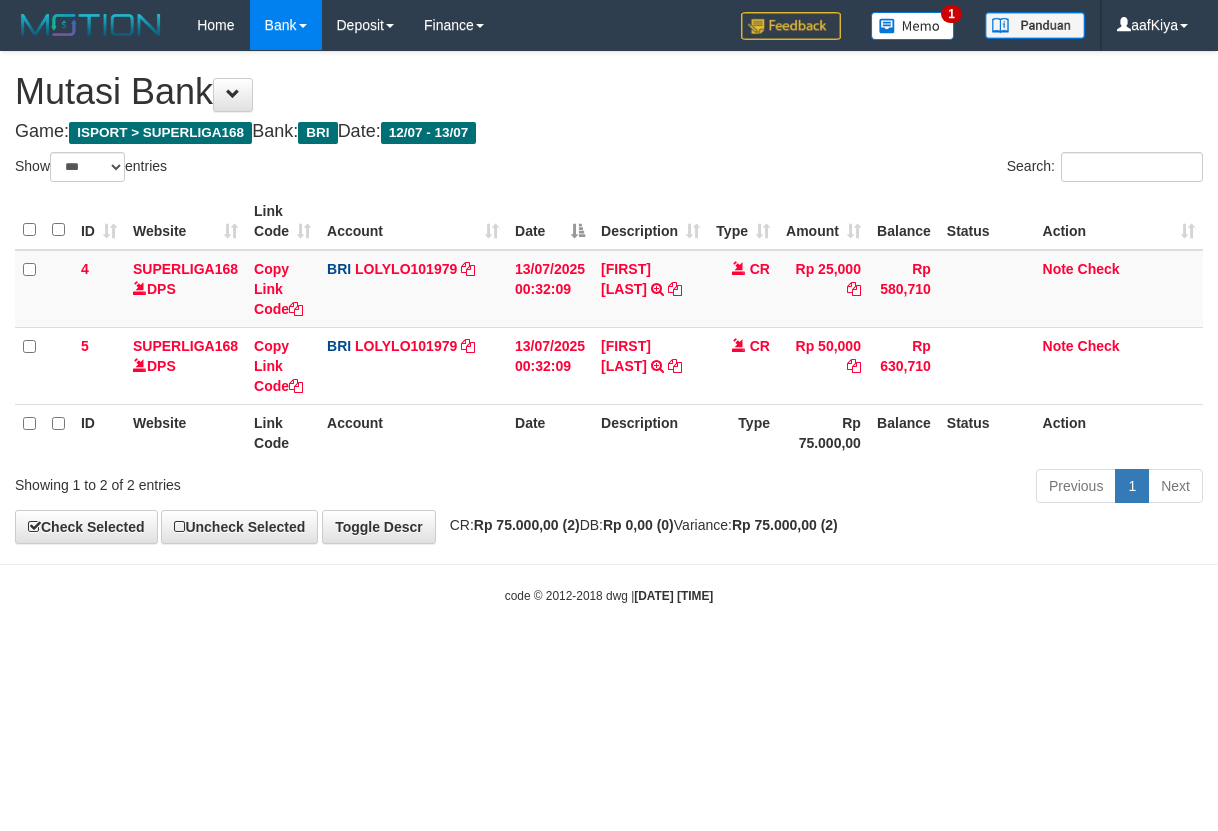 scroll, scrollTop: 0, scrollLeft: 0, axis: both 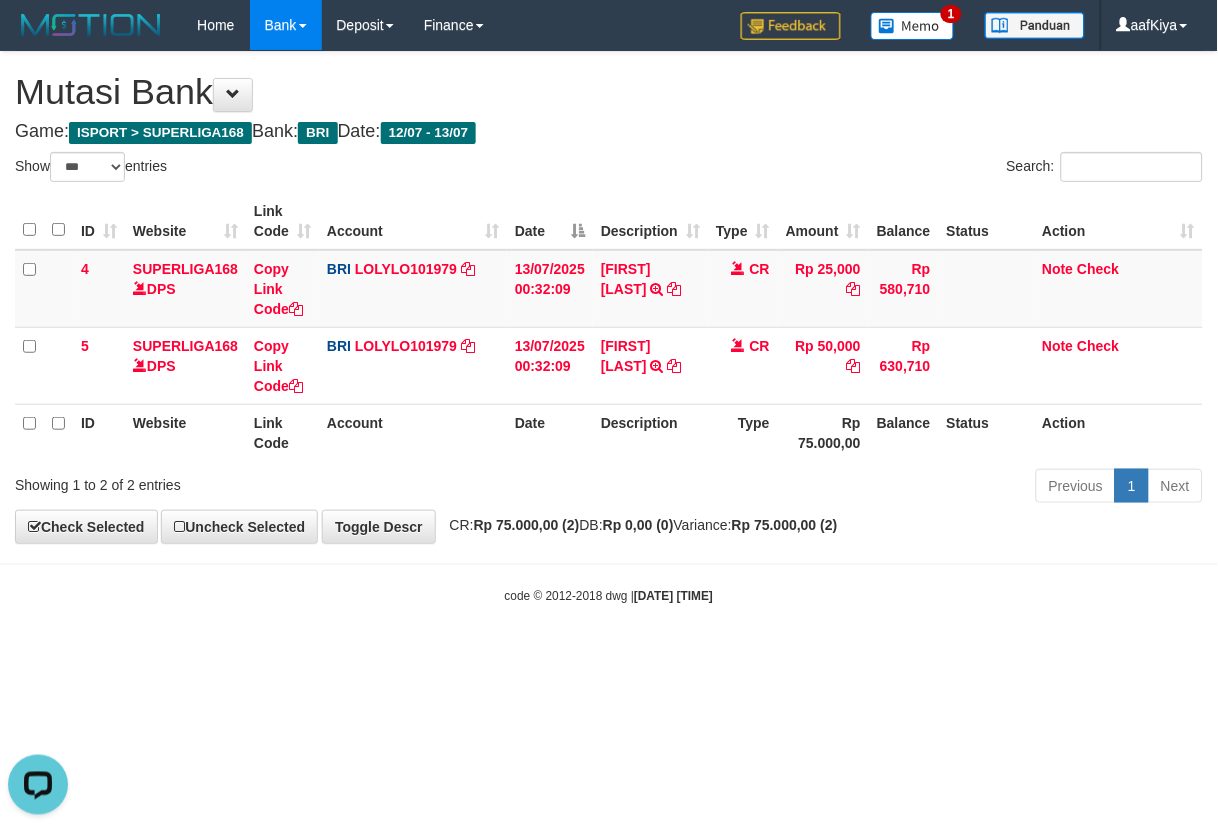 drag, startPoint x: 476, startPoint y: 573, endPoint x: 560, endPoint y: 516, distance: 101.51354 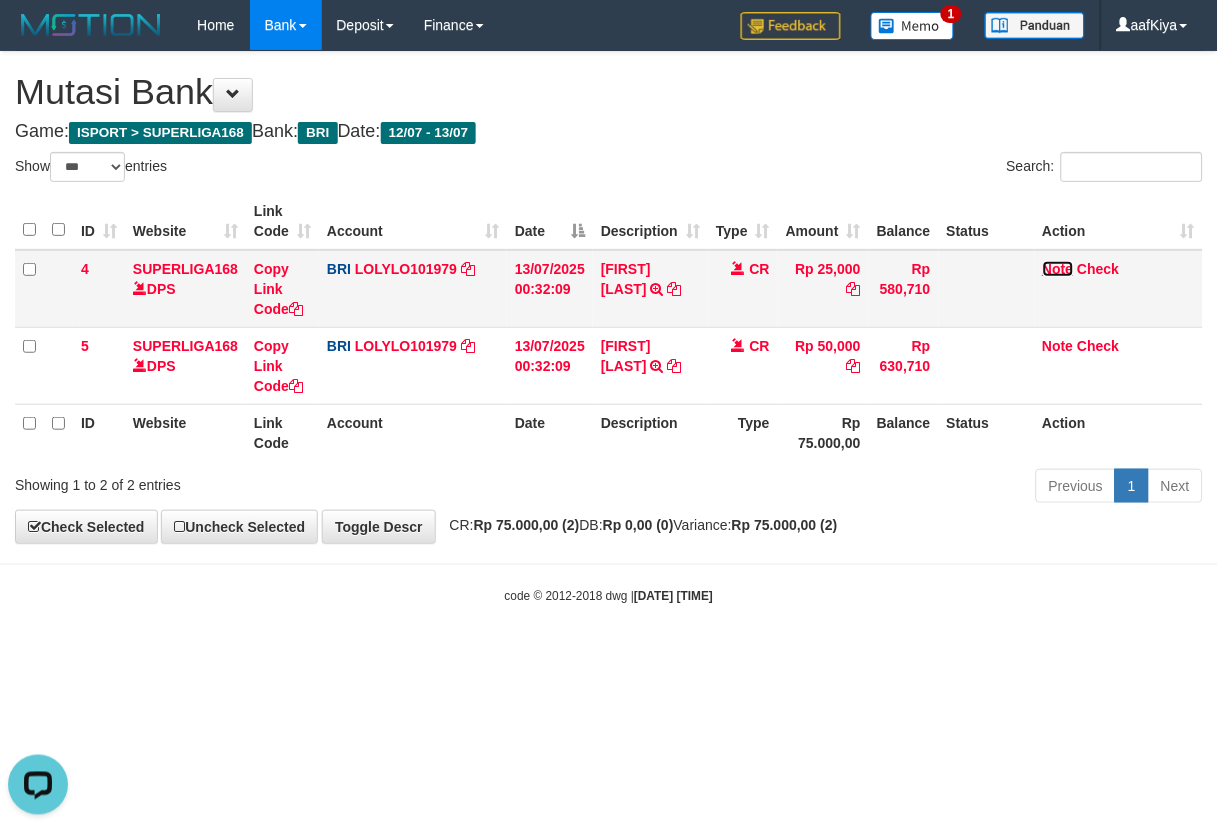 click on "Note" at bounding box center (1058, 269) 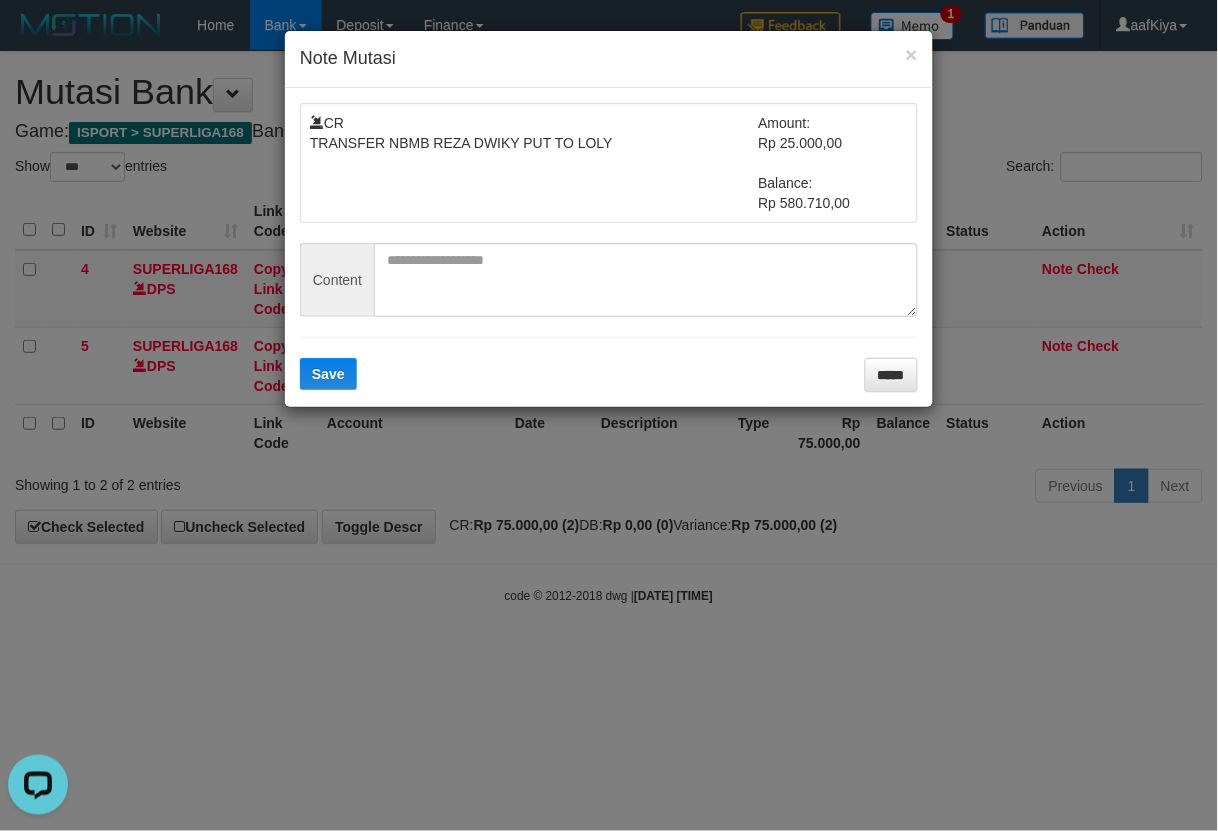 click on "CR
TRANSFER NBMB REZA DWIKY PUT TO LOLY
Amount:
Rp 25.000,00
Balance:
Rp 580.710,00
Content
Save
*****" at bounding box center (609, 247) 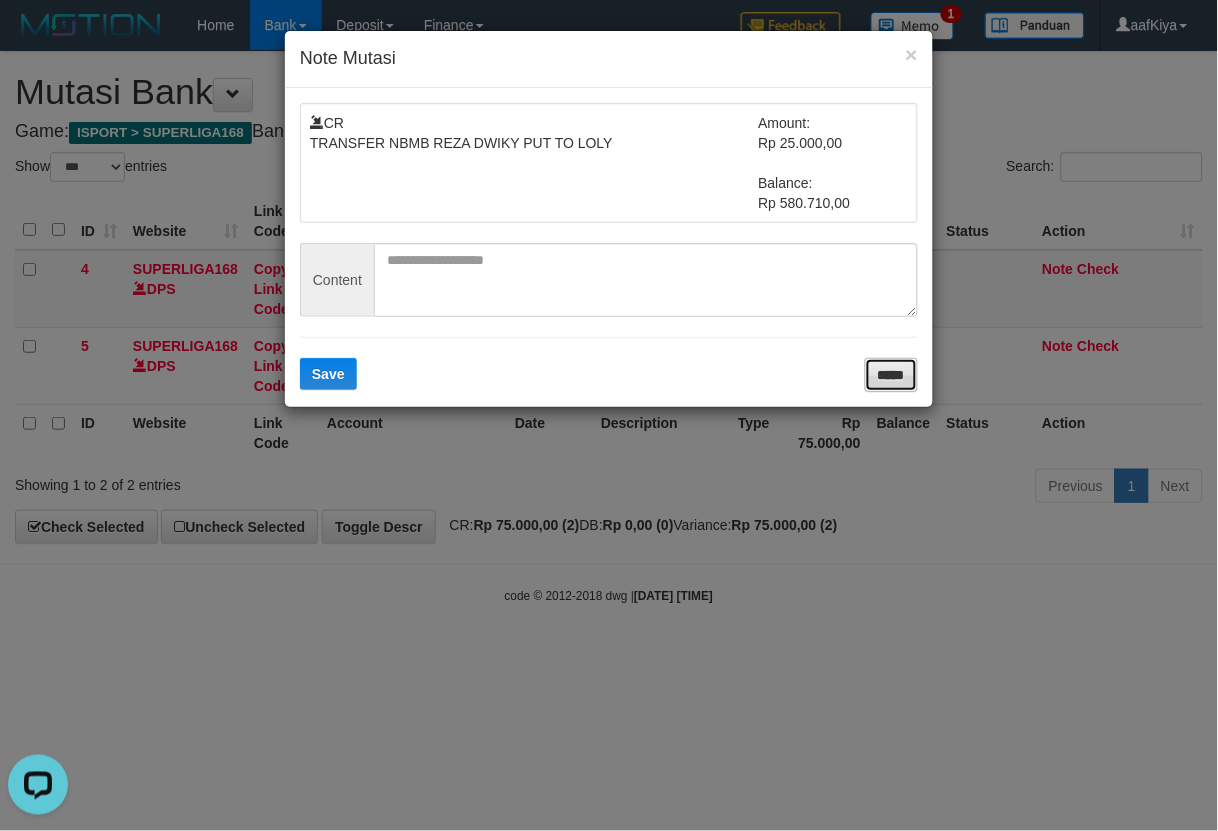 drag, startPoint x: 872, startPoint y: 376, endPoint x: 694, endPoint y: 537, distance: 240.01042 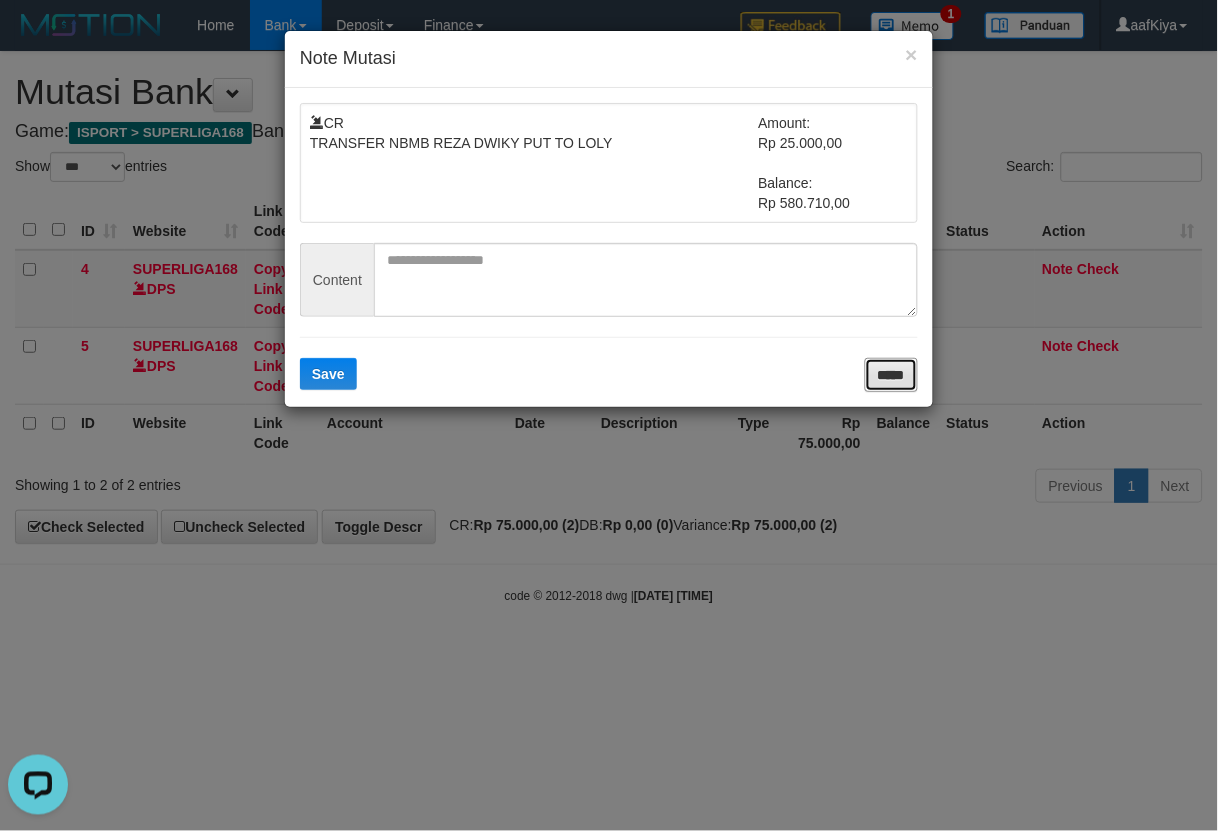 click on "*****" at bounding box center [891, 375] 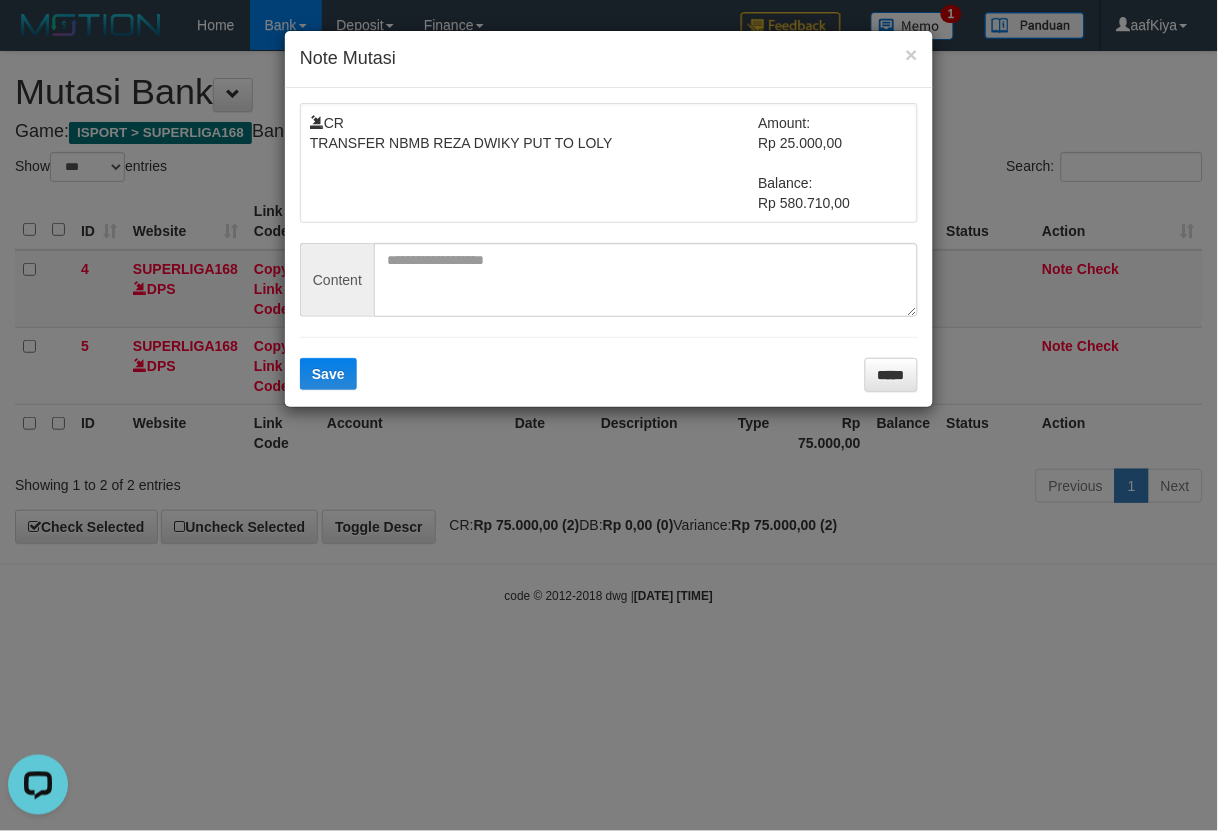 click on "Toggle navigation
Home
Bank
Account List
Load
By Website
Group
[ISPORT]													SUPERLIGA168
By Load Group (DPS)
1" at bounding box center (609, 327) 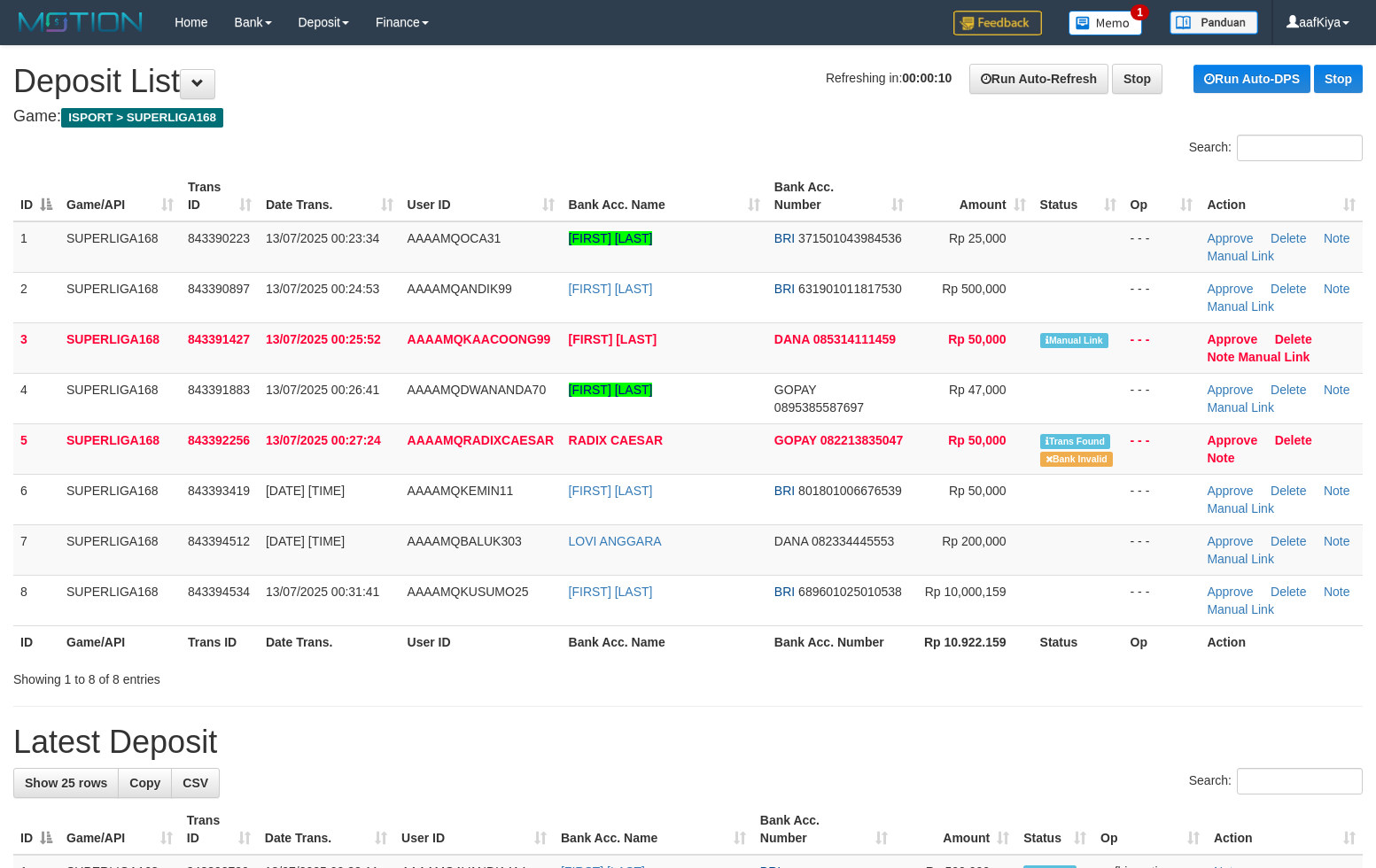 scroll, scrollTop: 0, scrollLeft: 0, axis: both 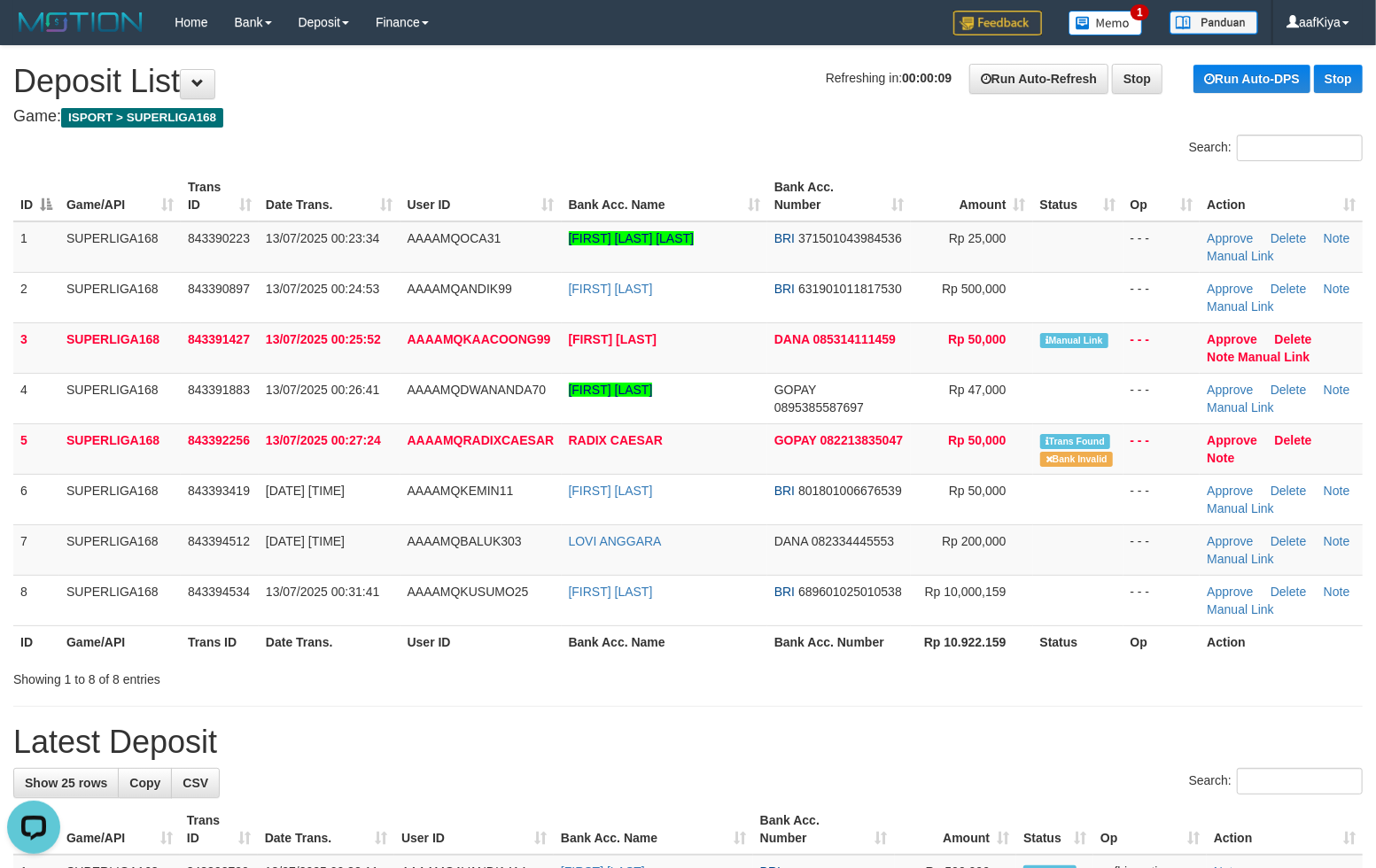 drag, startPoint x: 565, startPoint y: 177, endPoint x: 613, endPoint y: 174, distance: 48.093659 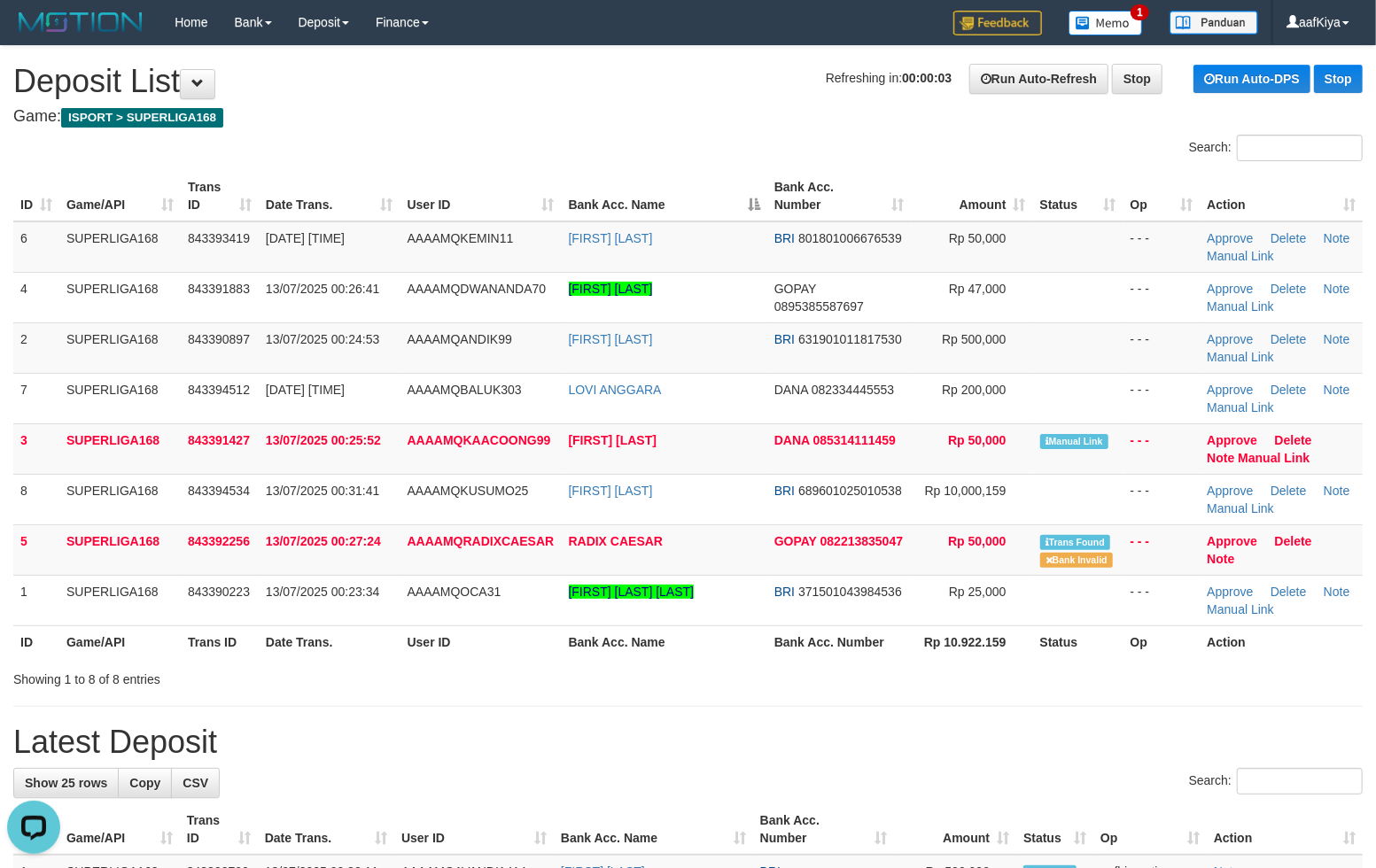 click on "Game:   ISPORT > SUPERLIGA168" at bounding box center [688, 117] 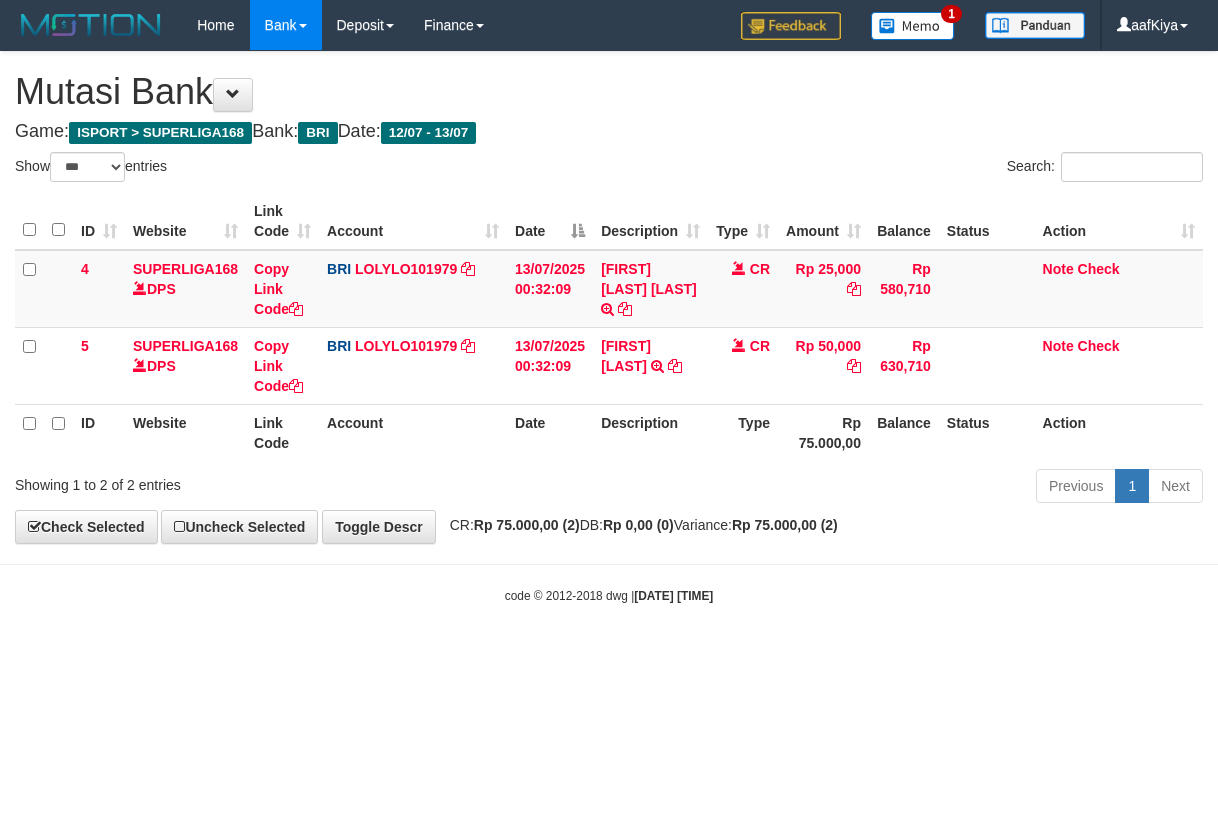 select on "***" 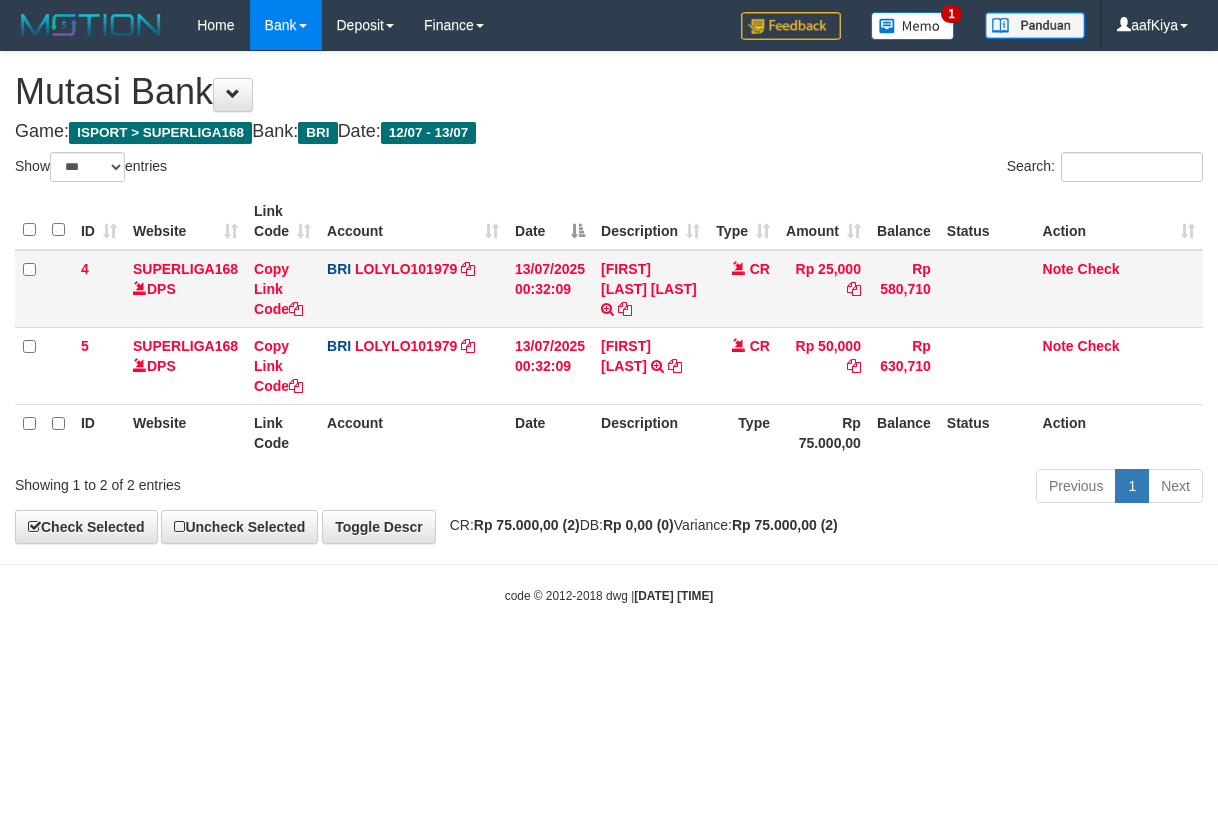 scroll, scrollTop: 0, scrollLeft: 0, axis: both 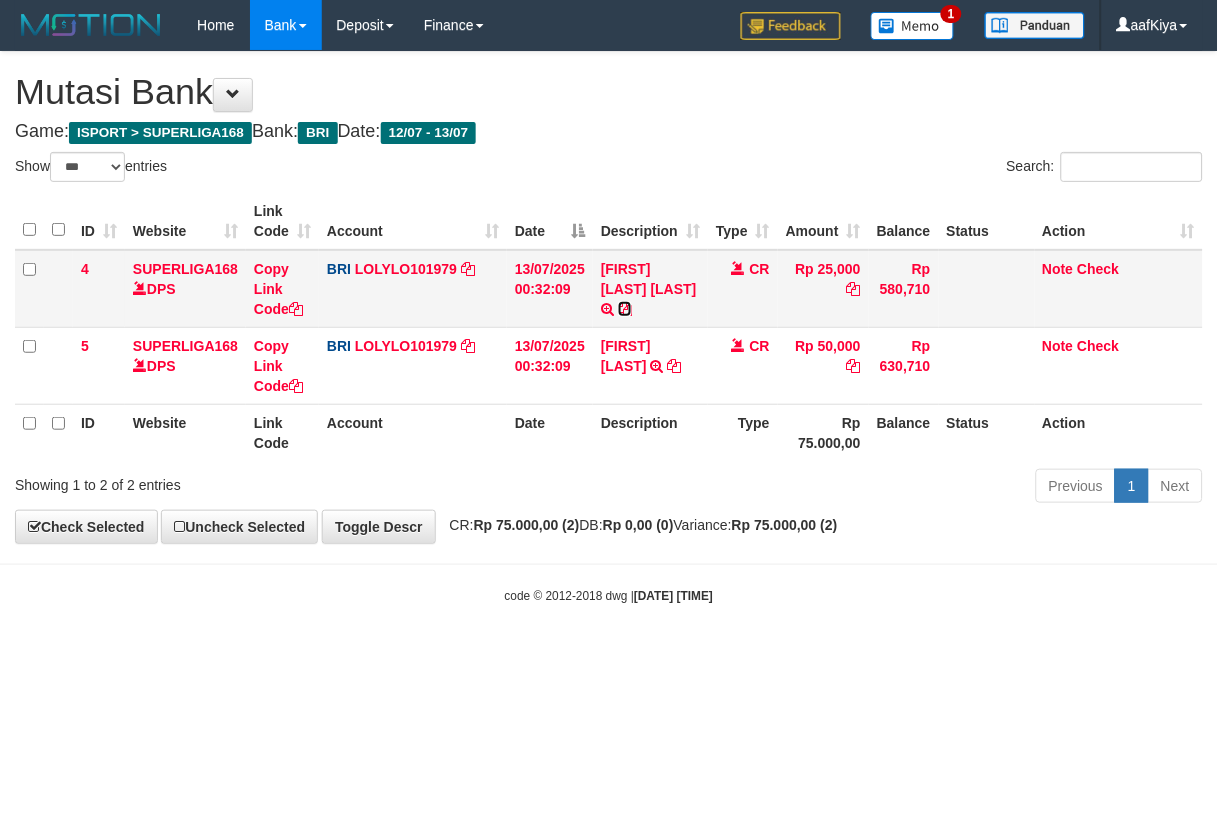 click at bounding box center (625, 309) 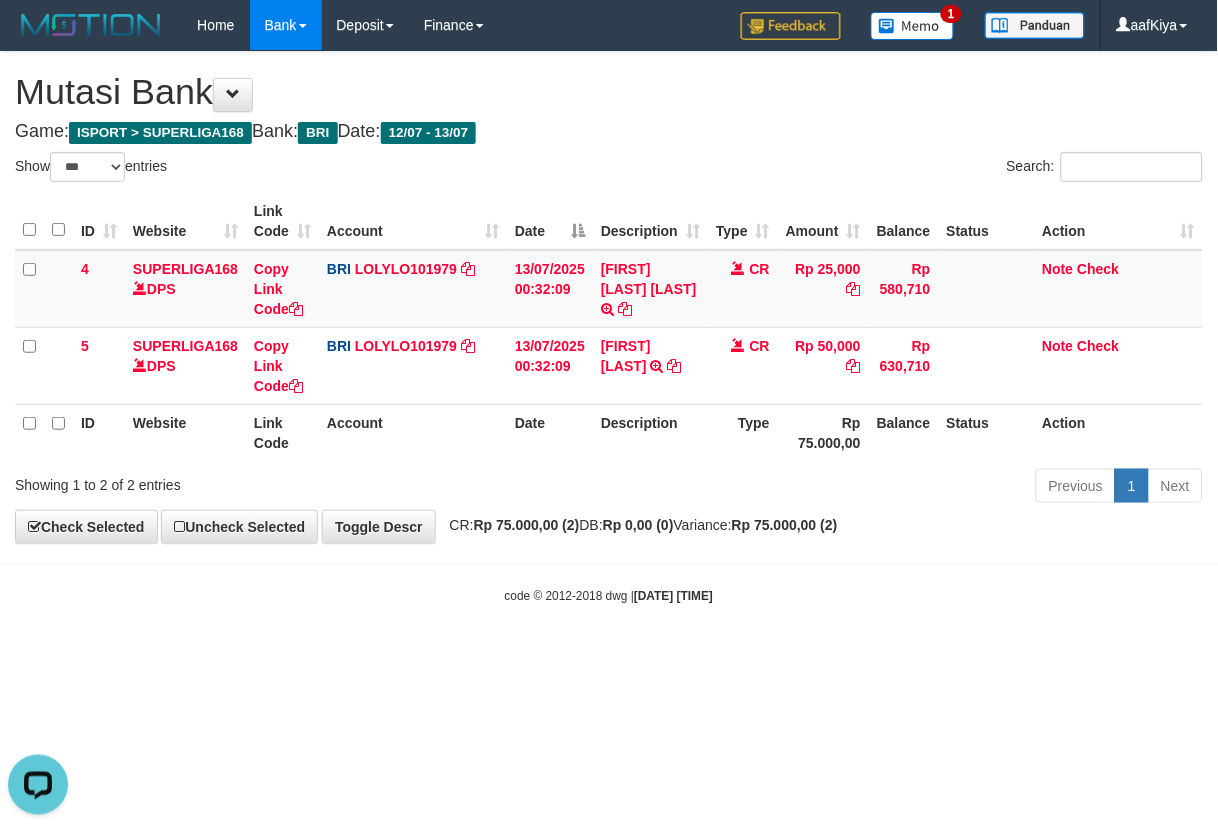 scroll, scrollTop: 0, scrollLeft: 0, axis: both 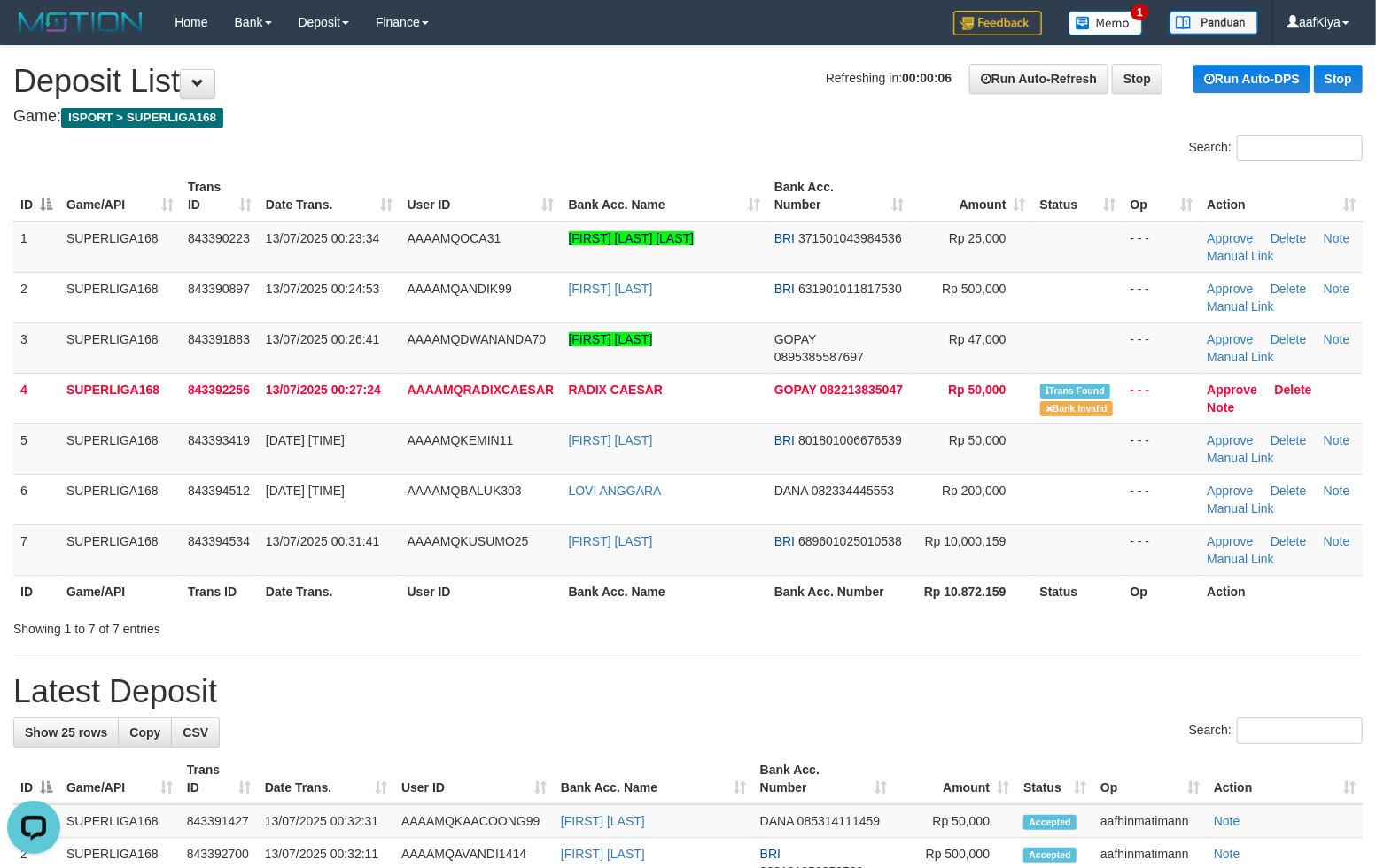 click on "Game:   ISPORT > SUPERLIGA168" at bounding box center [688, 117] 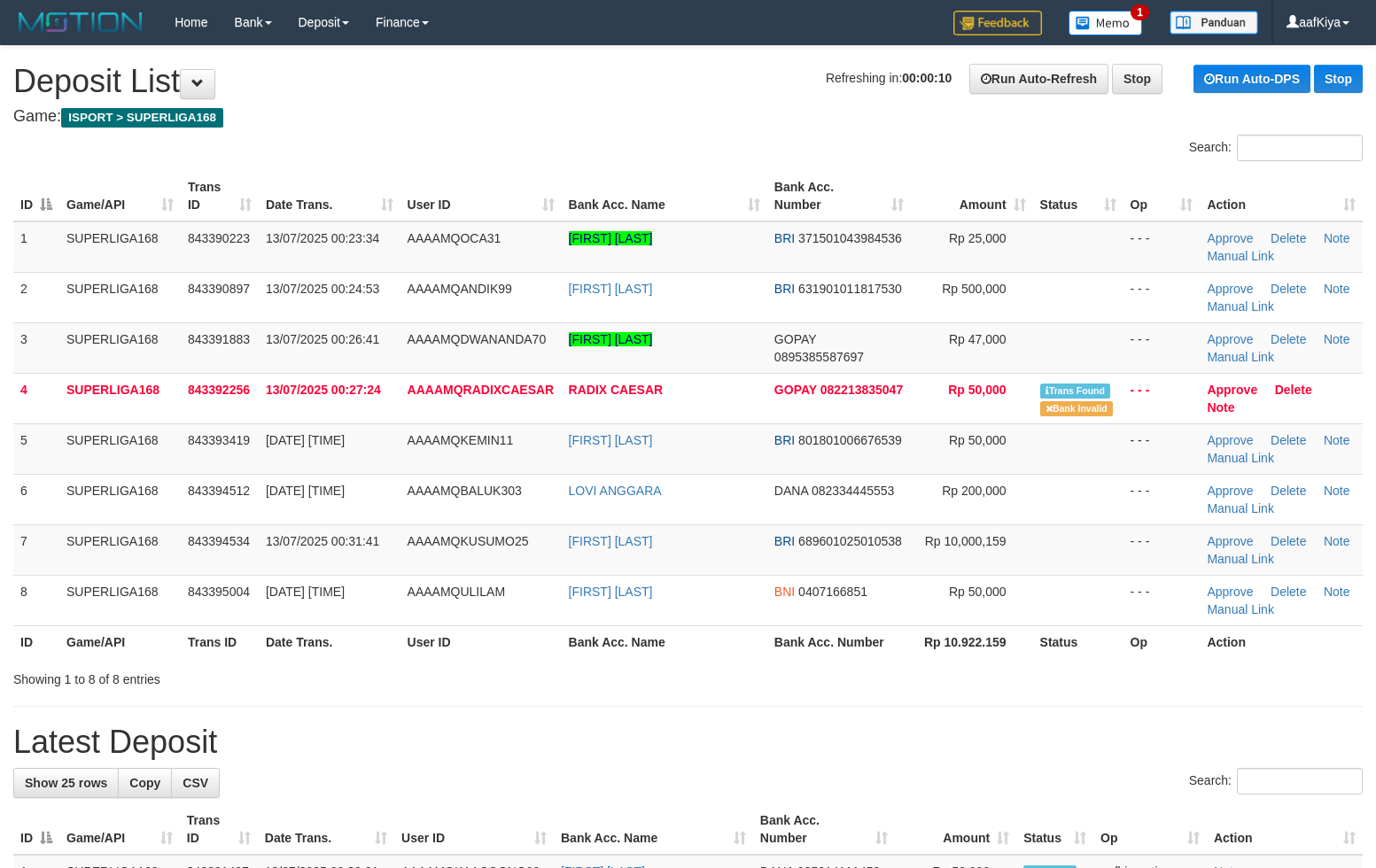 scroll, scrollTop: 0, scrollLeft: 0, axis: both 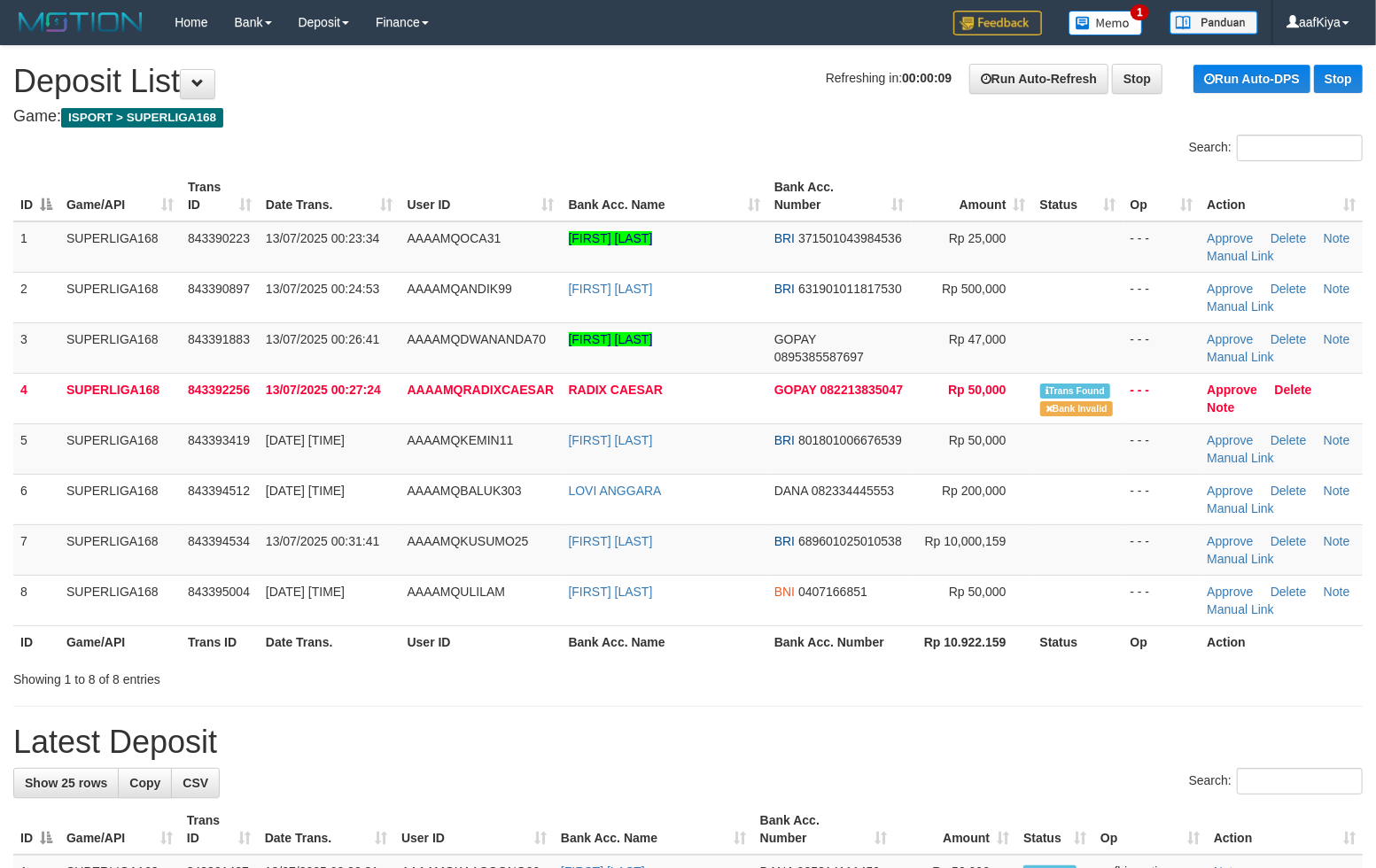 click on "Search:" at bounding box center (1032, 150) 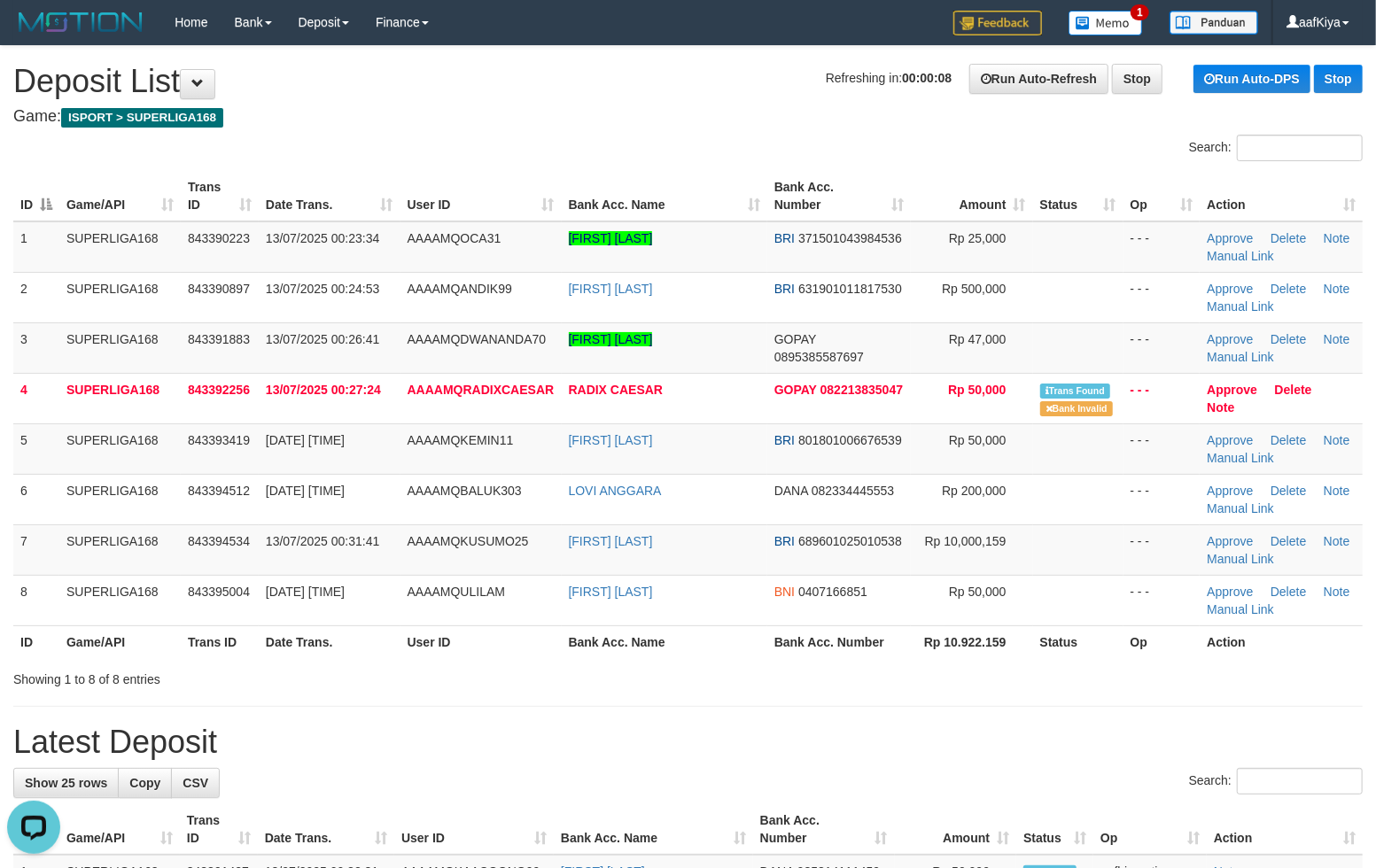 scroll, scrollTop: 0, scrollLeft: 0, axis: both 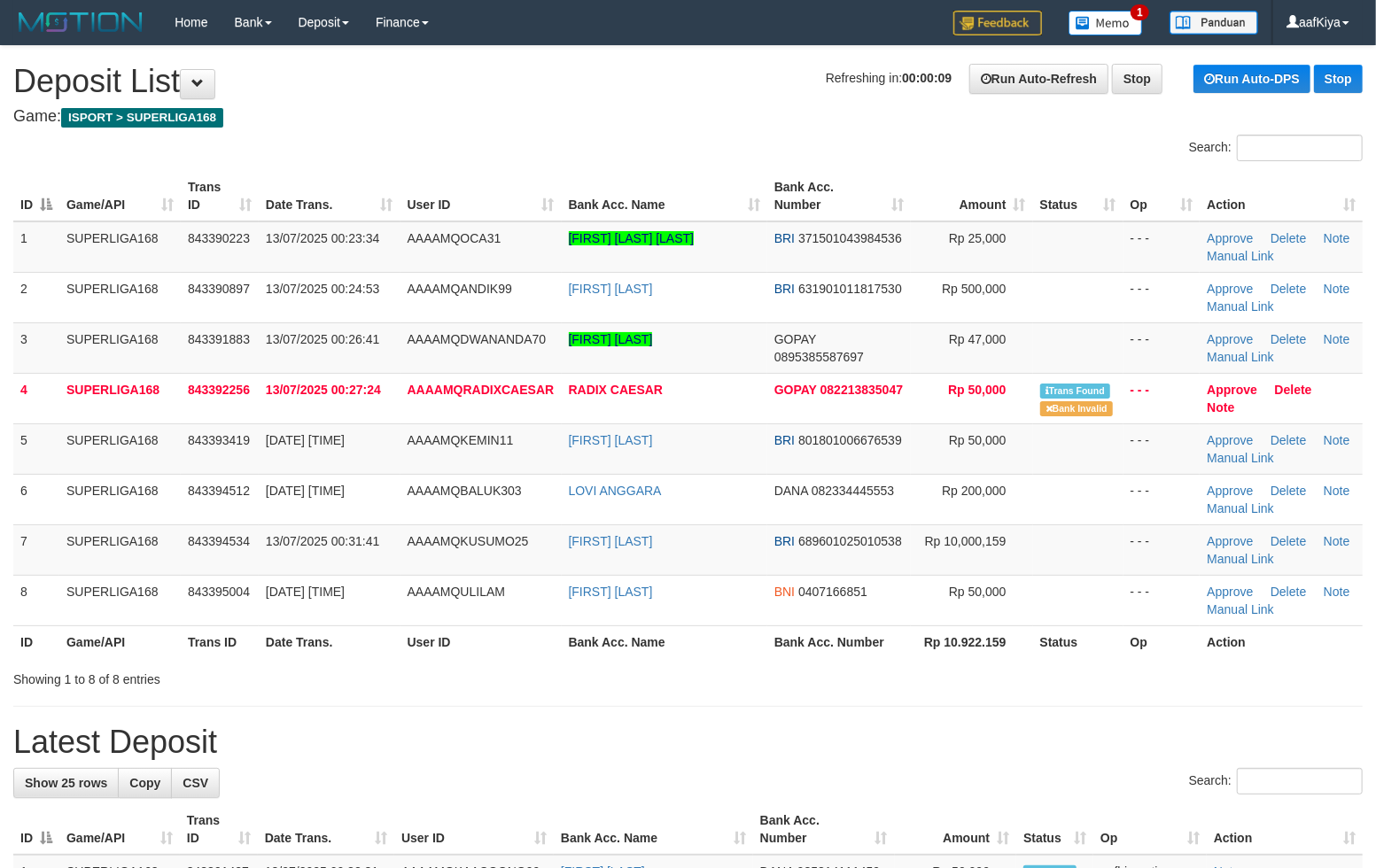 drag, startPoint x: 506, startPoint y: 711, endPoint x: 595, endPoint y: 709, distance: 89.02247 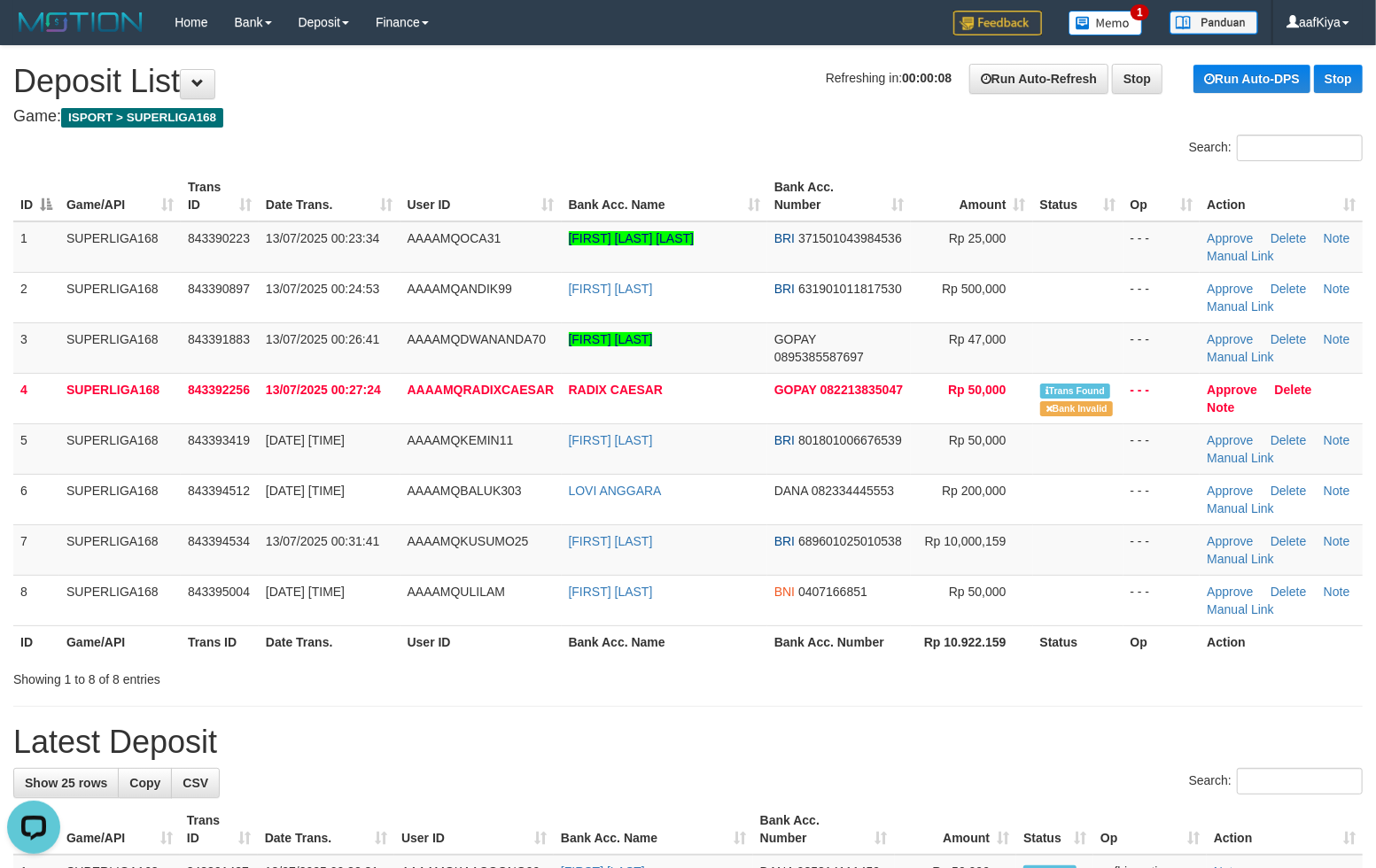 scroll, scrollTop: 0, scrollLeft: 0, axis: both 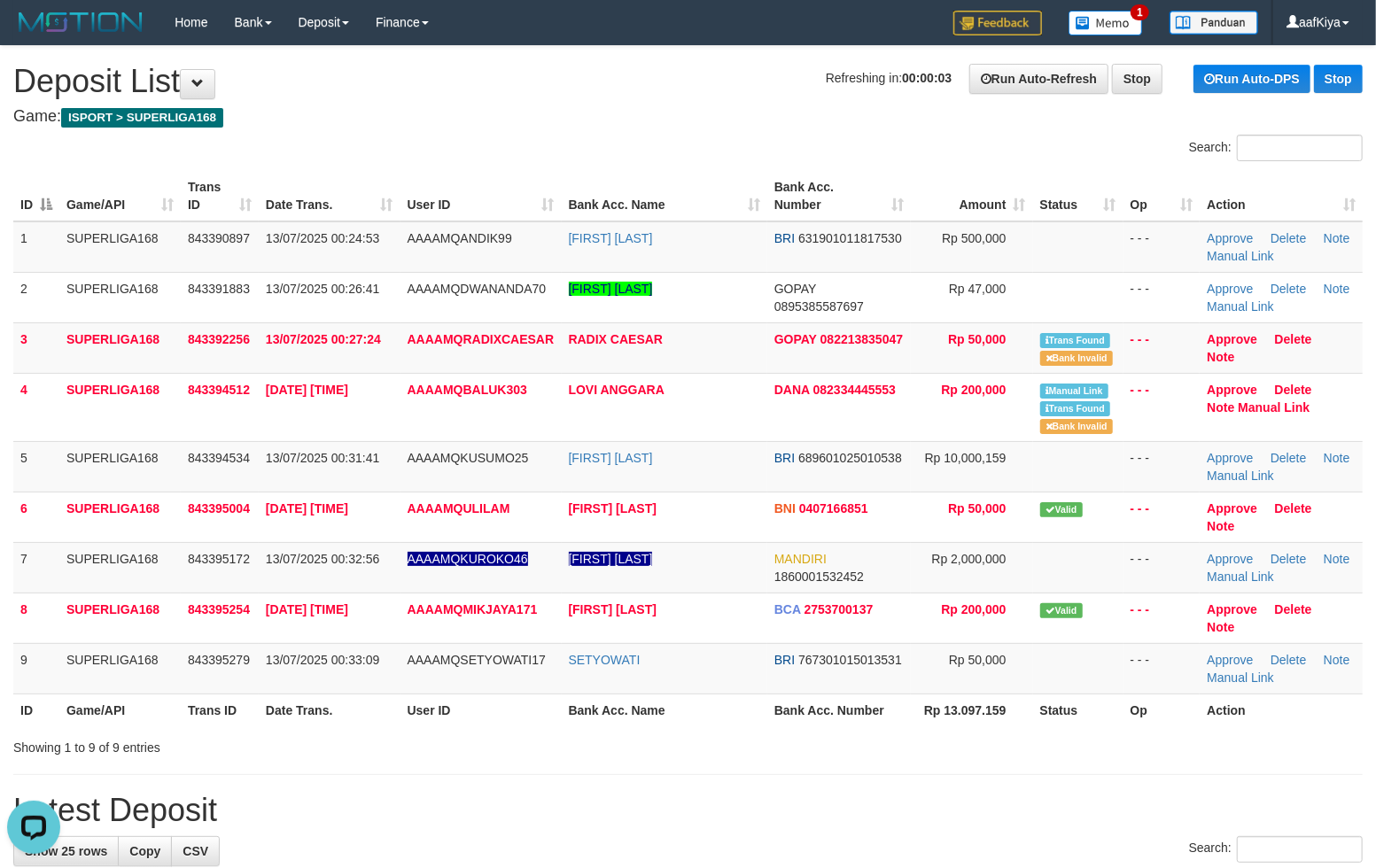 click on "Search:" at bounding box center (688, 150) 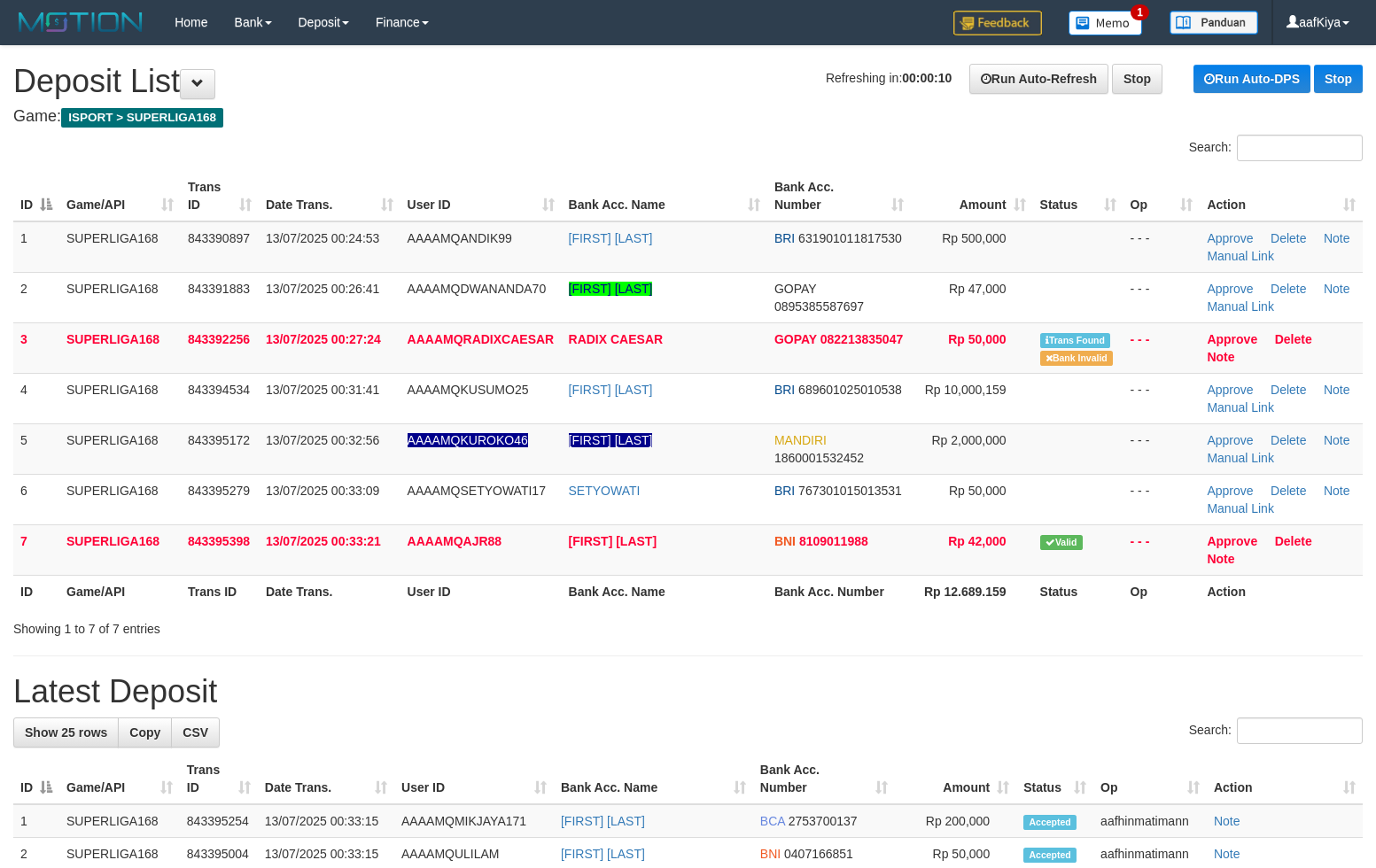 scroll, scrollTop: 0, scrollLeft: 0, axis: both 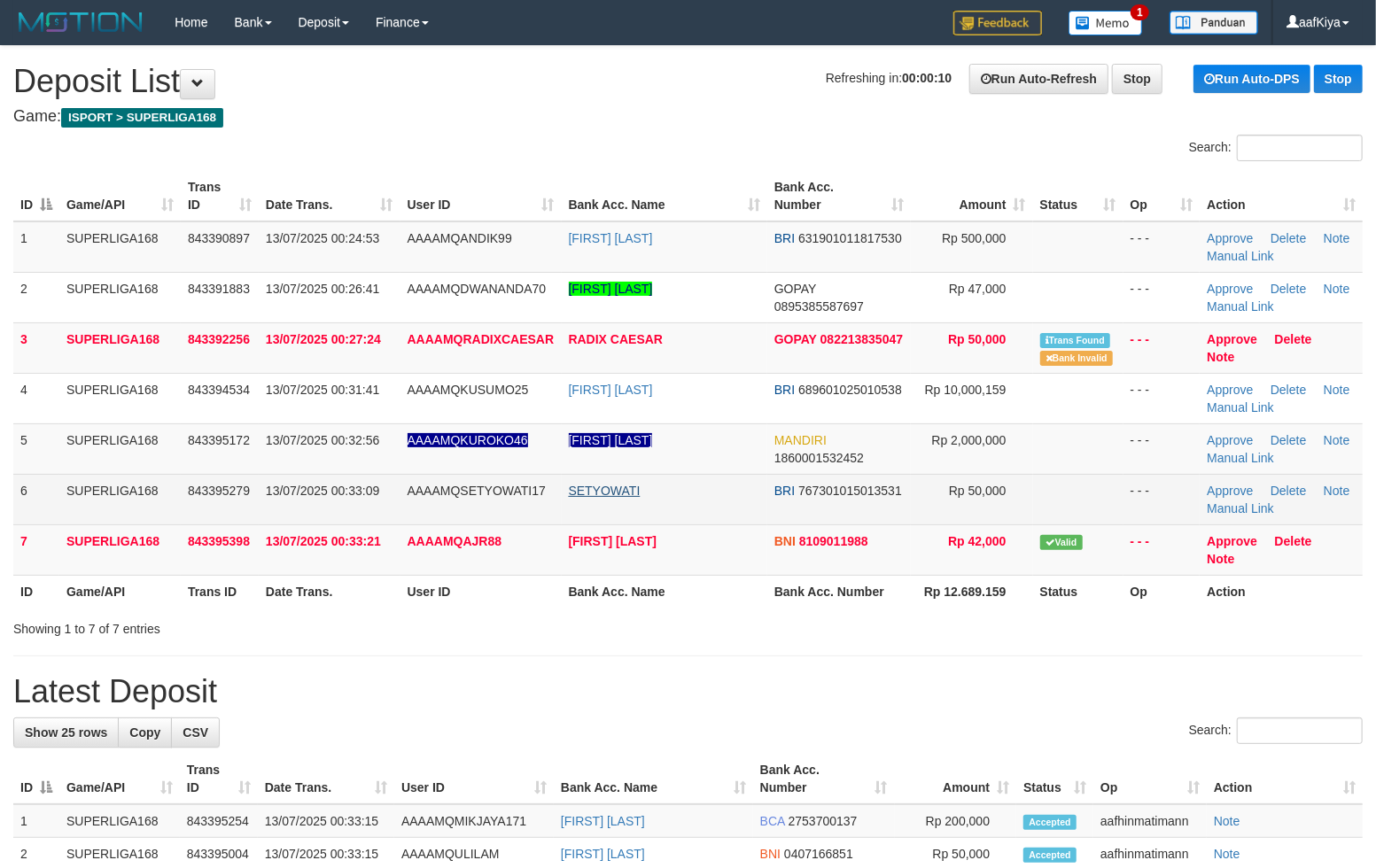 drag, startPoint x: 597, startPoint y: 479, endPoint x: 632, endPoint y: 482, distance: 35.128336 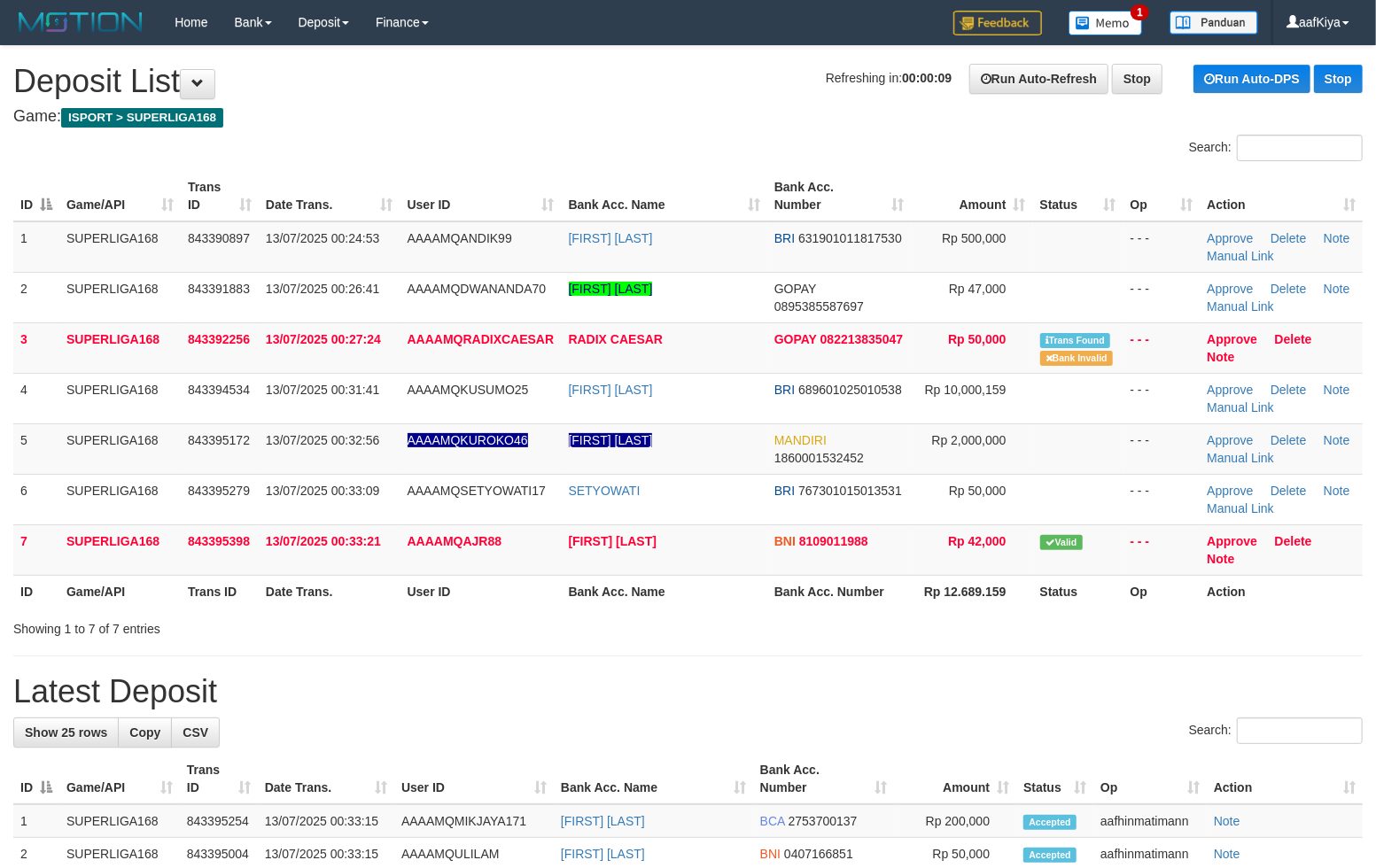 click on "ID Game/API Trans ID Date Trans. User ID Bank Acc. Name Bank Acc. Number Amount Status Op Action
1
SUPERLIGA168
843390897
13/07/2025 00:24:53
AAAAMQANDIK99
ANDIK PURWANTO
BRI
631901011817530
Rp 500,000
- - -
Approve
Delete
Note
Manual Link
2
SUPERLIGA168
843391883
13/07/2025 00:26:41
AAAAMQDWANANDA70
ANANDA ARIESTALIANO
GOPAY
0895385587697
Note" at bounding box center (688, 389) 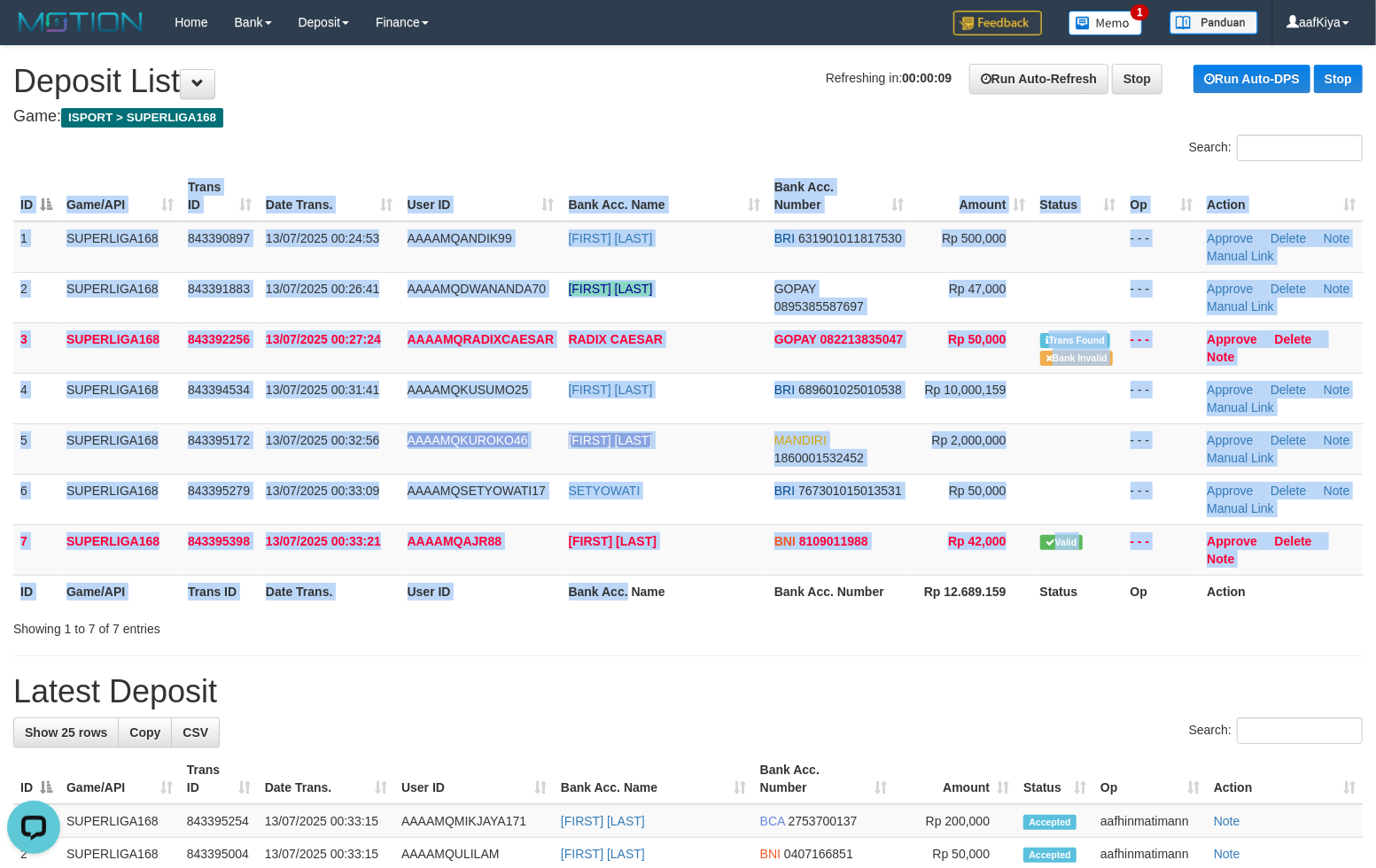 scroll, scrollTop: 0, scrollLeft: 0, axis: both 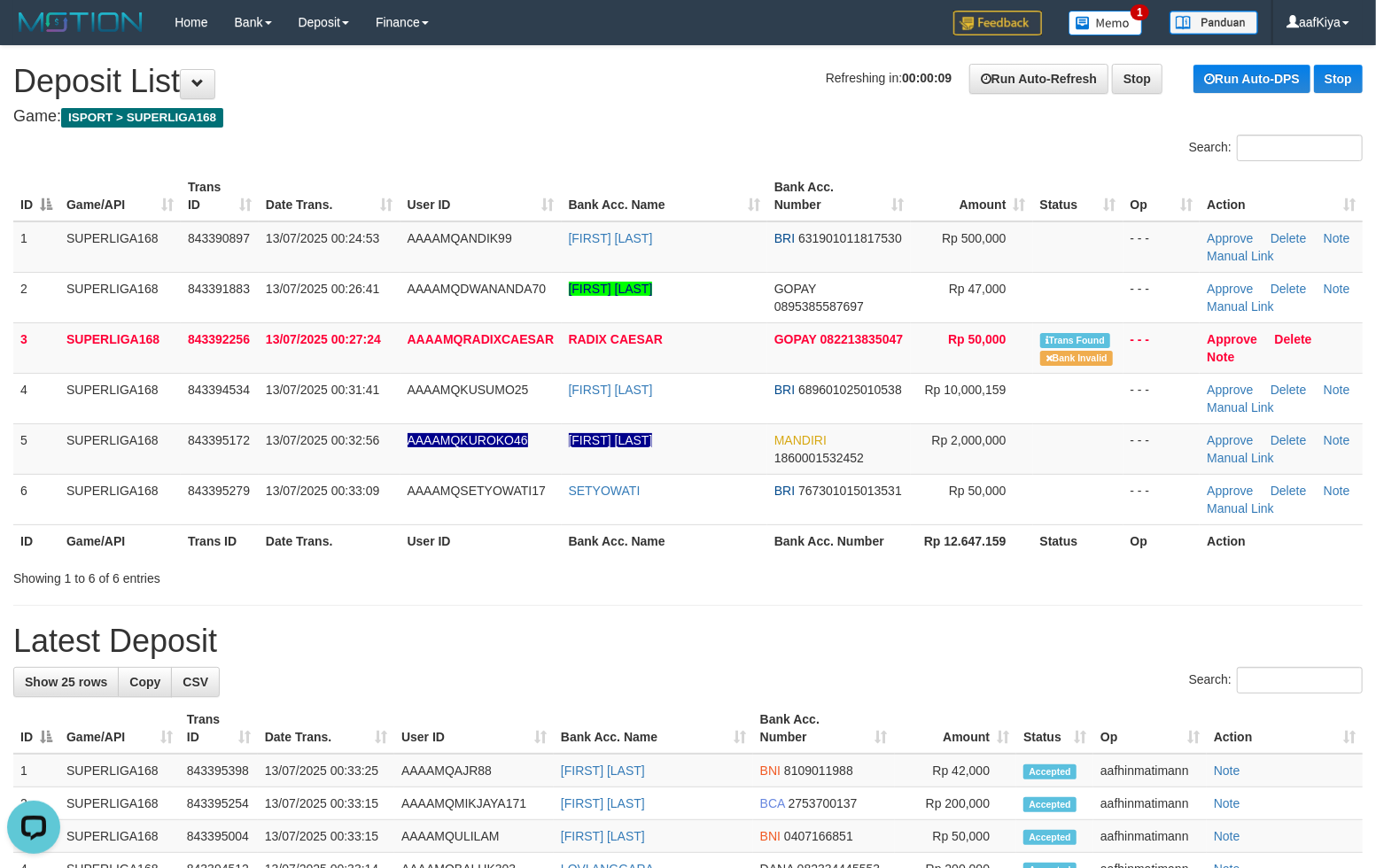 click on "Bank Acc. Name" at bounding box center (665, 196) 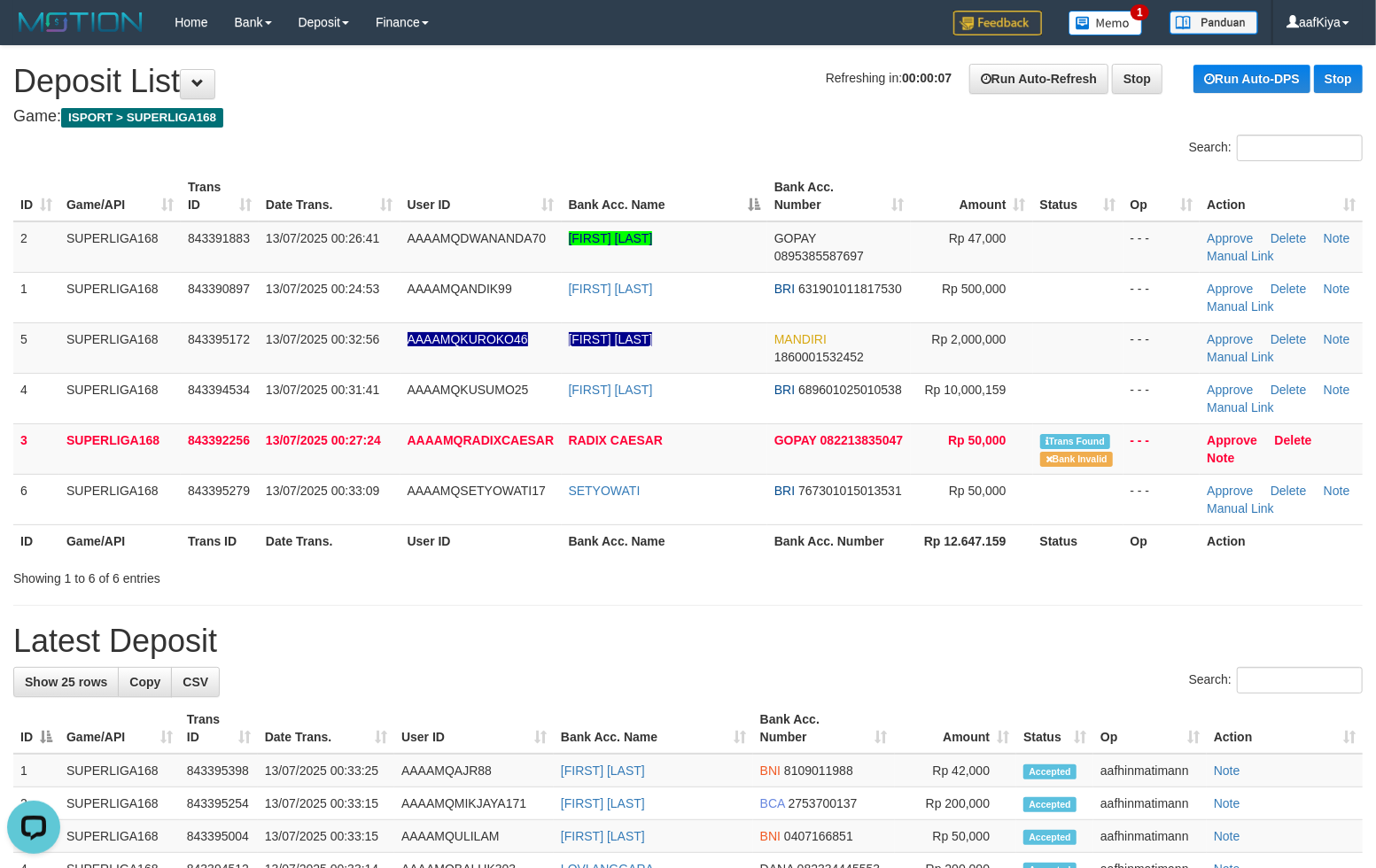drag, startPoint x: 578, startPoint y: 137, endPoint x: 586, endPoint y: 131, distance: 10 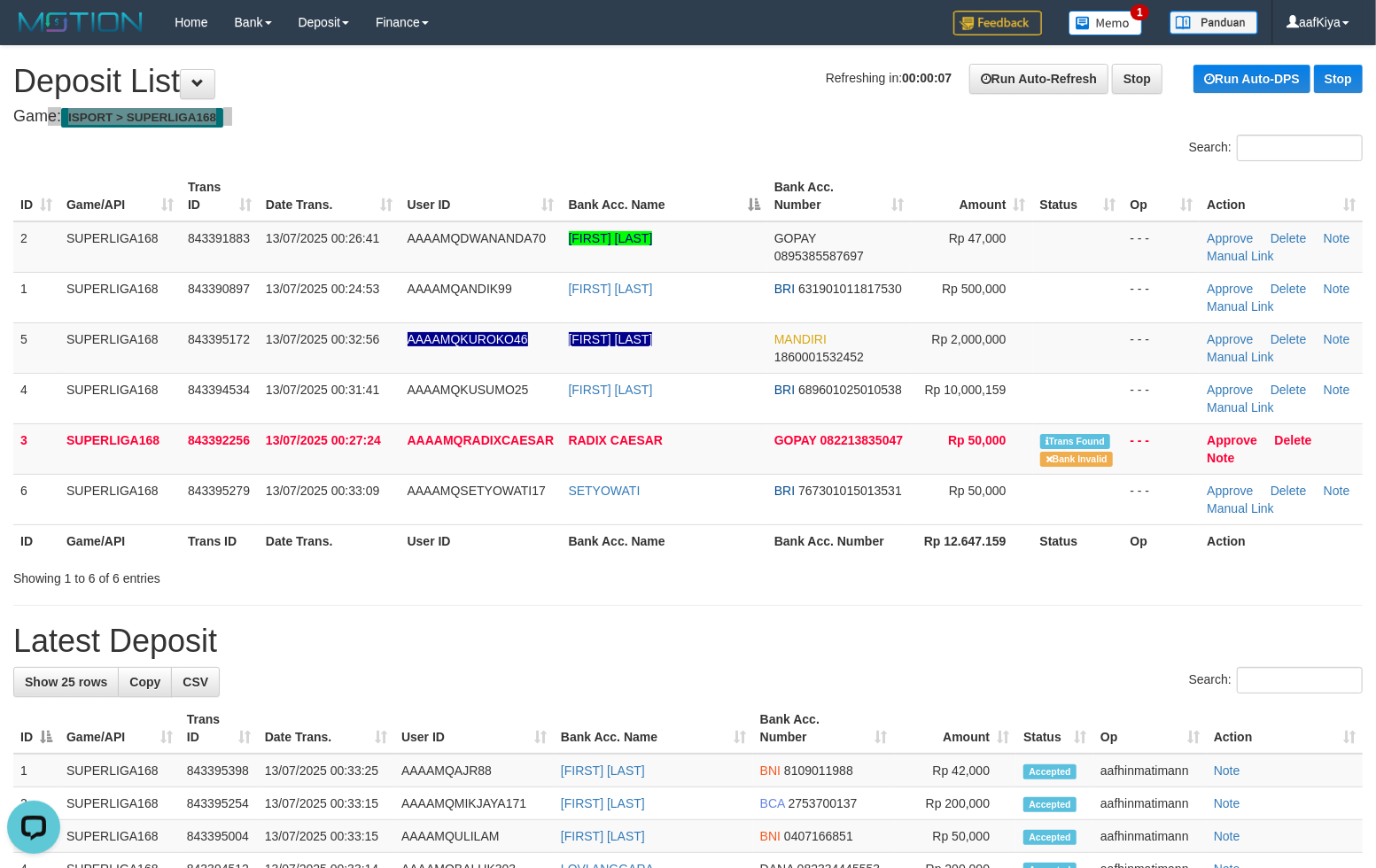 click on "**********" at bounding box center [688, 949] 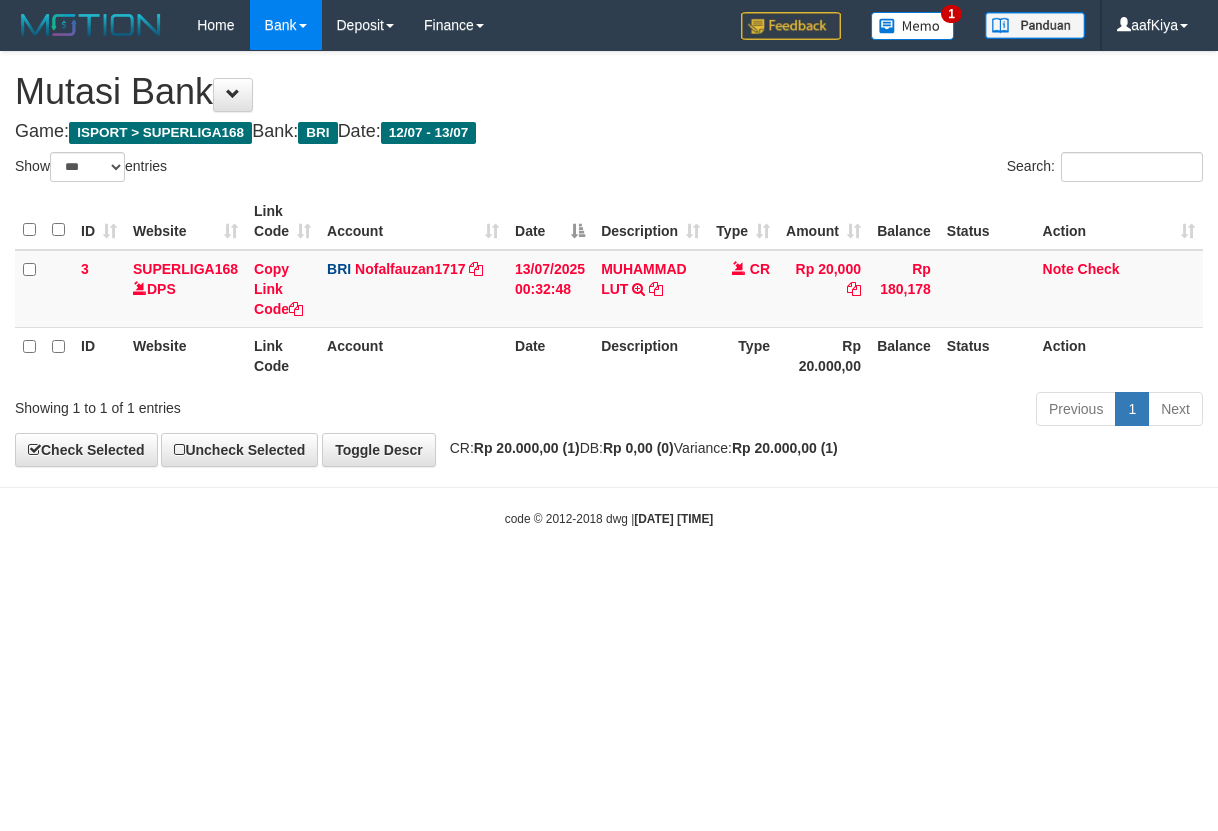select on "***" 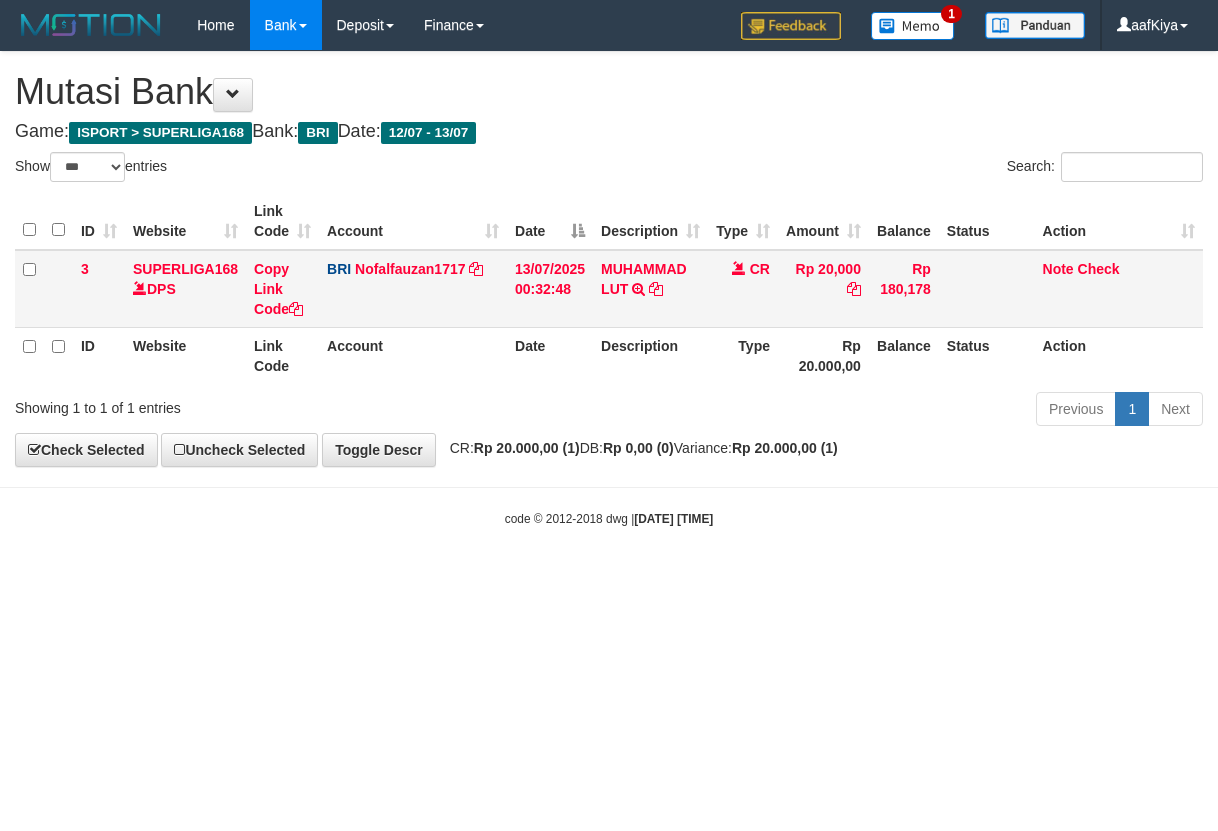 scroll, scrollTop: 0, scrollLeft: 0, axis: both 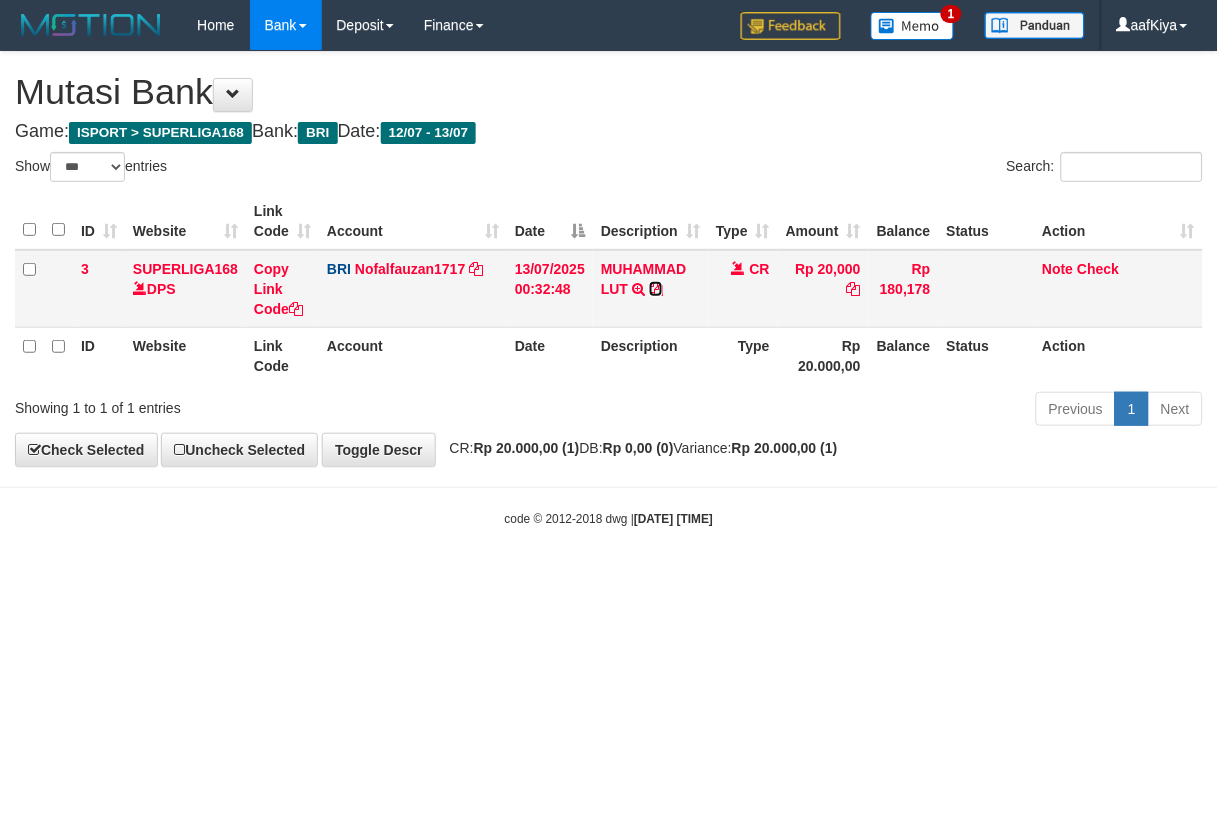 click at bounding box center [656, 289] 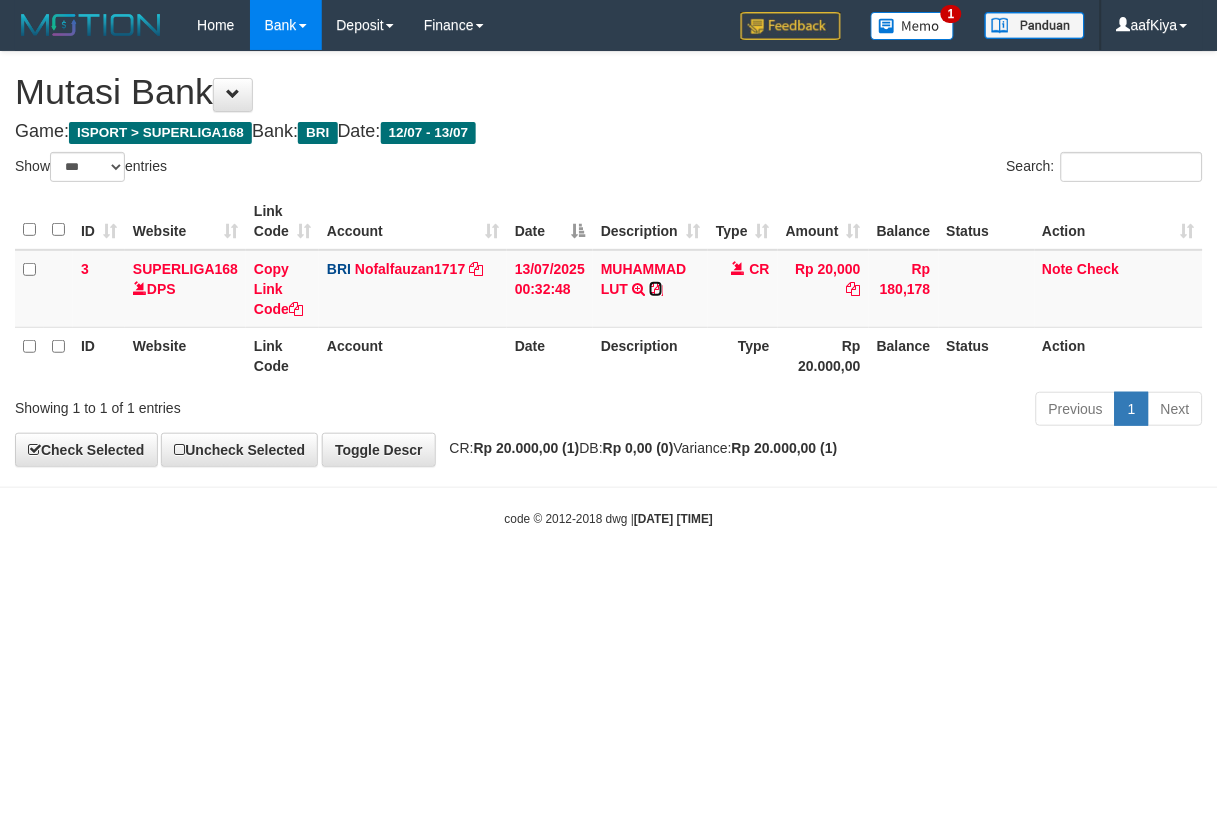drag, startPoint x: 653, startPoint y: 287, endPoint x: 1216, endPoint y: 302, distance: 563.19977 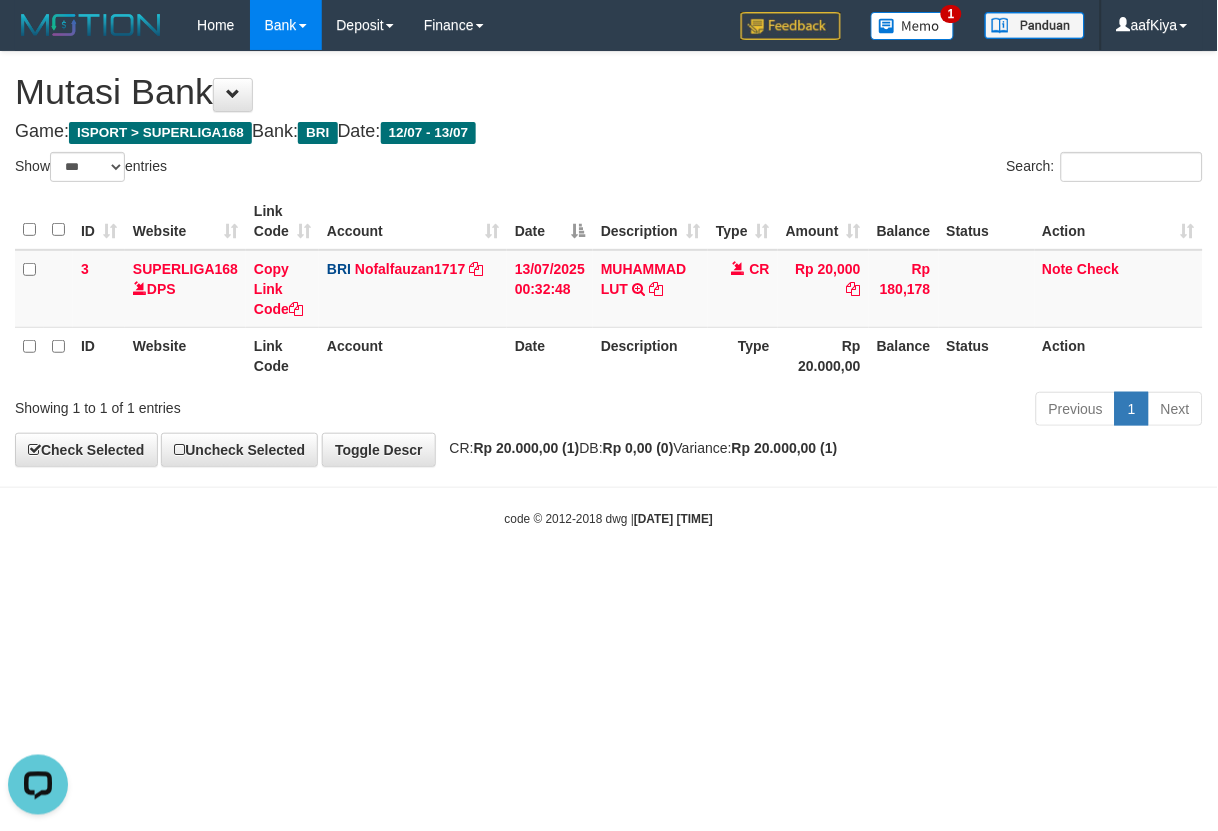 scroll, scrollTop: 0, scrollLeft: 0, axis: both 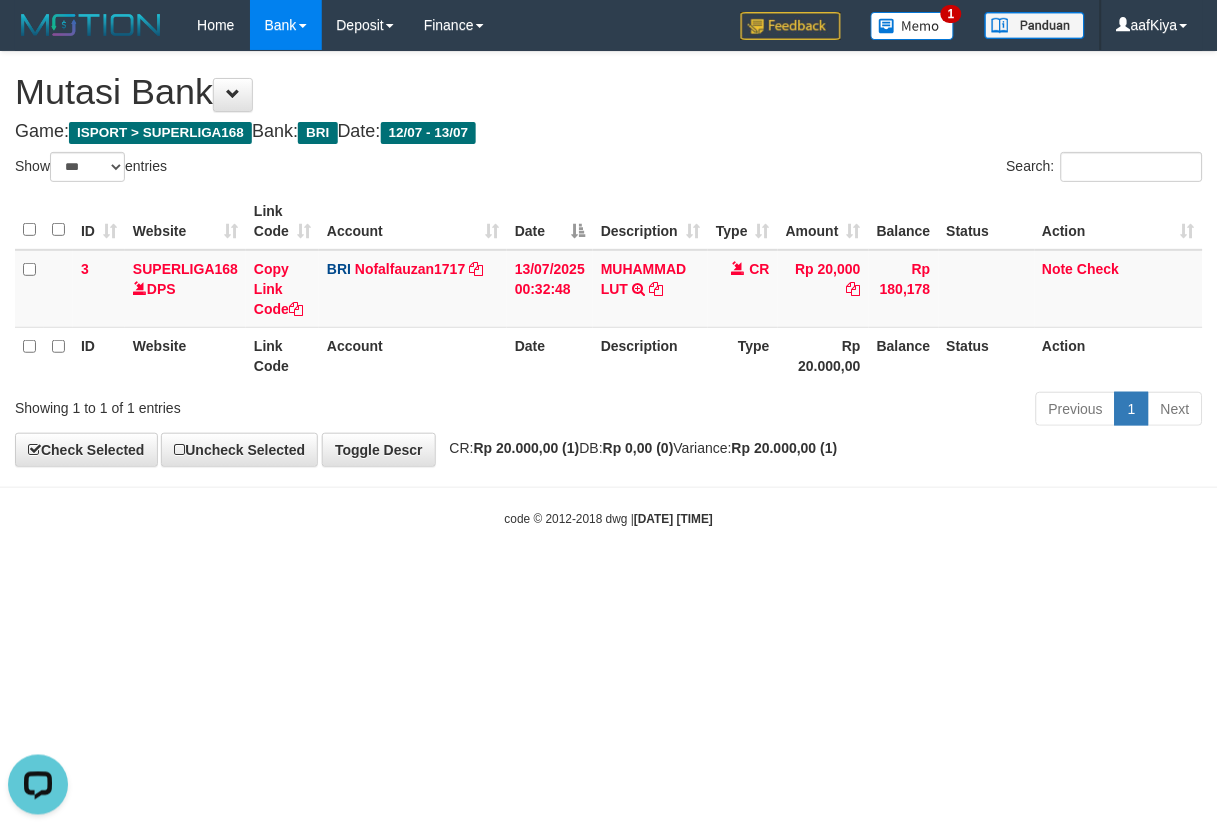 click on "Toggle navigation
Home
Bank
Account List
Load
By Website
Group
[ISPORT]													SUPERLIGA168
By Load Group (DPS)
1" at bounding box center (609, 289) 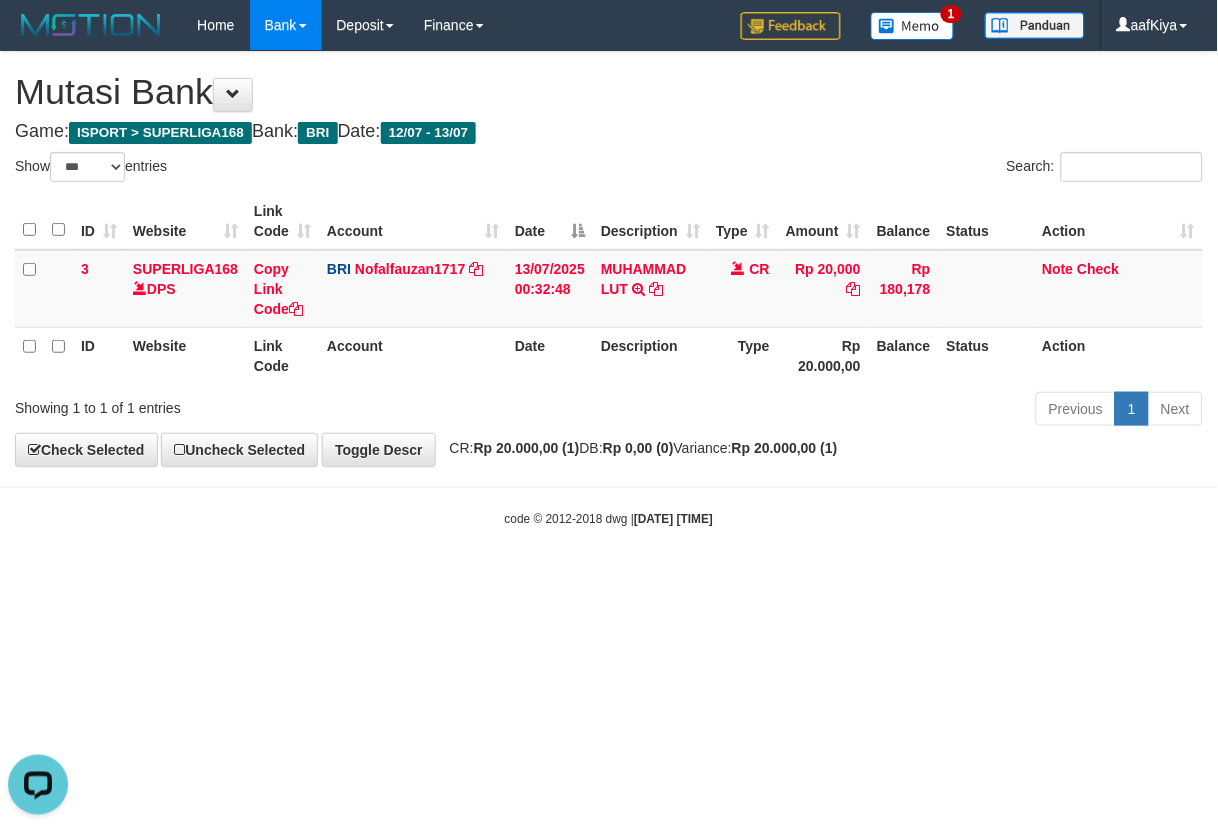 drag, startPoint x: 643, startPoint y: 361, endPoint x: 660, endPoint y: 356, distance: 17.720045 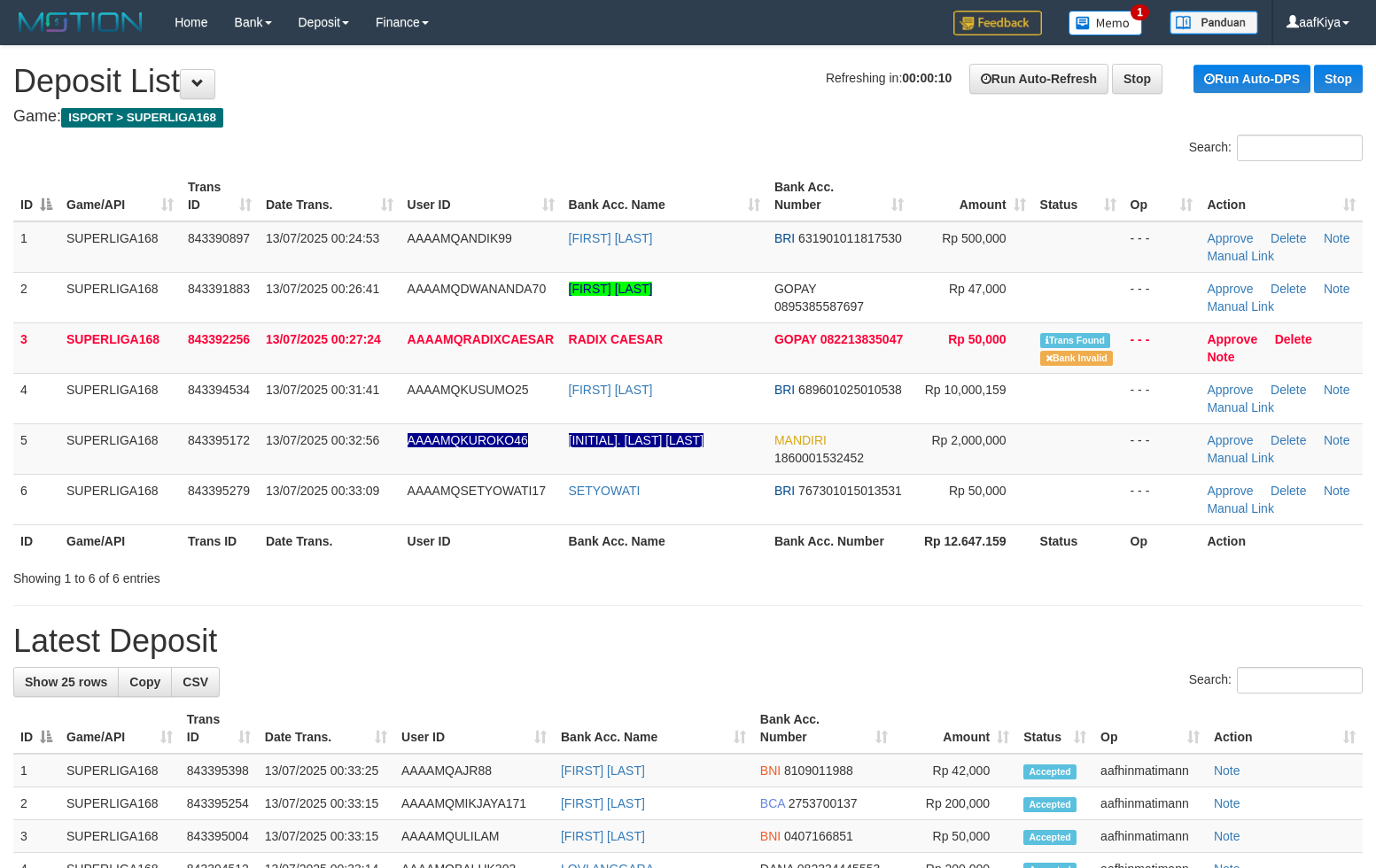 scroll, scrollTop: 0, scrollLeft: 0, axis: both 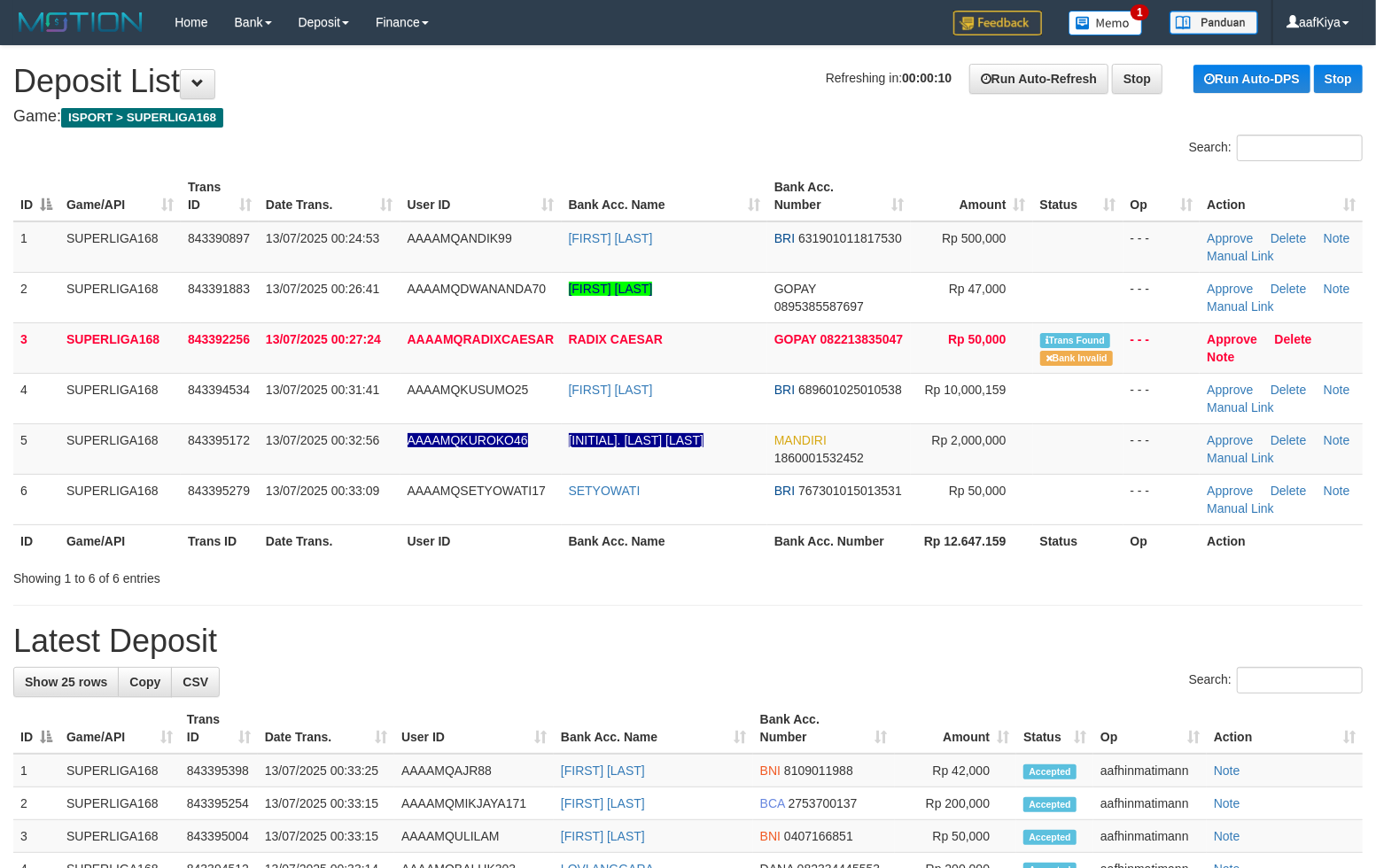 click on "User ID" at bounding box center (481, 540) 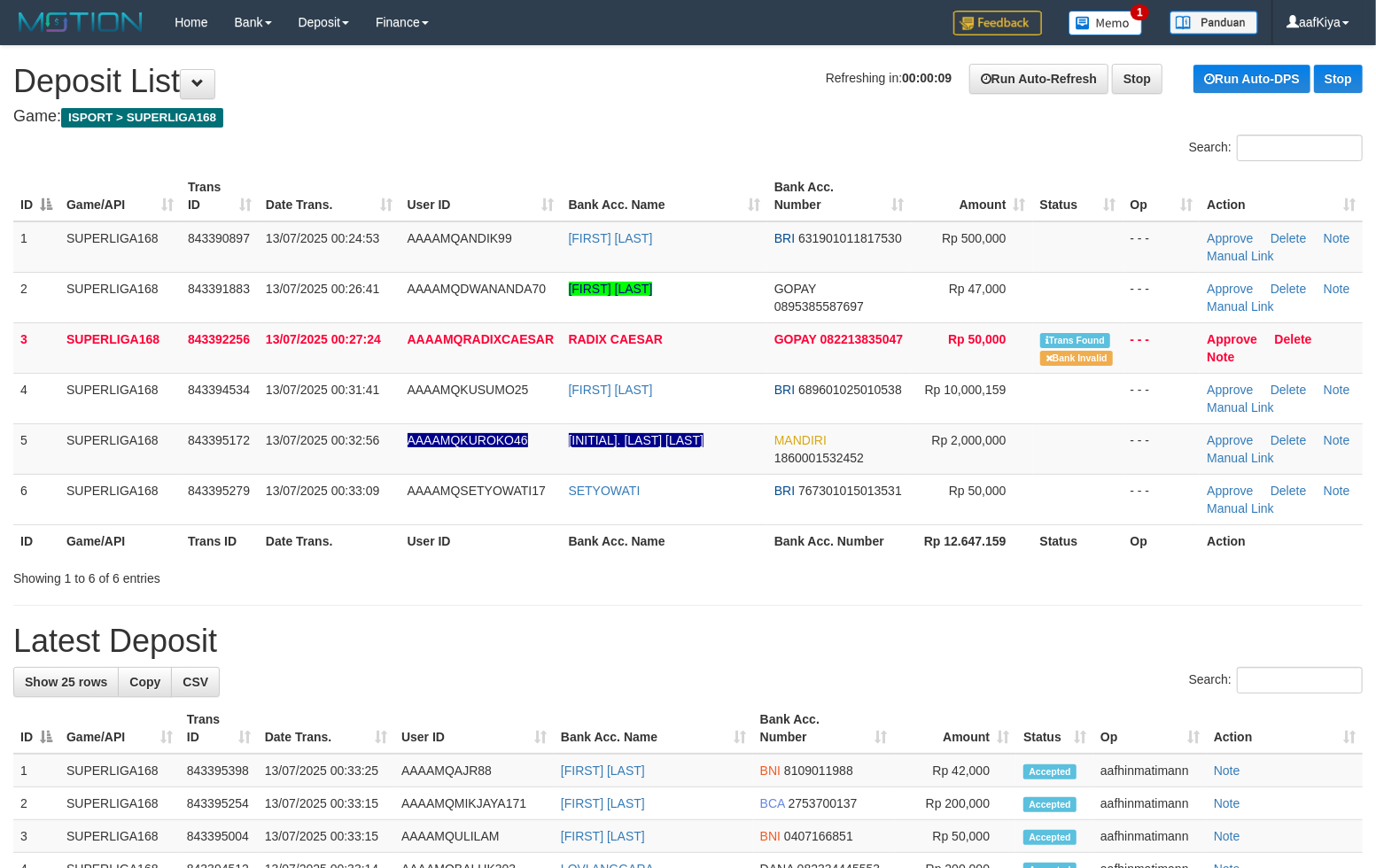 click on "User ID" at bounding box center (481, 540) 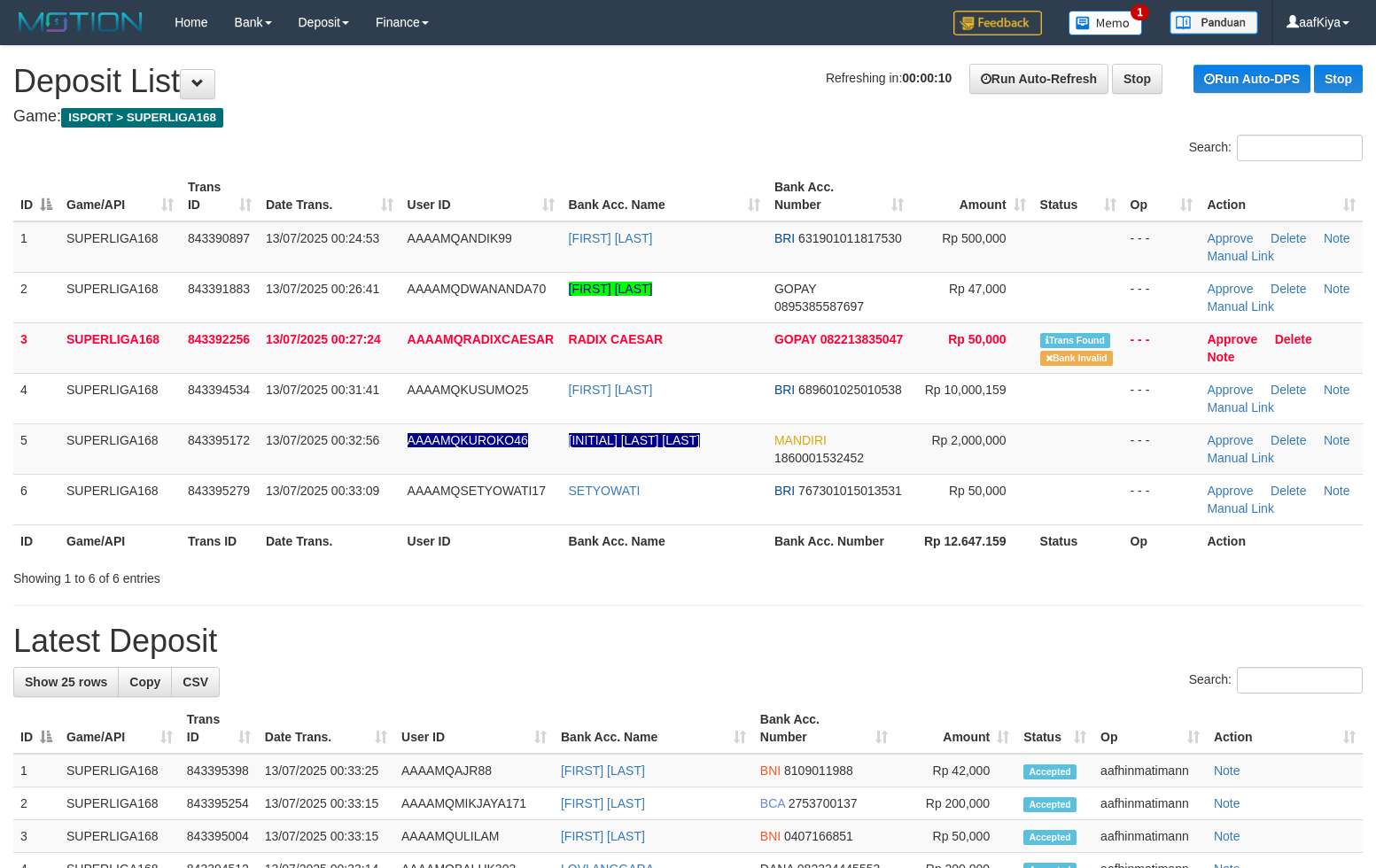 scroll, scrollTop: 0, scrollLeft: 0, axis: both 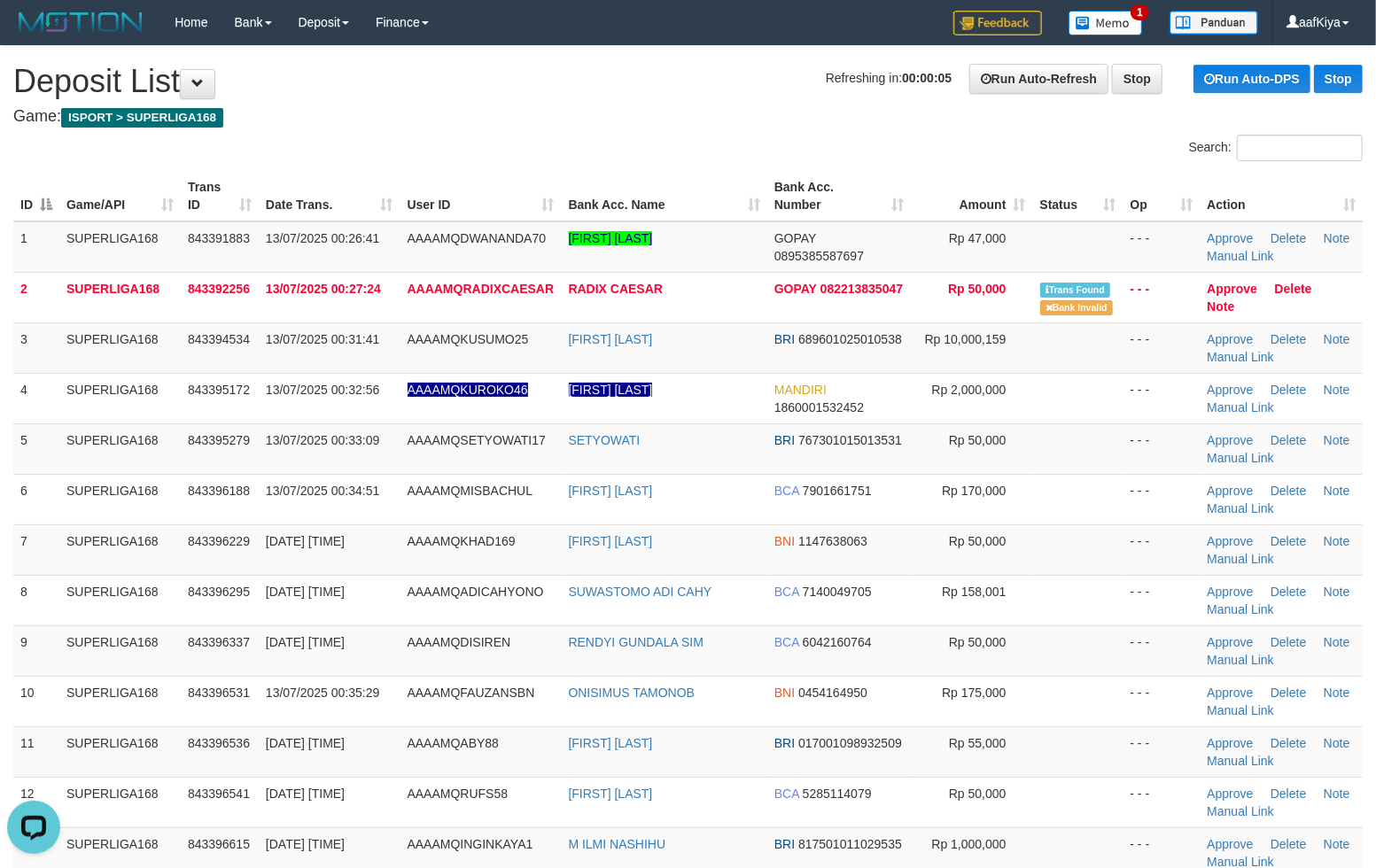 click on "Search:" at bounding box center [1032, 150] 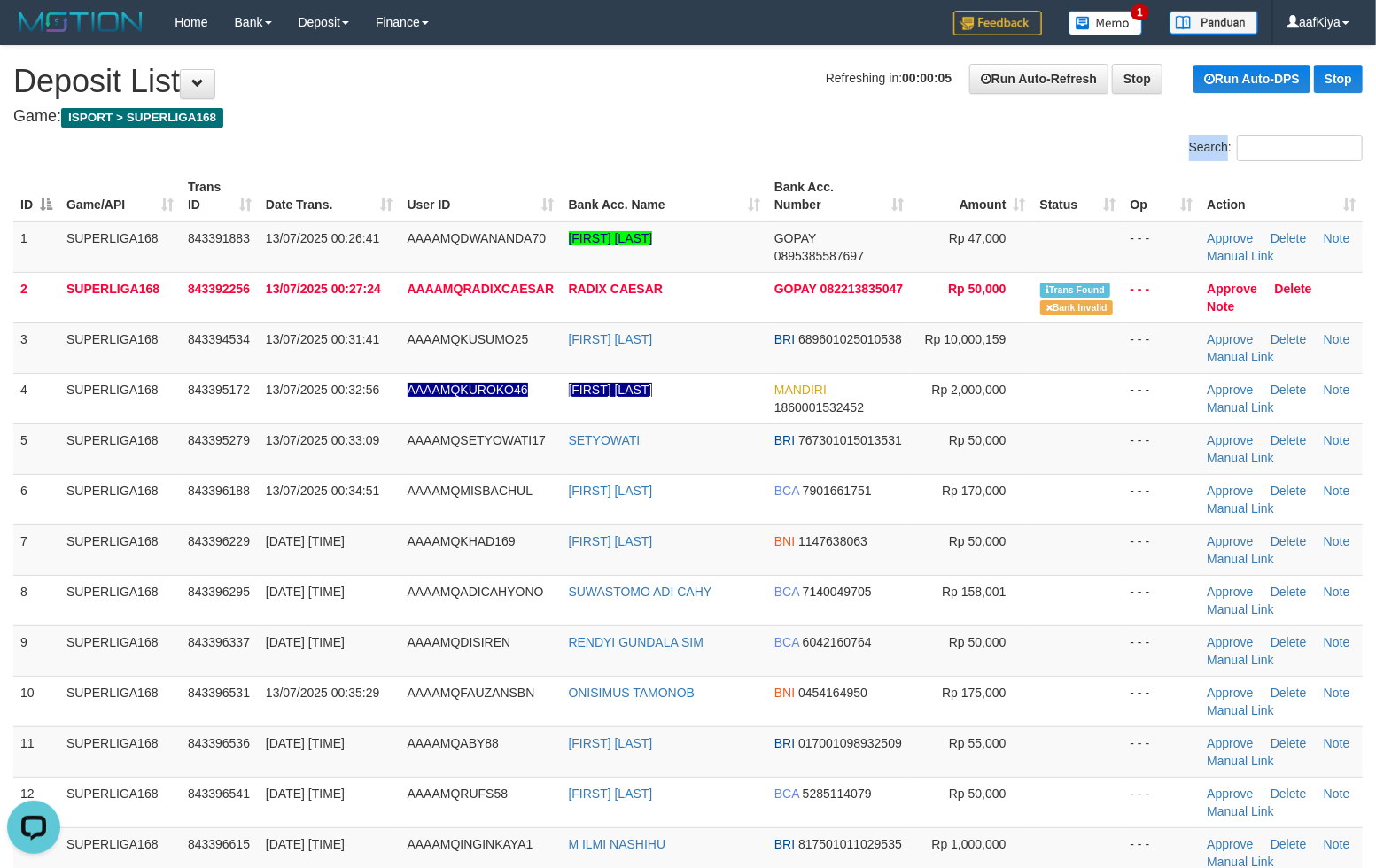 click on "Search:" at bounding box center (1032, 150) 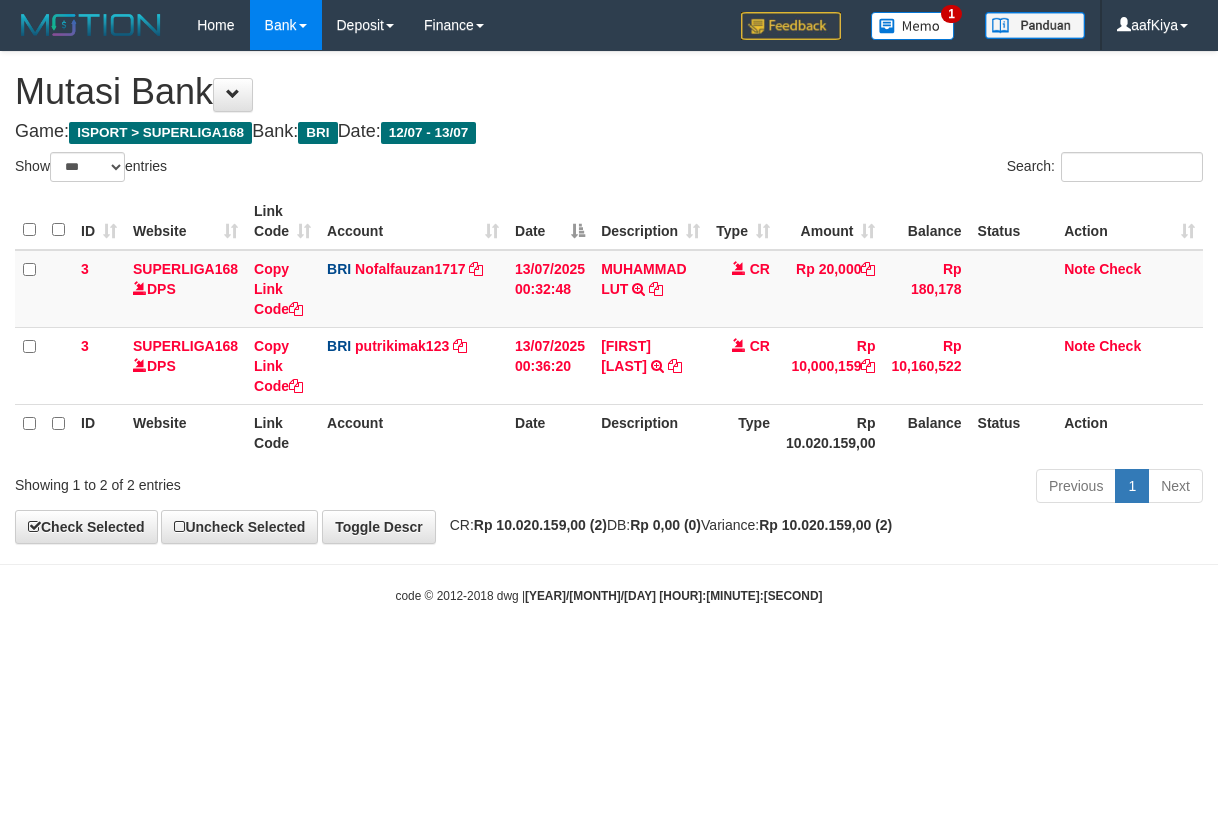 select on "***" 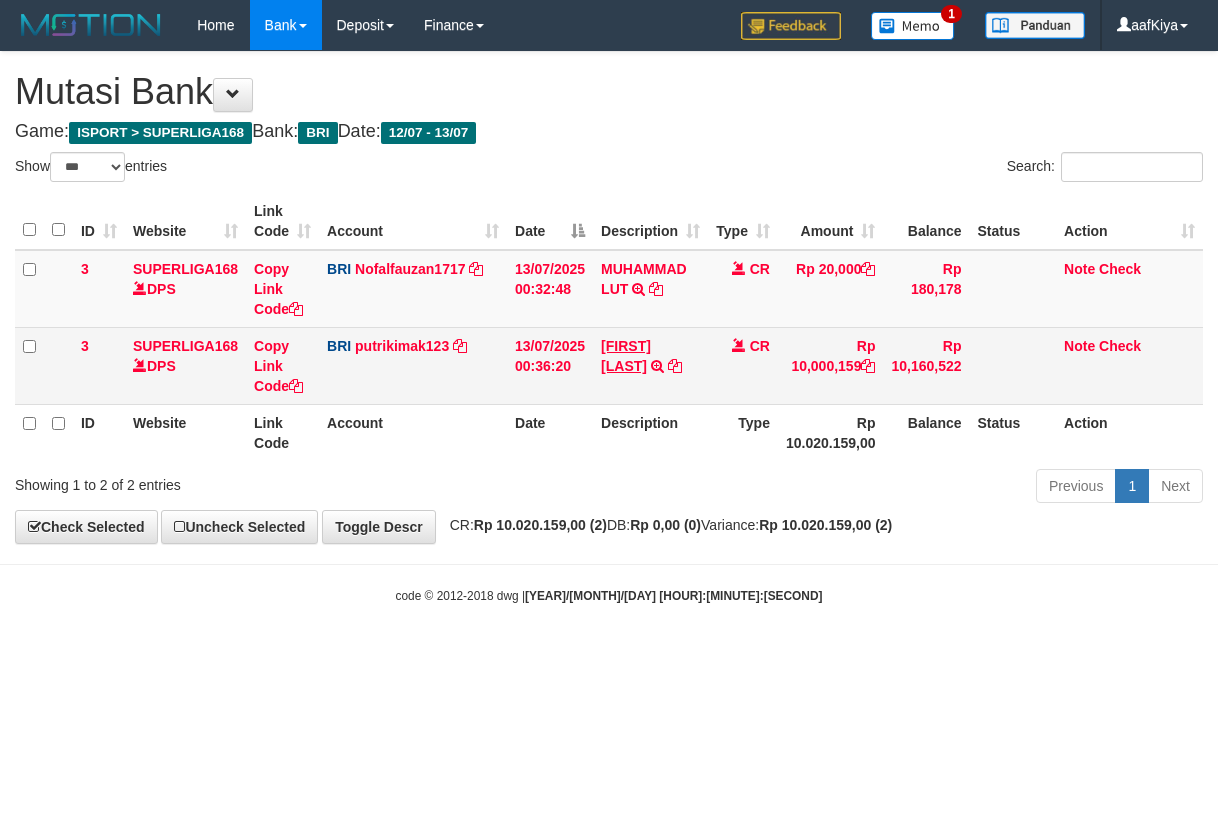 scroll, scrollTop: 0, scrollLeft: 0, axis: both 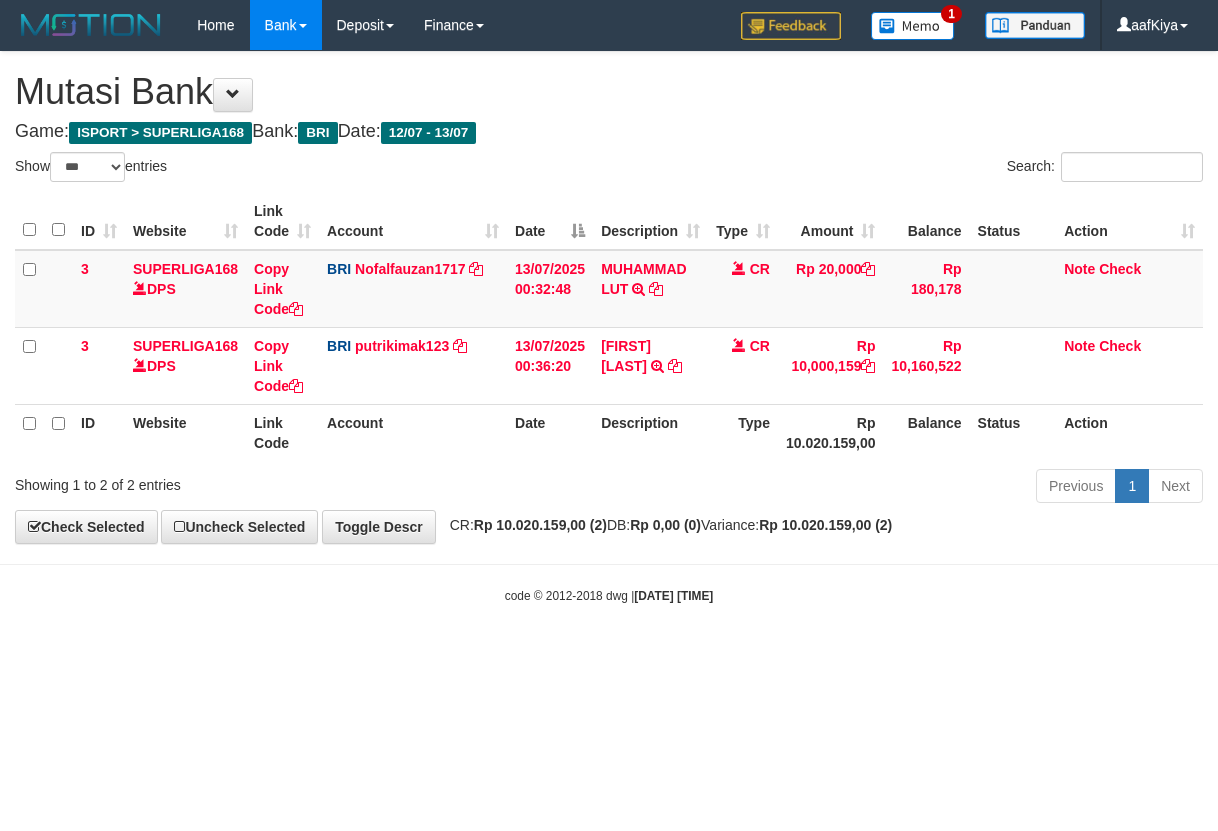 select on "***" 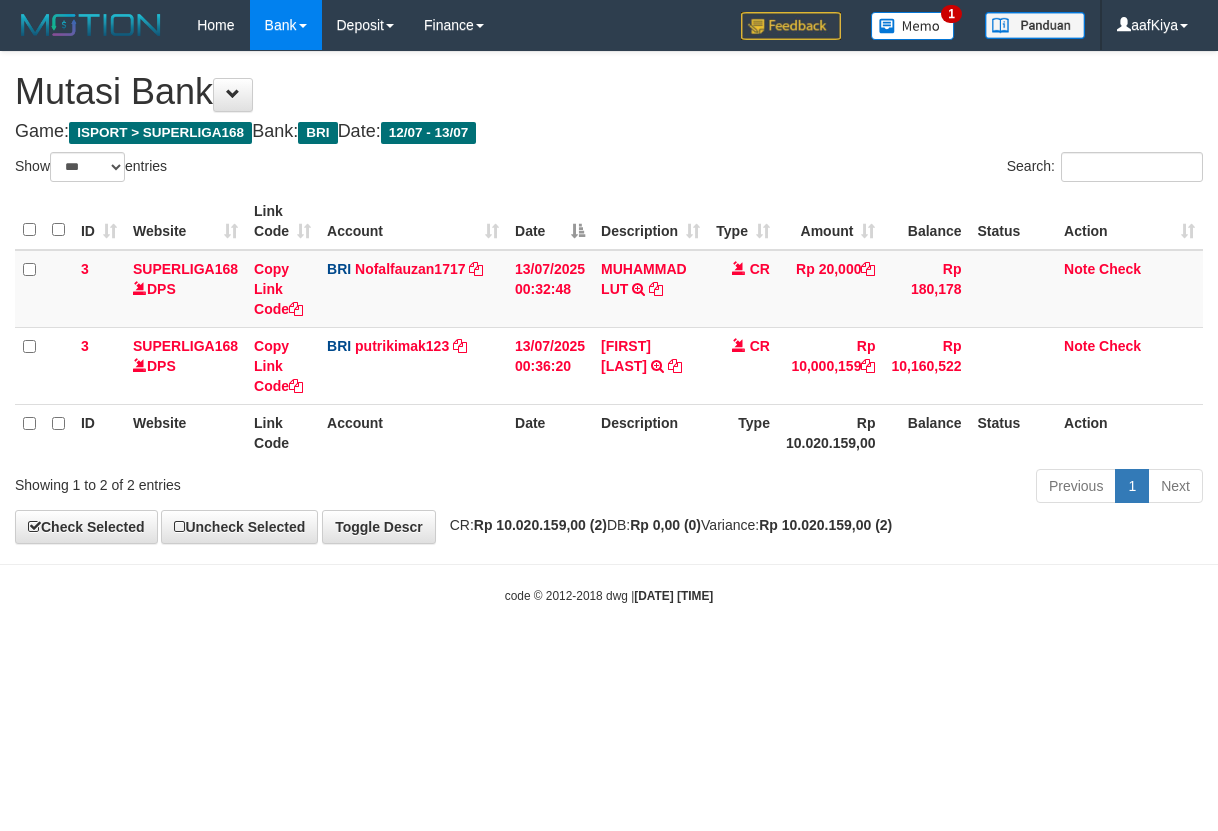 scroll, scrollTop: 0, scrollLeft: 0, axis: both 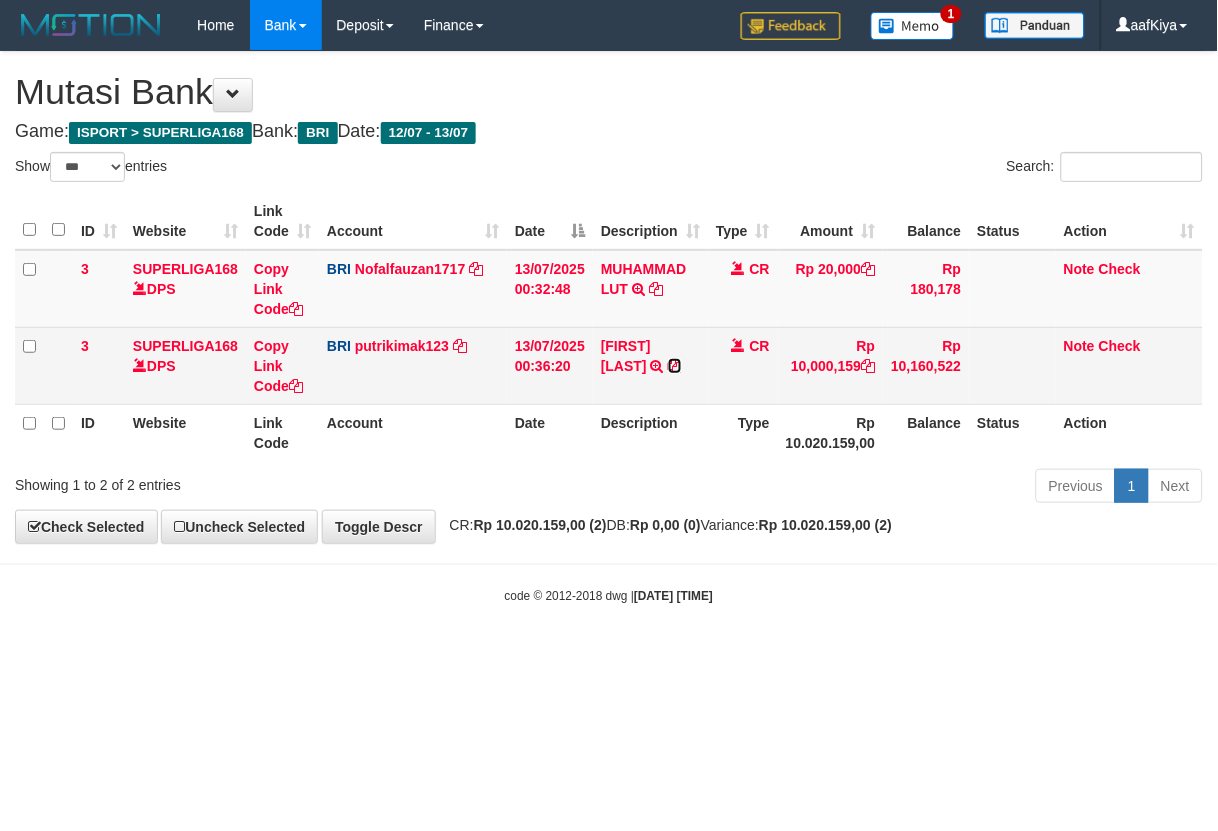 click at bounding box center (675, 366) 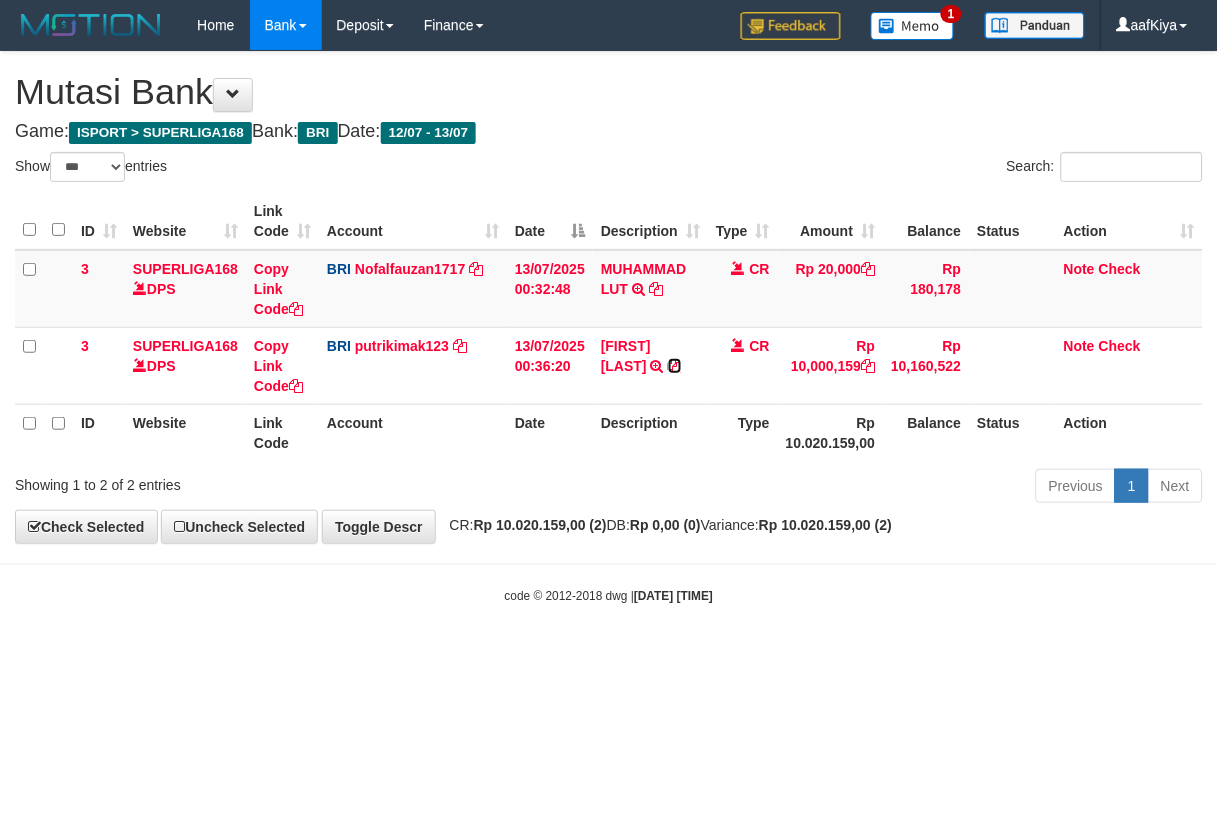 drag, startPoint x: 688, startPoint y: 358, endPoint x: 1216, endPoint y: 316, distance: 529.66785 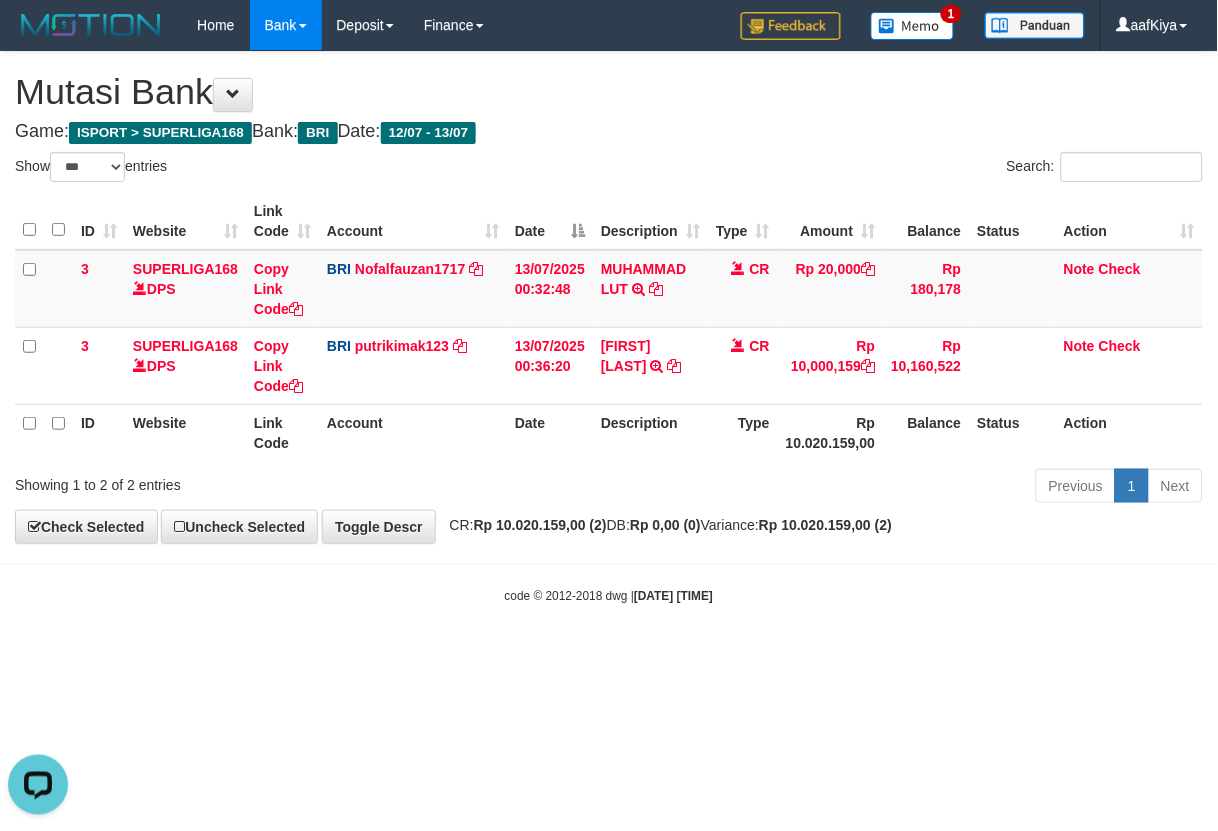 scroll, scrollTop: 0, scrollLeft: 0, axis: both 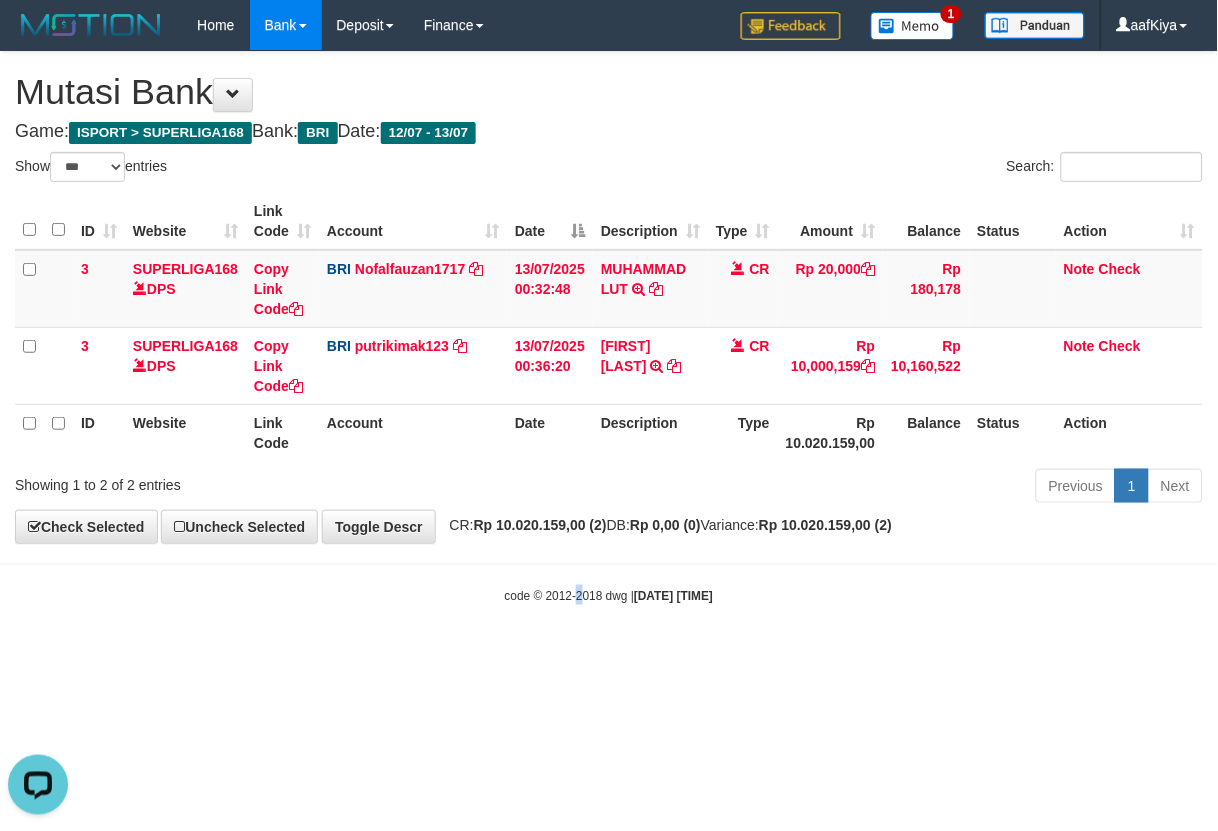 click on "code © 2012-2018 dwg |  2025/07/13 00:36:22" at bounding box center (609, 595) 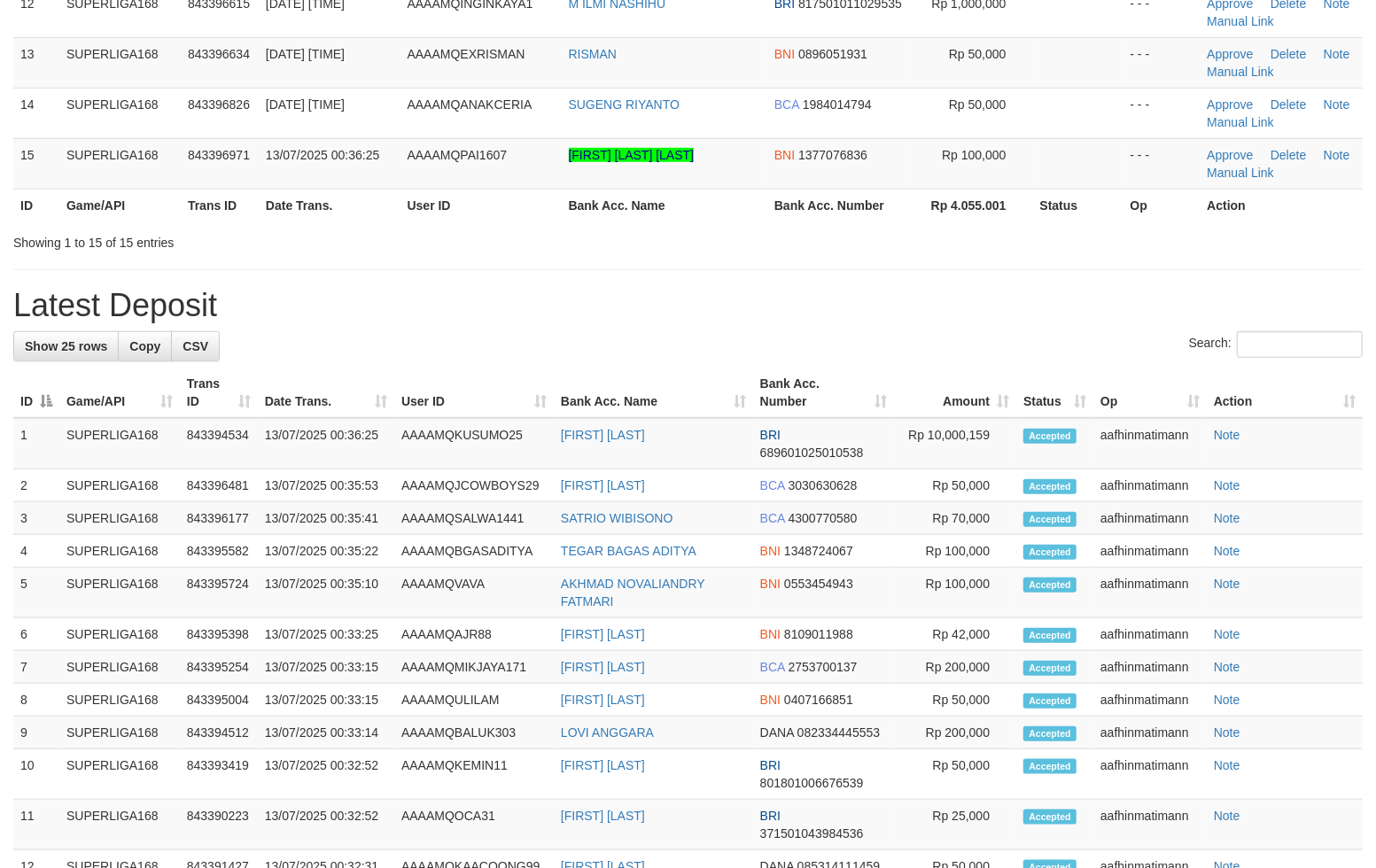 scroll, scrollTop: 199, scrollLeft: 0, axis: vertical 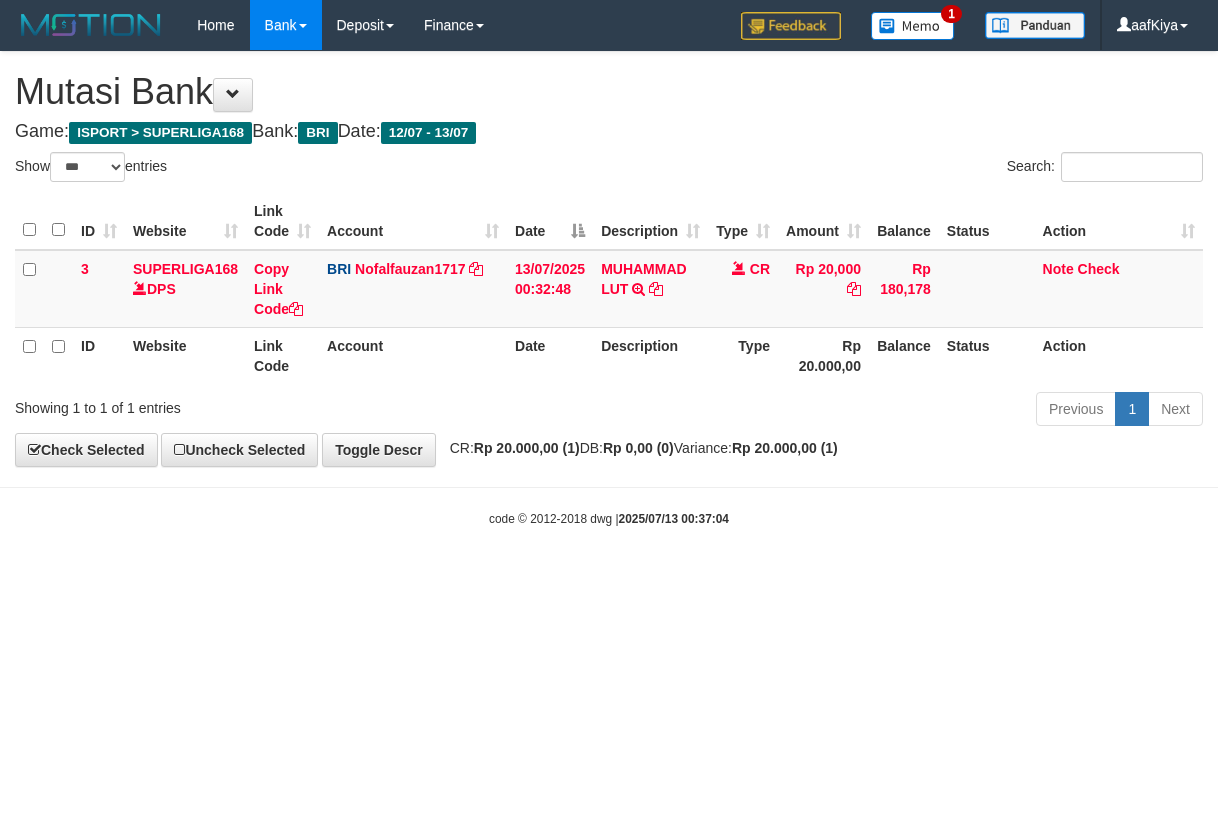 select on "***" 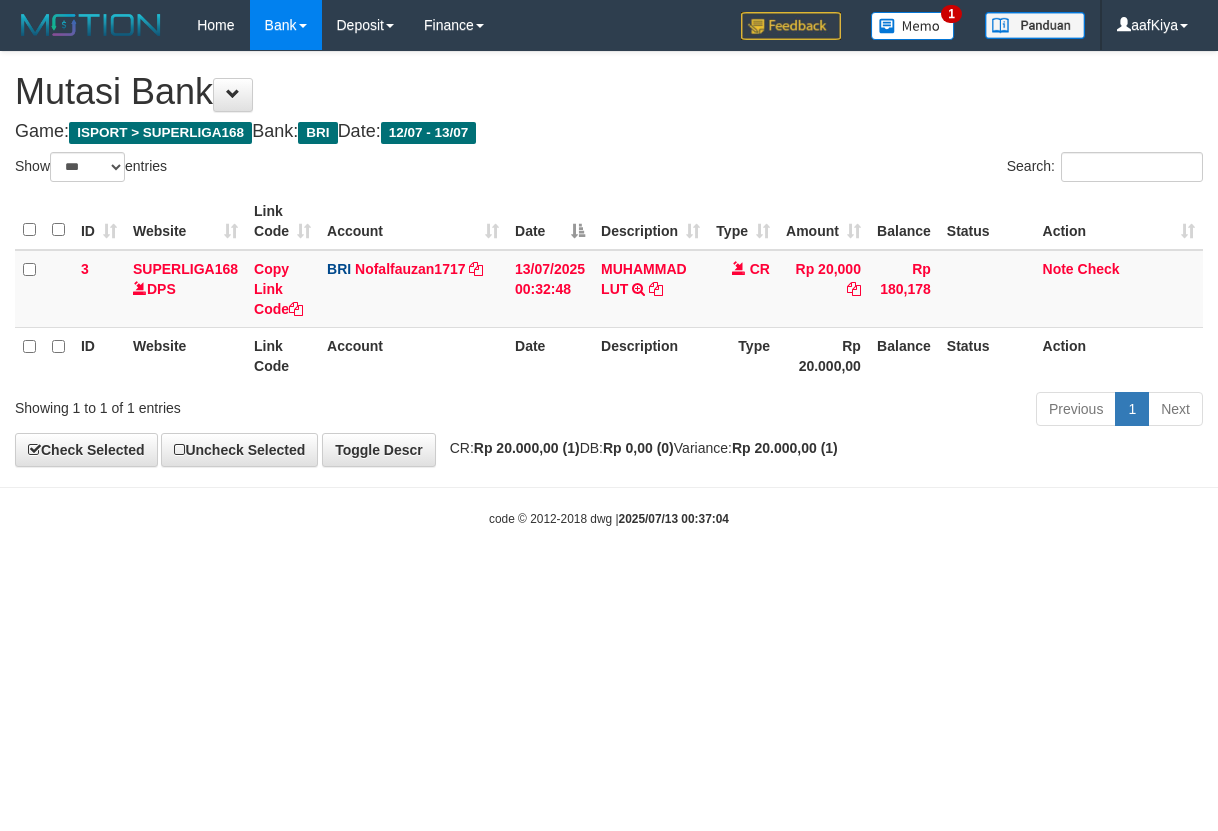 scroll, scrollTop: 0, scrollLeft: 0, axis: both 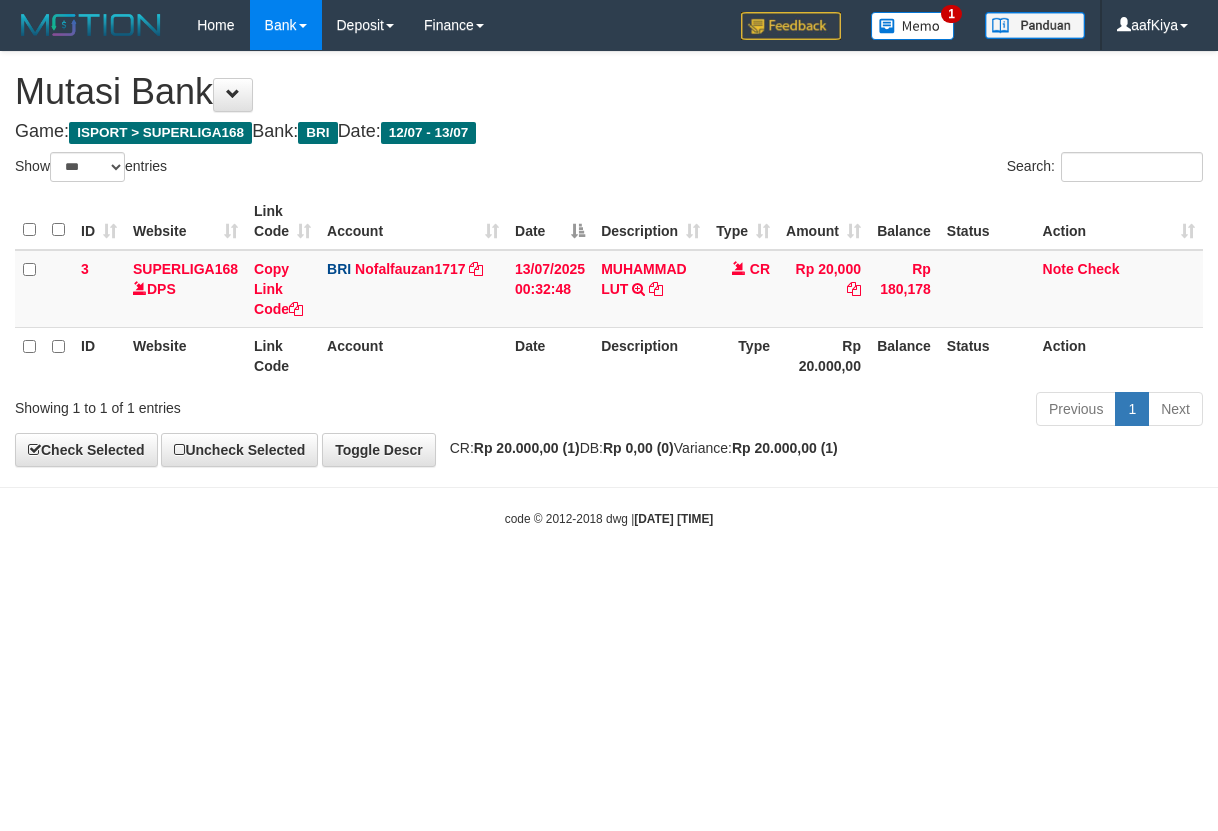 select on "***" 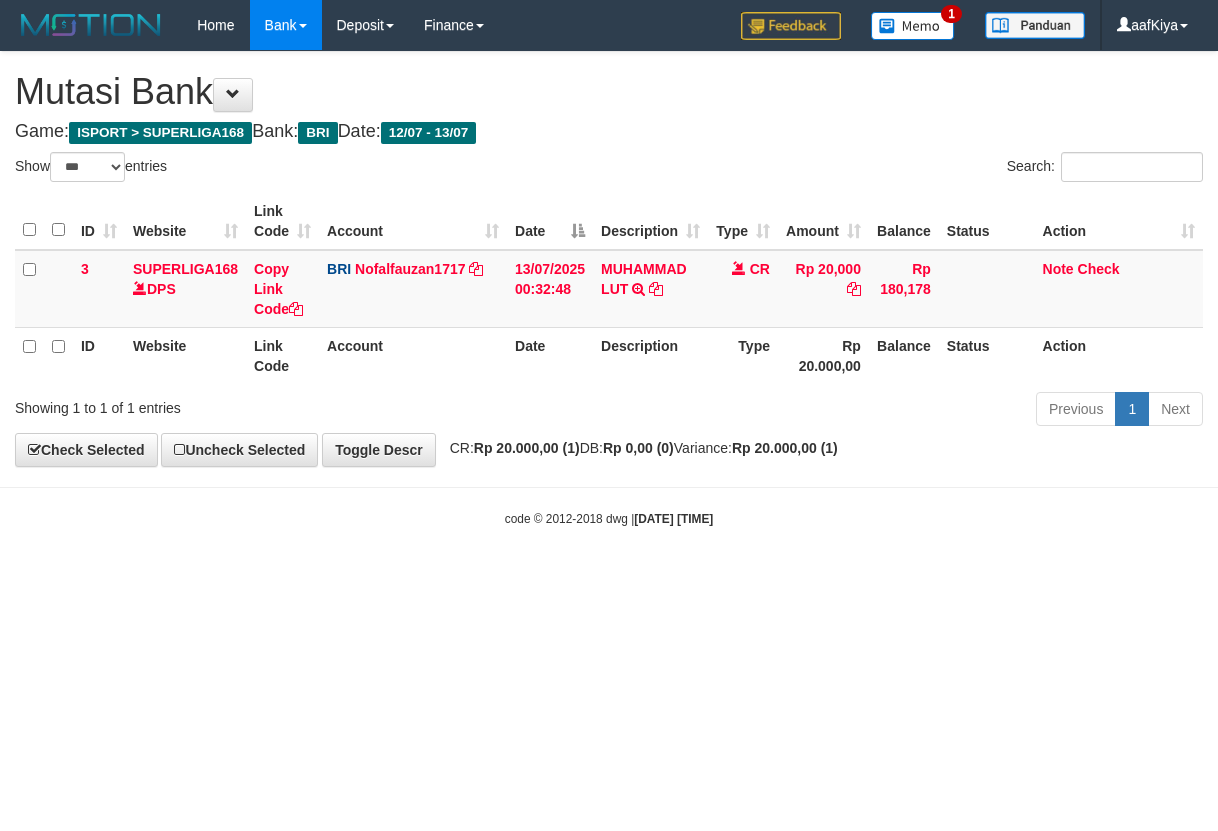 scroll, scrollTop: 0, scrollLeft: 0, axis: both 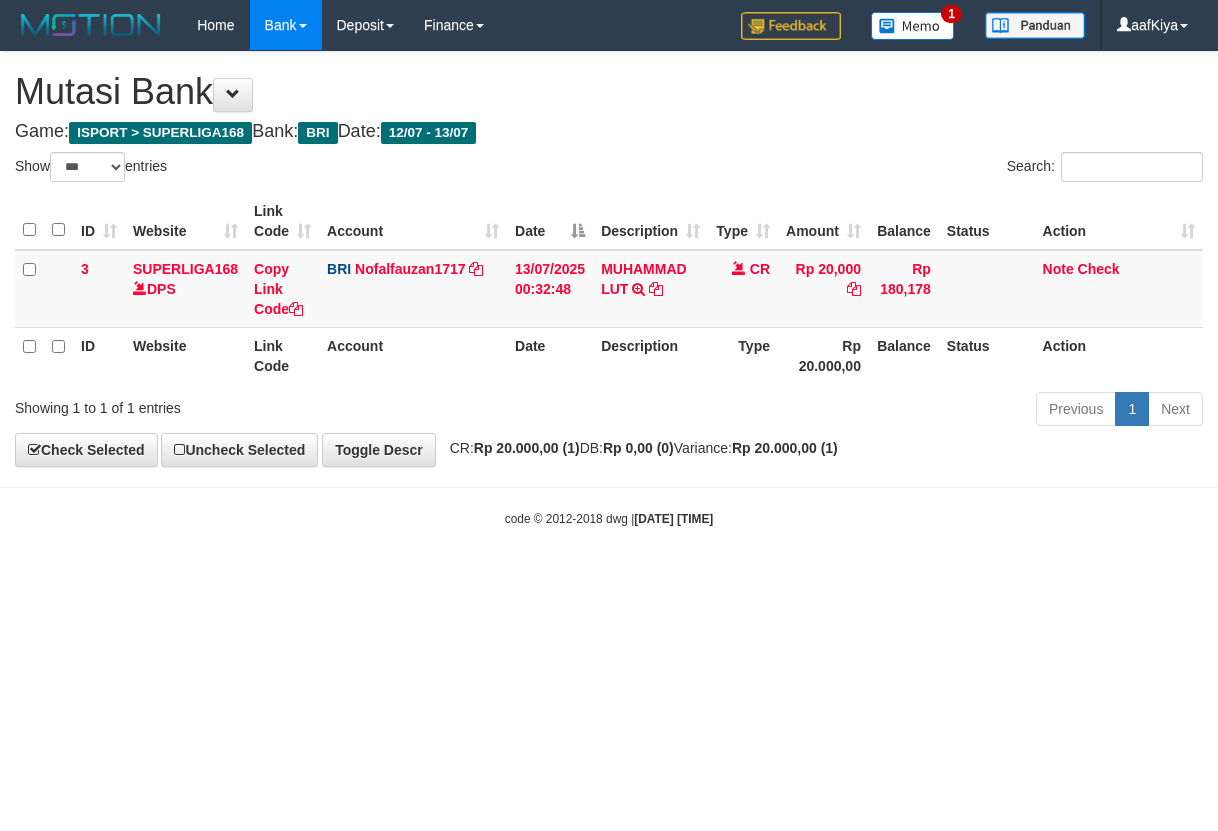select on "***" 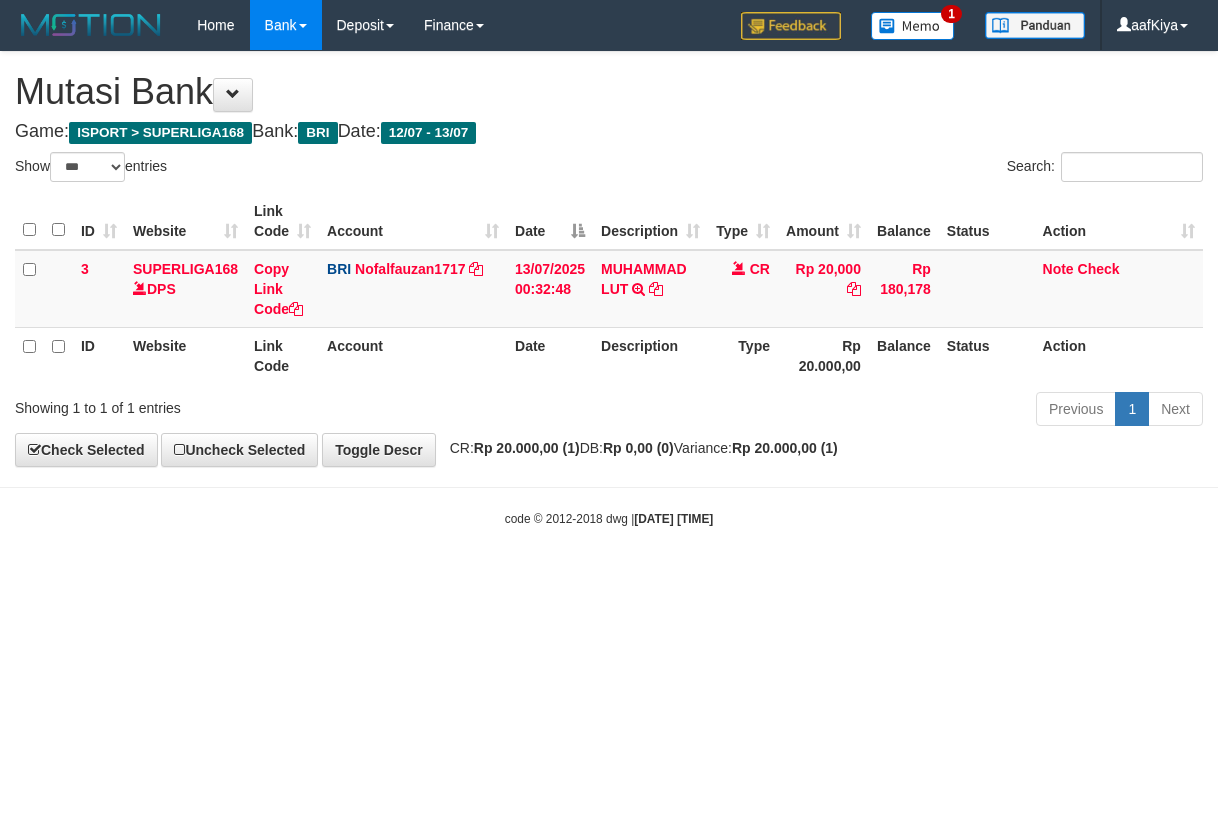 scroll, scrollTop: 0, scrollLeft: 0, axis: both 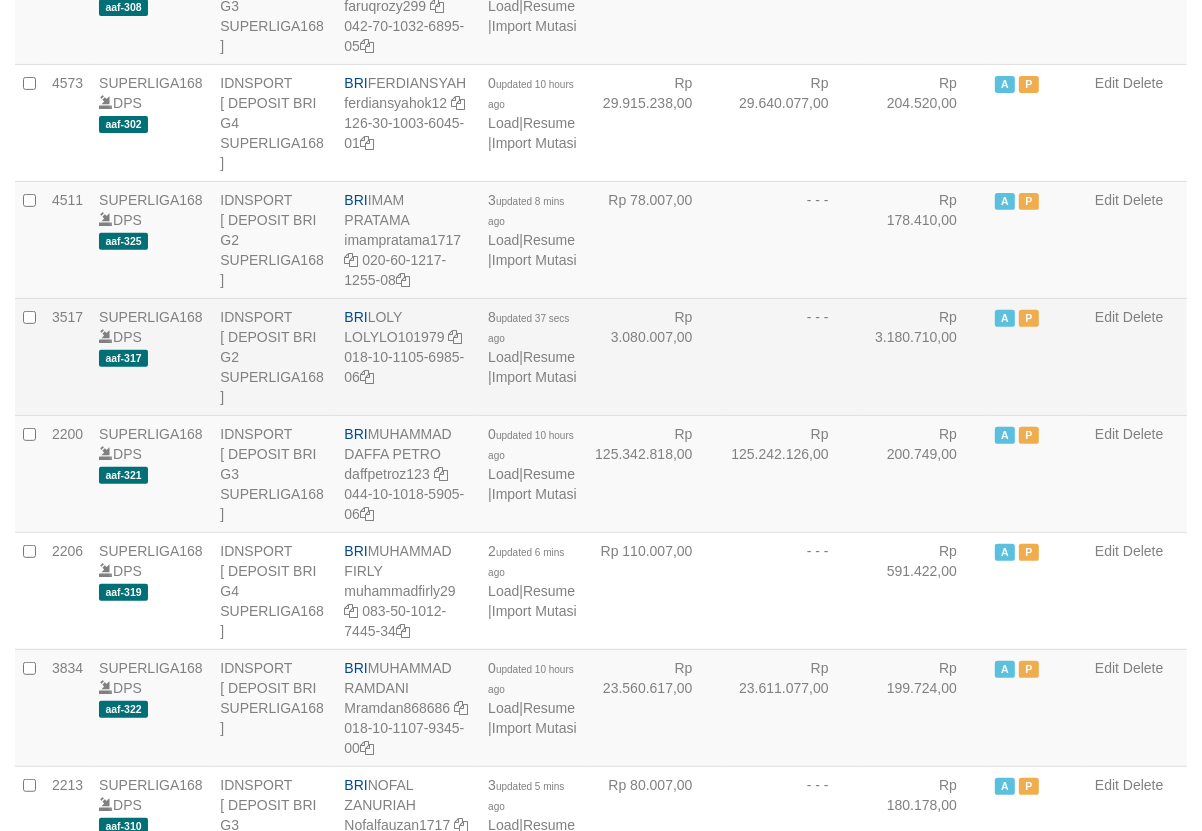 select on "***" 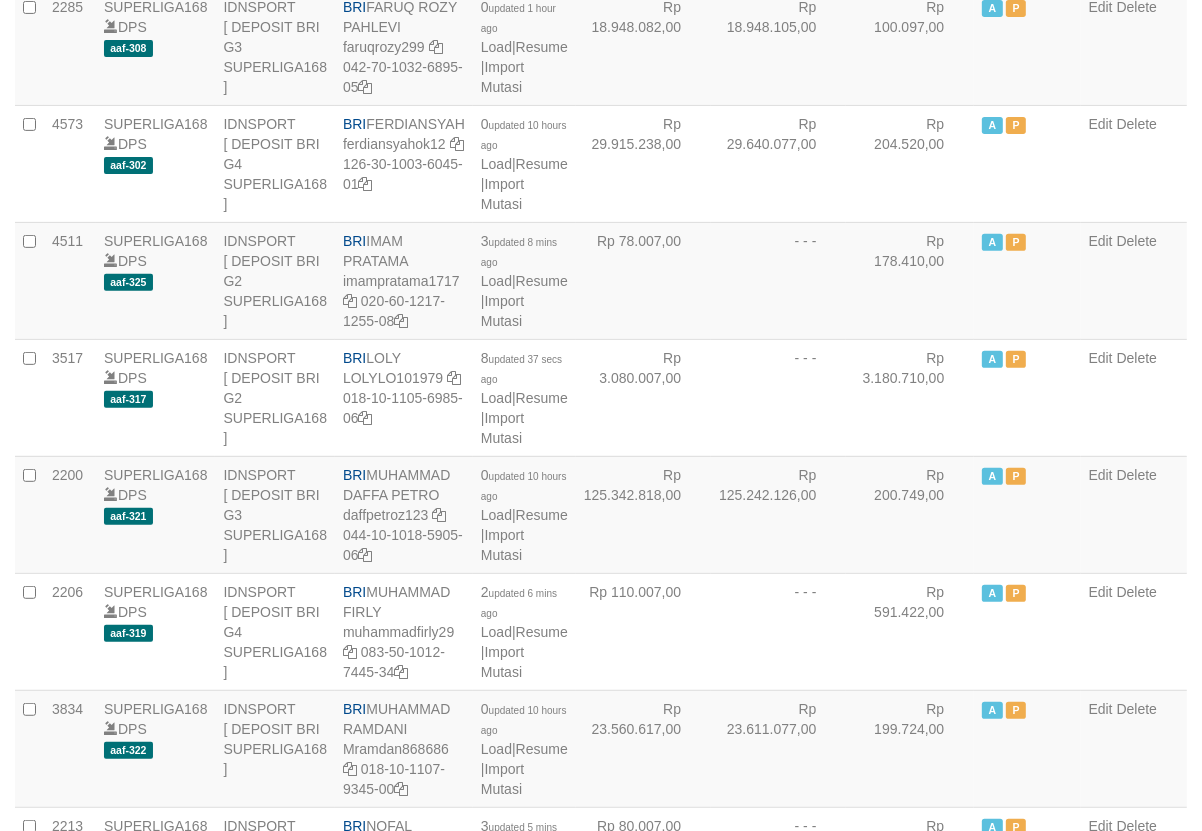 scroll, scrollTop: 520, scrollLeft: 0, axis: vertical 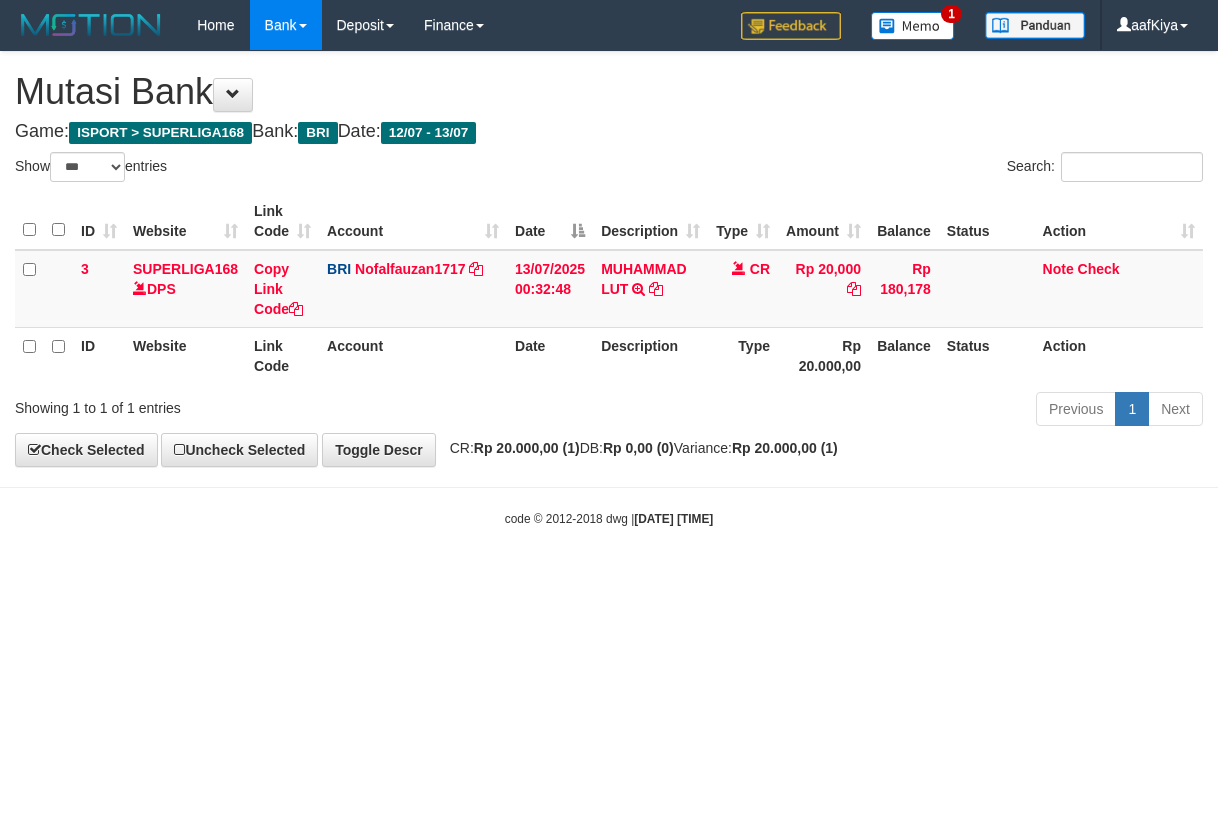 select on "***" 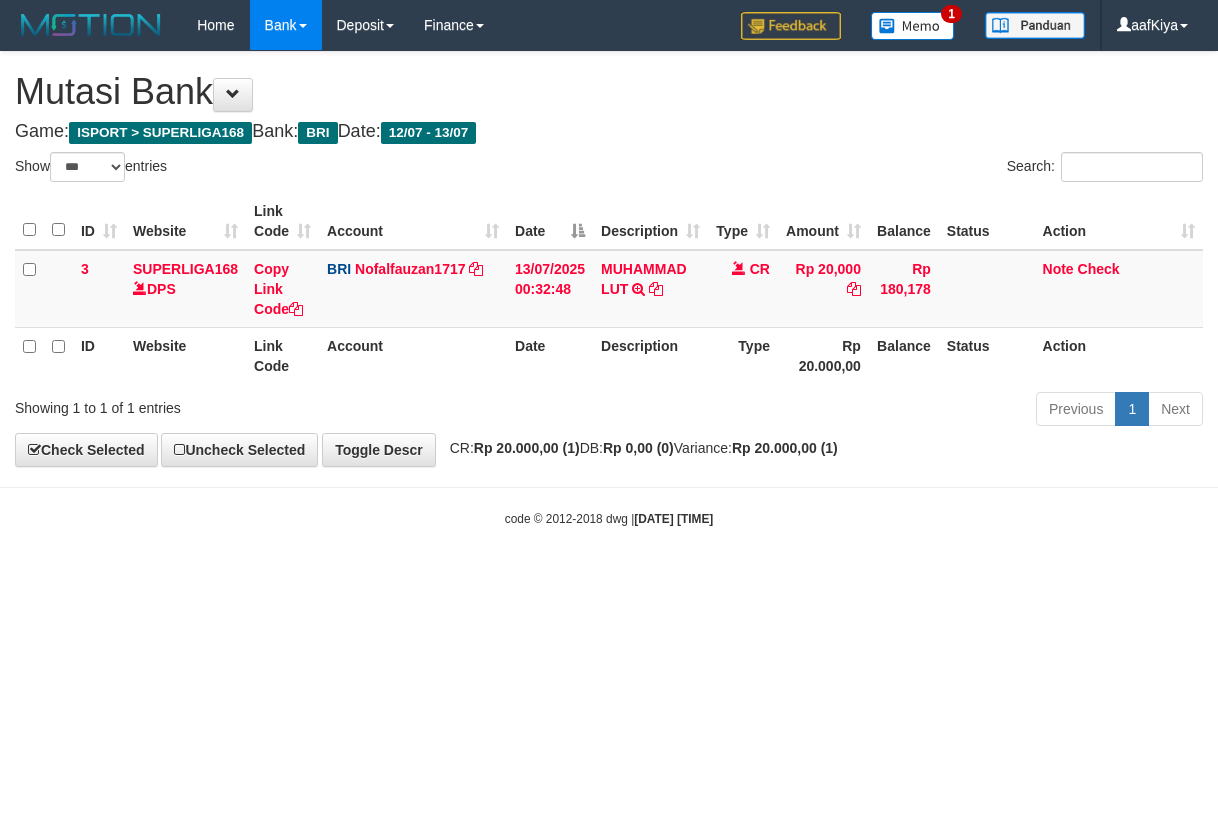 scroll, scrollTop: 0, scrollLeft: 0, axis: both 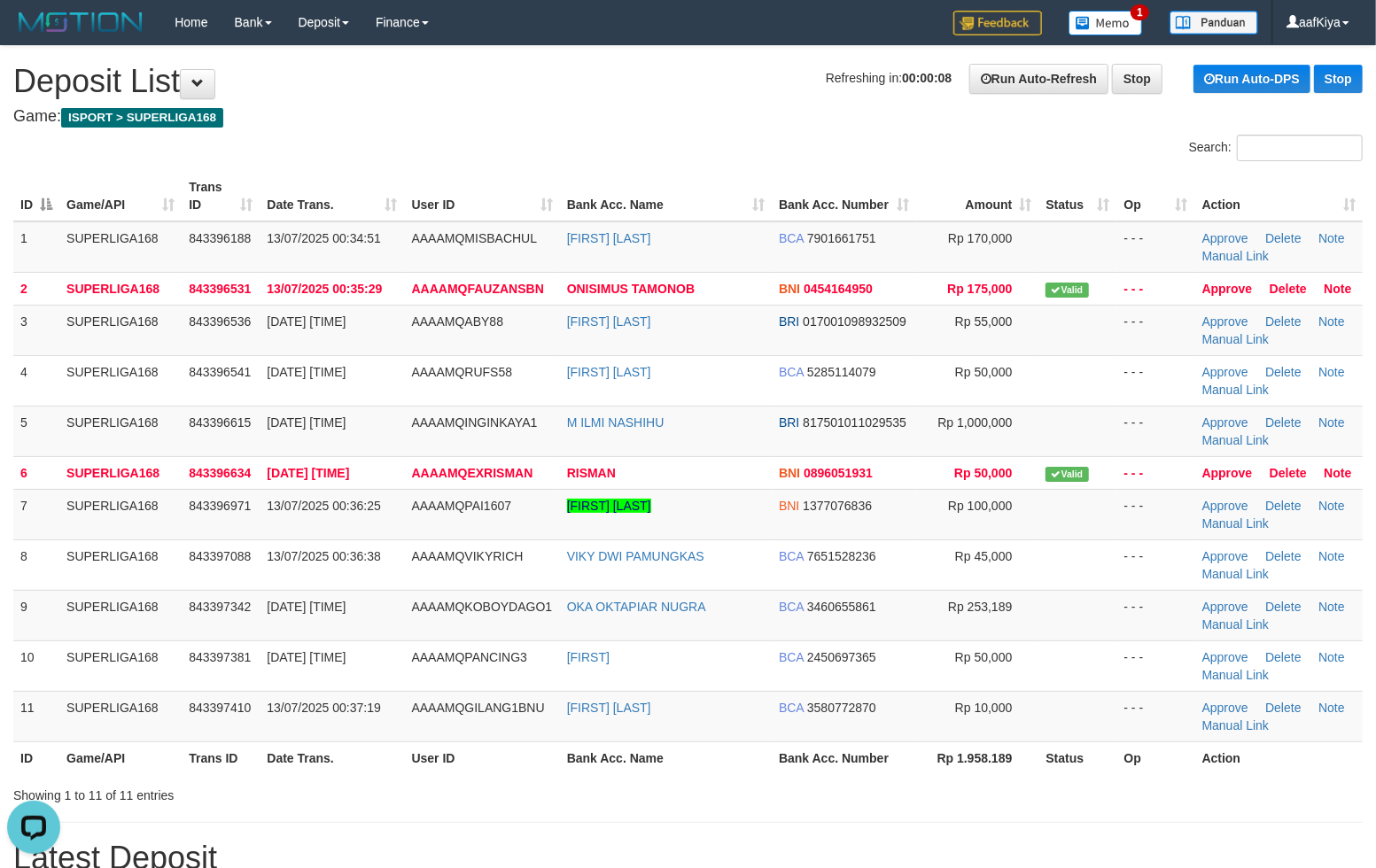 click on "Search:" at bounding box center (688, 150) 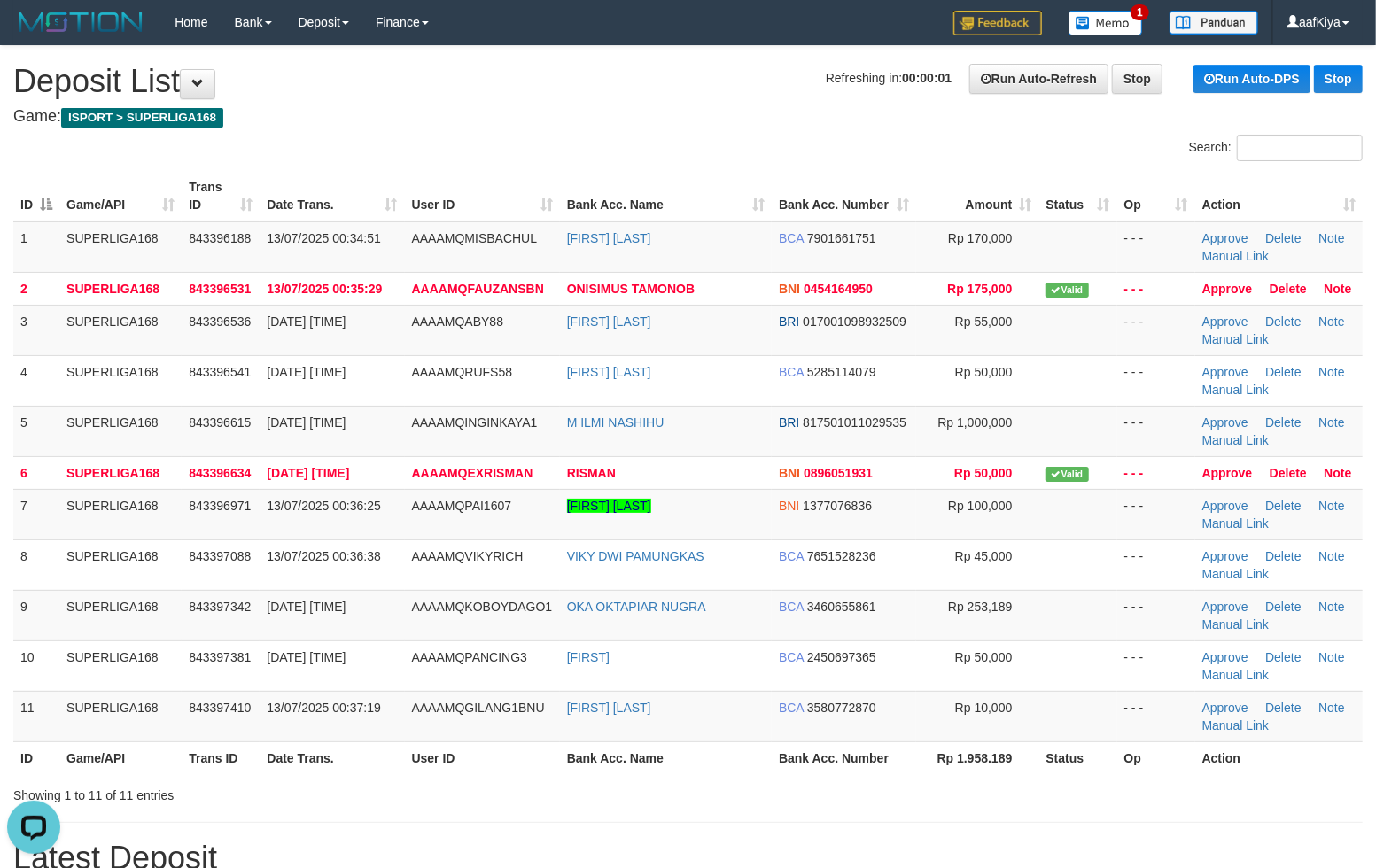 click on "Search:" at bounding box center [688, 150] 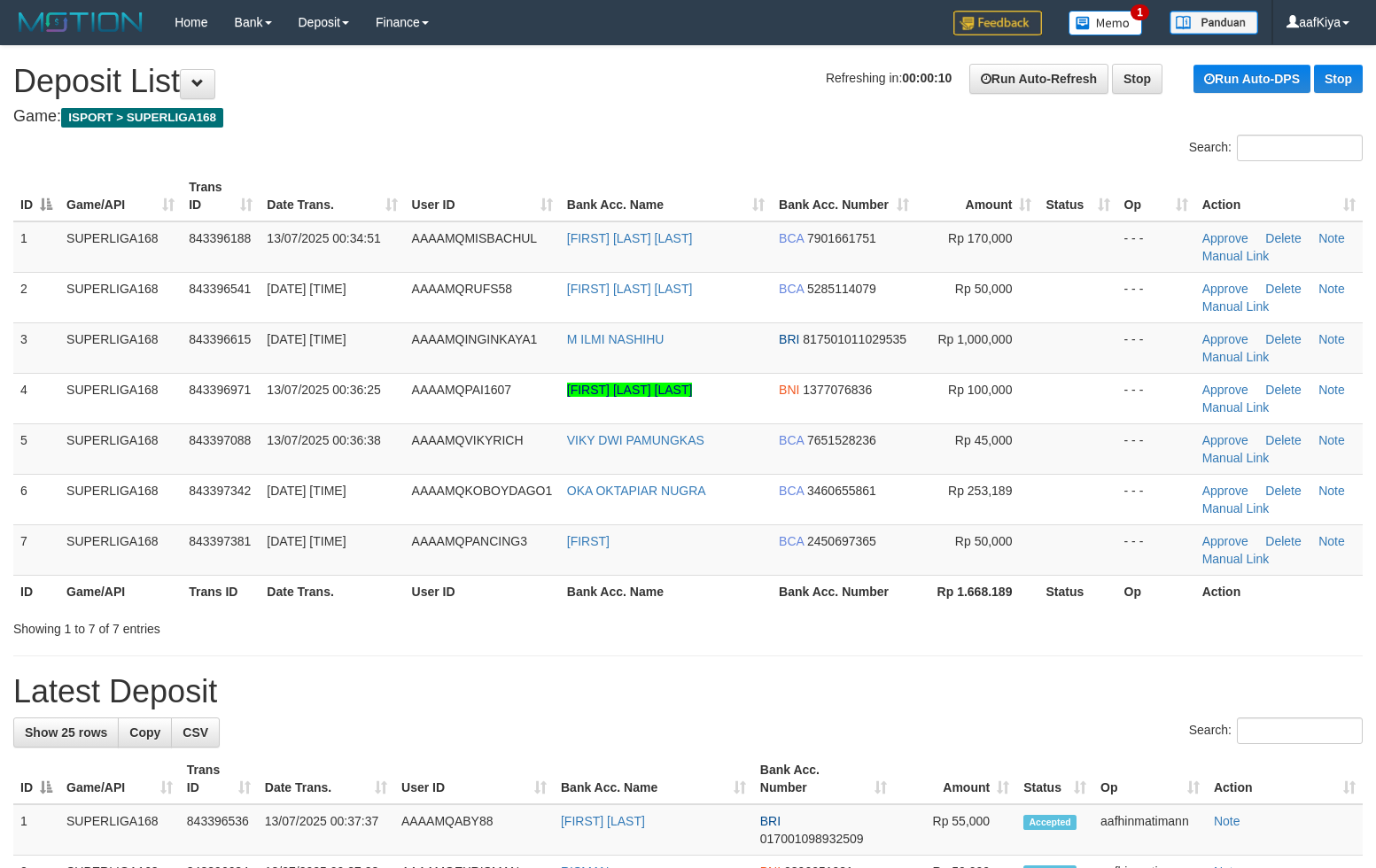scroll, scrollTop: 0, scrollLeft: 0, axis: both 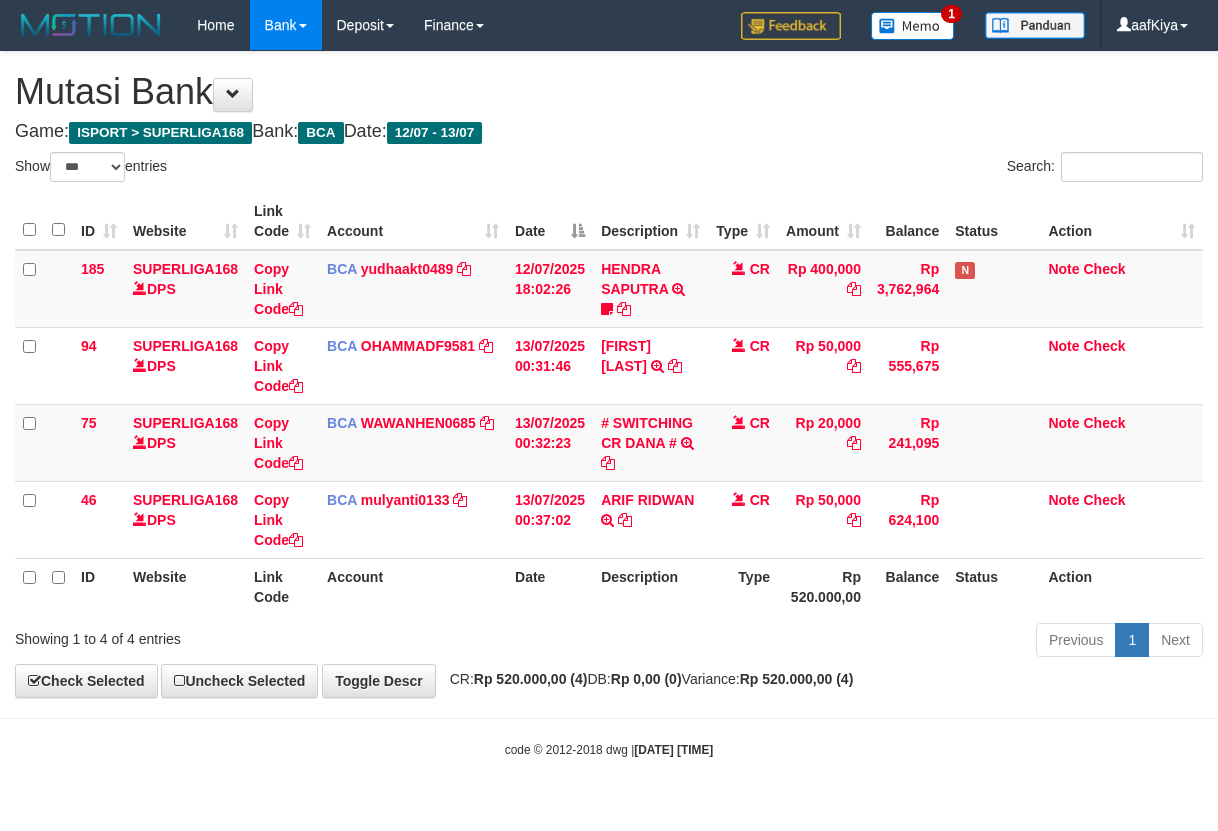 select on "***" 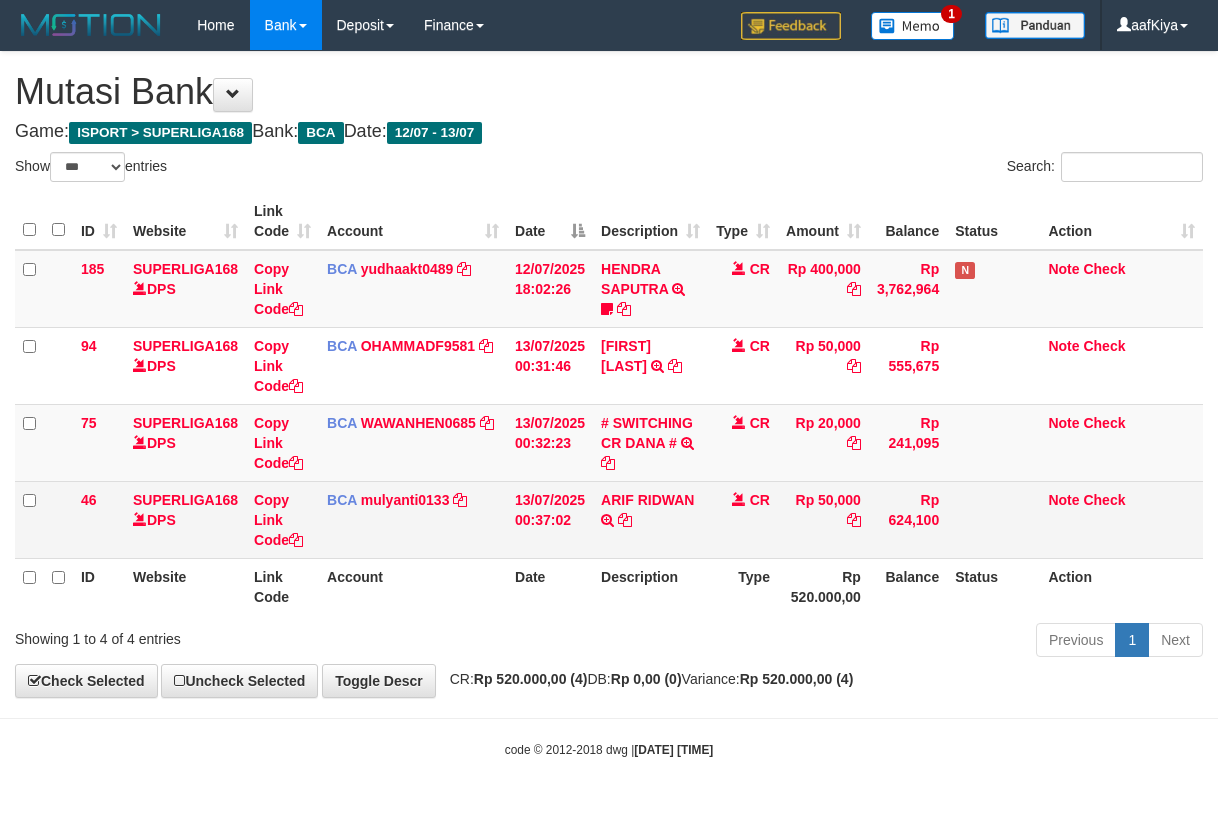 scroll, scrollTop: 0, scrollLeft: 0, axis: both 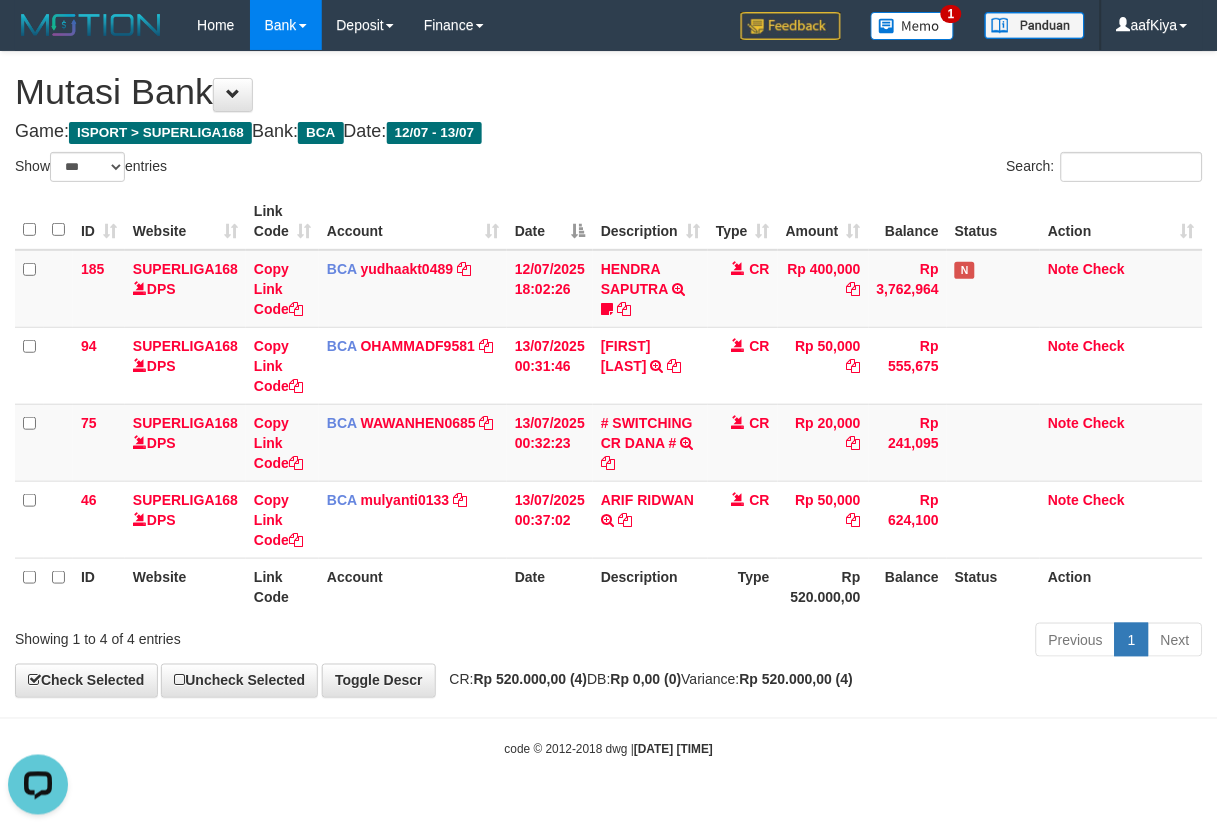 click on "Previous 1 Next" at bounding box center [863, 642] 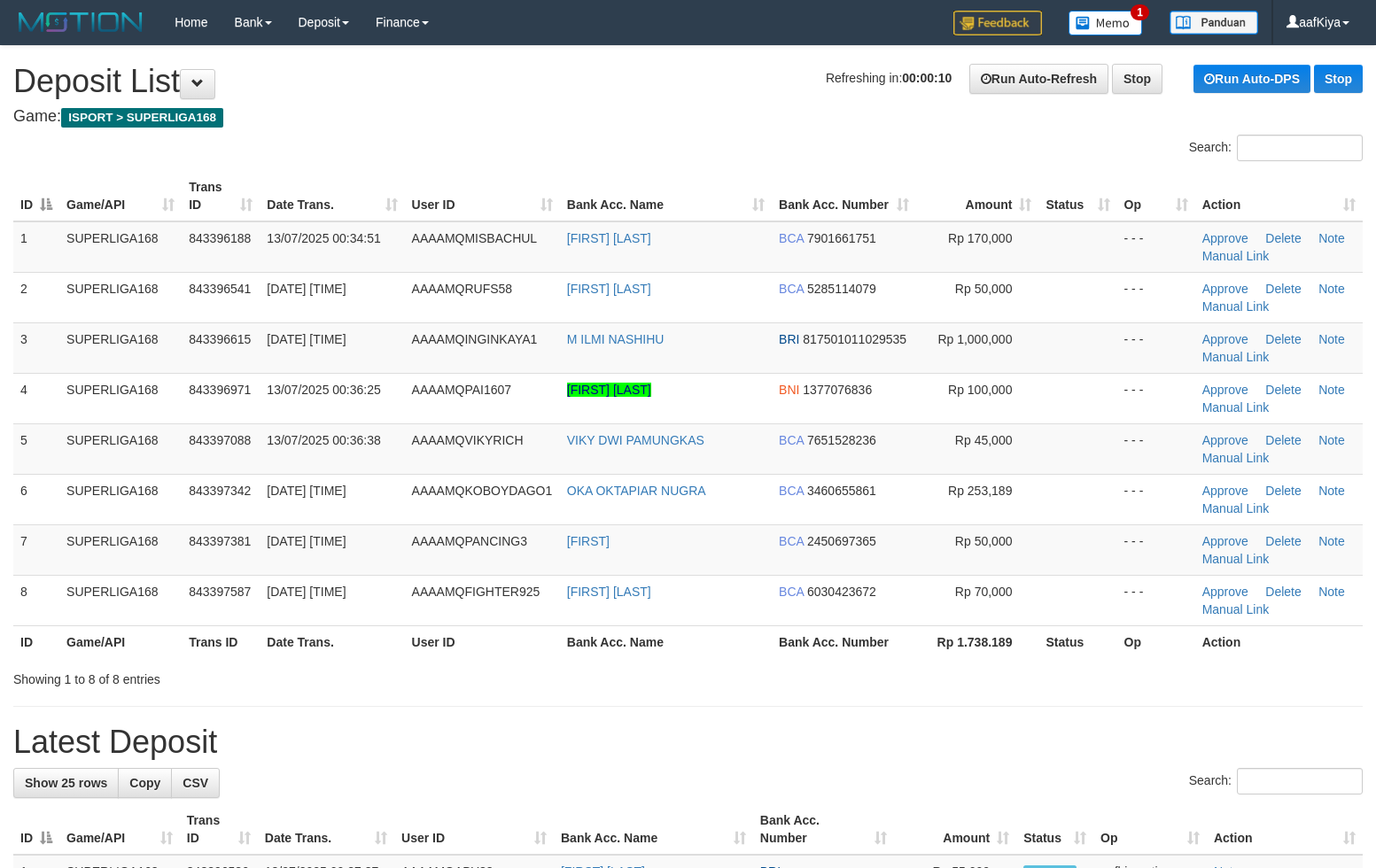 scroll, scrollTop: 0, scrollLeft: 0, axis: both 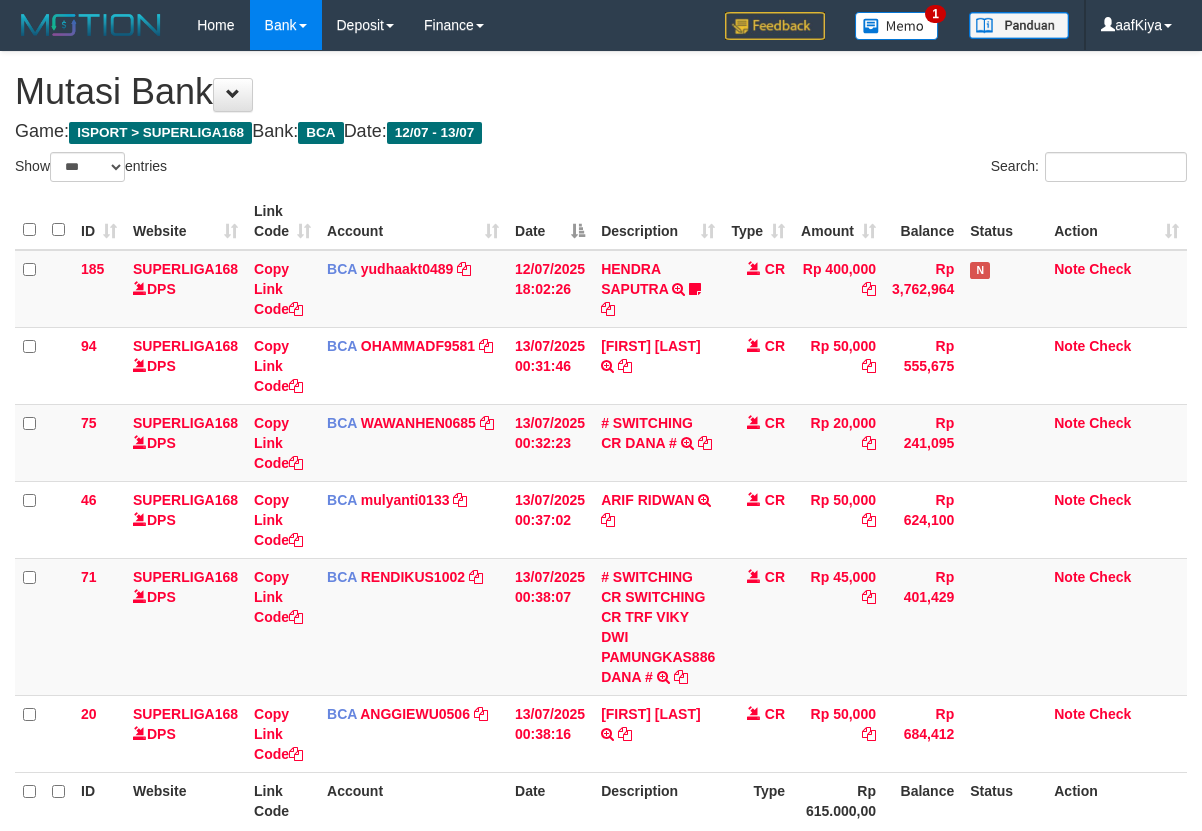 select on "***" 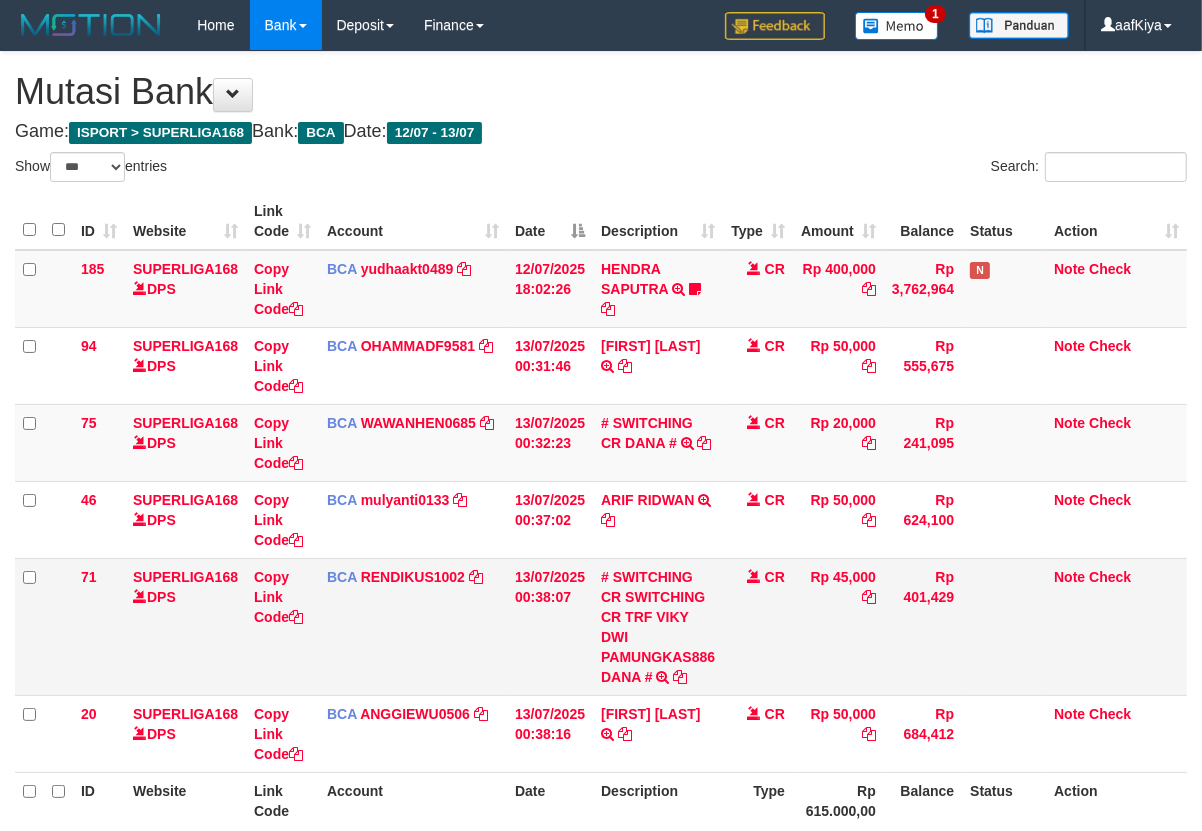 click on "BCA
RENDIKUS1002
DPS
RENDI KUSTANDAR
mutasi_20250713_4785 | 71
mutasi_20250713_4785 | 71" at bounding box center [413, 626] 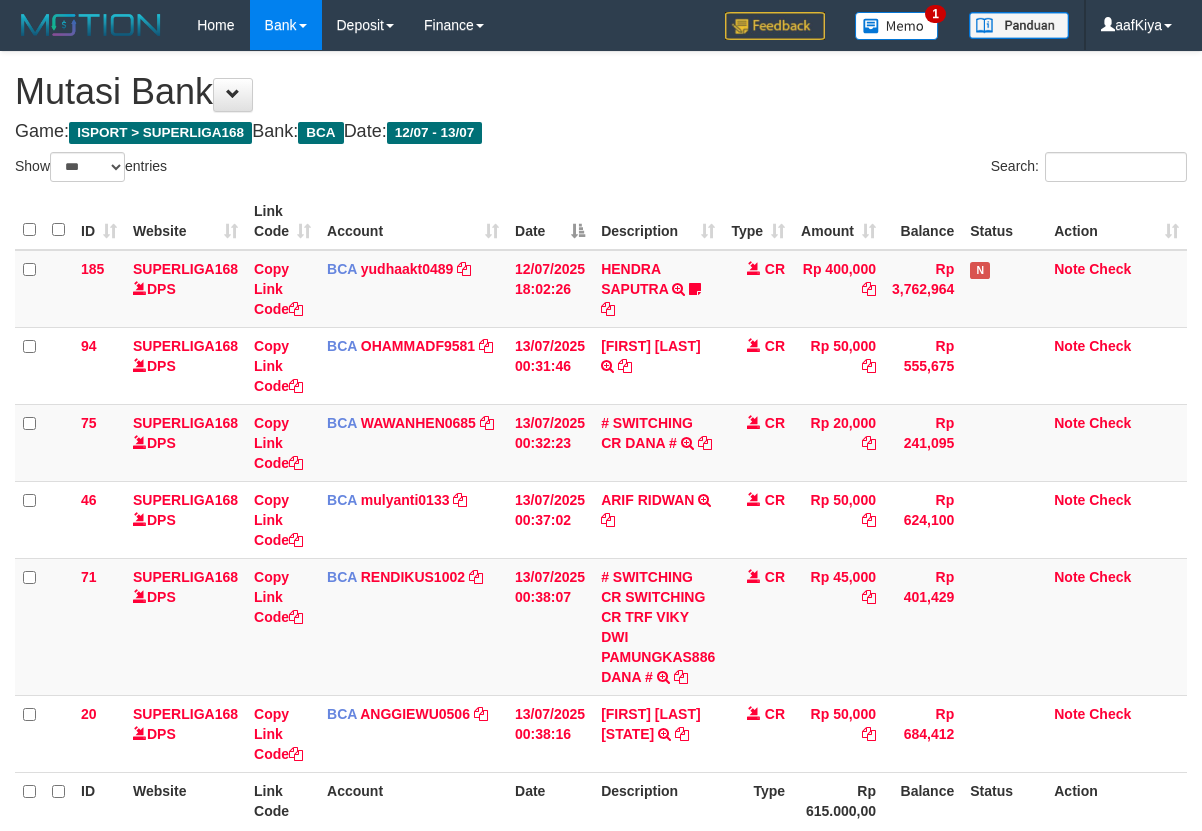 select on "***" 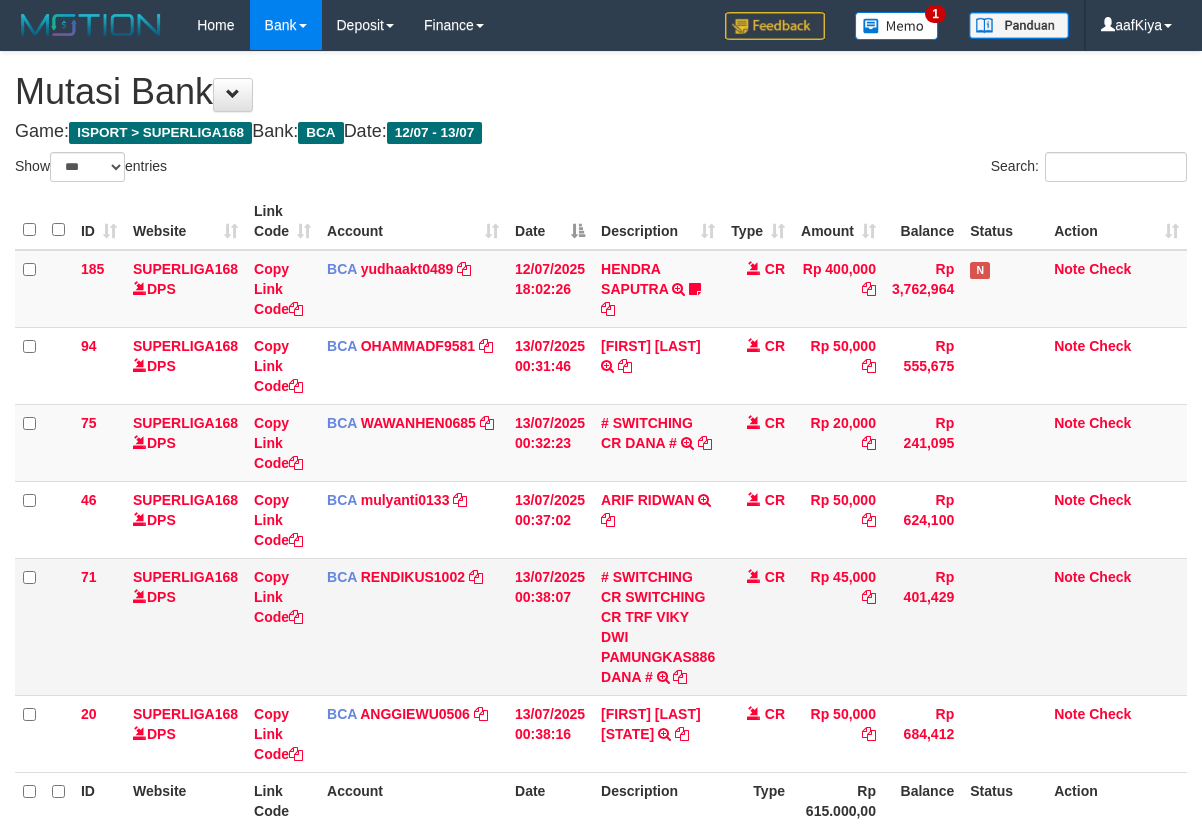 scroll, scrollTop: 0, scrollLeft: 0, axis: both 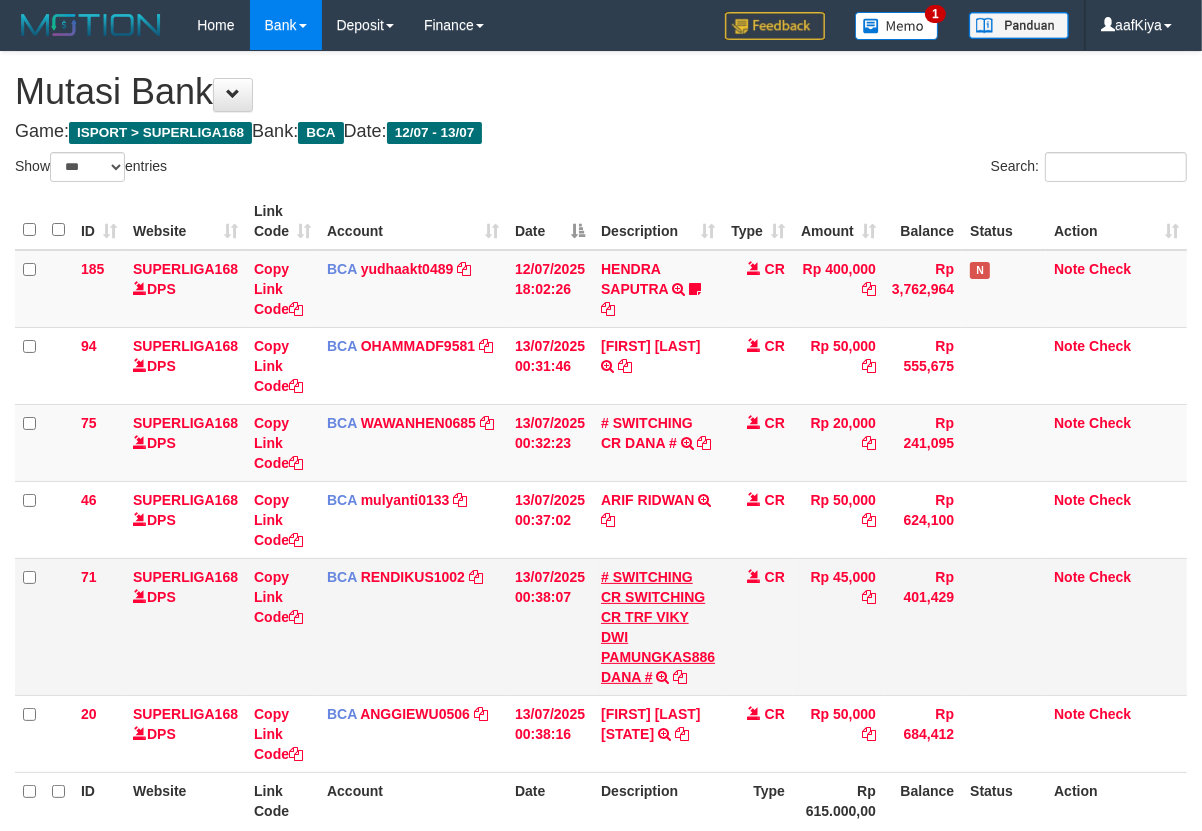 drag, startPoint x: 654, startPoint y: 605, endPoint x: 653, endPoint y: 655, distance: 50.01 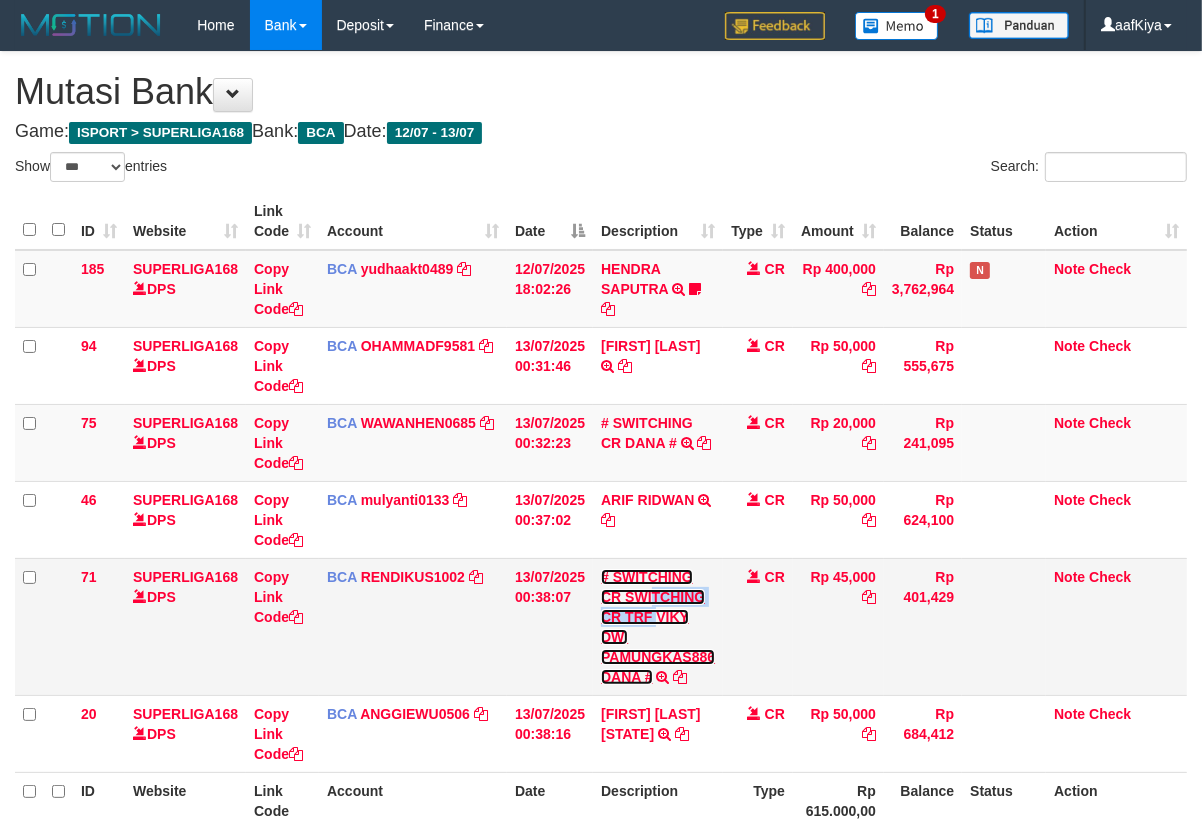 click on "# SWITCHING CR SWITCHING CR TRF VIKY DWI PAMUNGKAS886 DANA #" at bounding box center (658, 627) 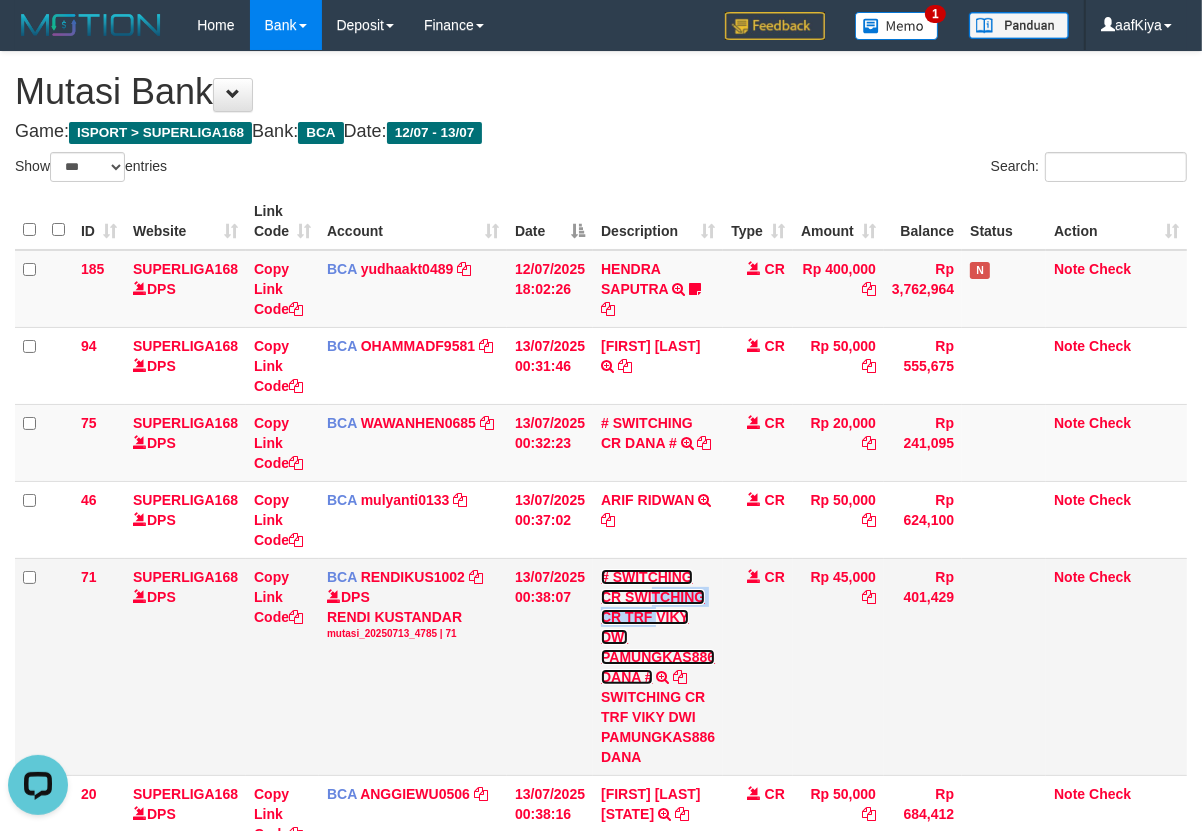 scroll, scrollTop: 0, scrollLeft: 0, axis: both 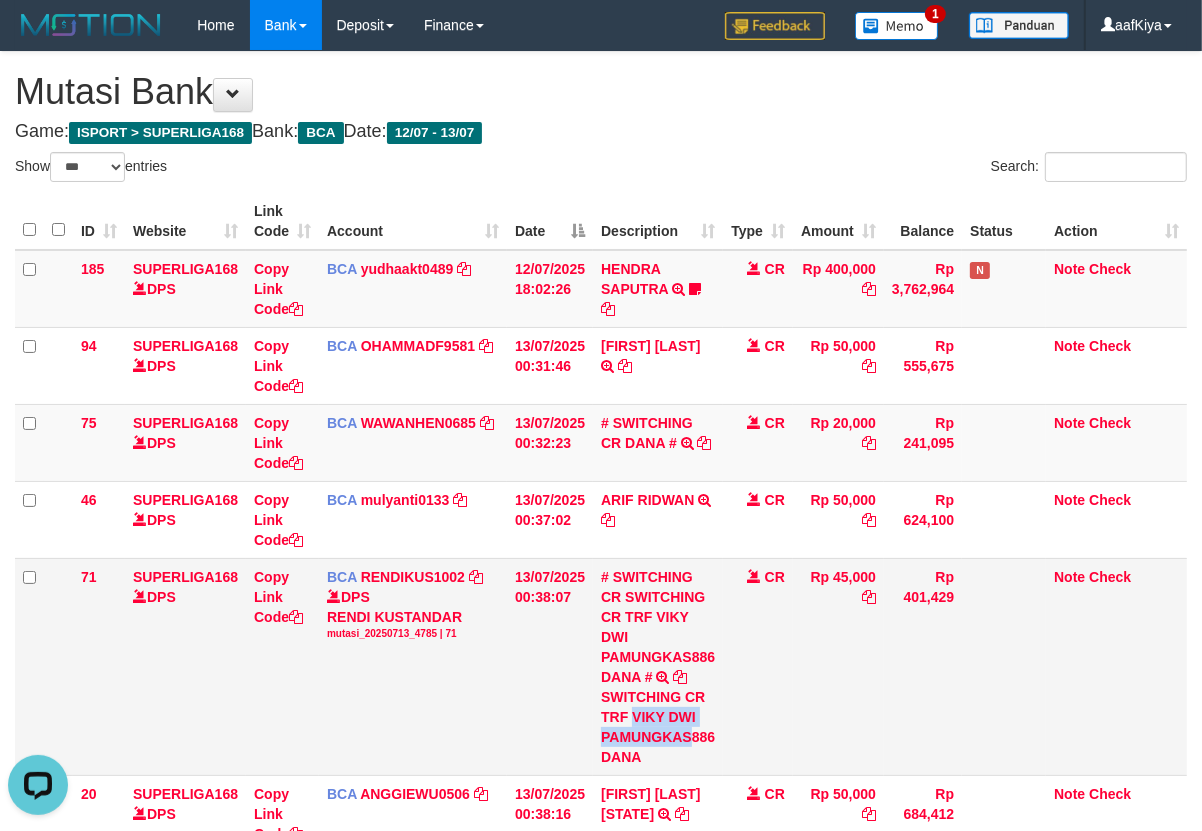 drag, startPoint x: 631, startPoint y: 708, endPoint x: 690, endPoint y: 736, distance: 65.30697 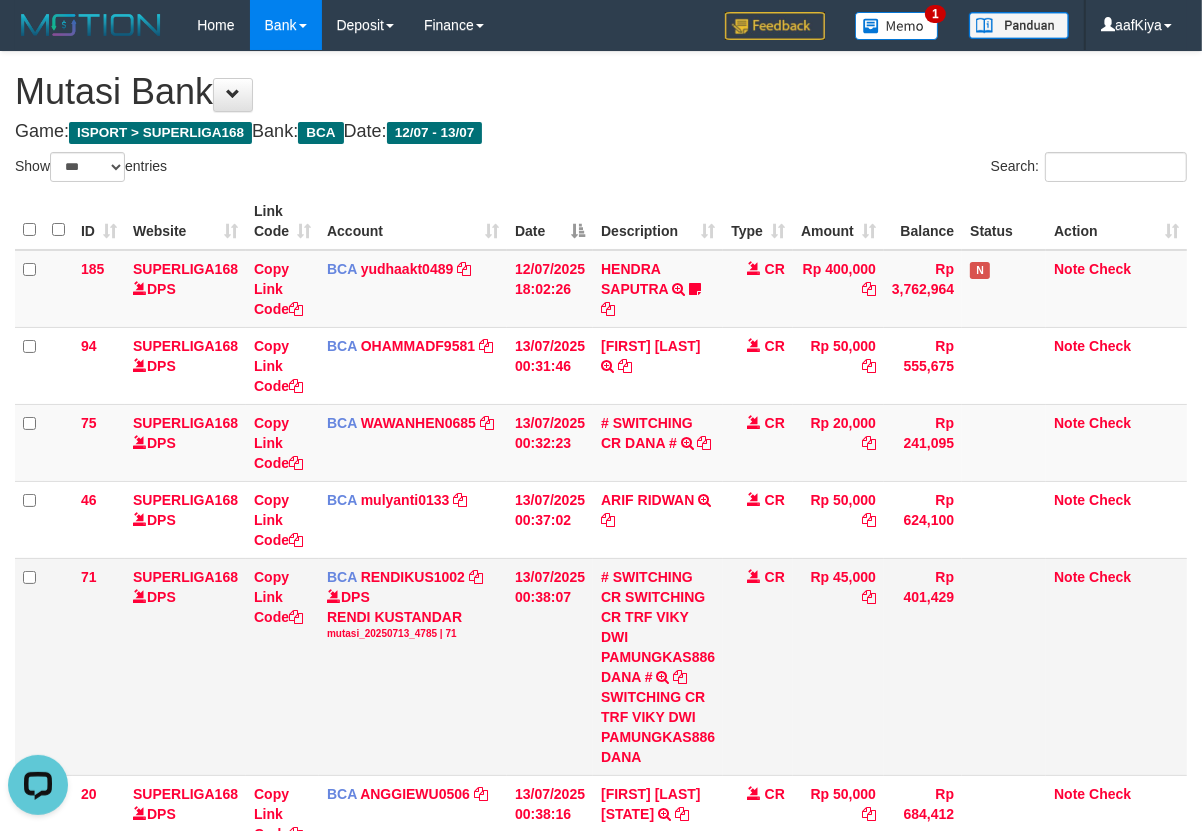 click on "13/07/2025 00:38:07" at bounding box center [550, 666] 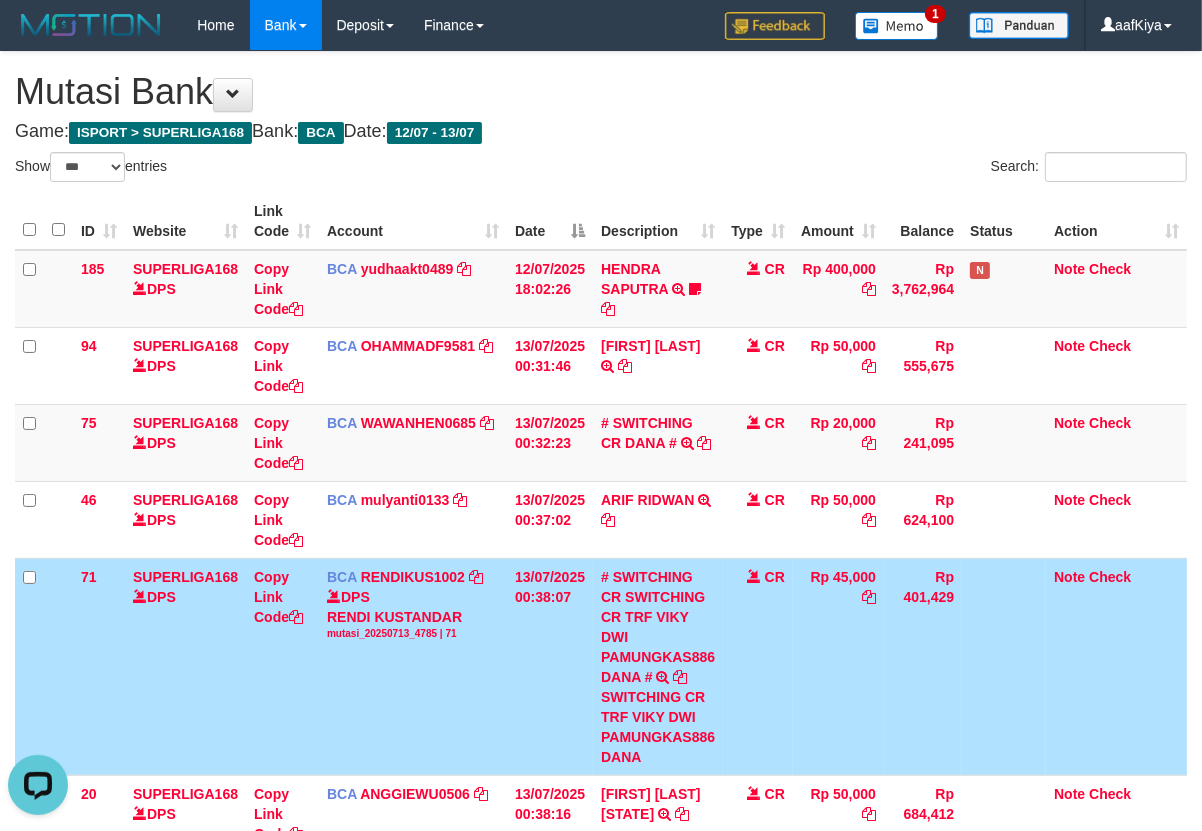 click on "13/07/2025 00:38:07" at bounding box center [550, 666] 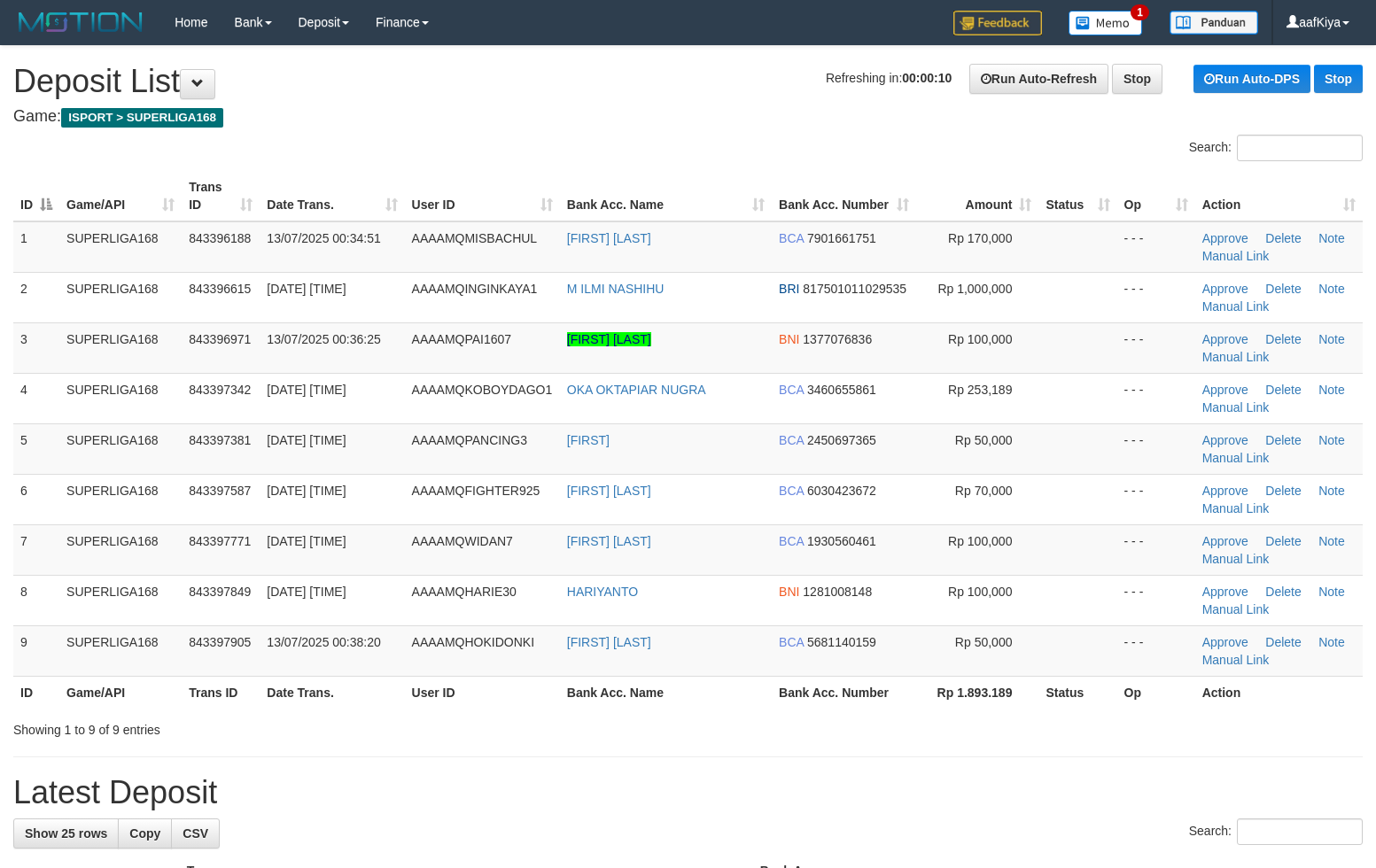 scroll, scrollTop: 0, scrollLeft: 0, axis: both 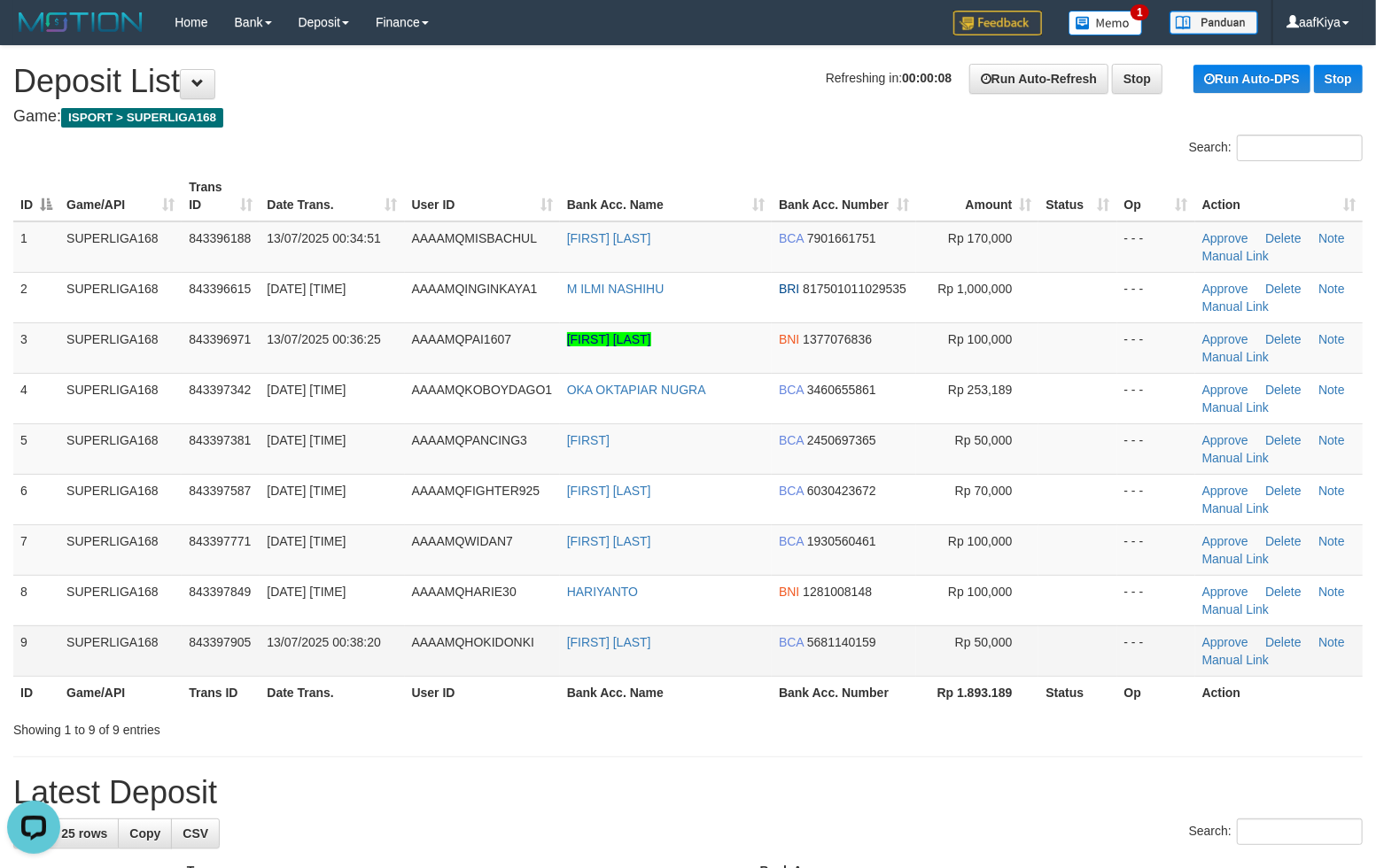 drag, startPoint x: 405, startPoint y: 177, endPoint x: 431, endPoint y: 170, distance: 26.925824 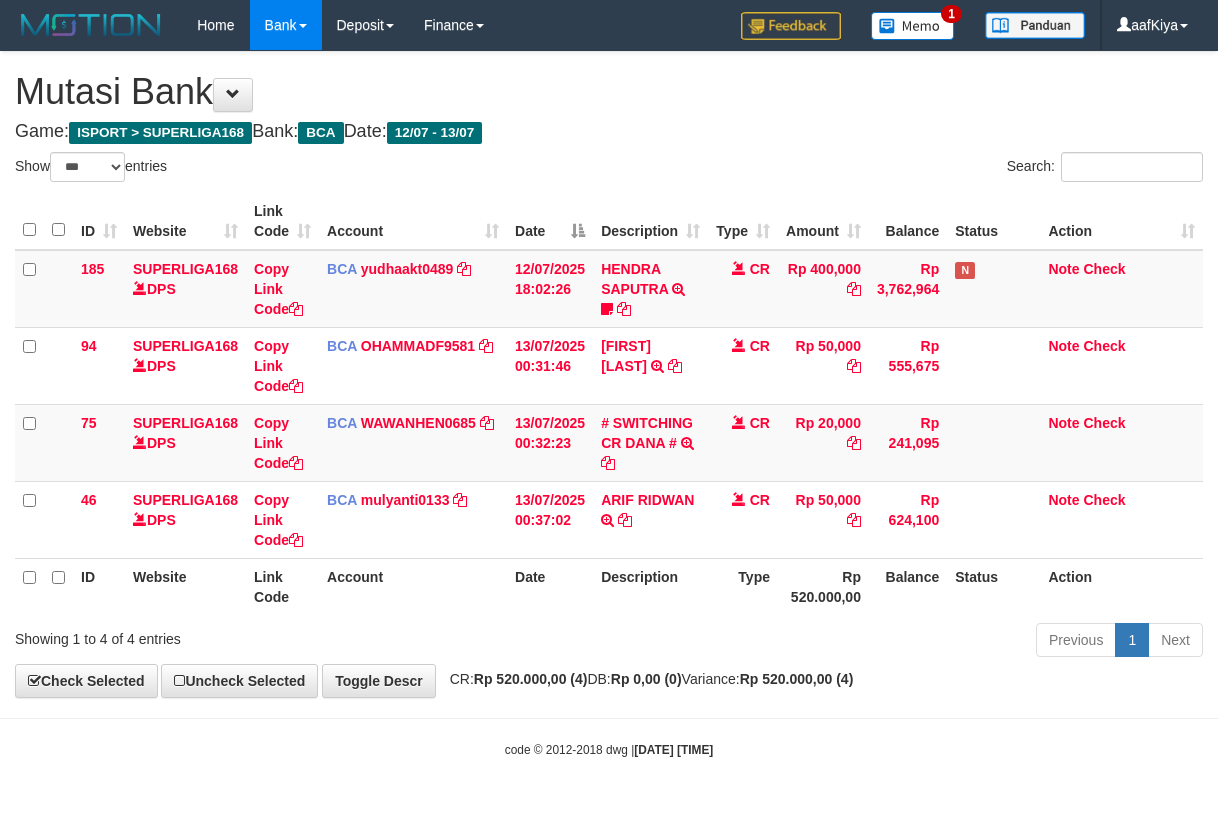 select on "***" 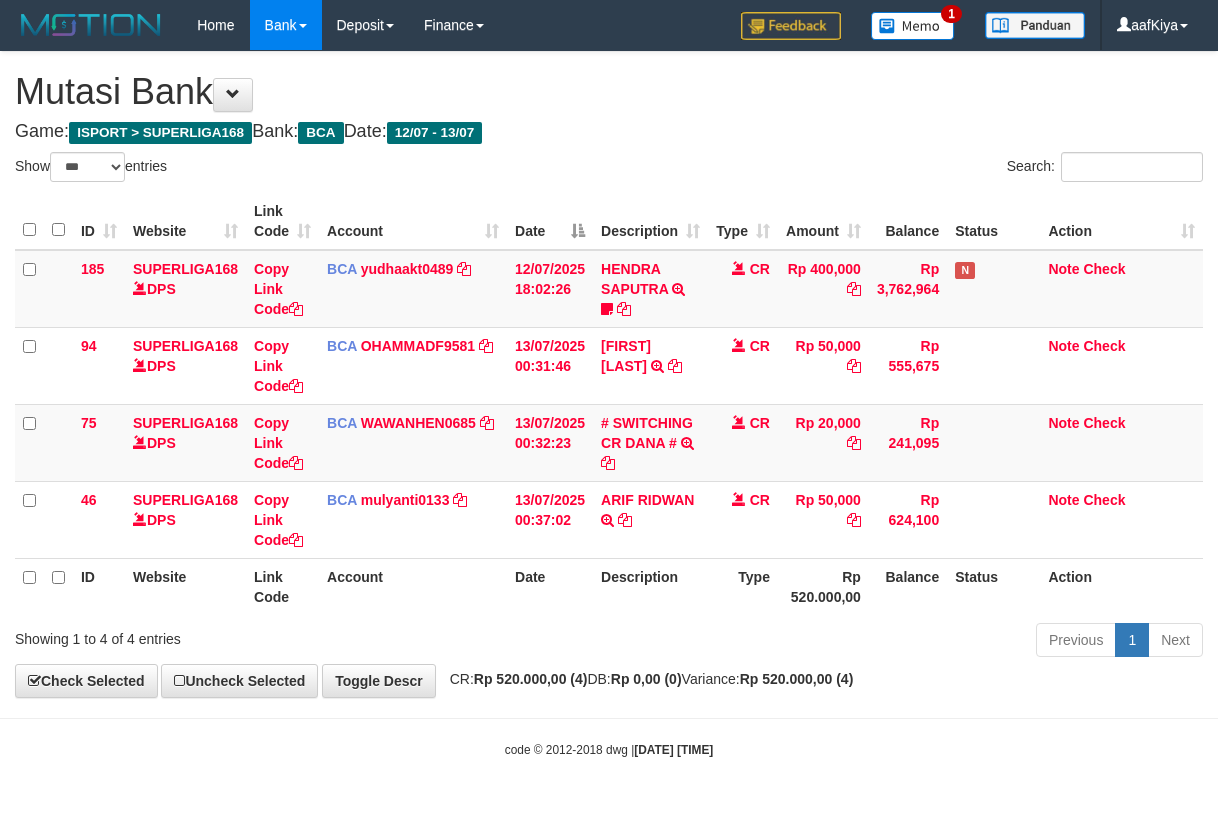 scroll, scrollTop: 0, scrollLeft: 0, axis: both 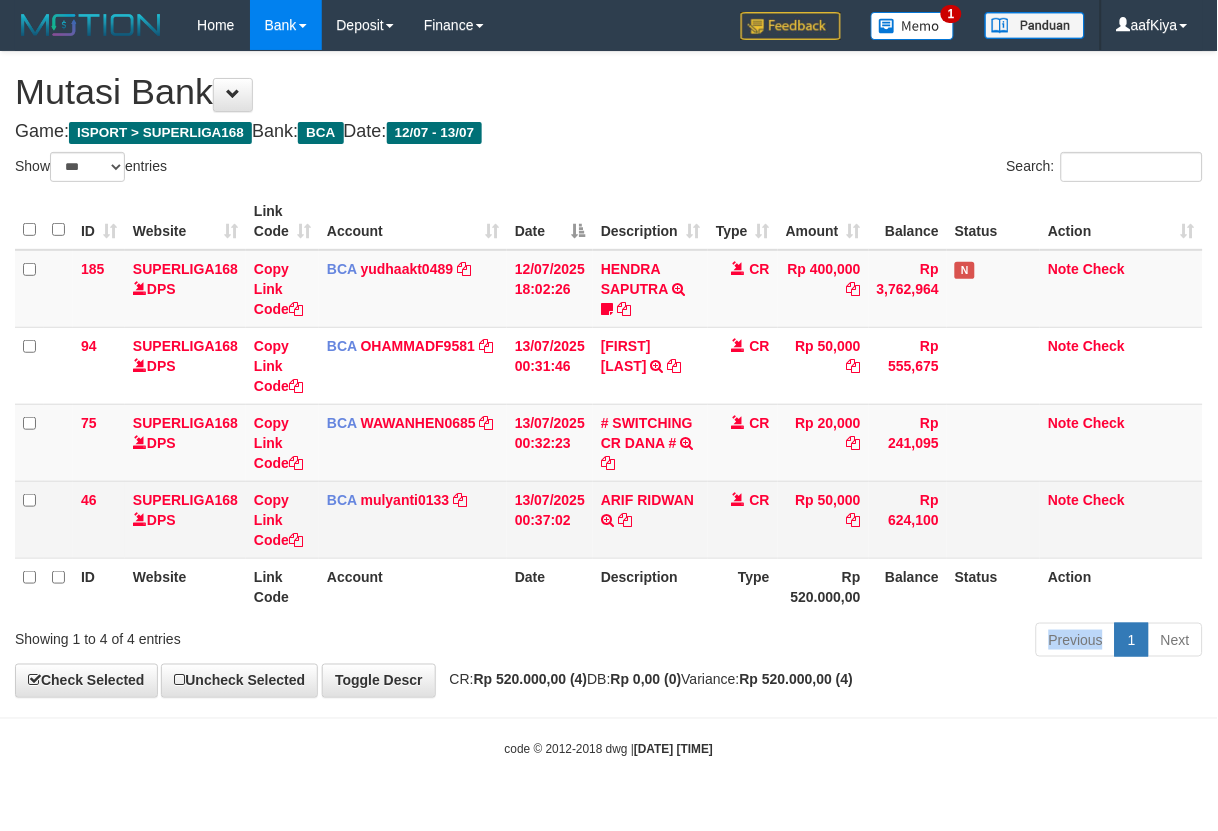 drag, startPoint x: 523, startPoint y: 641, endPoint x: 646, endPoint y: 513, distance: 177.51901 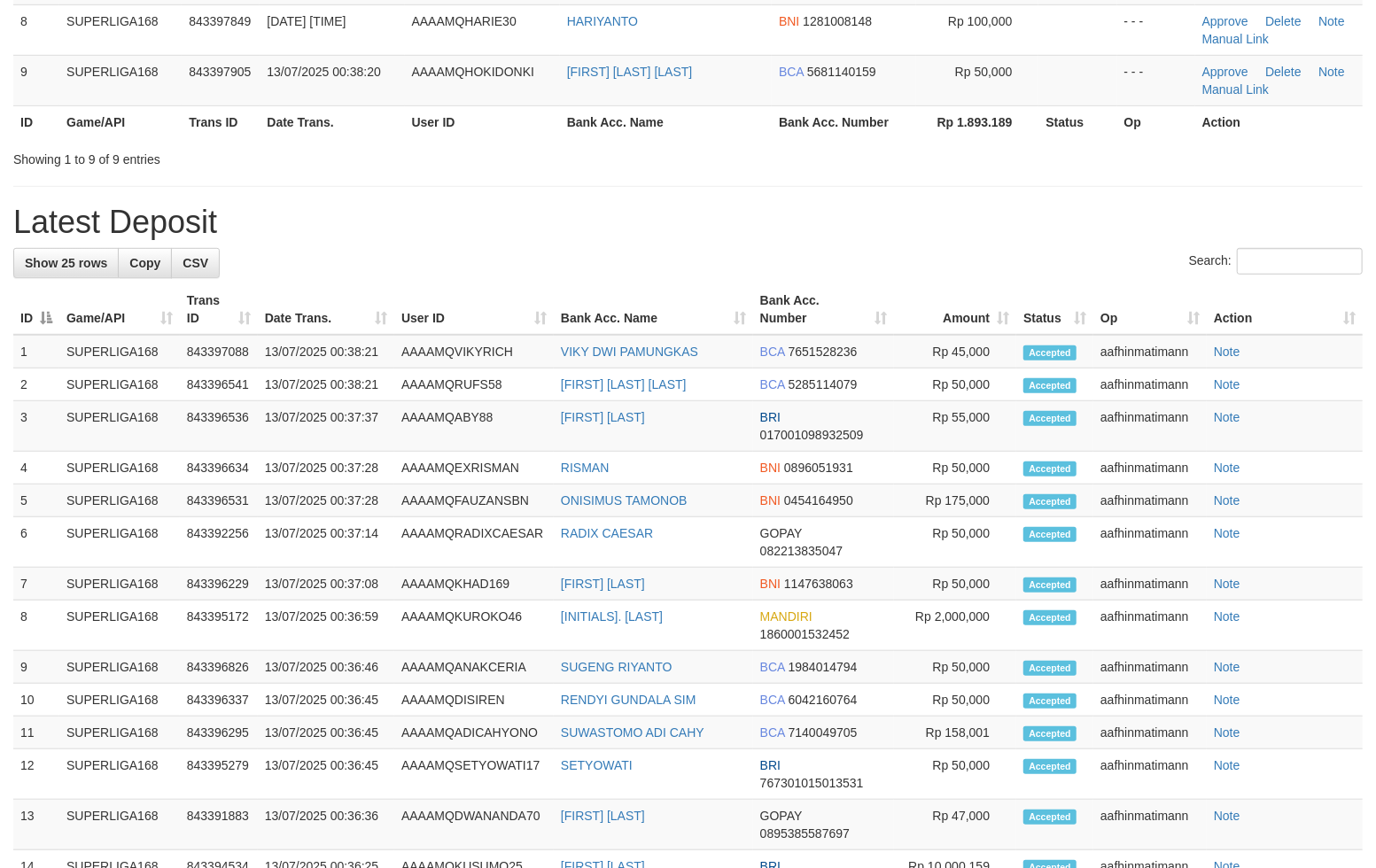scroll, scrollTop: 485, scrollLeft: 0, axis: vertical 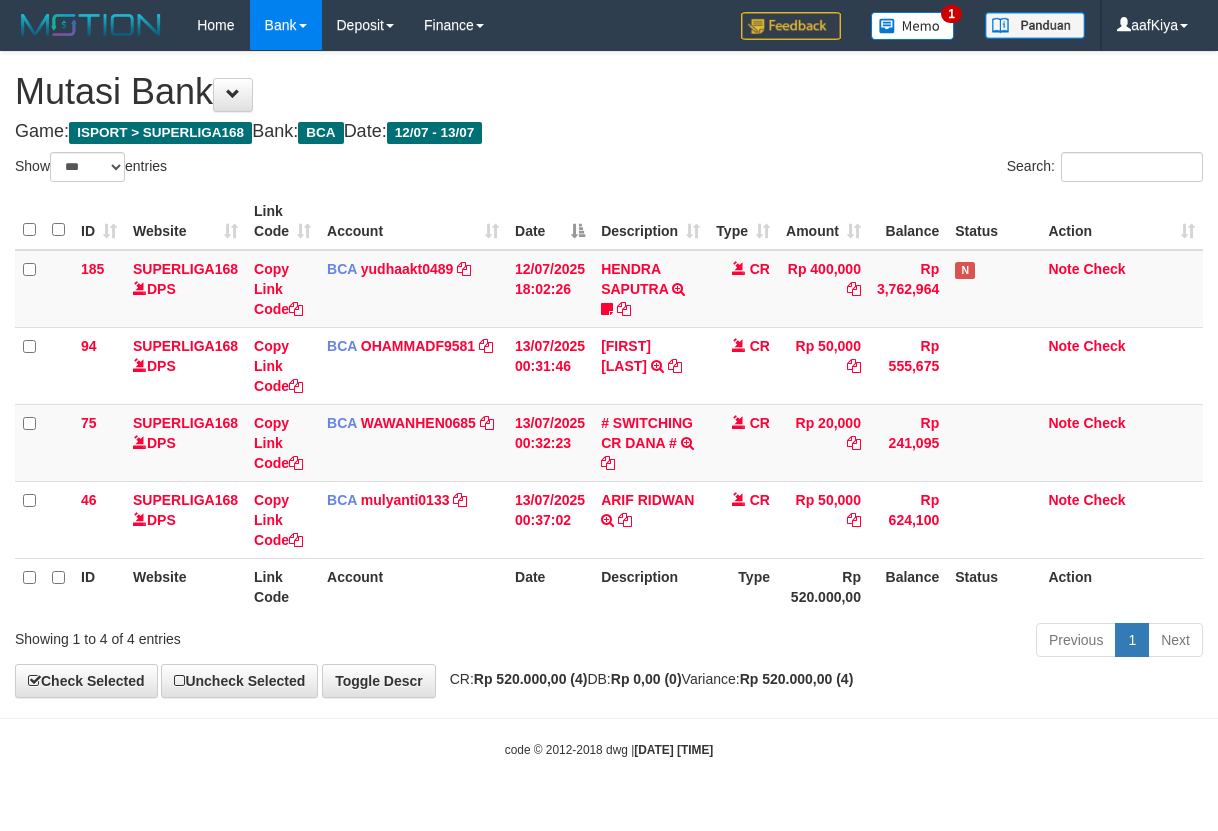 select on "***" 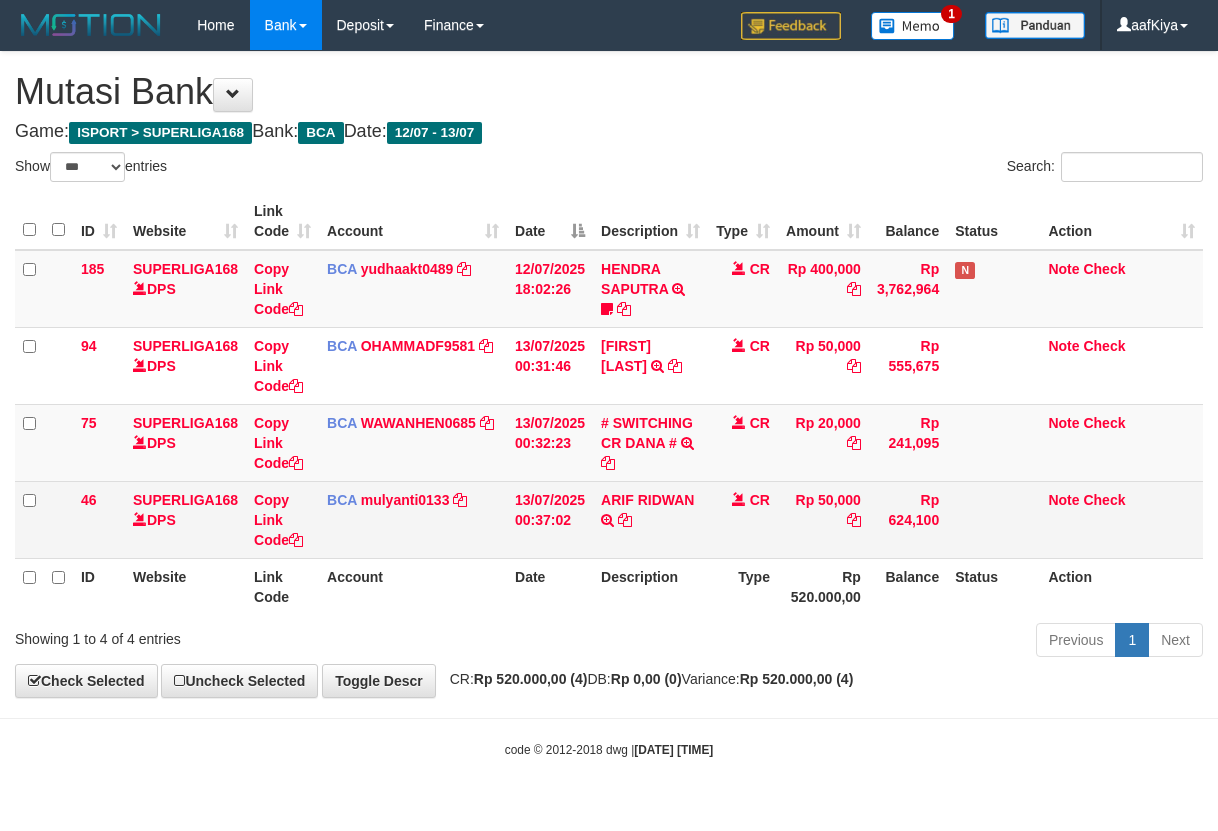 scroll, scrollTop: 0, scrollLeft: 0, axis: both 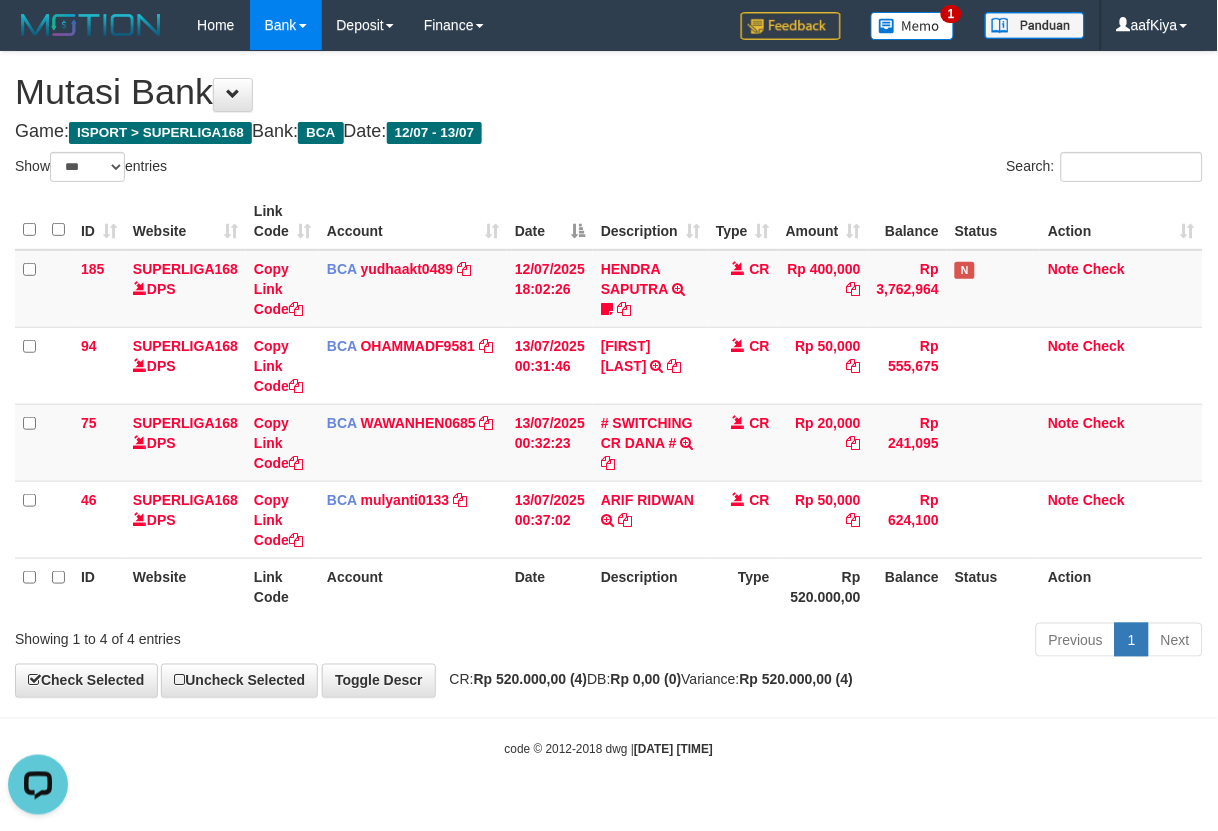 drag, startPoint x: 560, startPoint y: 102, endPoint x: 583, endPoint y: 72, distance: 37.802116 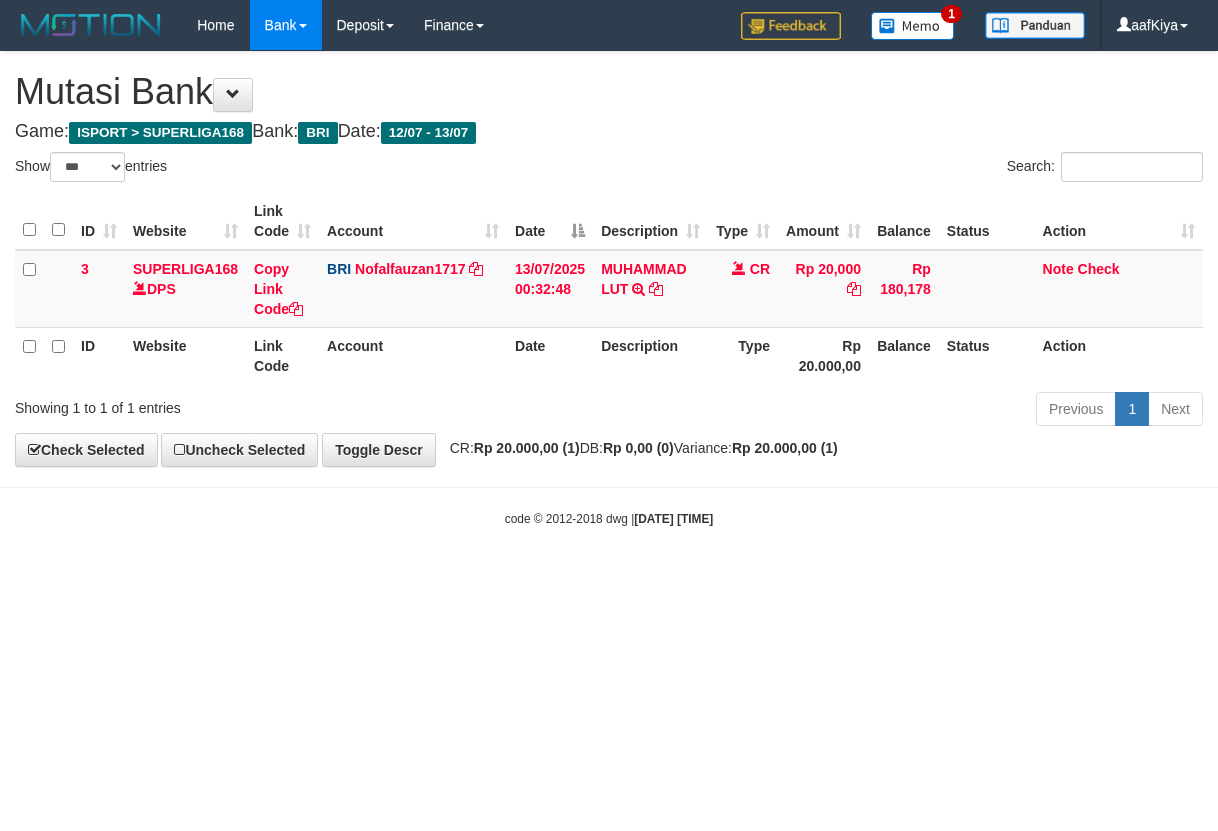 select on "***" 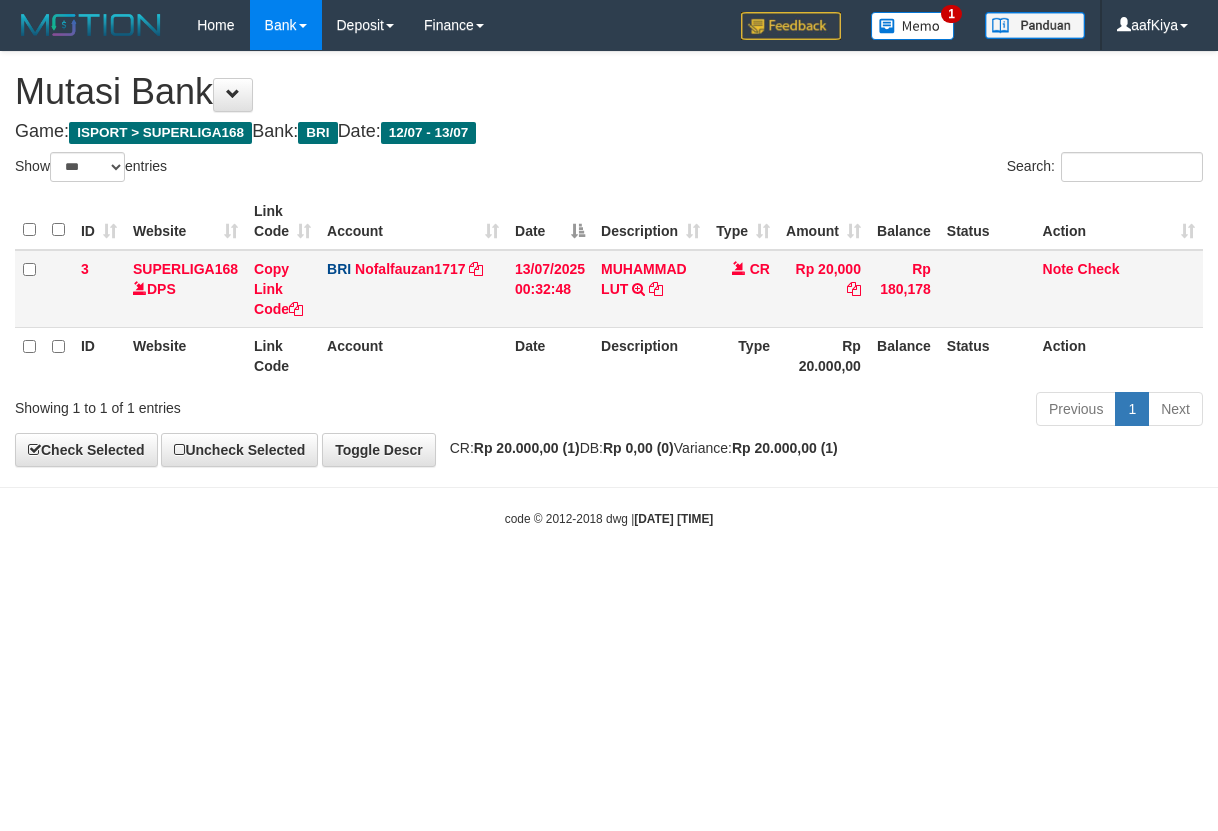 scroll, scrollTop: 0, scrollLeft: 0, axis: both 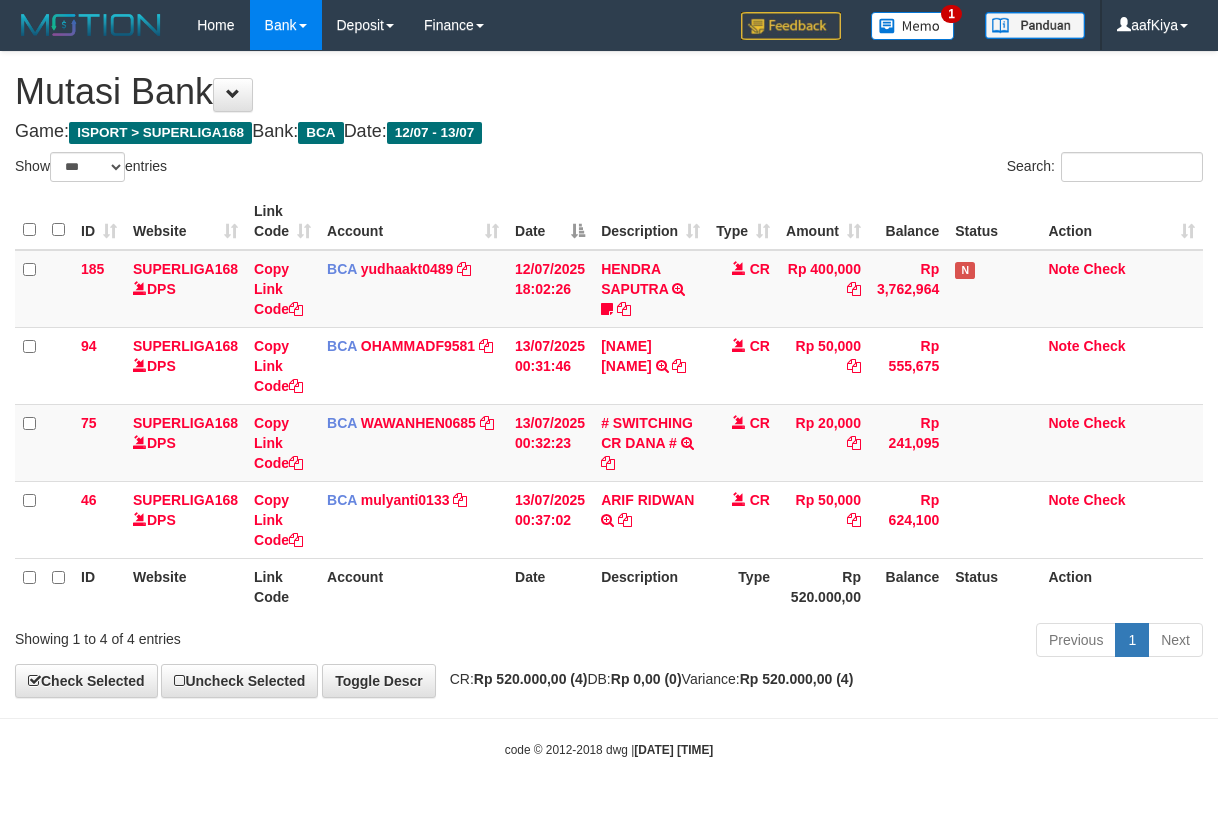 select on "***" 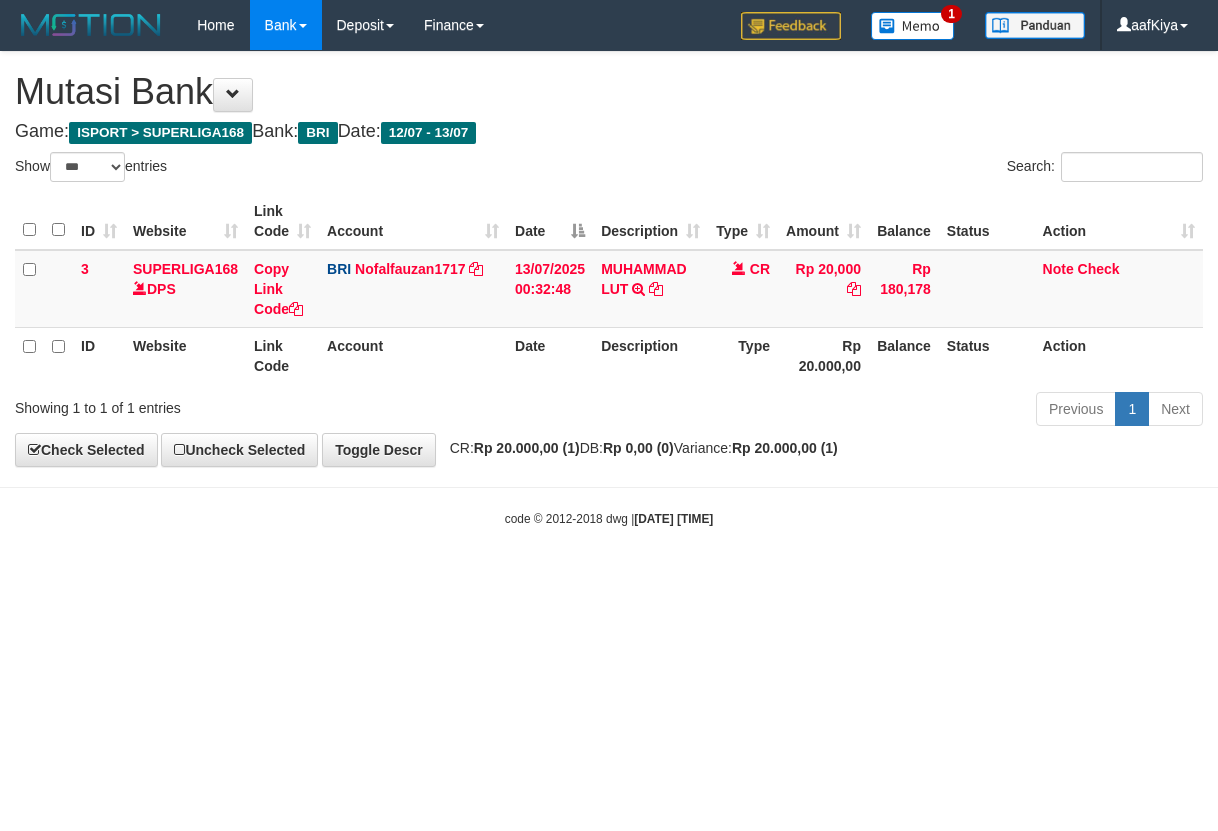 select on "***" 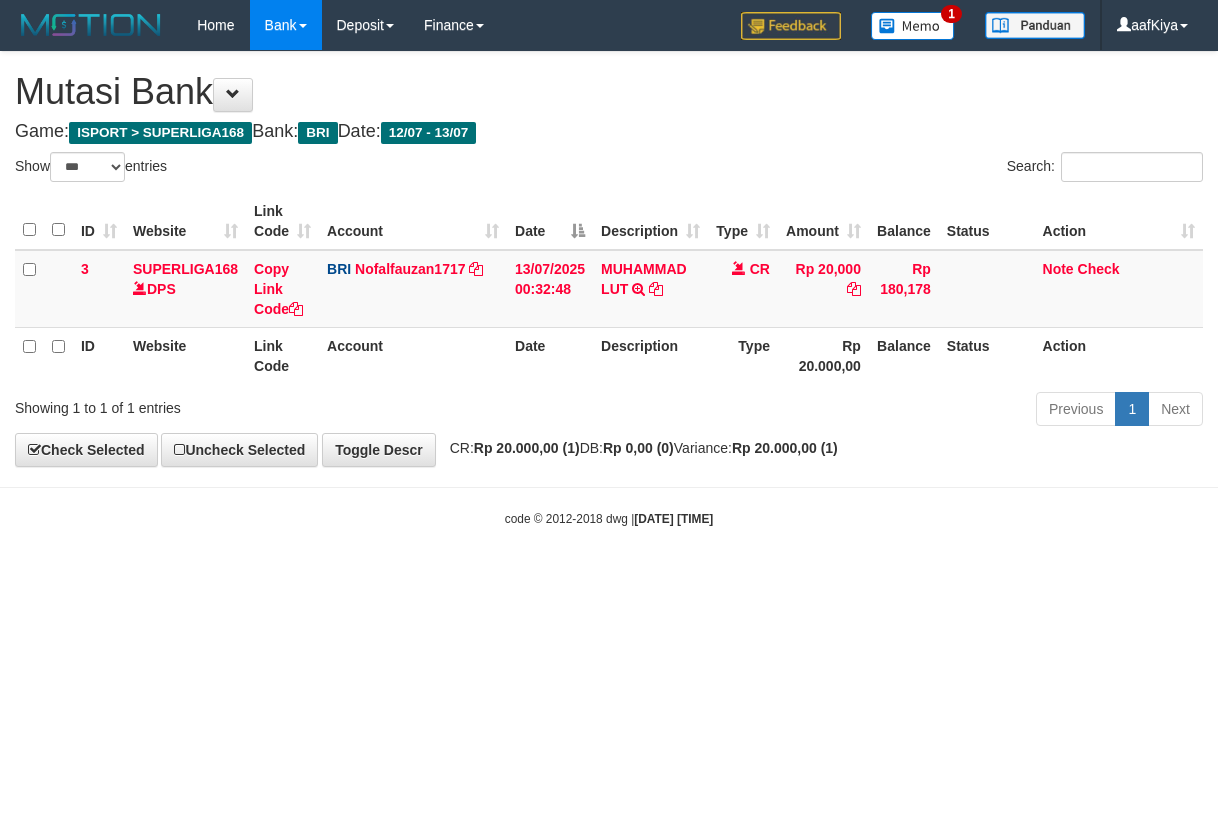 scroll, scrollTop: 0, scrollLeft: 0, axis: both 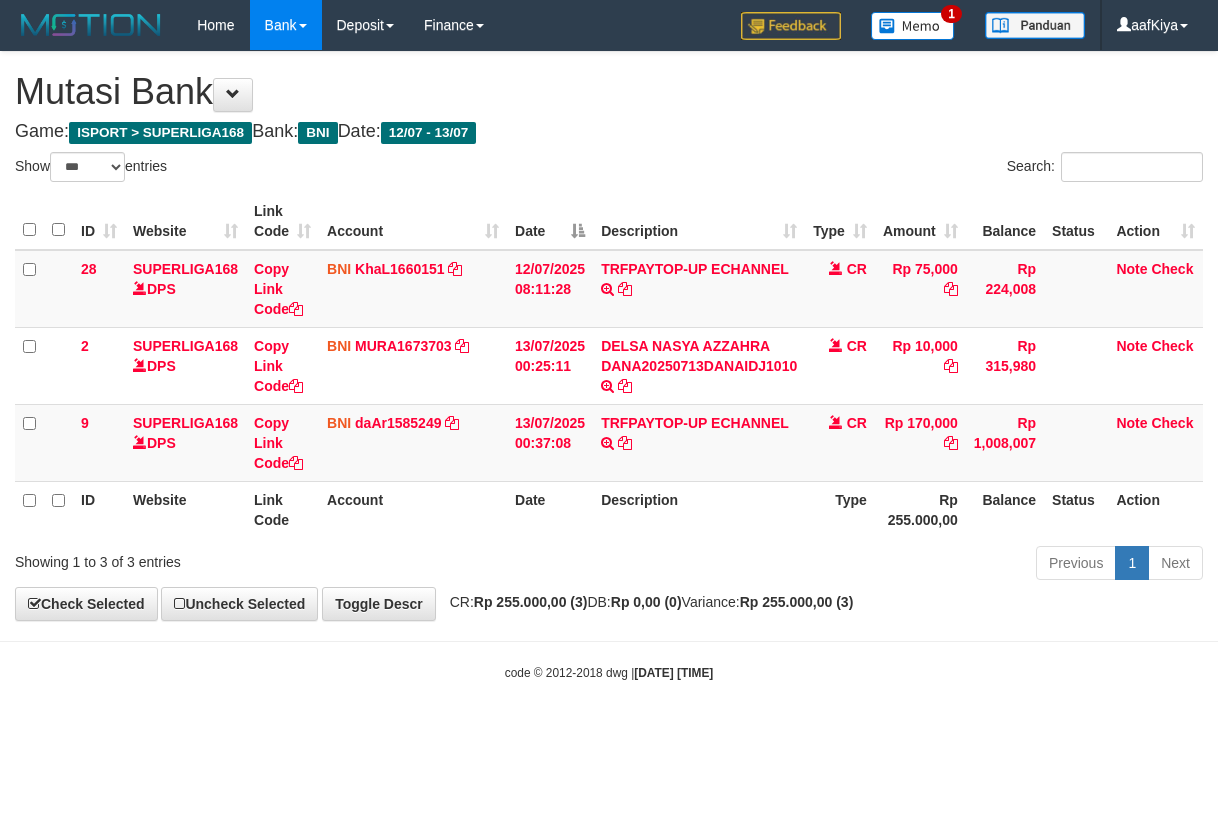select on "***" 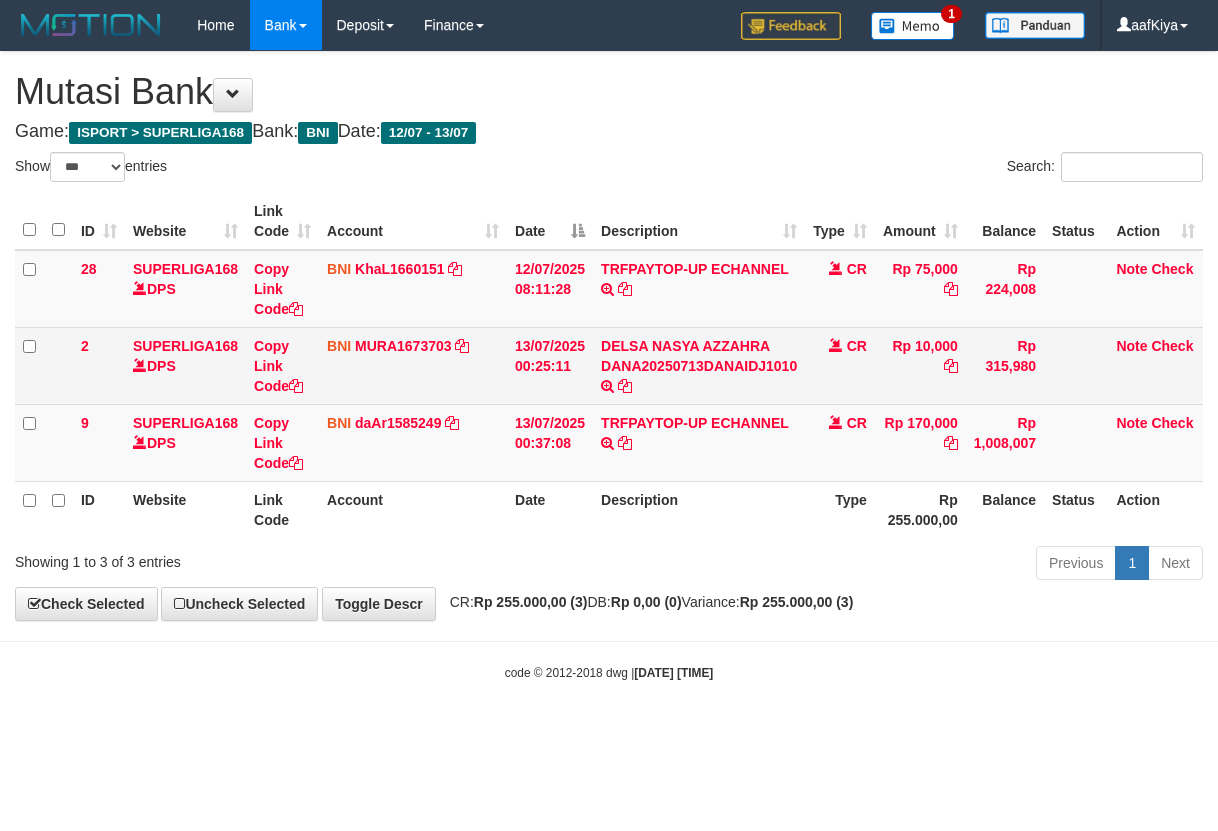 scroll, scrollTop: 0, scrollLeft: 0, axis: both 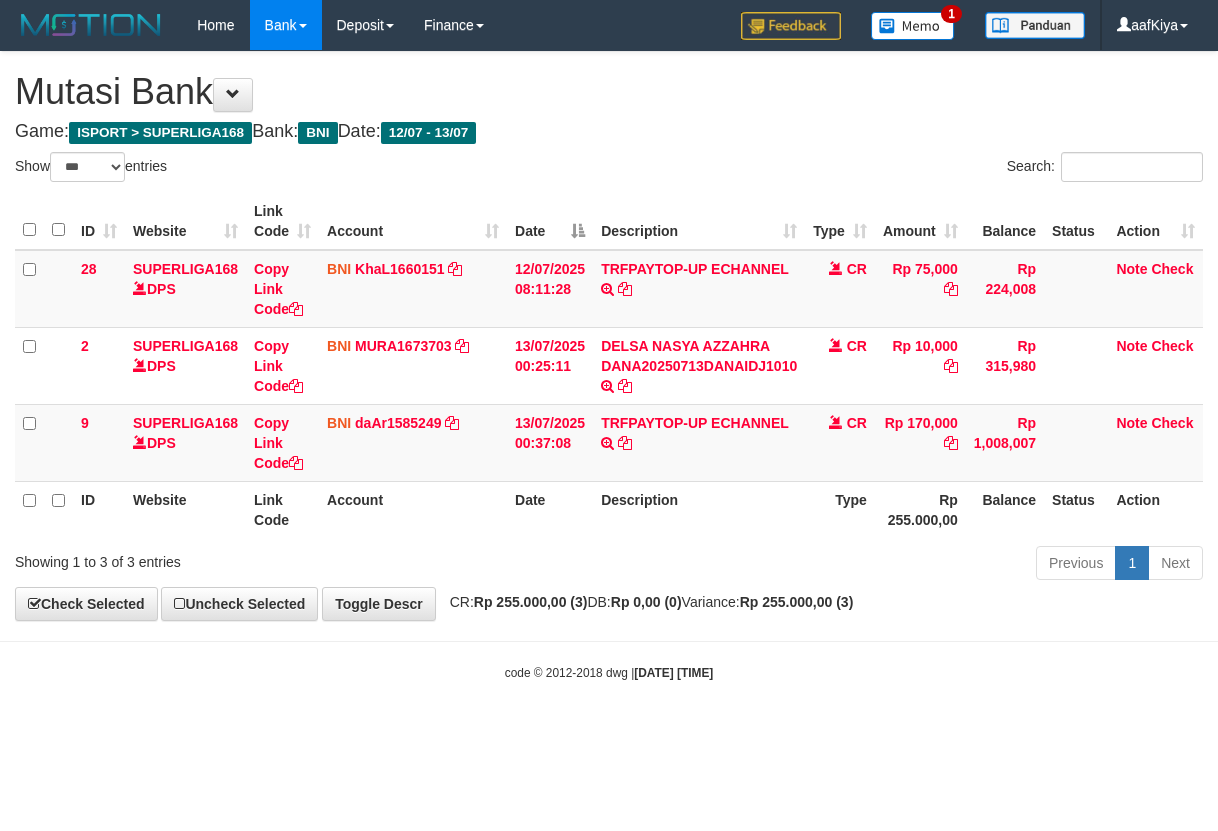 select on "***" 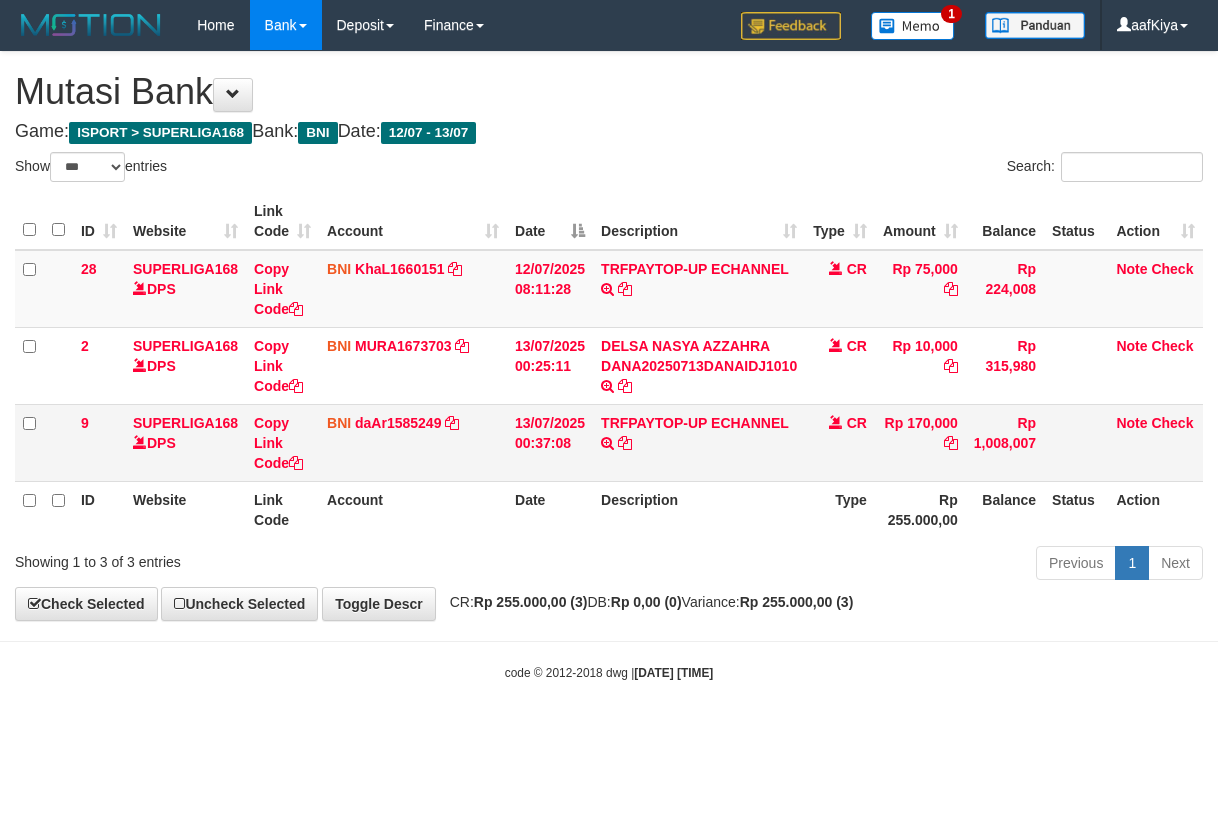 scroll, scrollTop: 0, scrollLeft: 0, axis: both 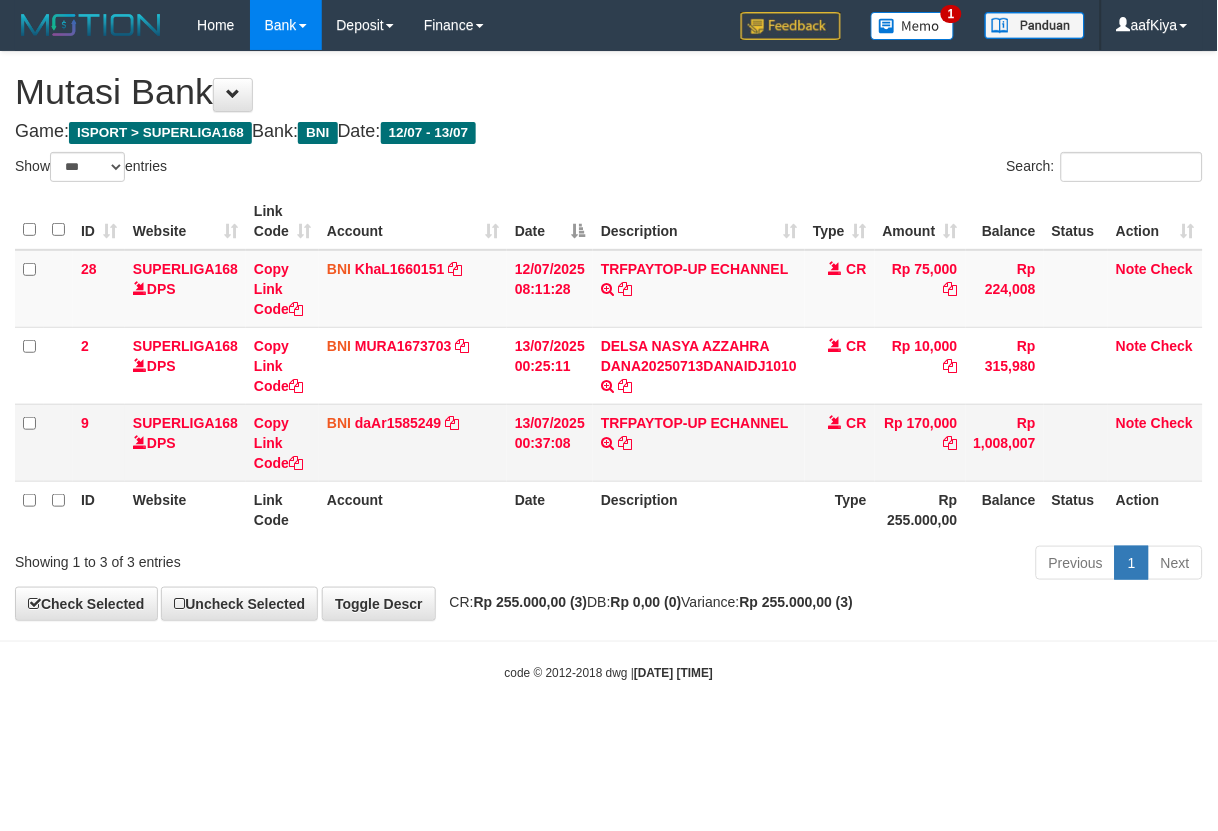 click on "Rp 170,000" at bounding box center [920, 442] 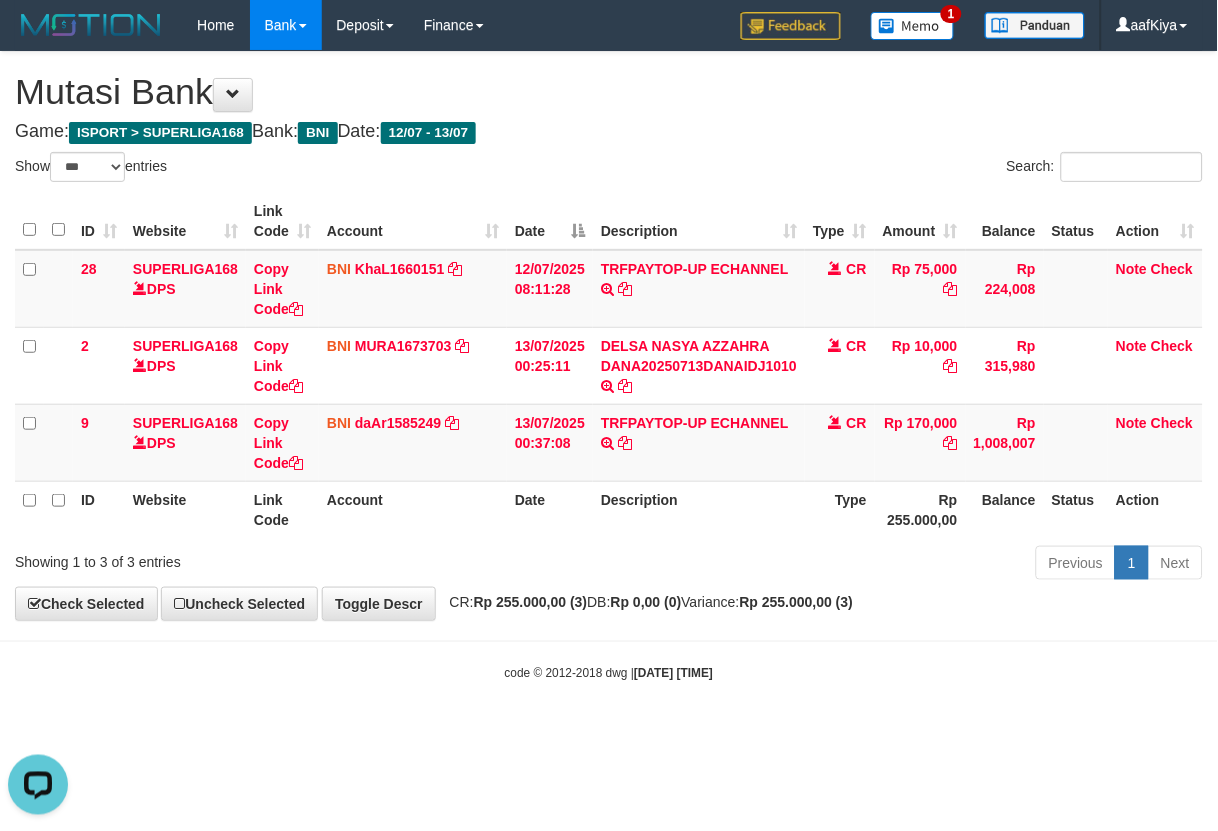 scroll, scrollTop: 0, scrollLeft: 0, axis: both 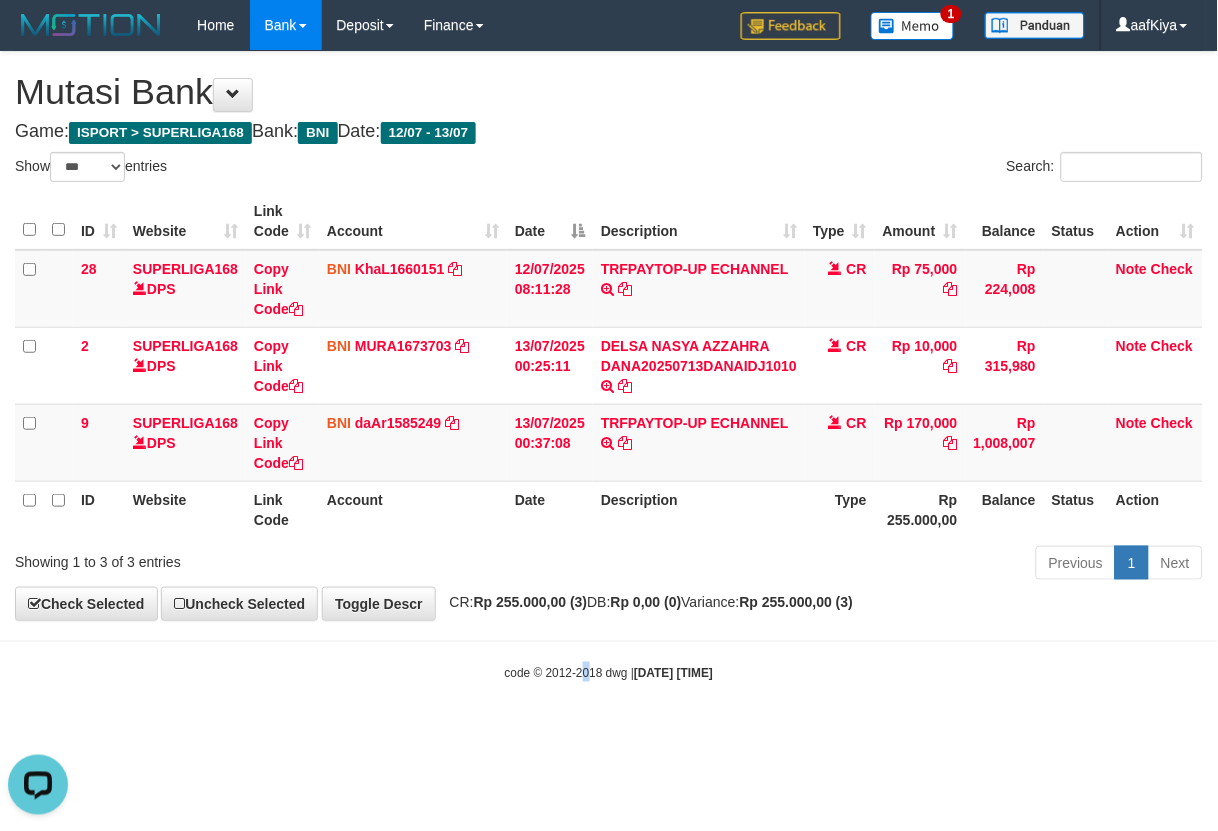 drag, startPoint x: 567, startPoint y: 713, endPoint x: 602, endPoint y: 546, distance: 170.62825 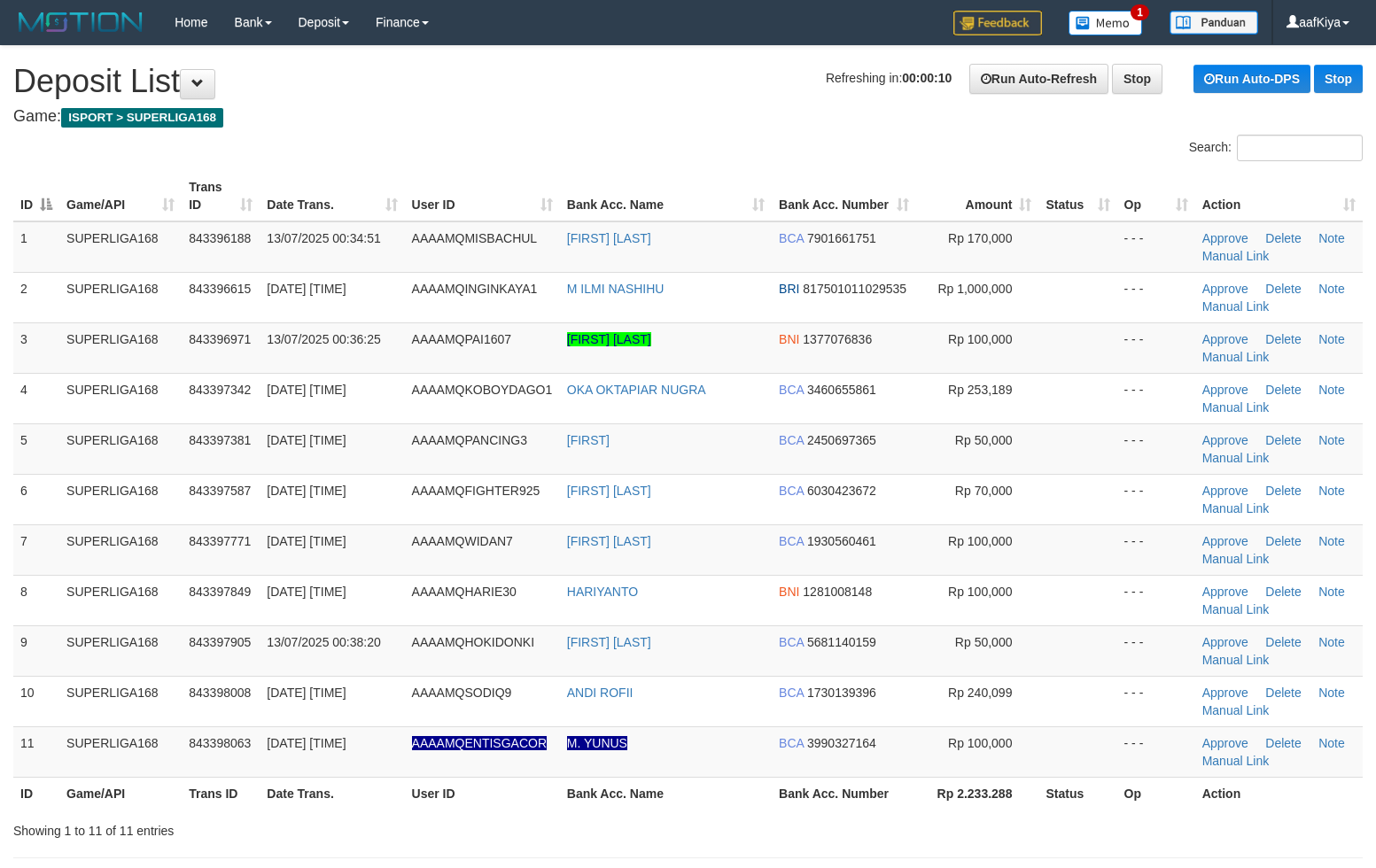 scroll, scrollTop: 0, scrollLeft: 0, axis: both 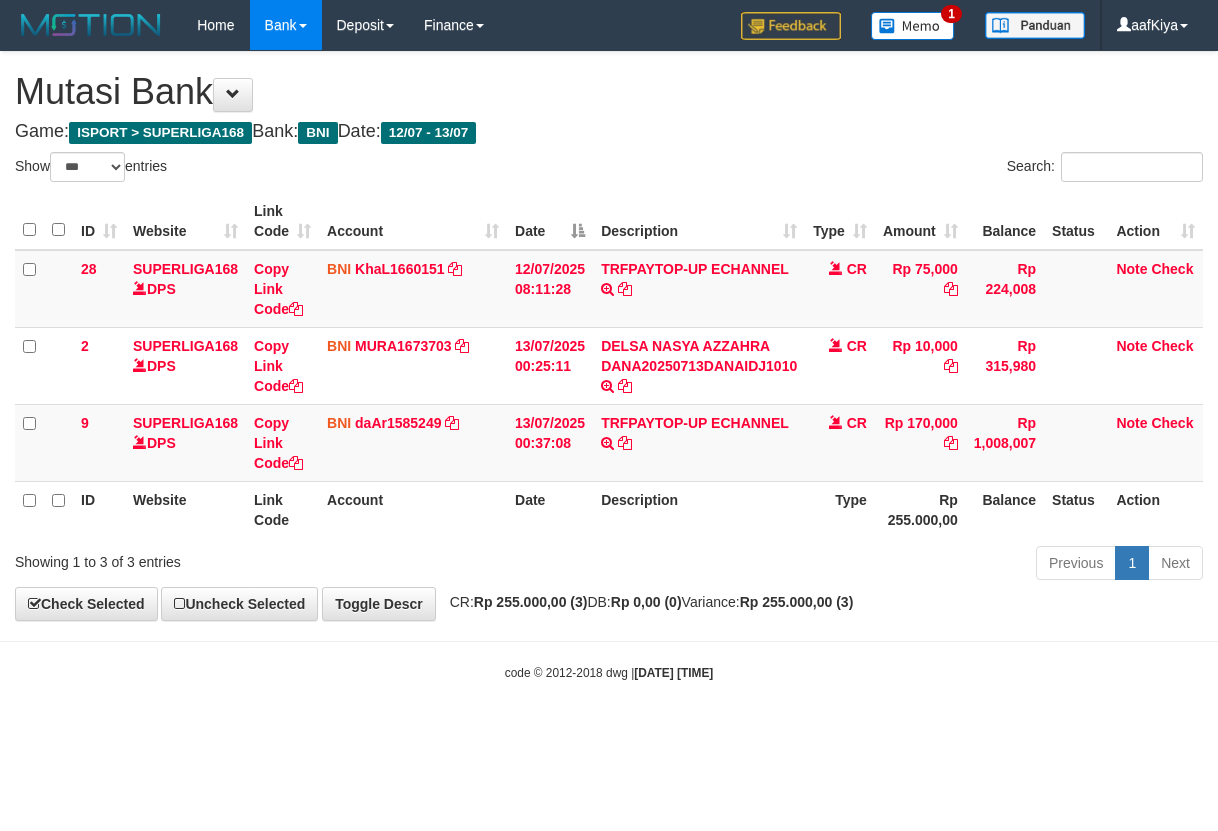 select on "***" 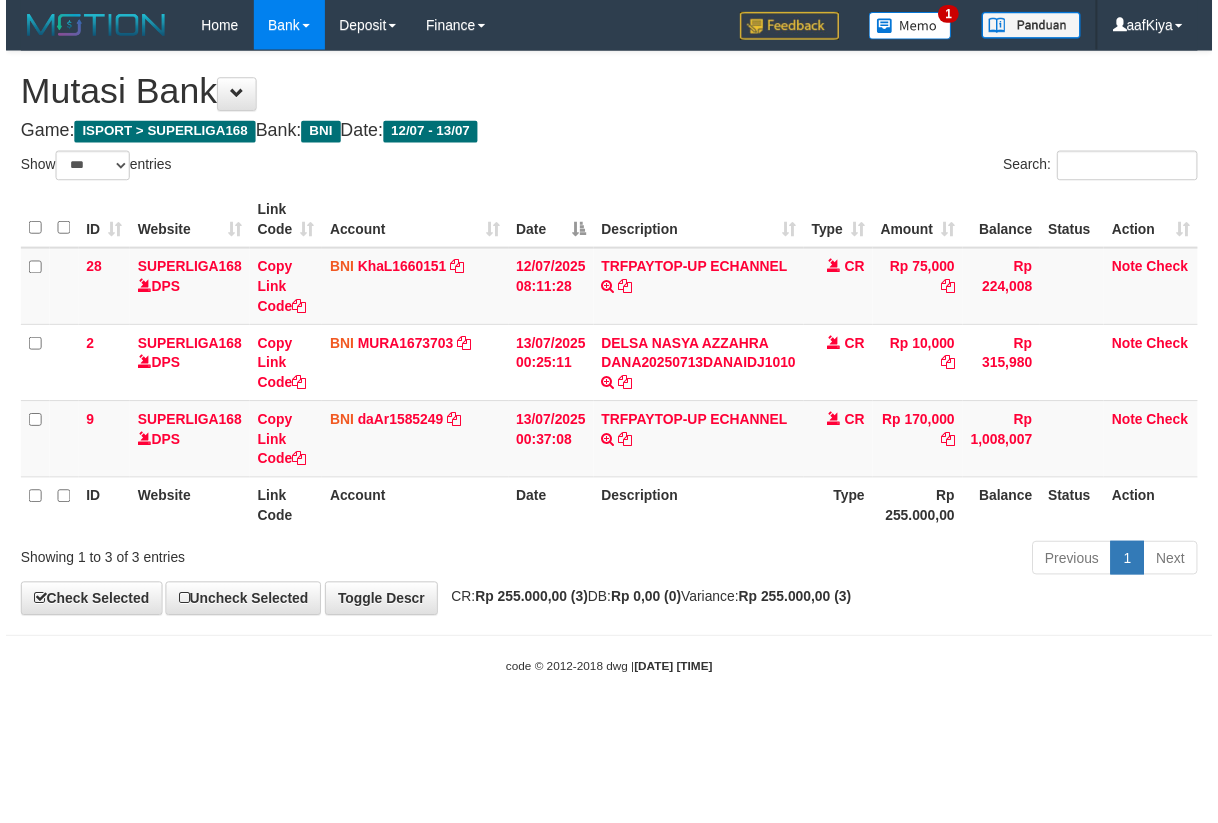 scroll, scrollTop: 0, scrollLeft: 0, axis: both 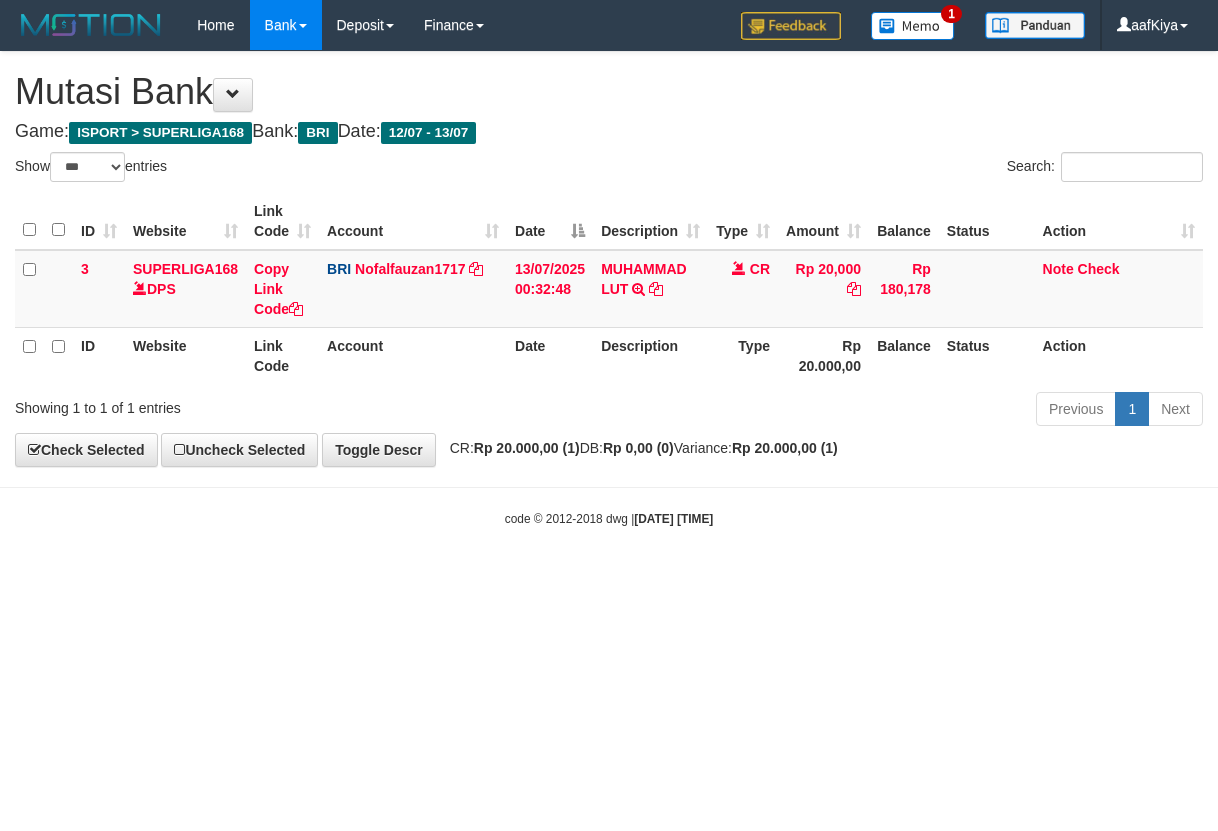 select on "***" 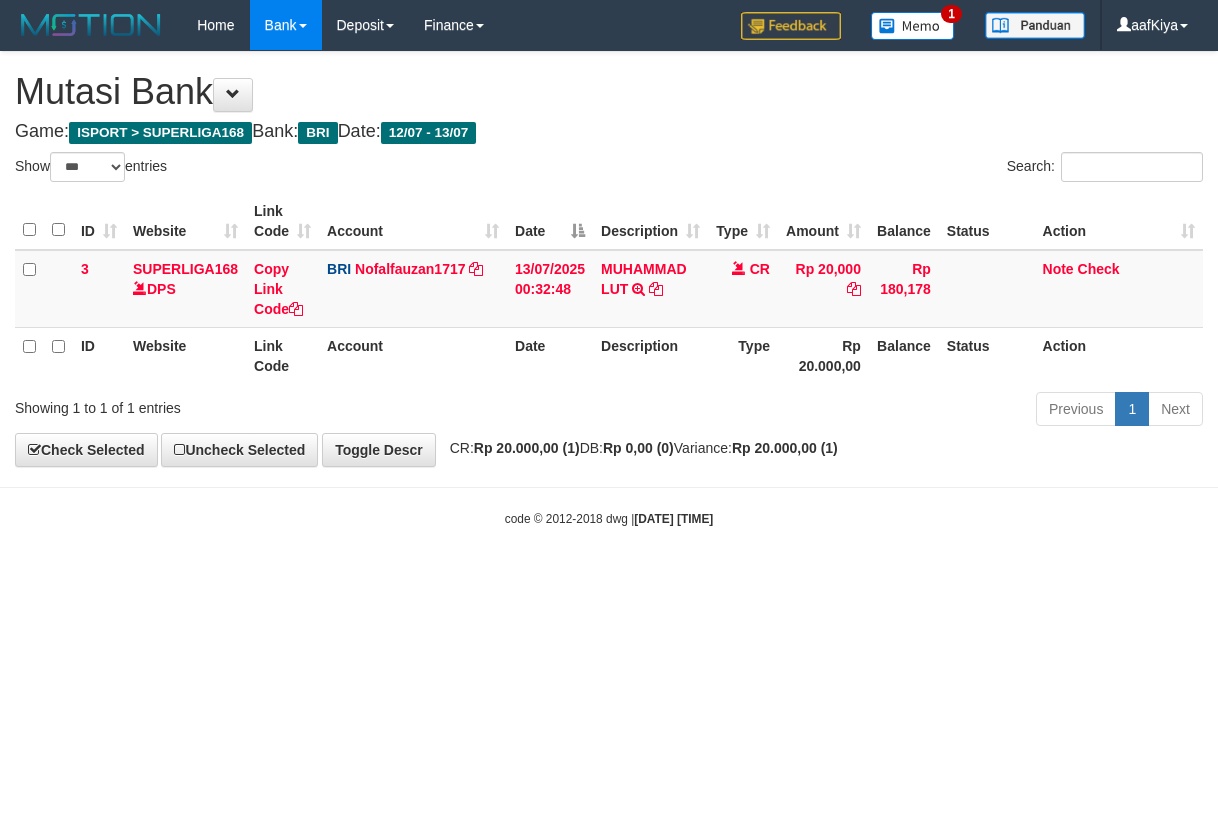 scroll, scrollTop: 0, scrollLeft: 0, axis: both 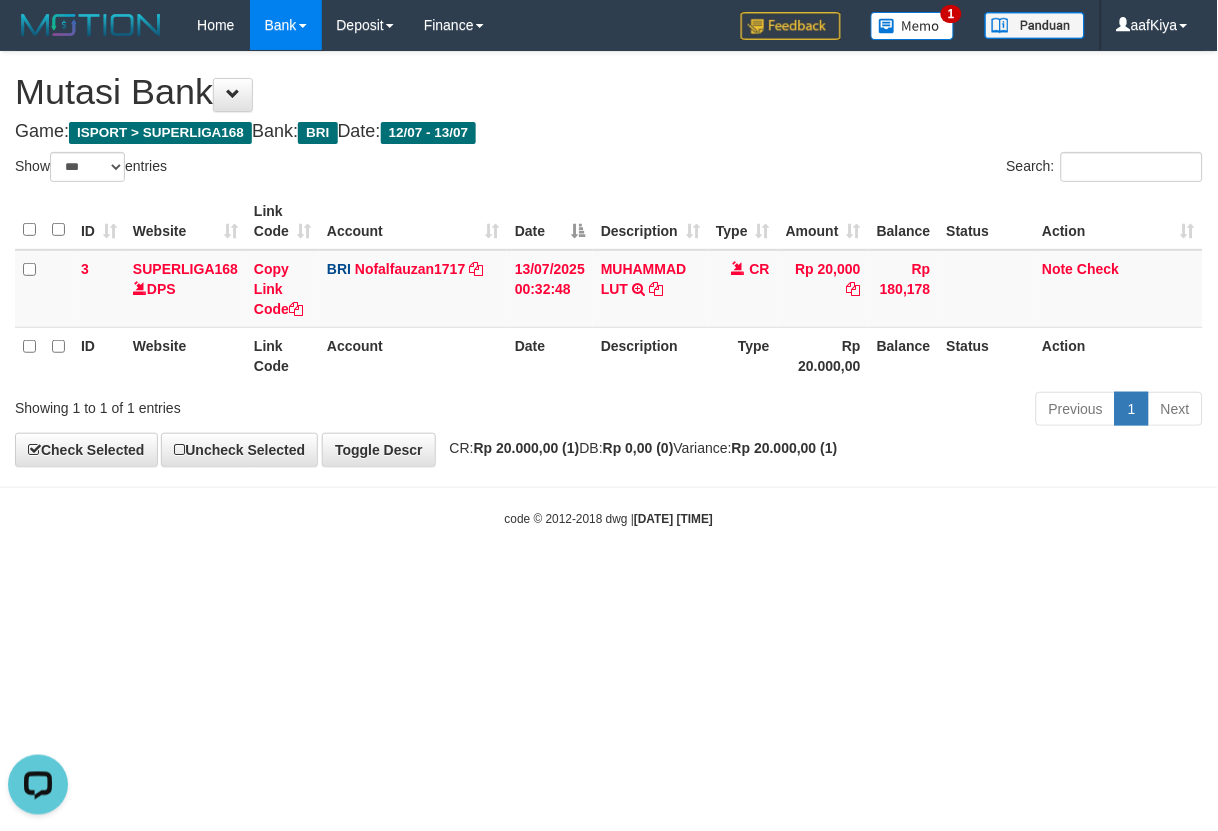 click on "Toggle navigation
Home
Bank
Account List
Load
By Website
Group
[ISPORT]													SUPERLIGA168
By Load Group (DPS)
1" at bounding box center [609, 289] 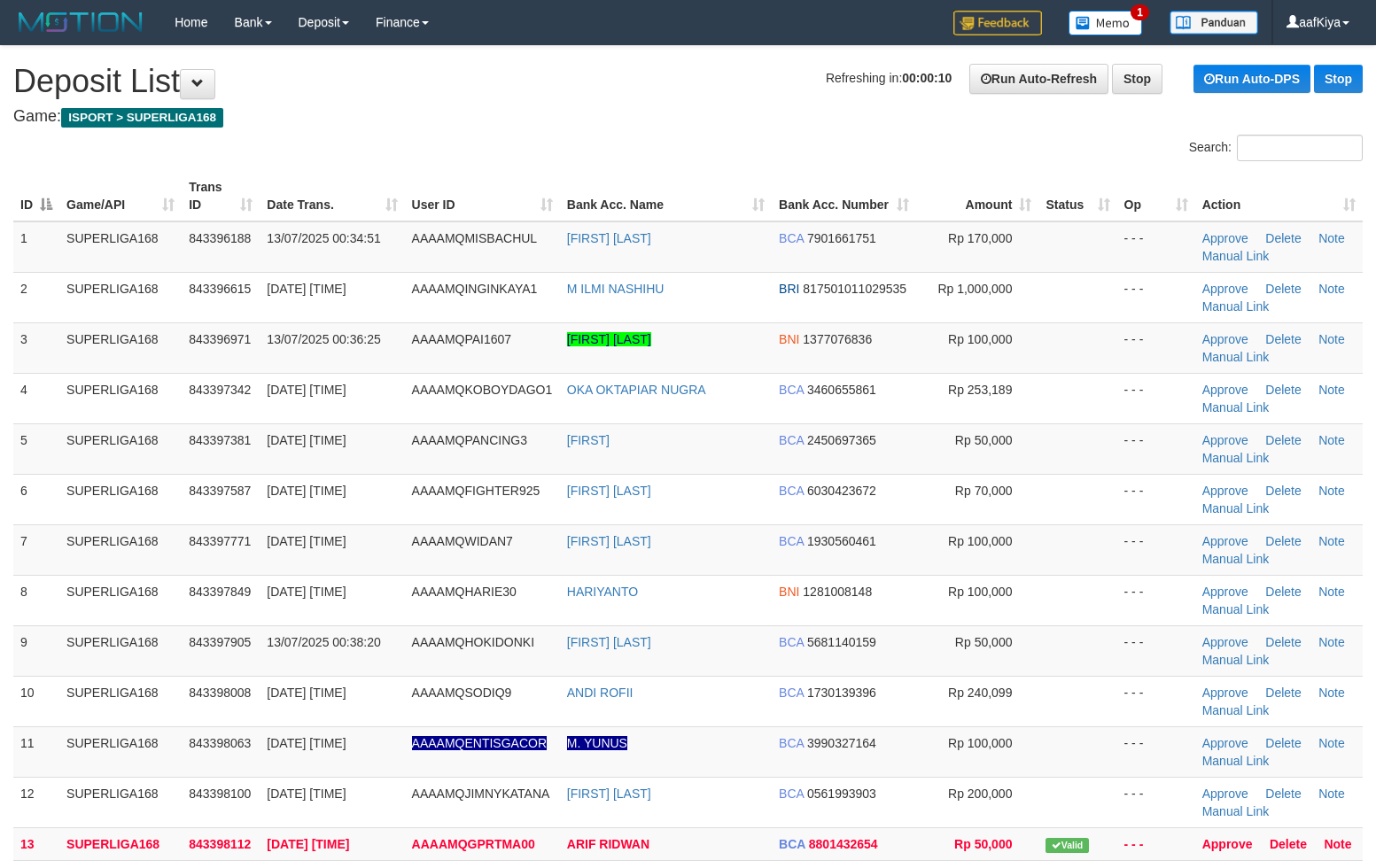 scroll, scrollTop: 0, scrollLeft: 0, axis: both 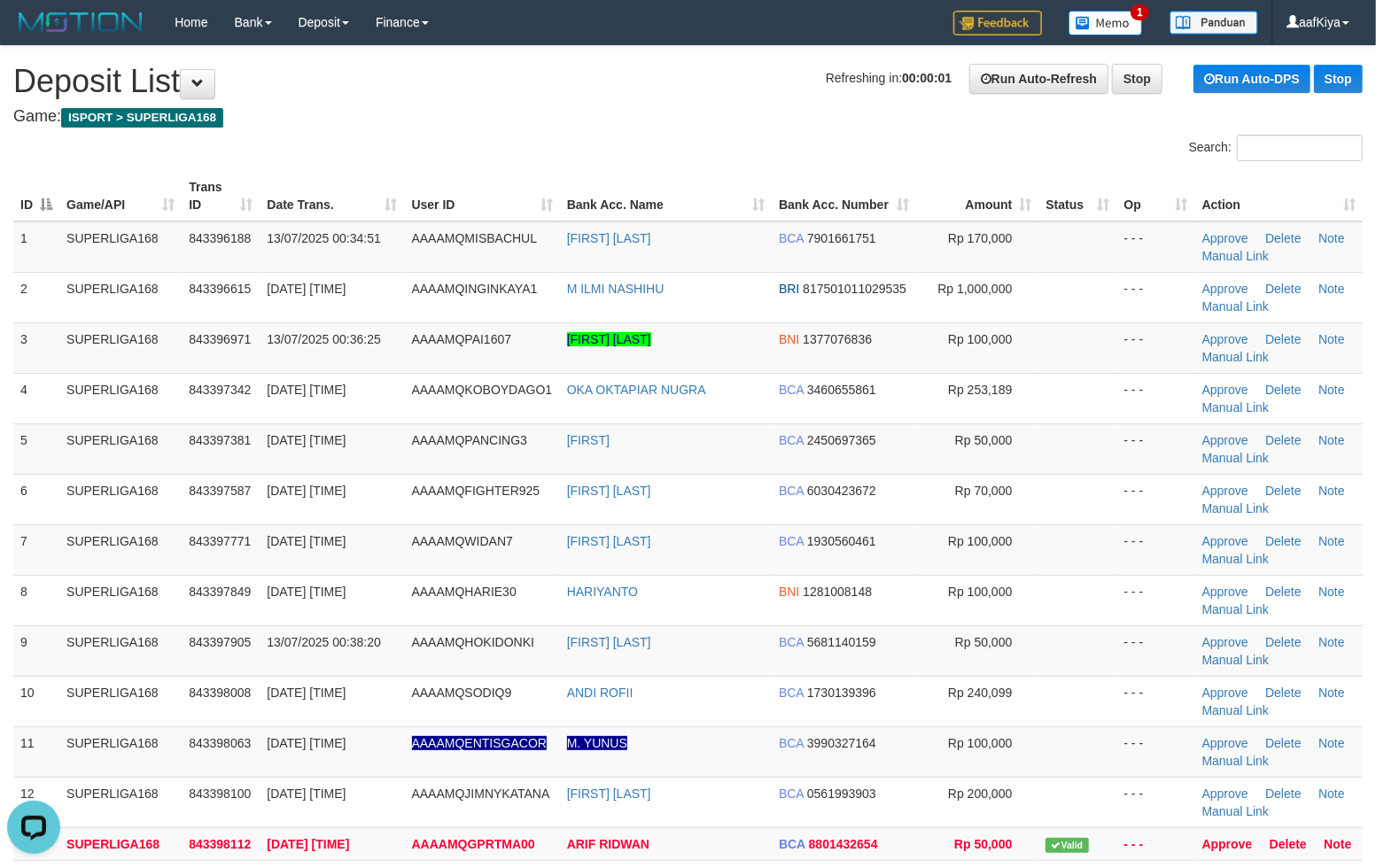 click on "Game:   ISPORT > SUPERLIGA168" at bounding box center [688, 117] 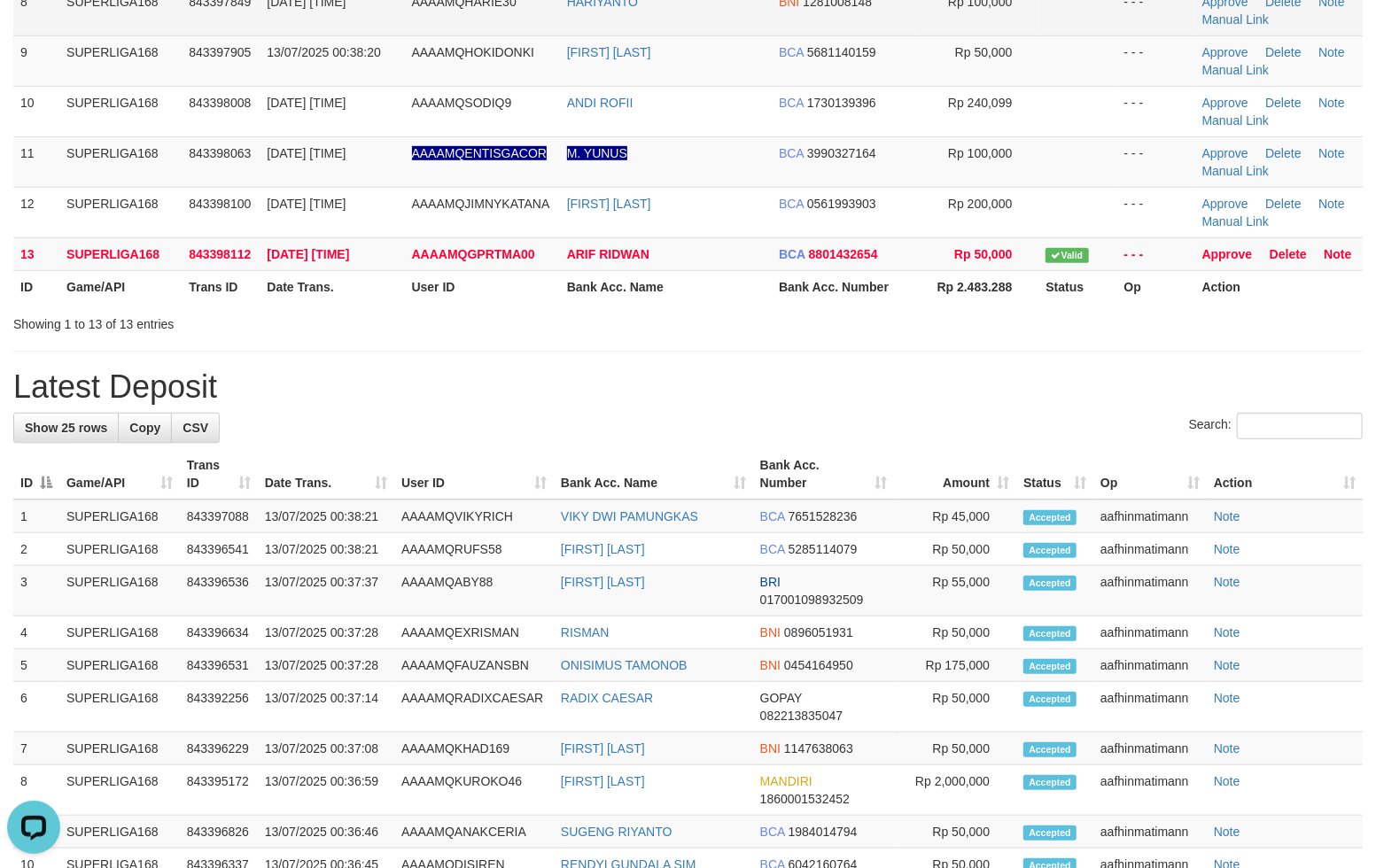 scroll, scrollTop: 197, scrollLeft: 0, axis: vertical 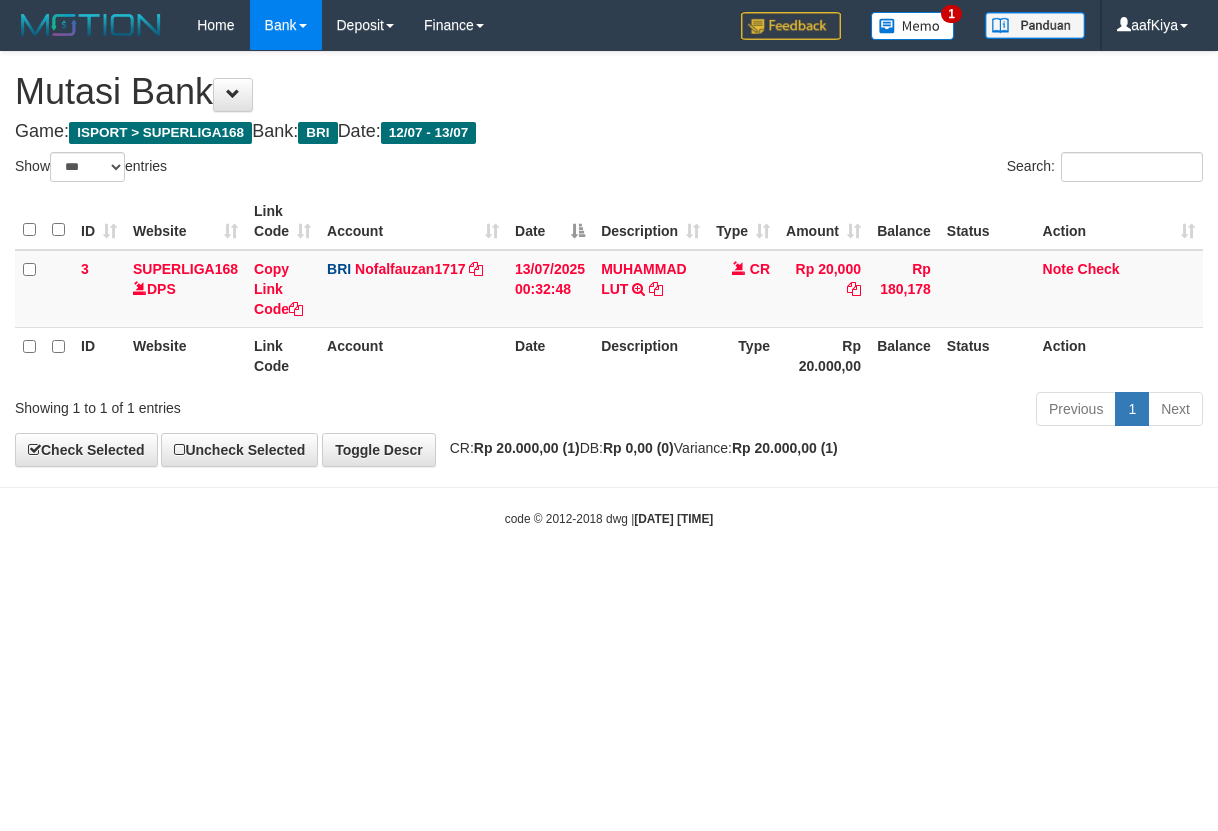 select on "***" 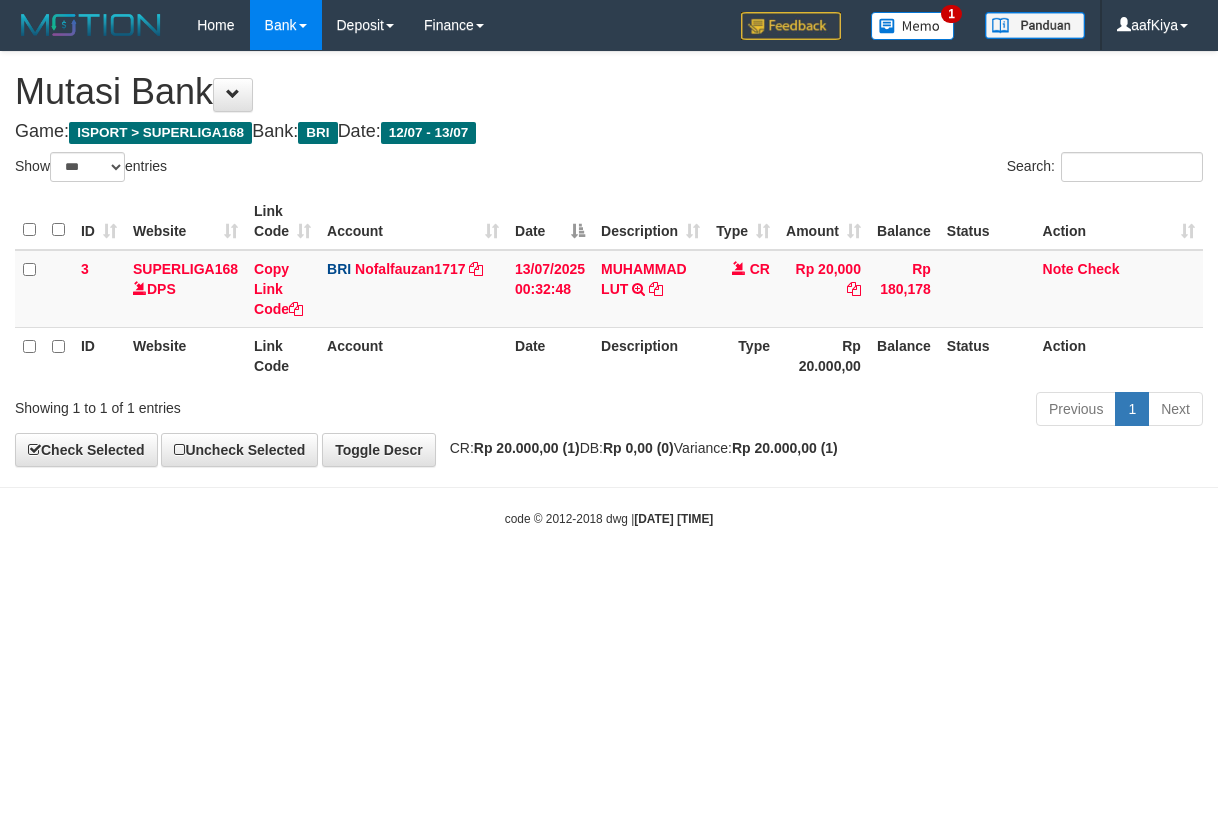 scroll, scrollTop: 0, scrollLeft: 0, axis: both 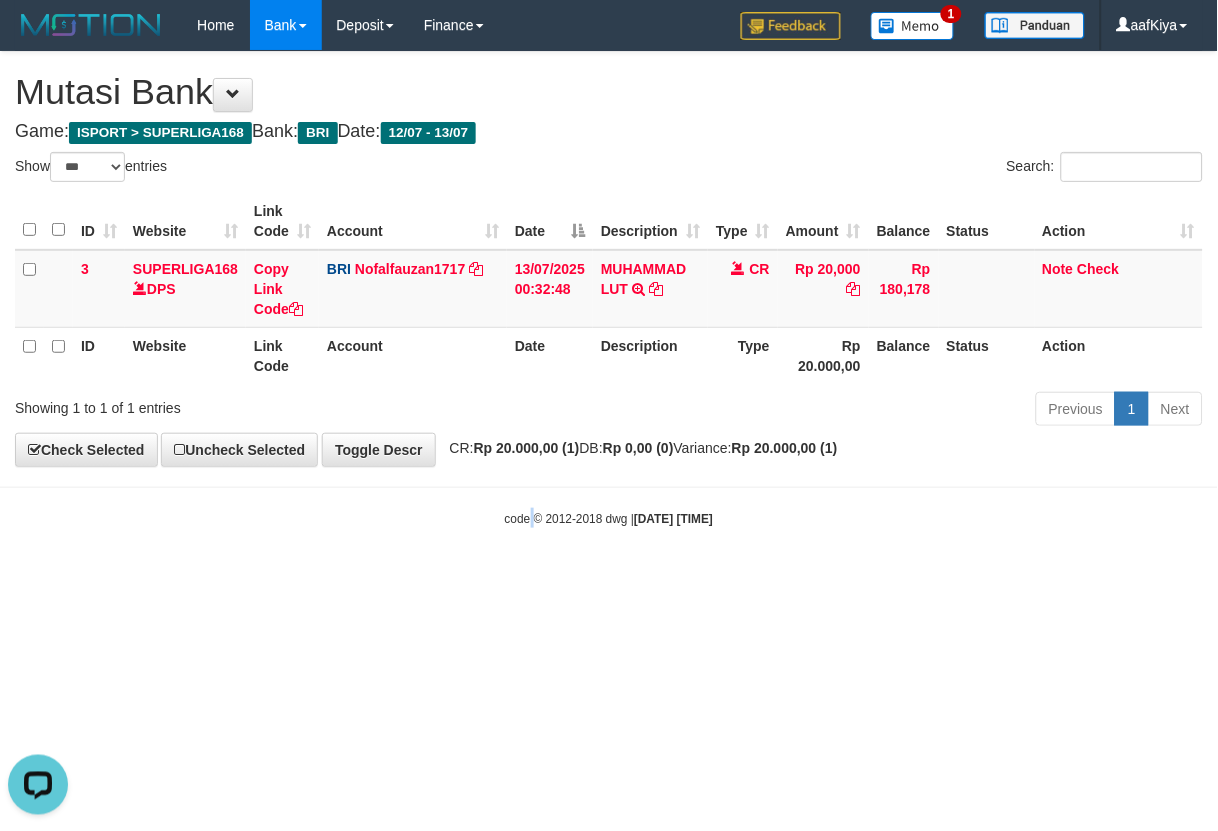 click on "Toggle navigation
Home
Bank
Account List
Load
By Website
Group
[ISPORT]													SUPERLIGA168
By Load Group (DPS)
1" at bounding box center (609, 289) 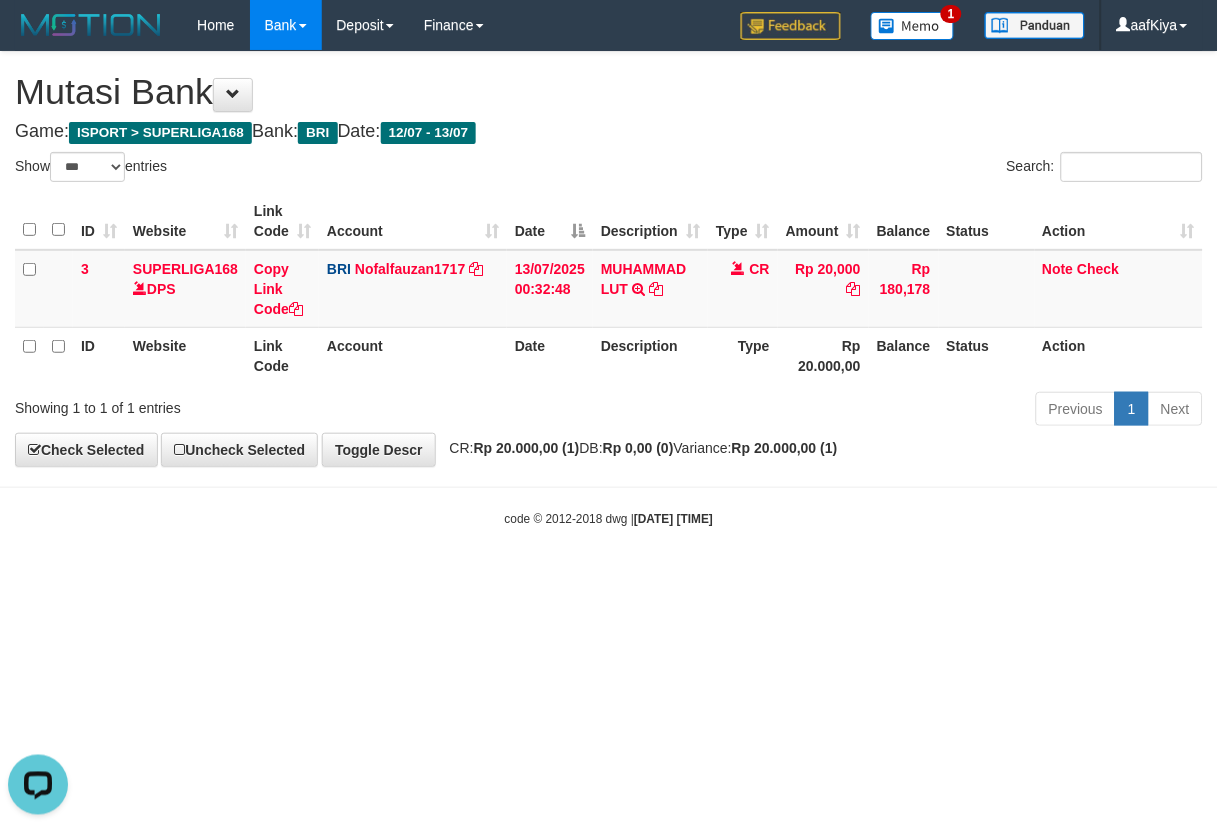 click on "Toggle navigation
Home
Bank
Account List
Load
By Website
Group
[ISPORT]													SUPERLIGA168
By Load Group (DPS)" at bounding box center (609, 289) 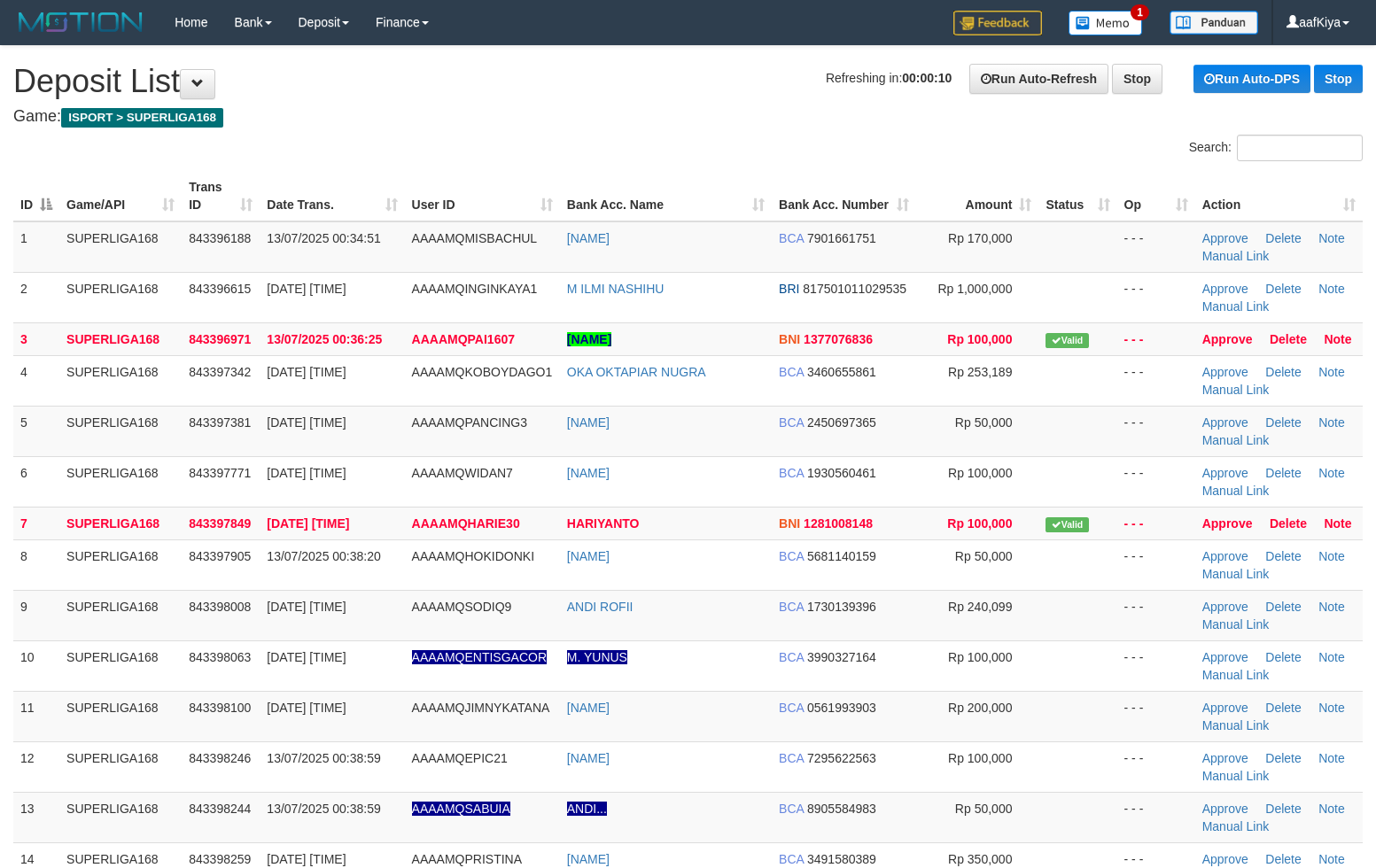 scroll, scrollTop: 0, scrollLeft: 0, axis: both 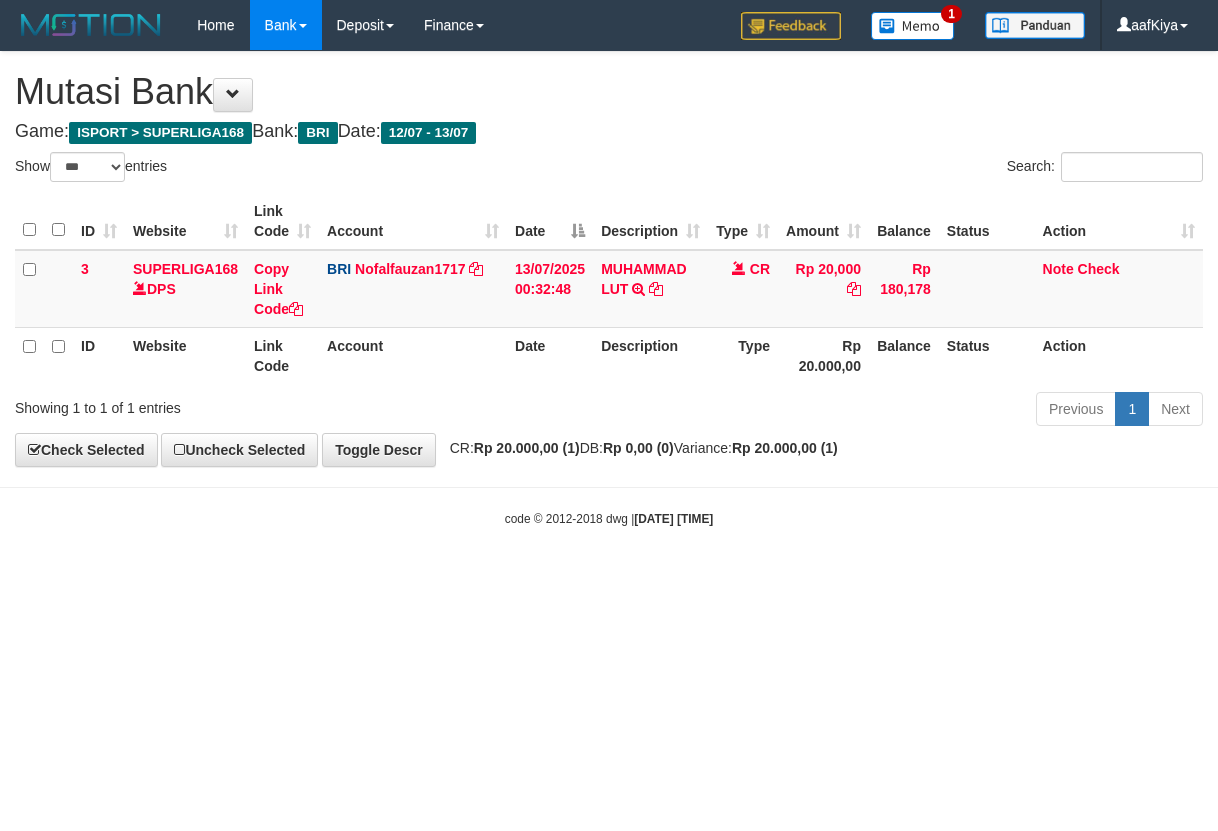 select on "***" 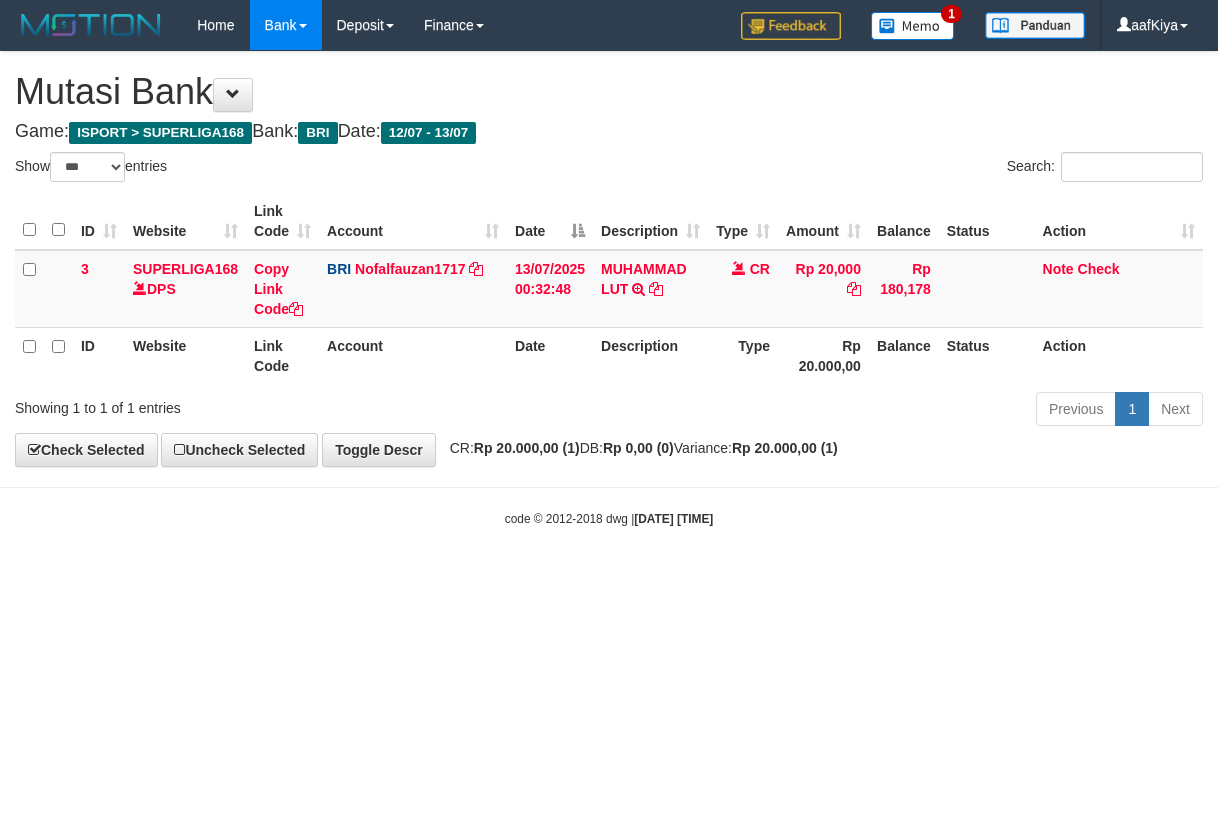 scroll, scrollTop: 0, scrollLeft: 0, axis: both 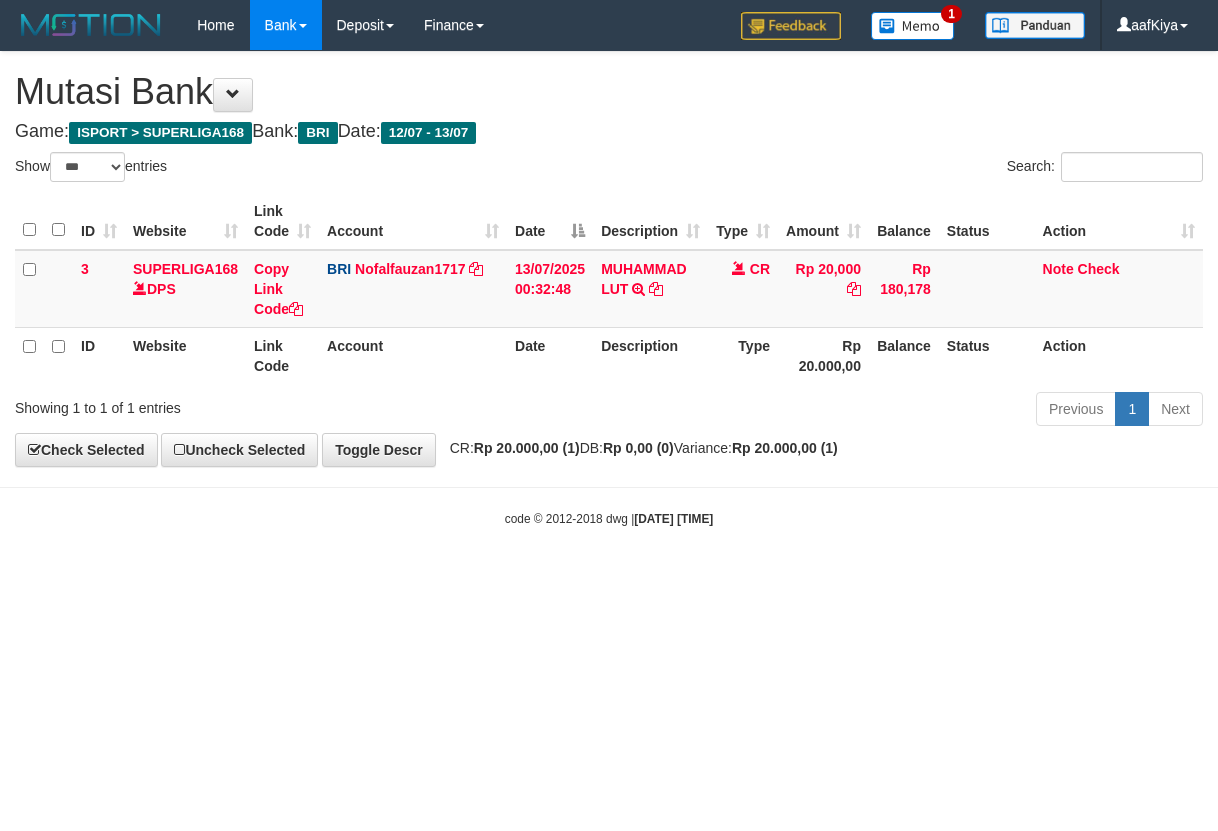 select on "***" 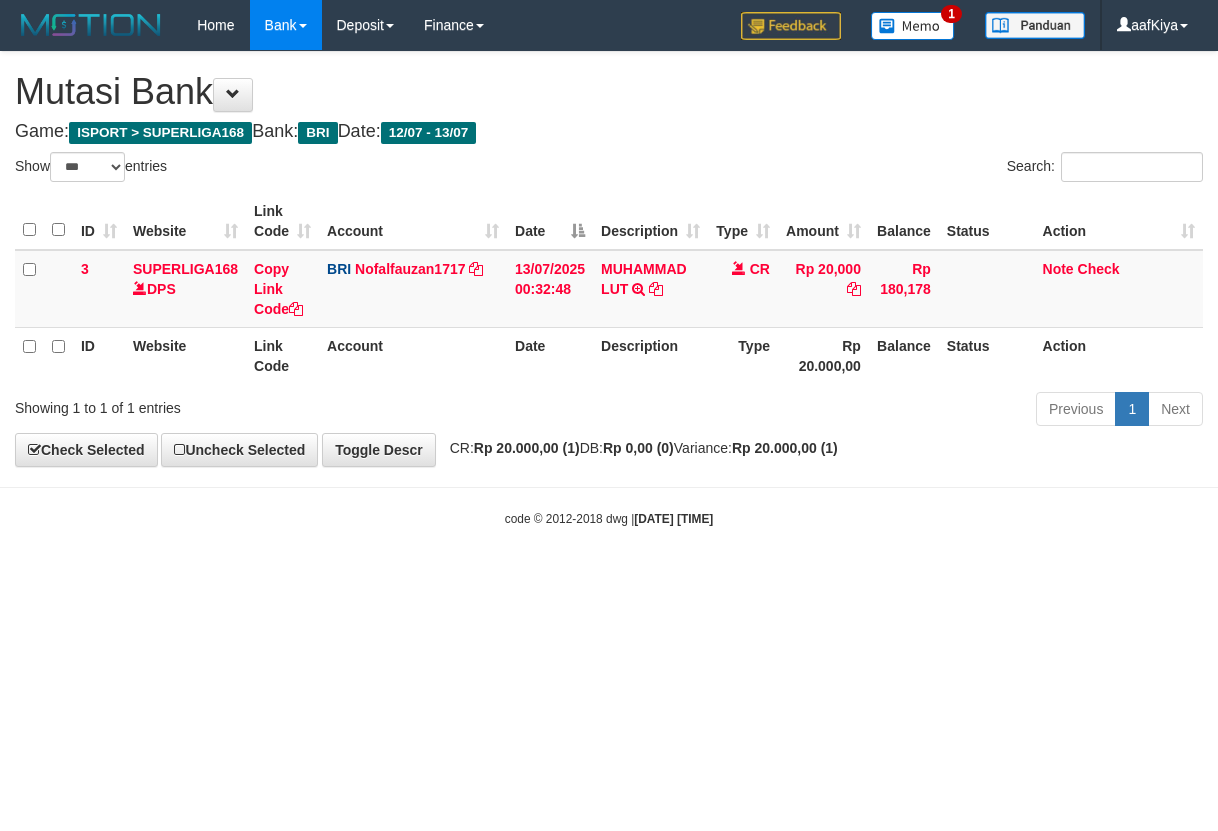scroll, scrollTop: 0, scrollLeft: 0, axis: both 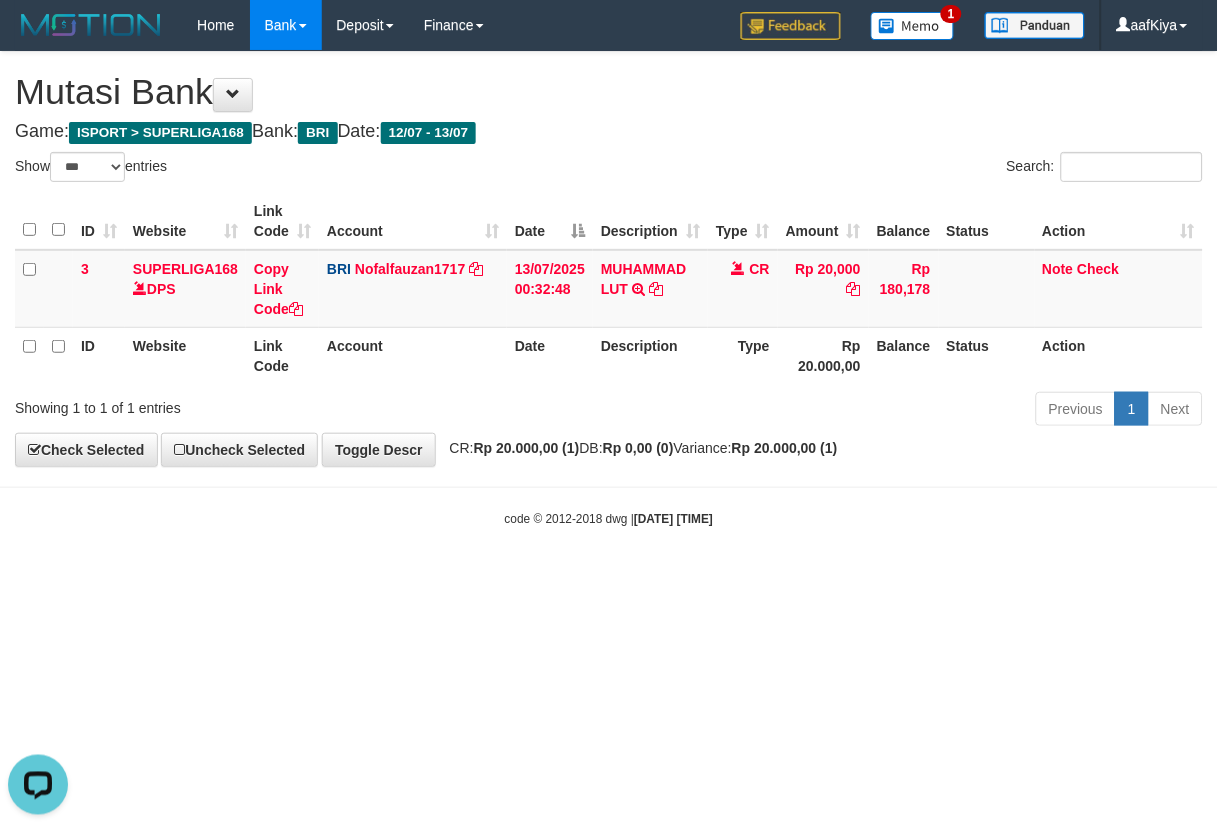 drag, startPoint x: 555, startPoint y: 632, endPoint x: 637, endPoint y: 606, distance: 86.023254 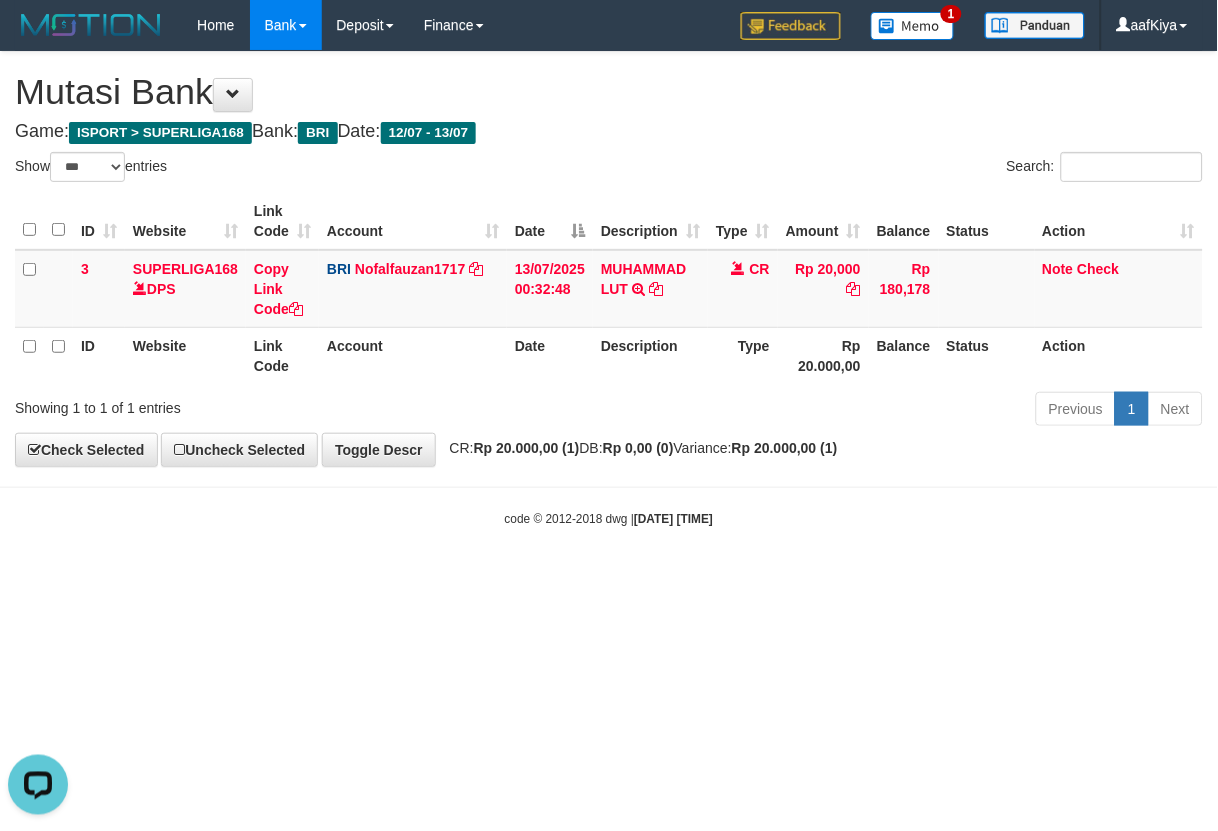 drag, startPoint x: 475, startPoint y: 517, endPoint x: 486, endPoint y: 464, distance: 54.129475 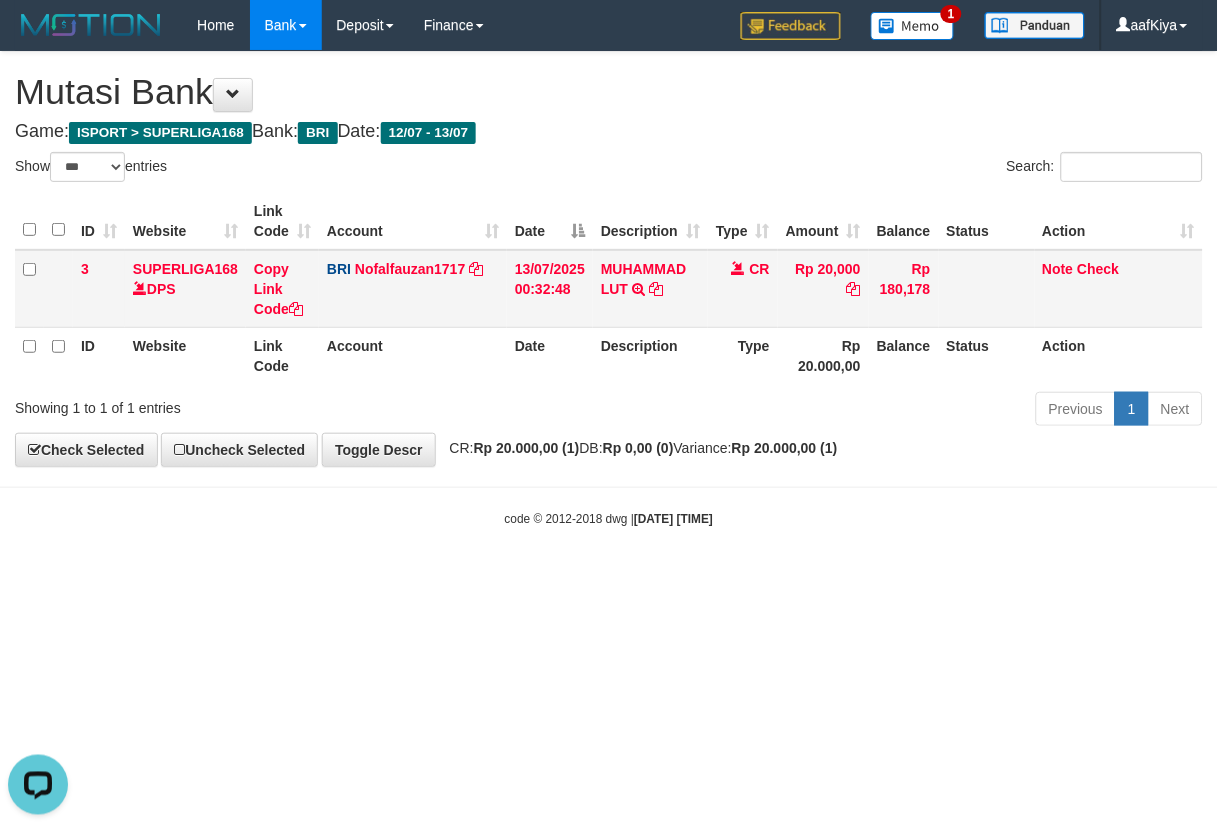 click on "Rp 20,000" at bounding box center (823, 289) 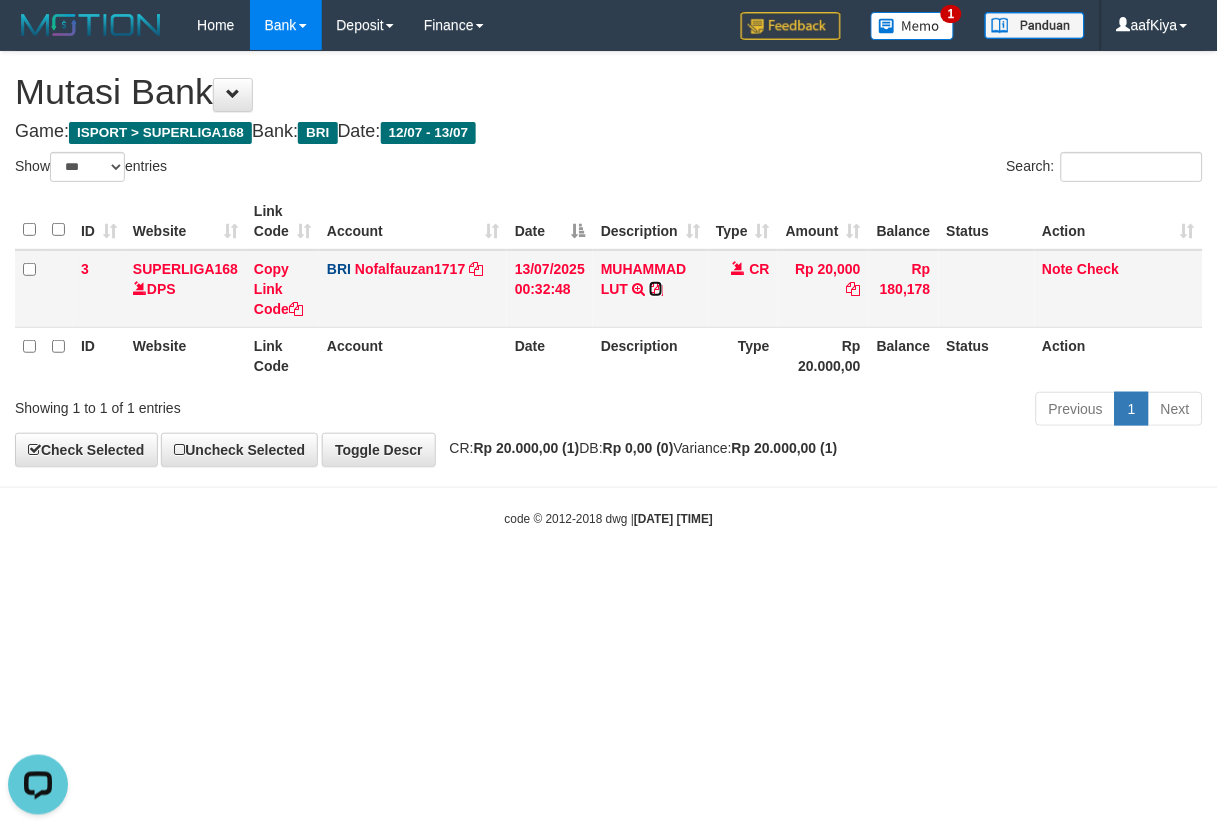 click at bounding box center [656, 289] 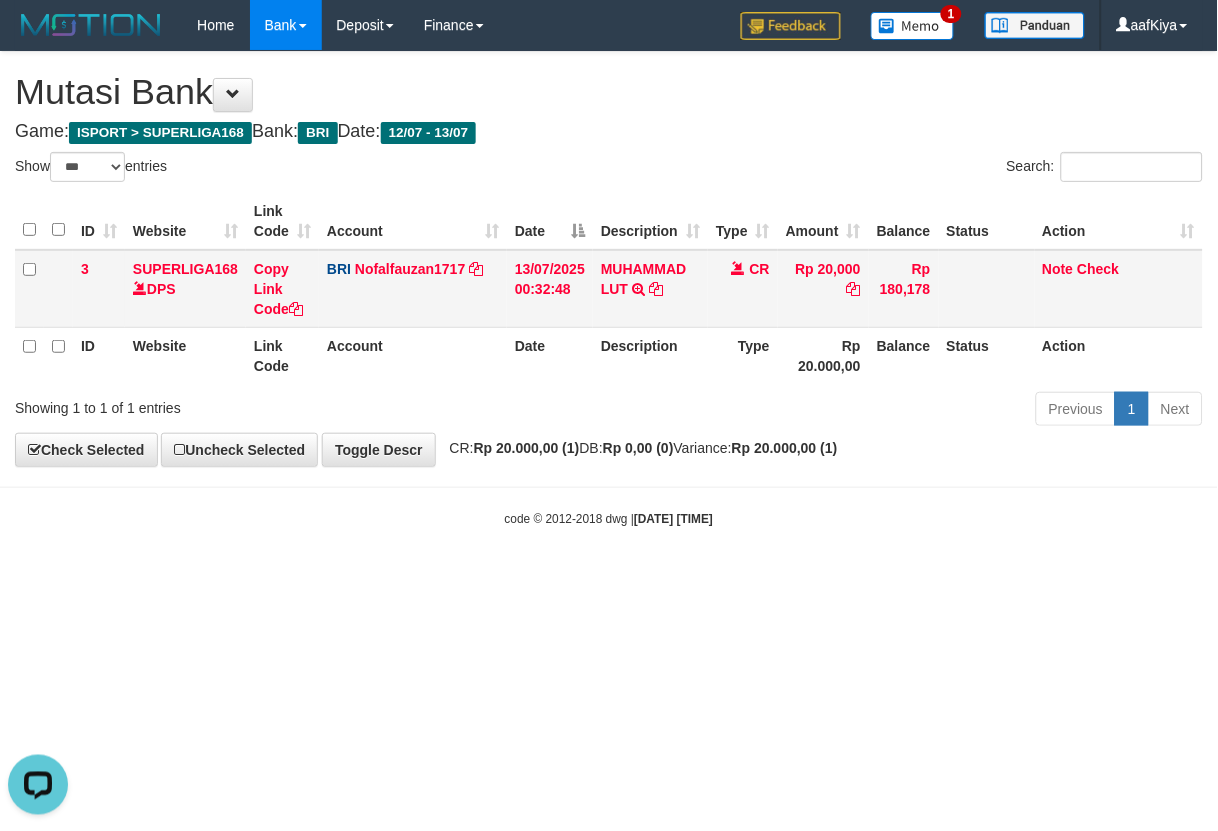 copy on "20,000" 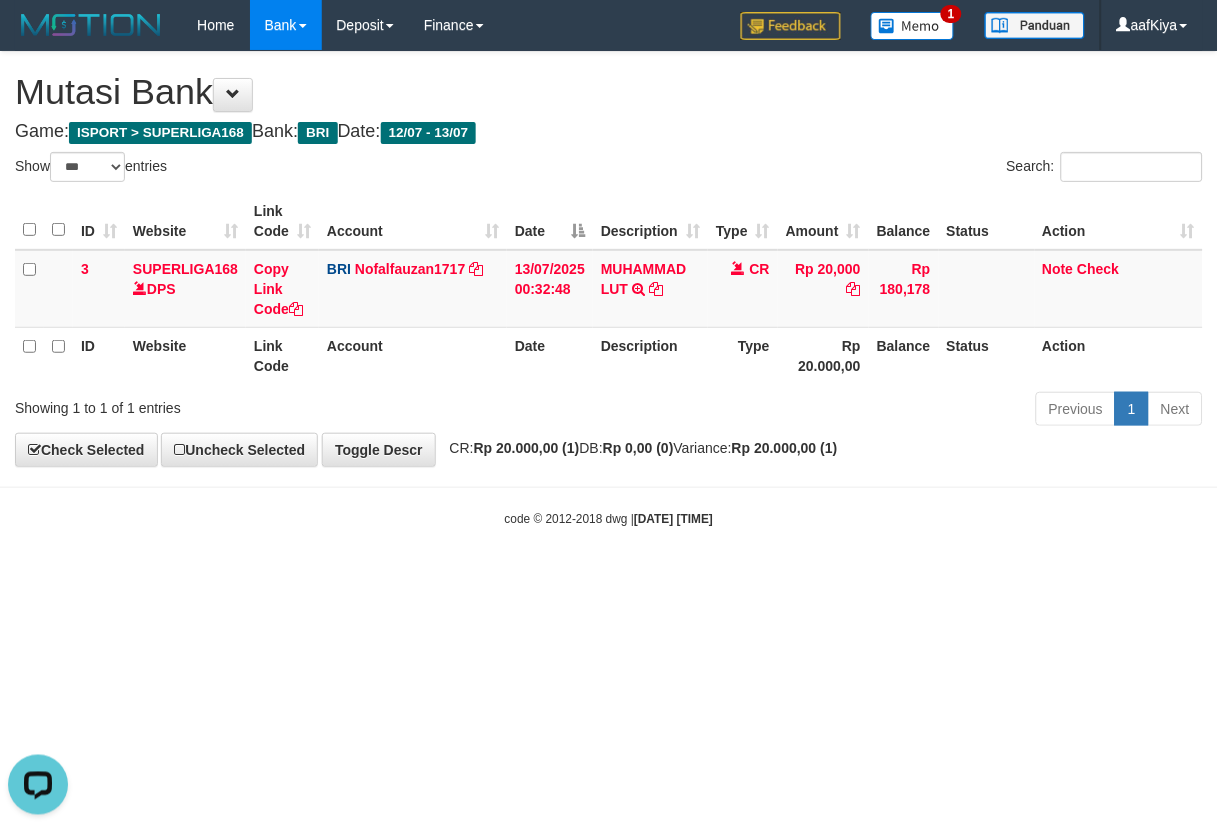 drag, startPoint x: 523, startPoint y: 442, endPoint x: 616, endPoint y: 386, distance: 108.55874 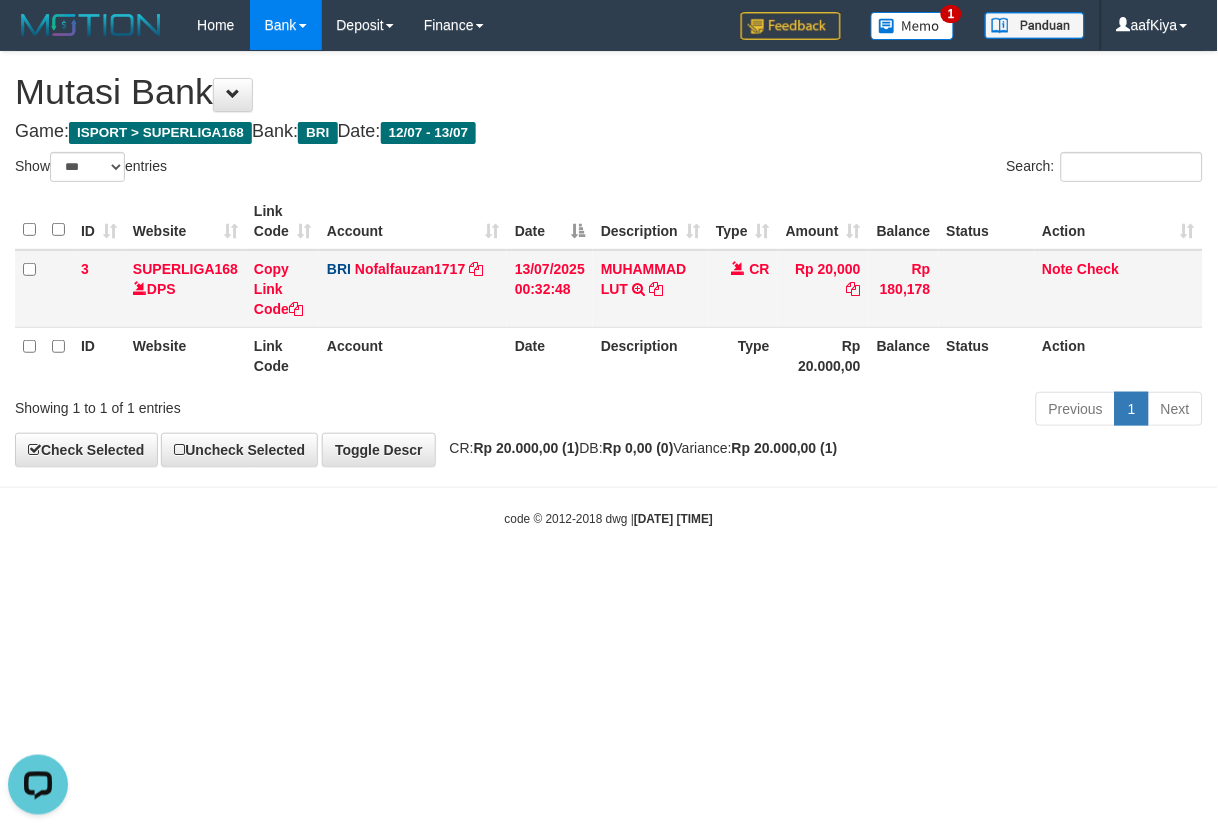 click on "Rp 20,000" at bounding box center [823, 289] 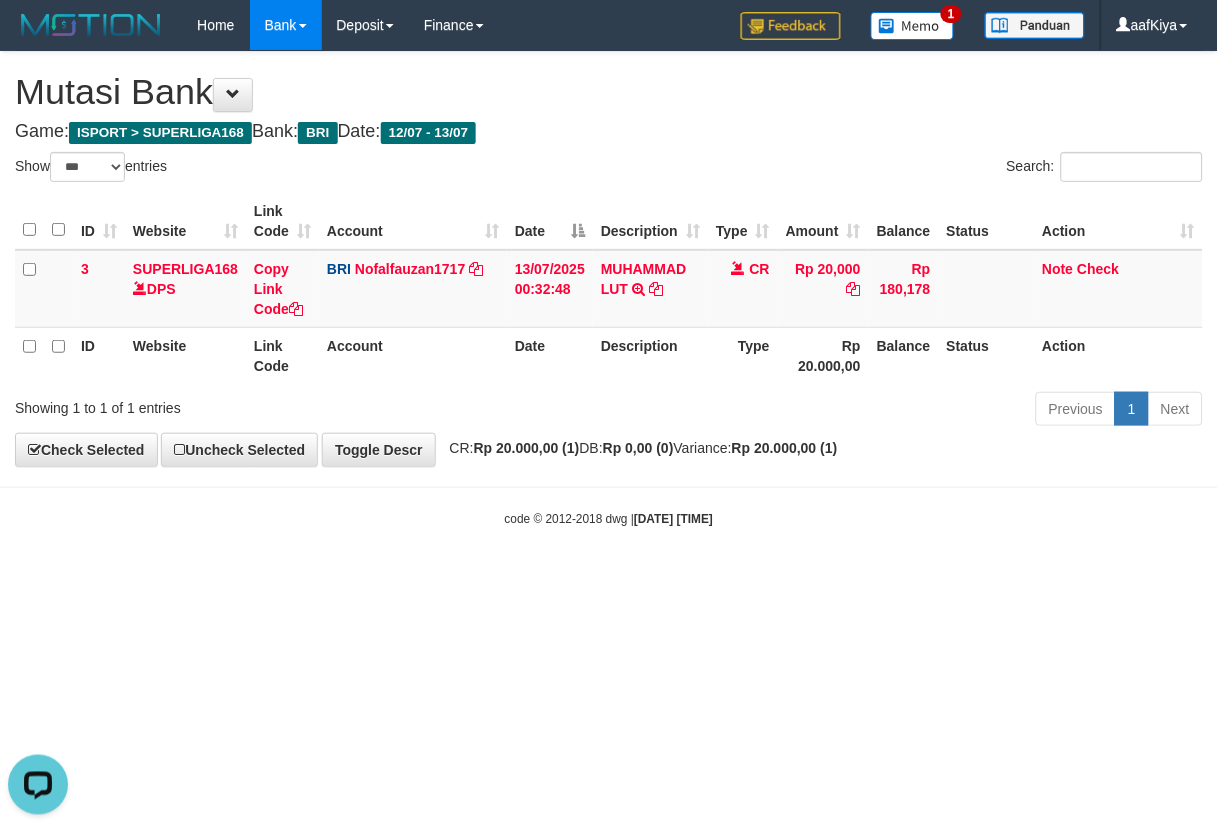 click on "Toggle navigation
Home
Bank
Account List
Load
By Website
Group
[ISPORT]													SUPERLIGA168
By Load Group (DPS)" at bounding box center (609, 289) 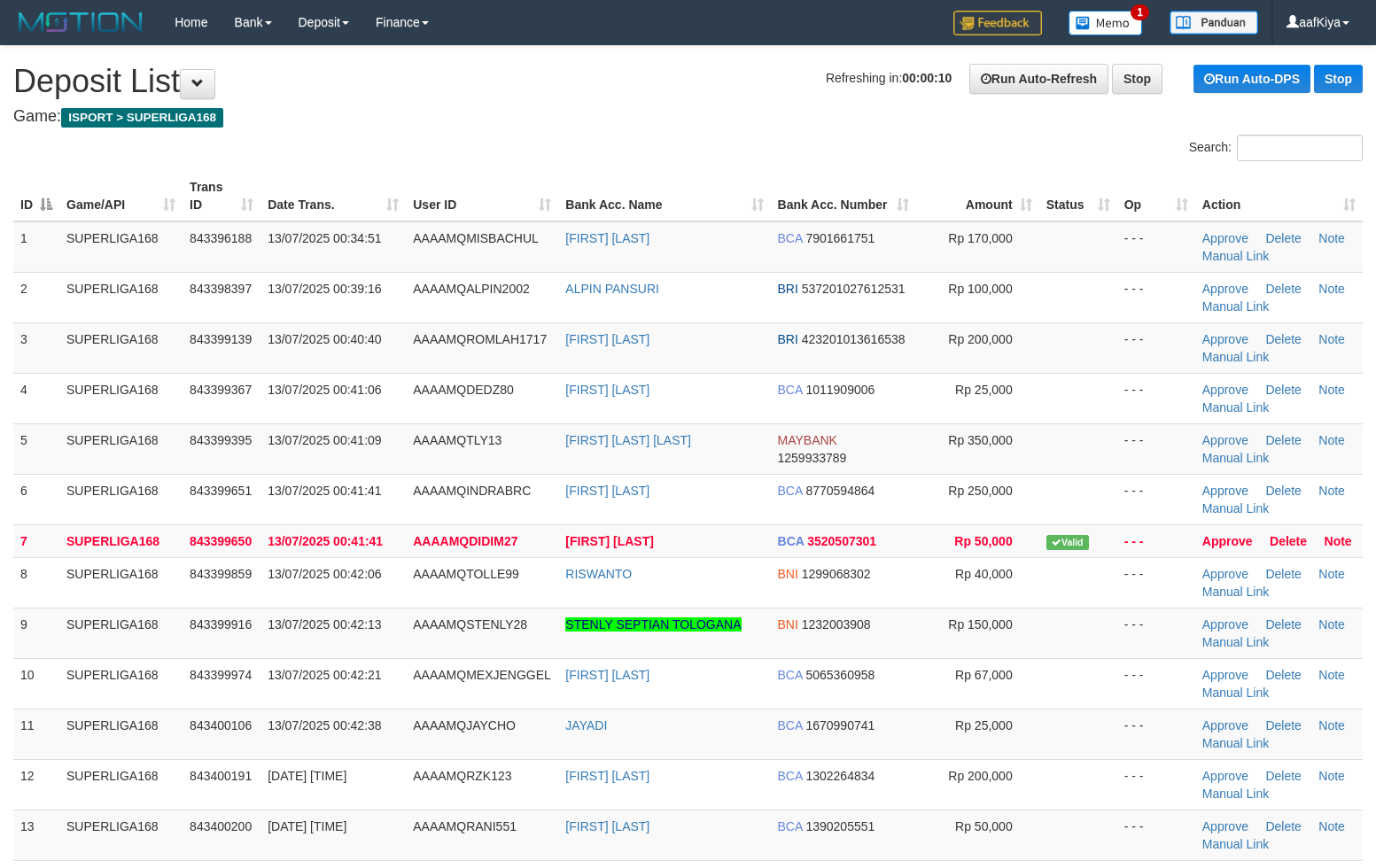 scroll, scrollTop: 0, scrollLeft: 0, axis: both 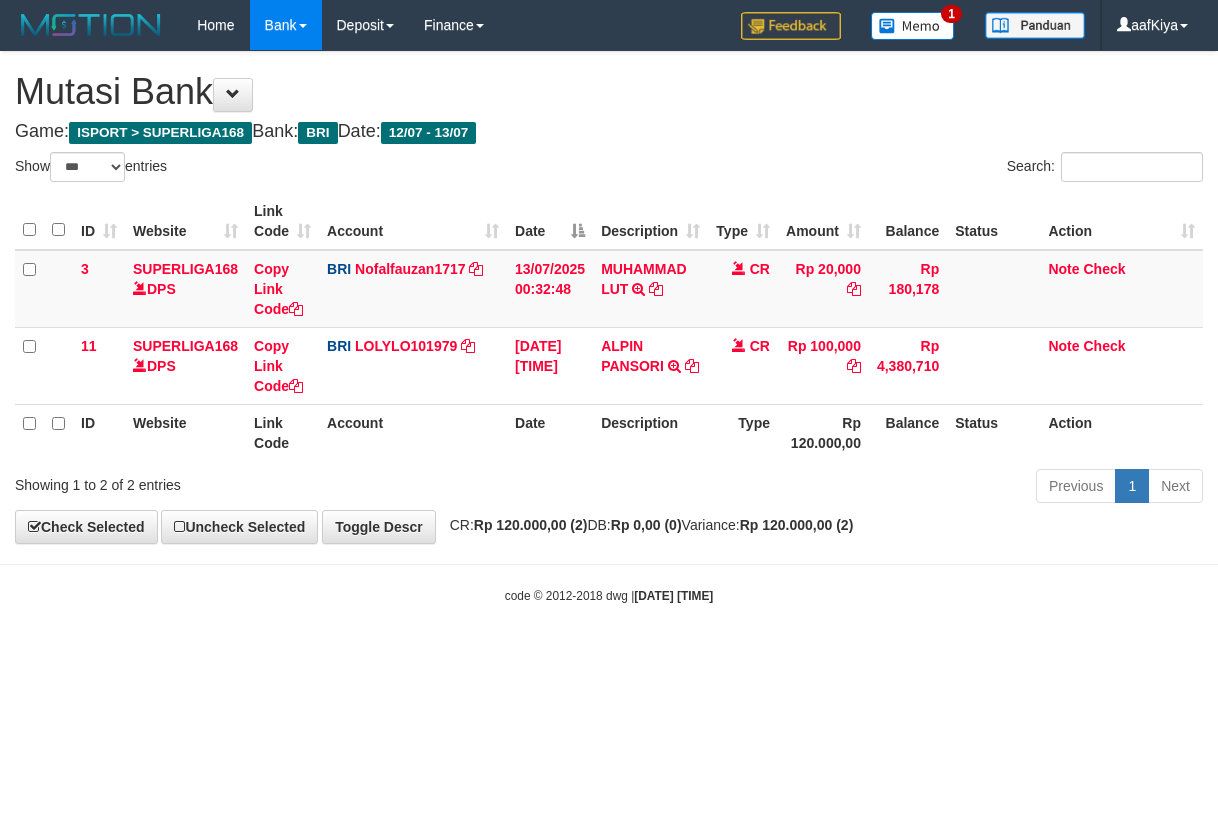 select on "***" 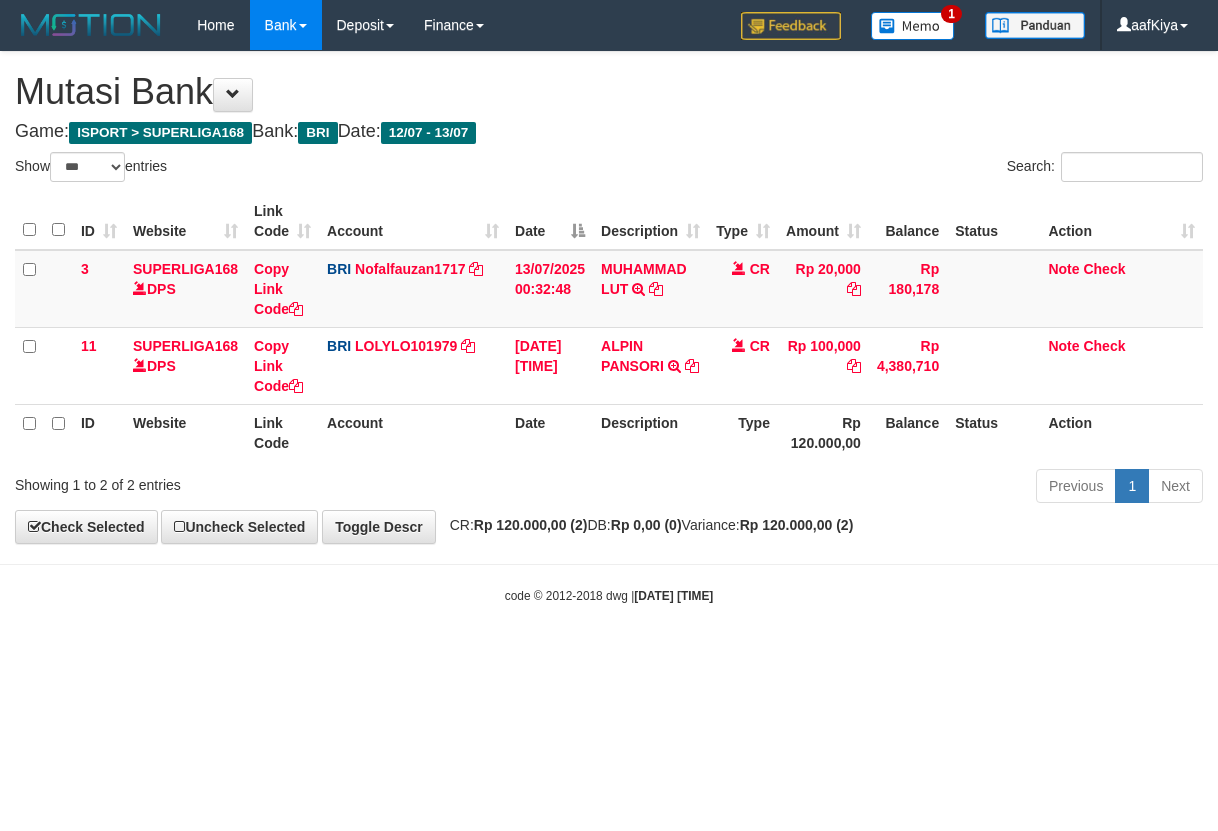 scroll, scrollTop: 0, scrollLeft: 0, axis: both 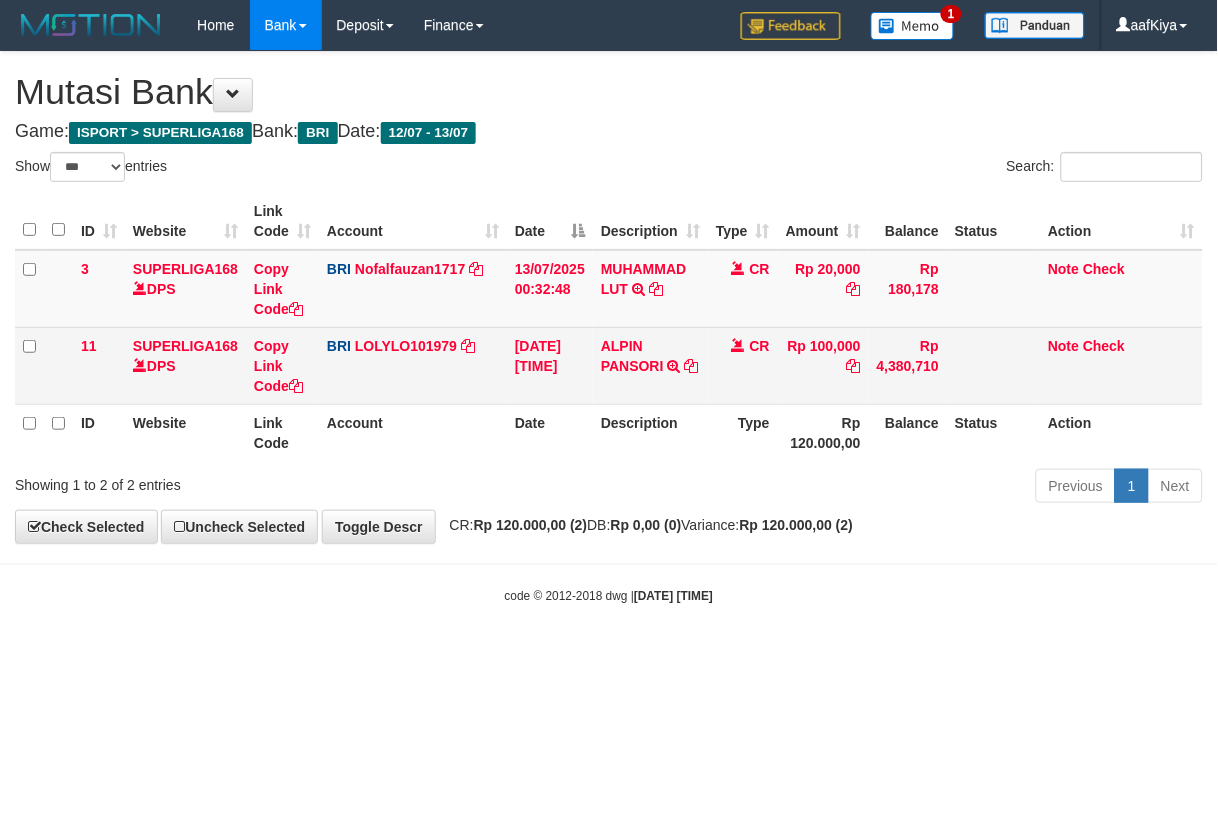 drag, startPoint x: 546, startPoint y: 445, endPoint x: 960, endPoint y: 400, distance: 416.43848 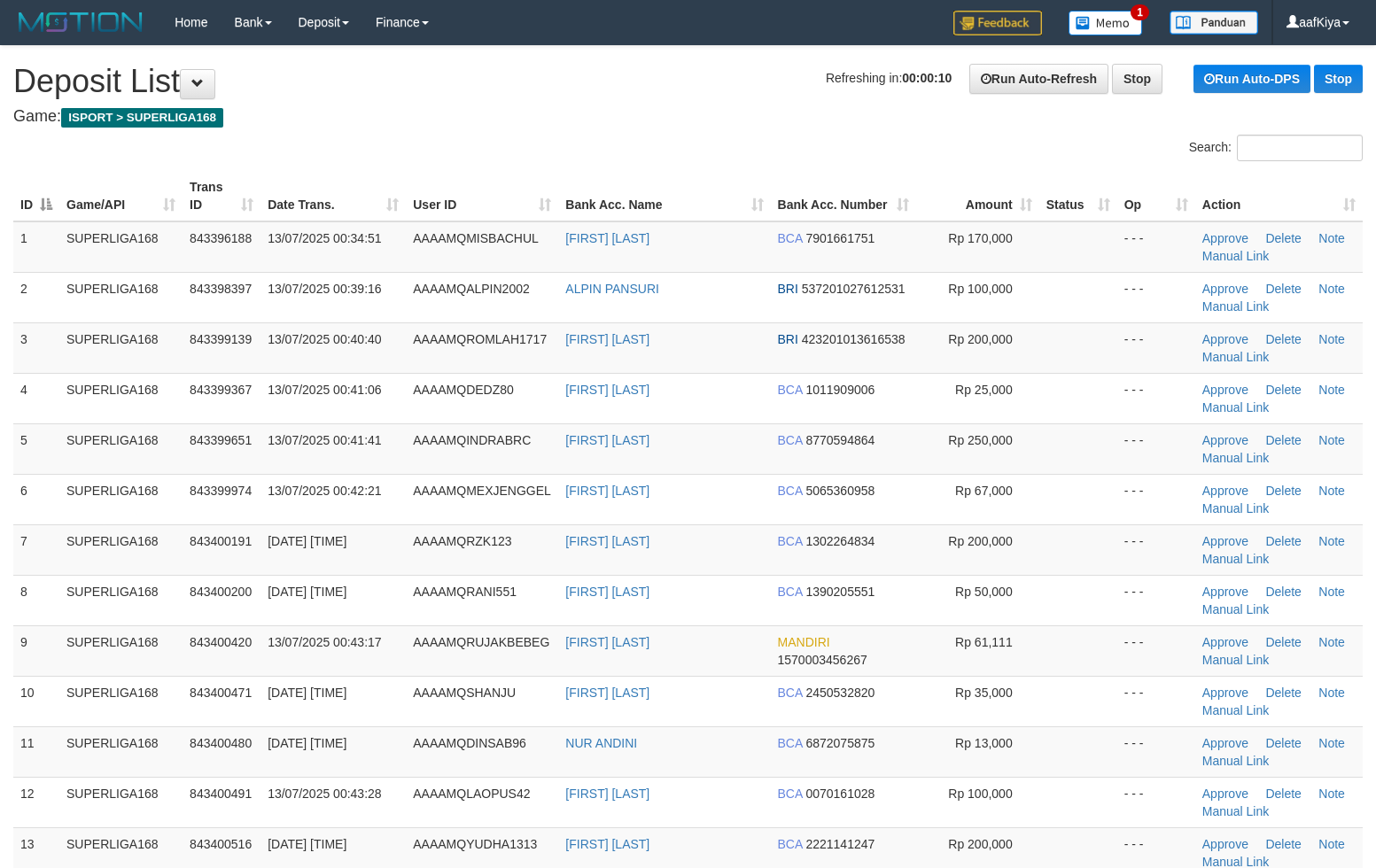 scroll, scrollTop: 0, scrollLeft: 0, axis: both 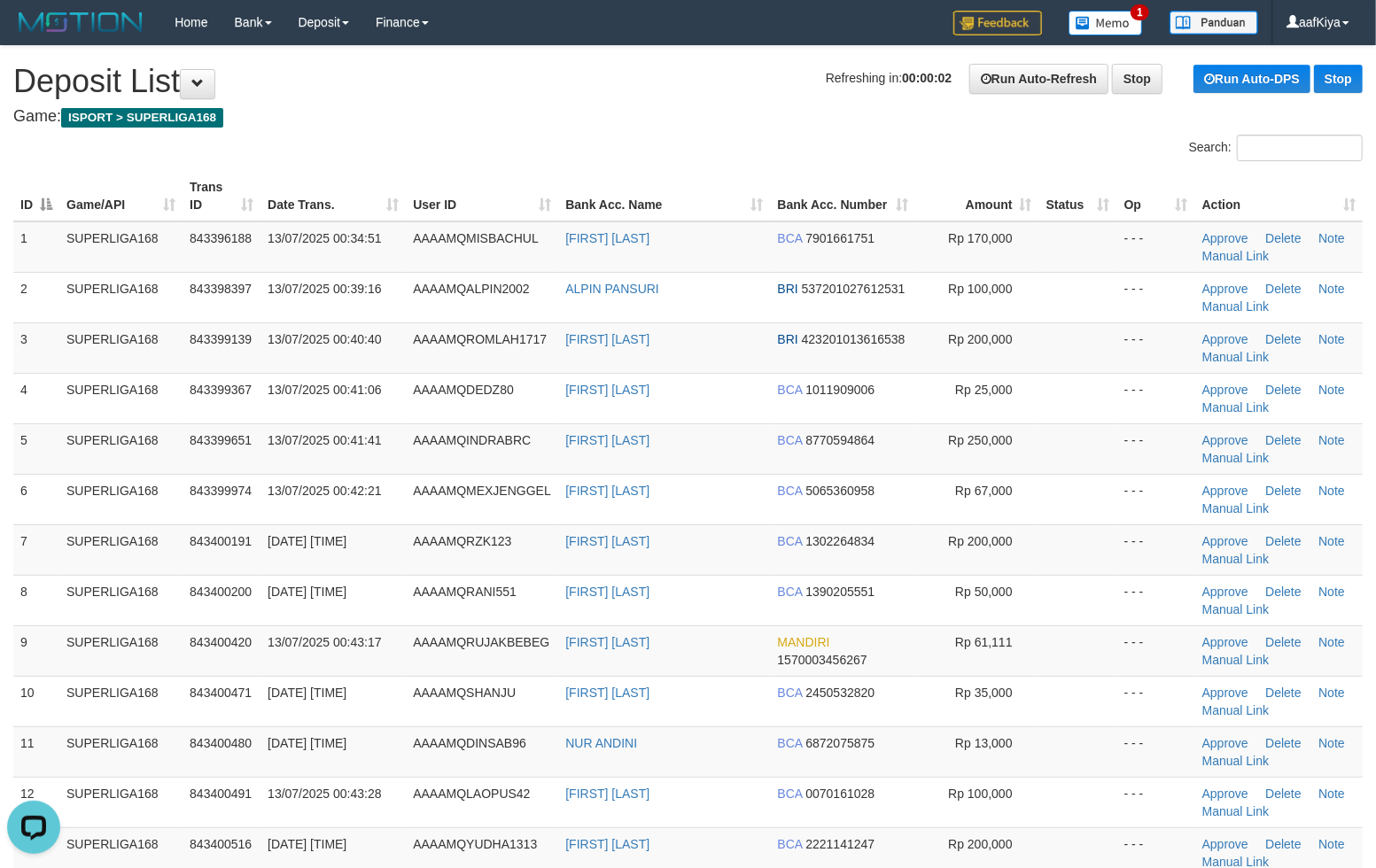 drag, startPoint x: 564, startPoint y: 167, endPoint x: 578, endPoint y: 166, distance: 14.035669 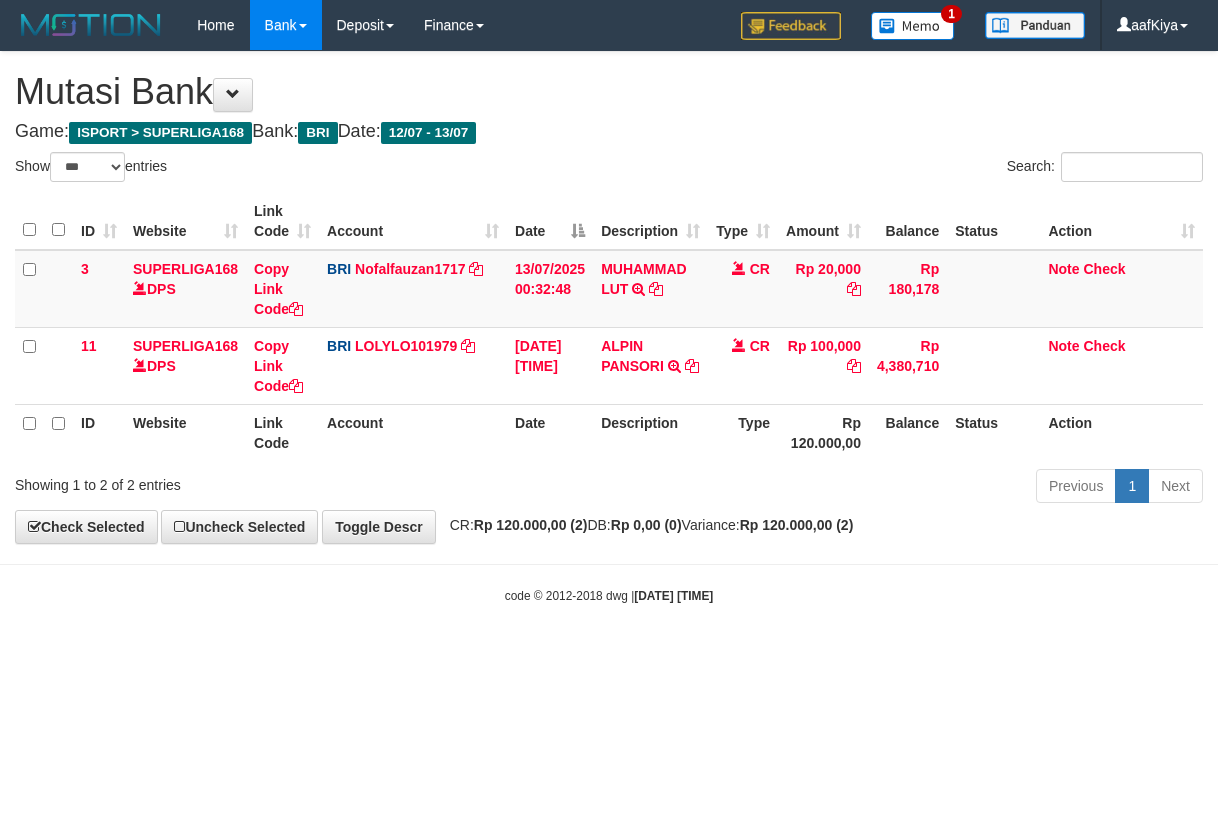 select on "***" 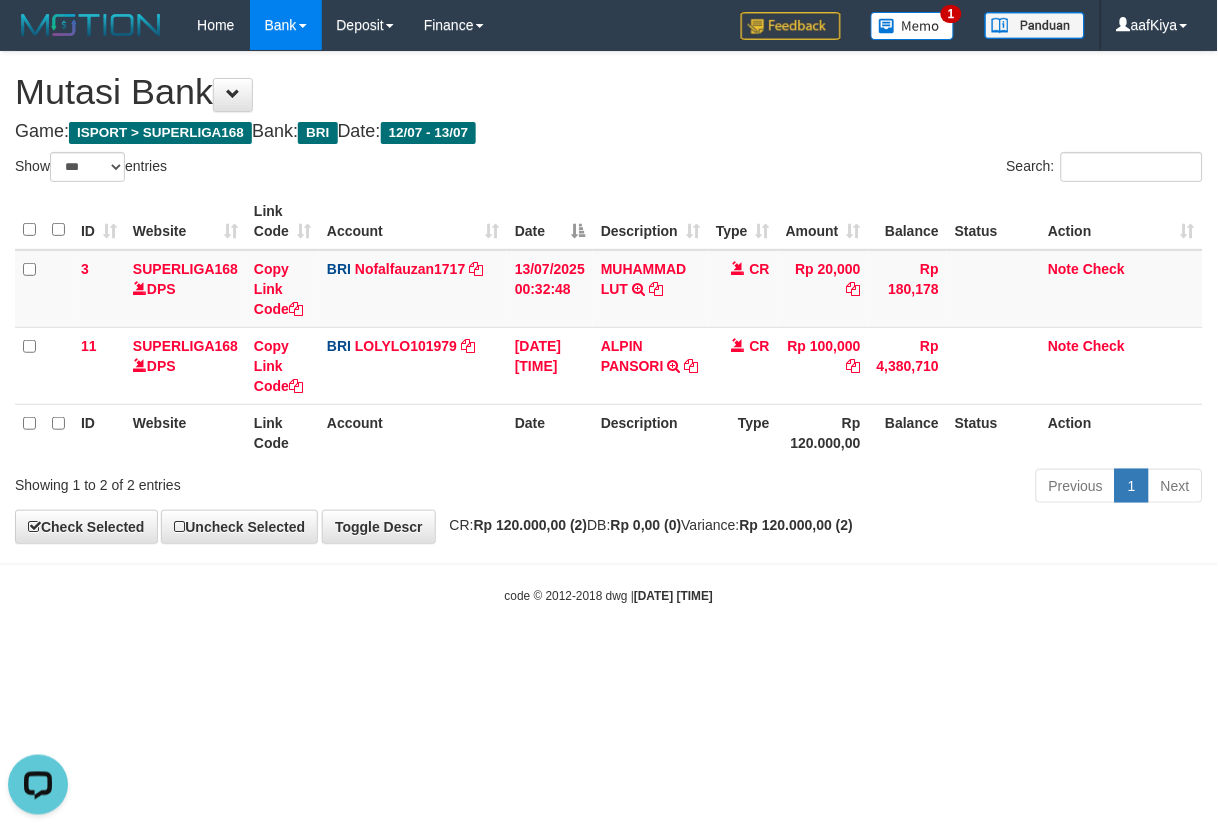 scroll, scrollTop: 0, scrollLeft: 0, axis: both 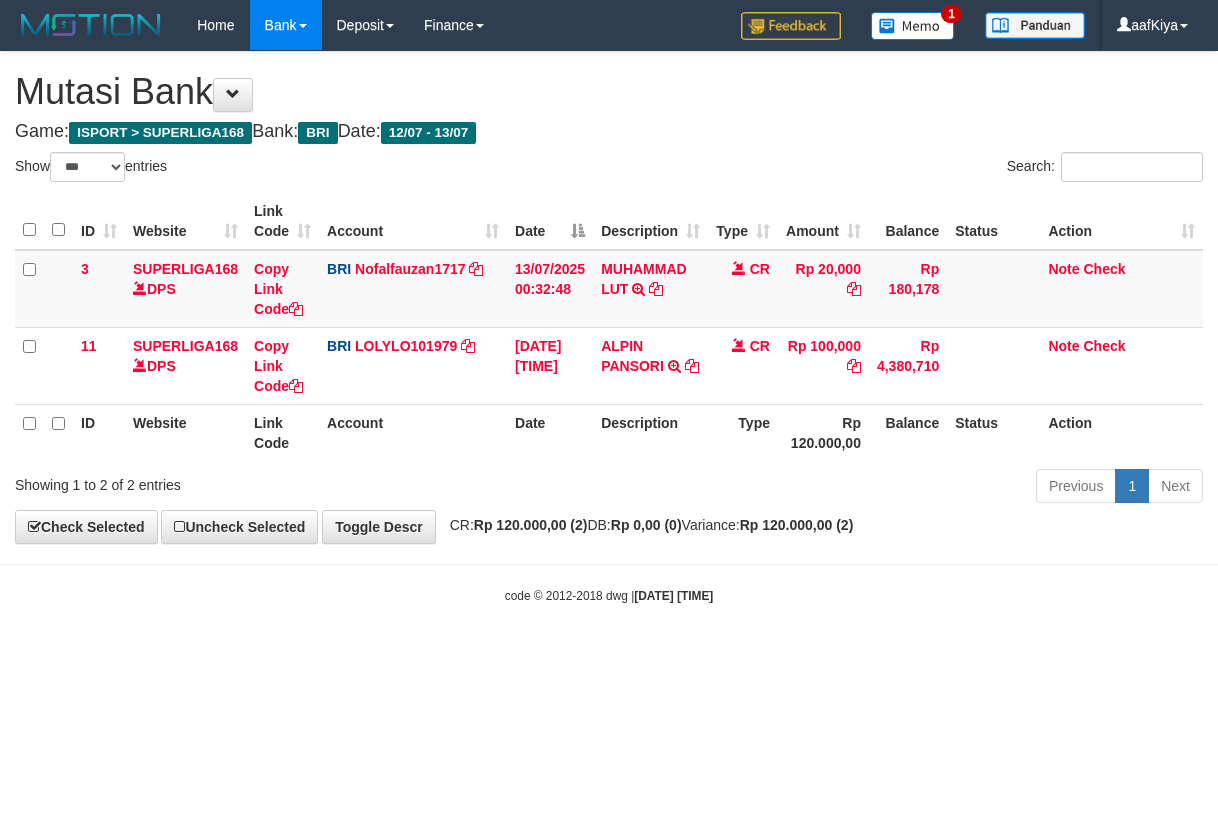 select on "***" 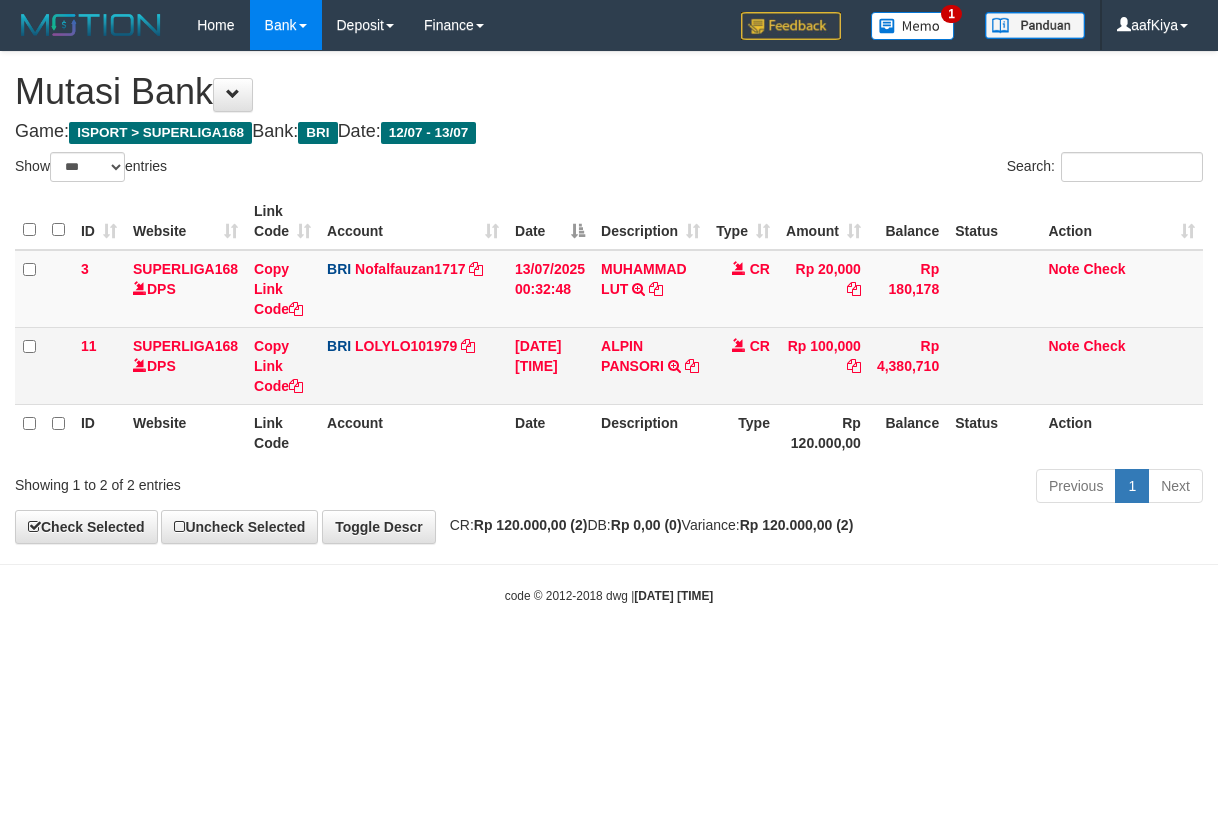 scroll, scrollTop: 0, scrollLeft: 0, axis: both 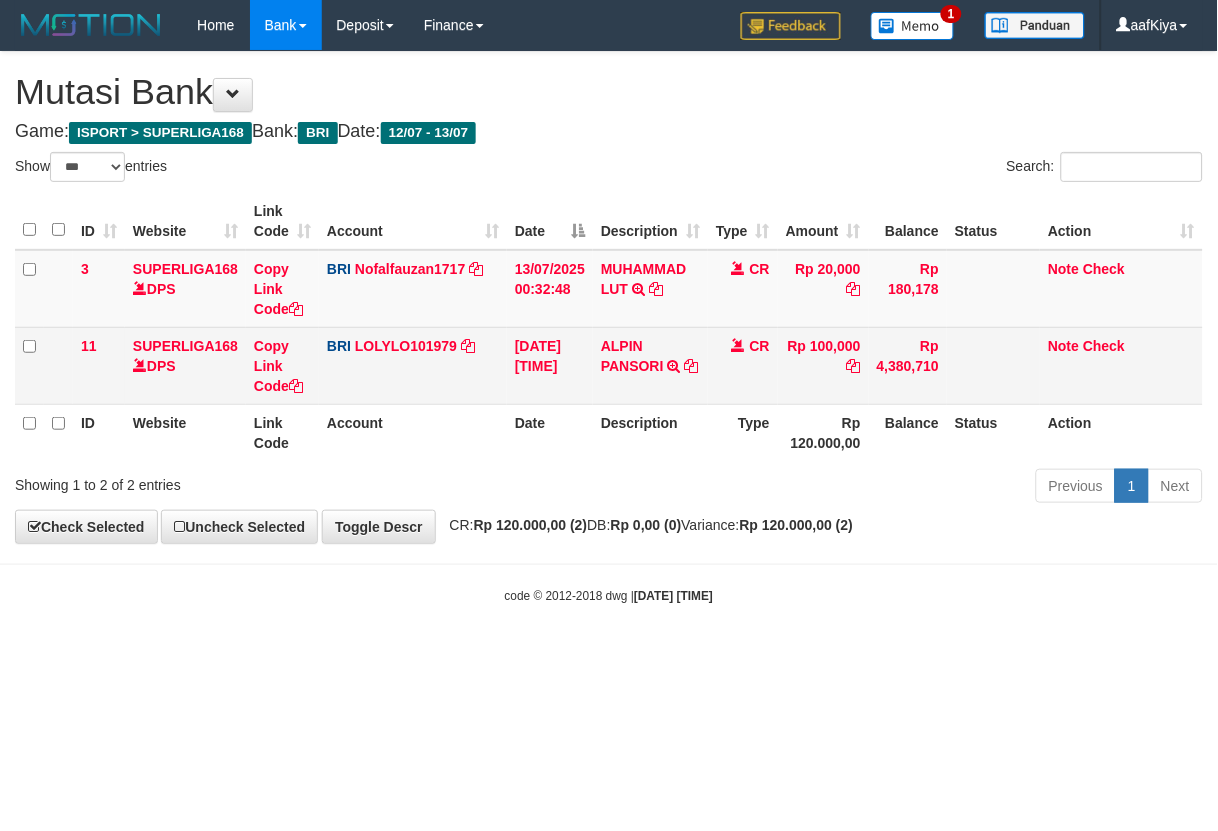 click on "[FIRST] [LAST]         TRANSFER NBMB [FIRST] [LAST] TO [FIRST]" at bounding box center [650, 365] 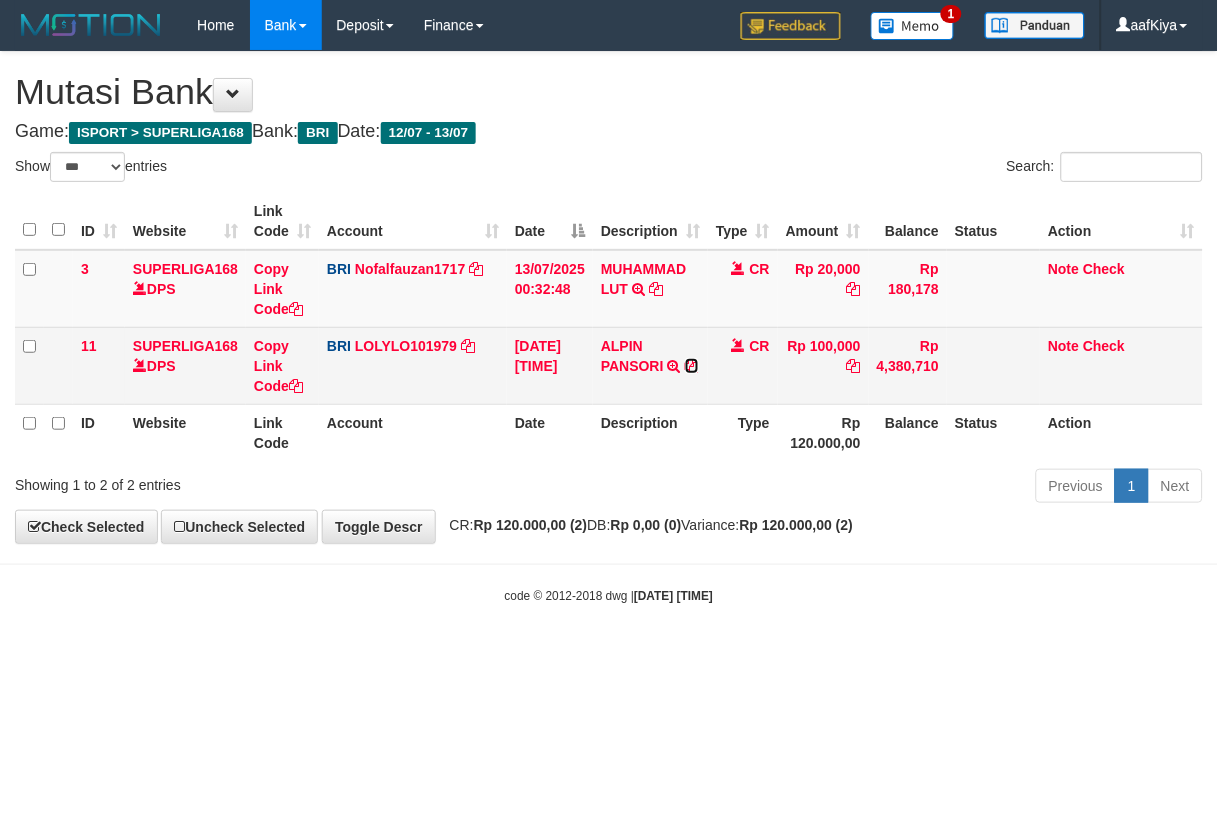 click at bounding box center (692, 366) 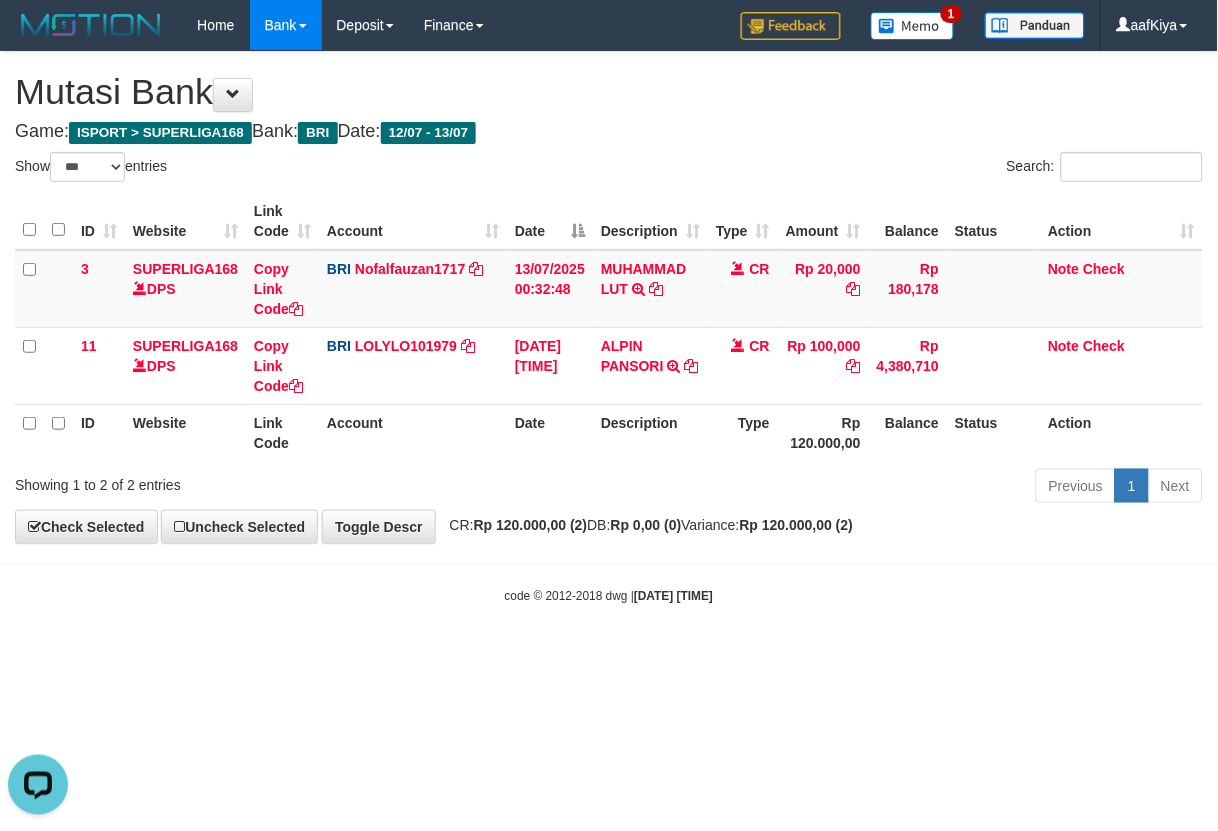 scroll, scrollTop: 0, scrollLeft: 0, axis: both 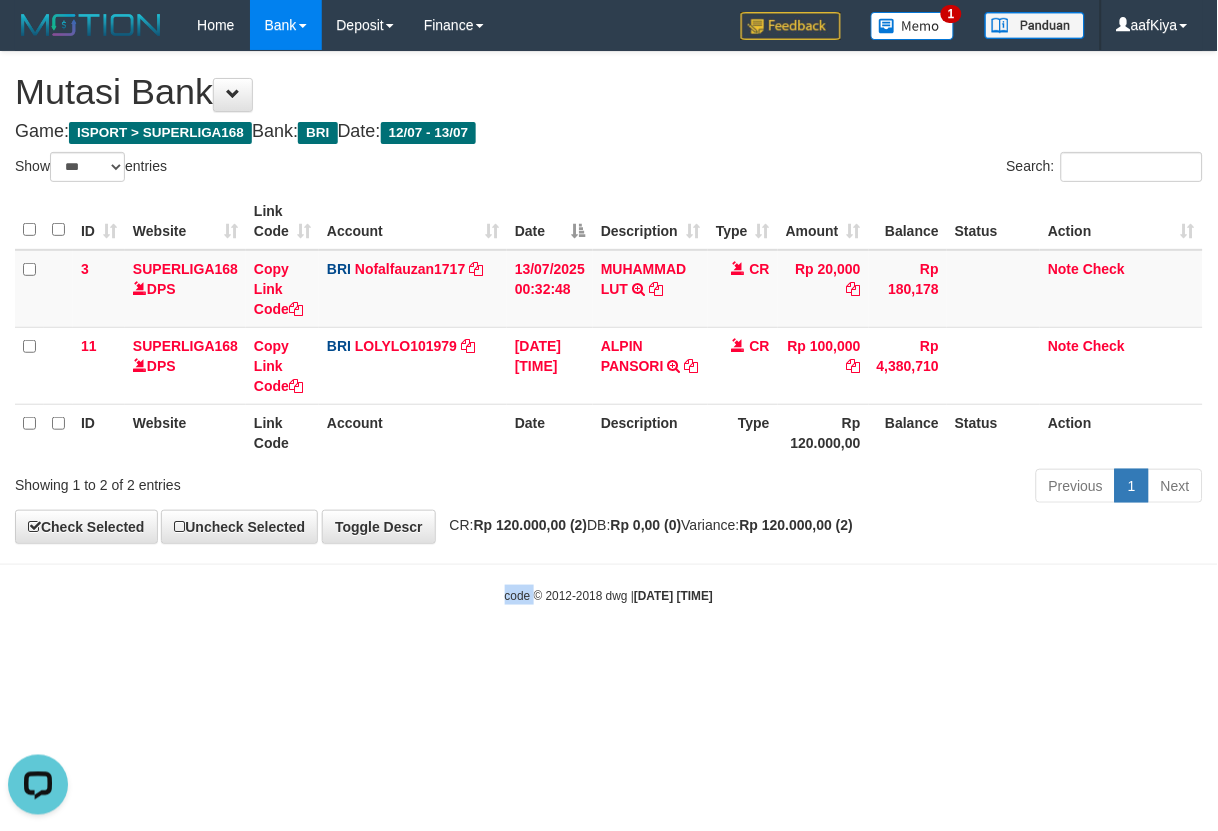 click on "code © 2012-2018 dwg |  2025/07/13 00:43:56" at bounding box center (609, 595) 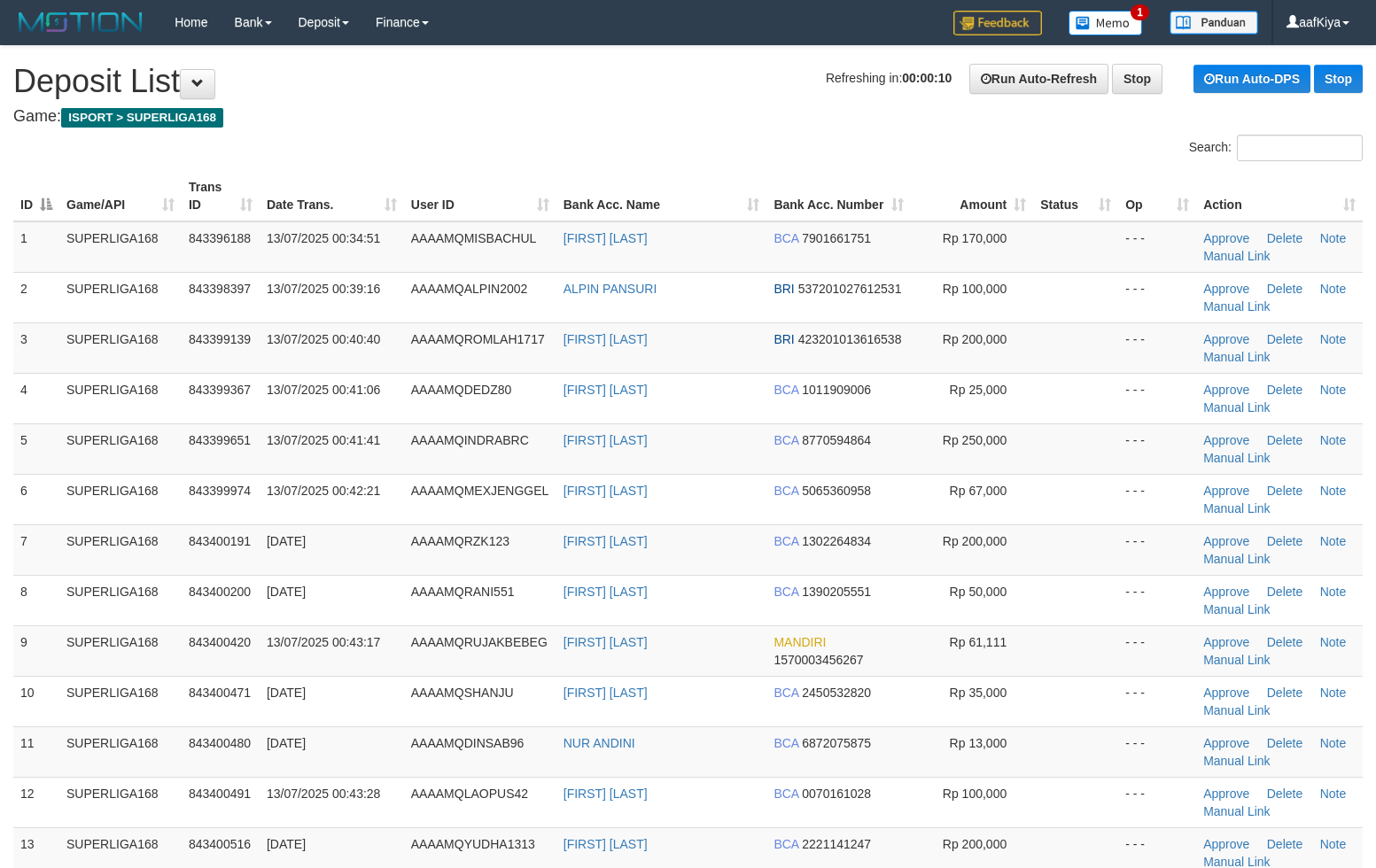 scroll, scrollTop: 0, scrollLeft: 0, axis: both 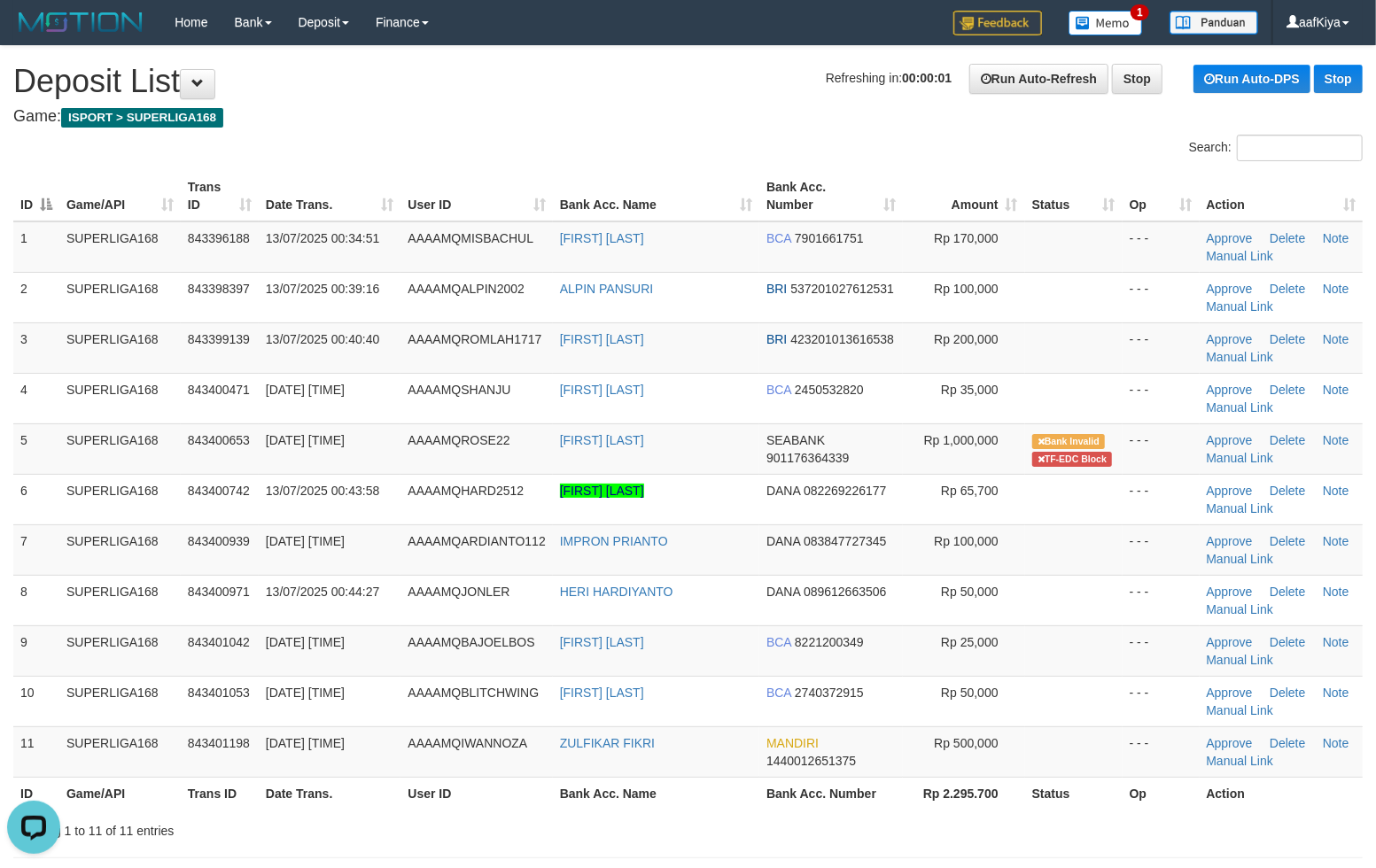 click on "Game:   ISPORT > SUPERLIGA168" at bounding box center [688, 117] 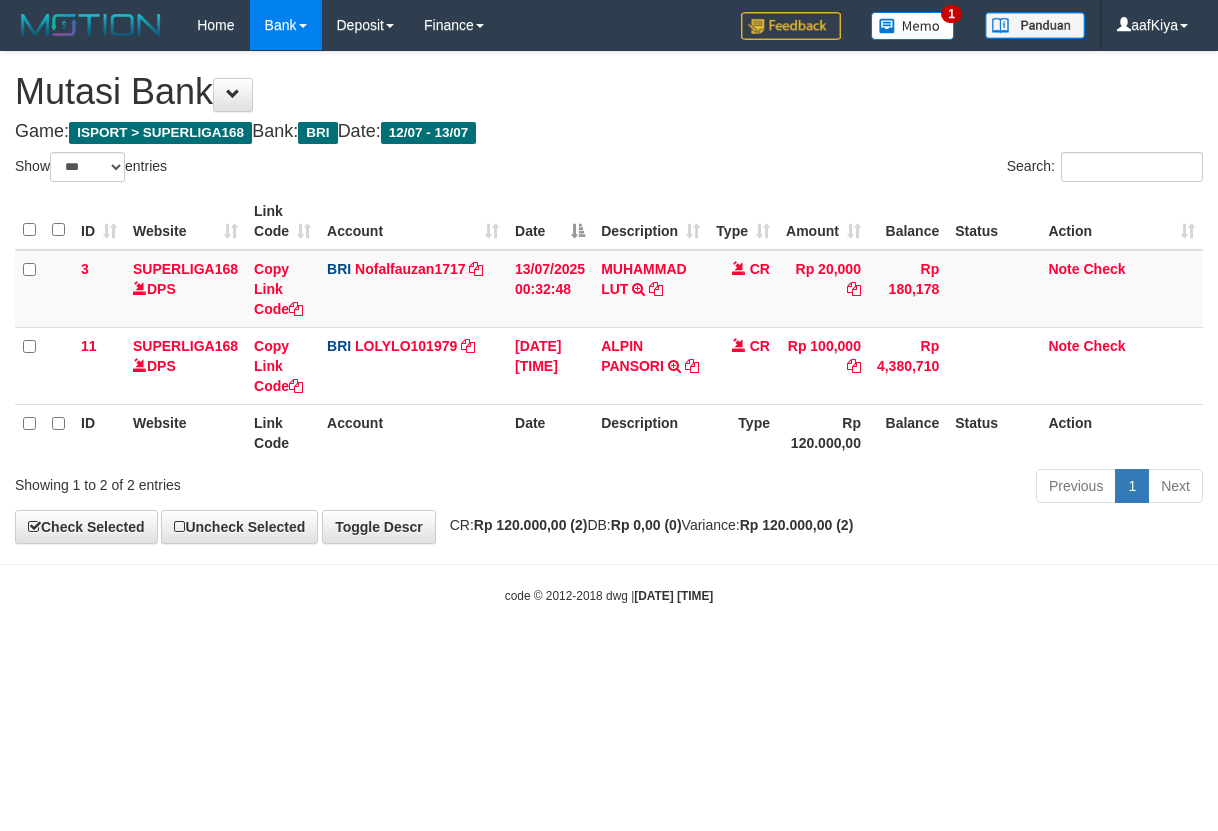 select on "***" 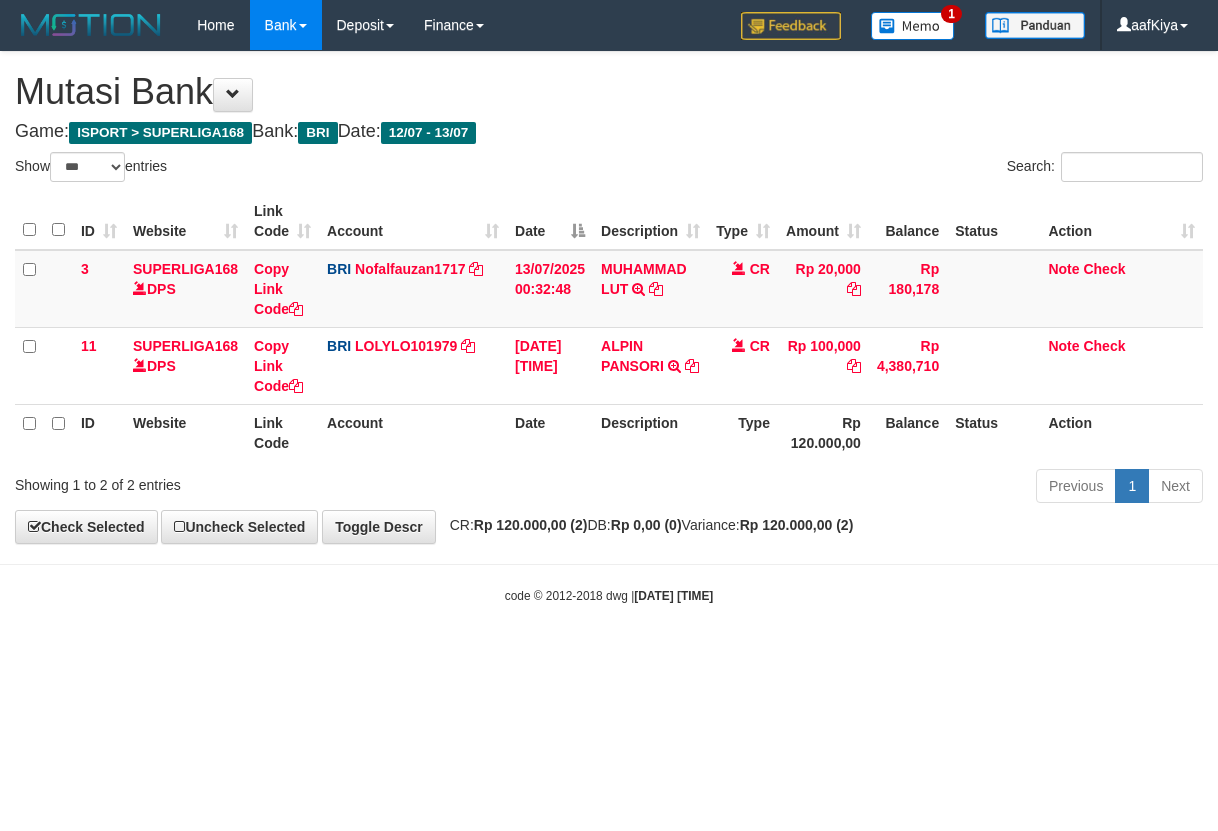 scroll, scrollTop: 0, scrollLeft: 0, axis: both 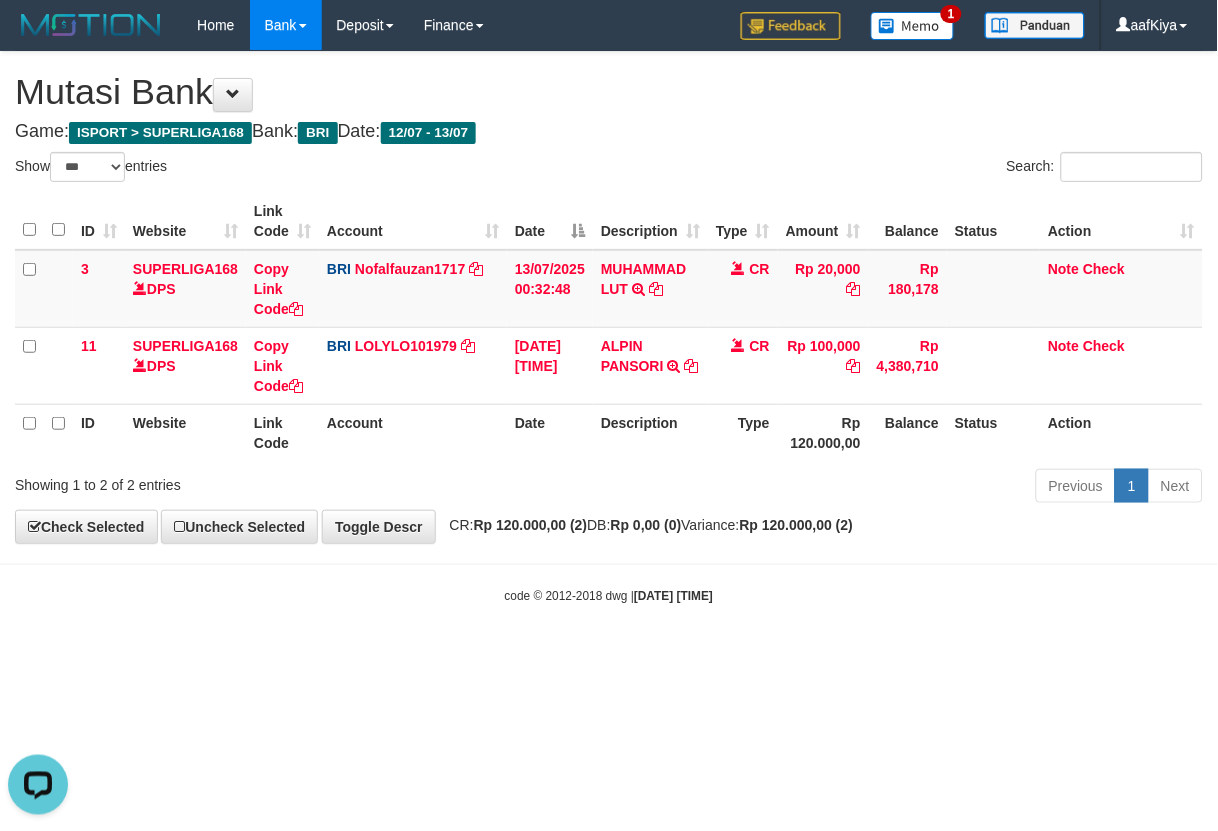 drag, startPoint x: 605, startPoint y: 510, endPoint x: 622, endPoint y: 498, distance: 20.808653 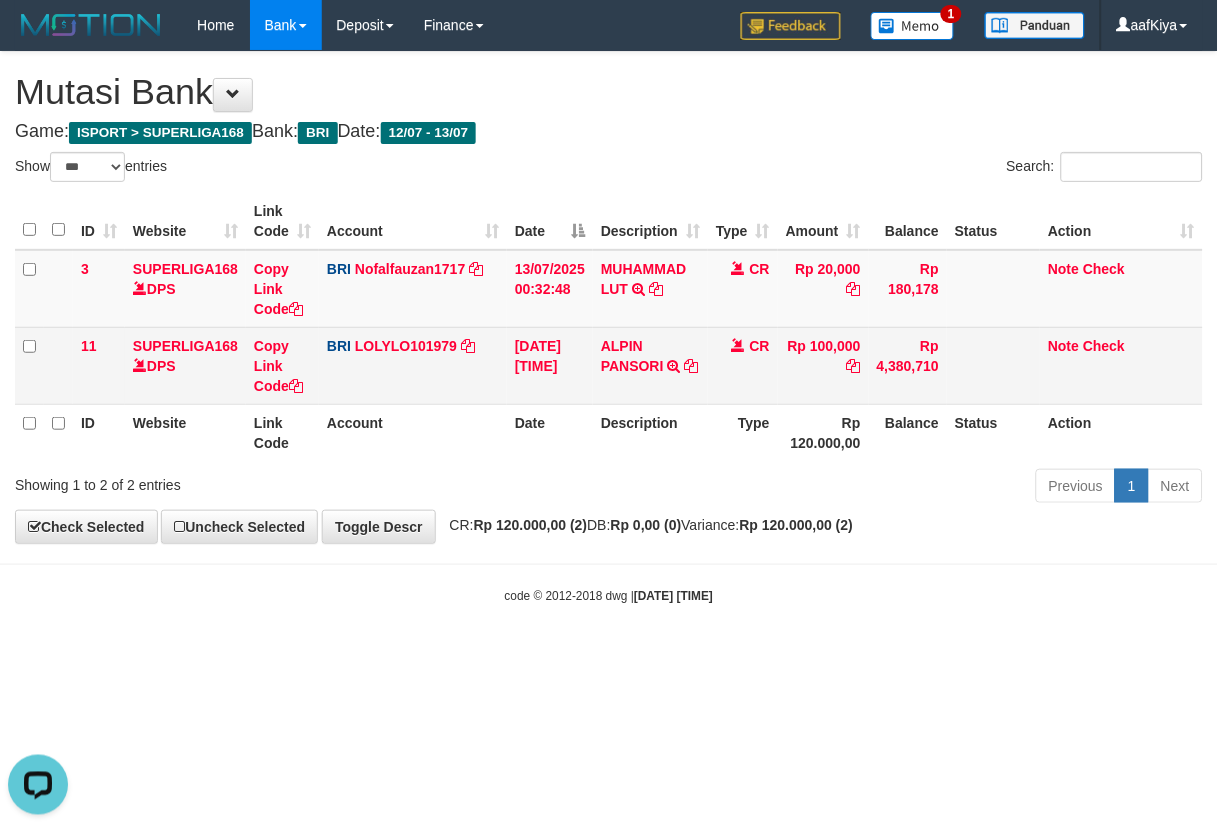 drag, startPoint x: 727, startPoint y: 570, endPoint x: 1106, endPoint y: 395, distance: 417.45178 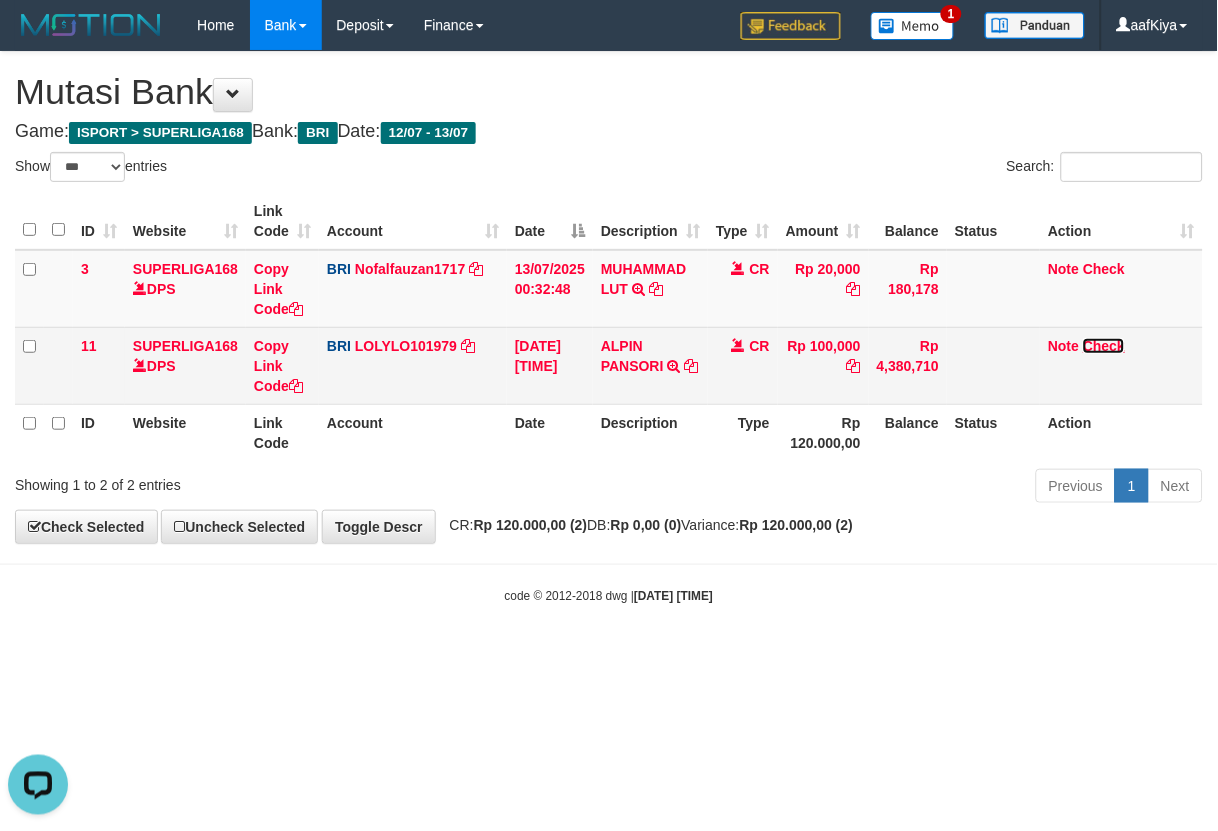 click on "Check" at bounding box center [1104, 346] 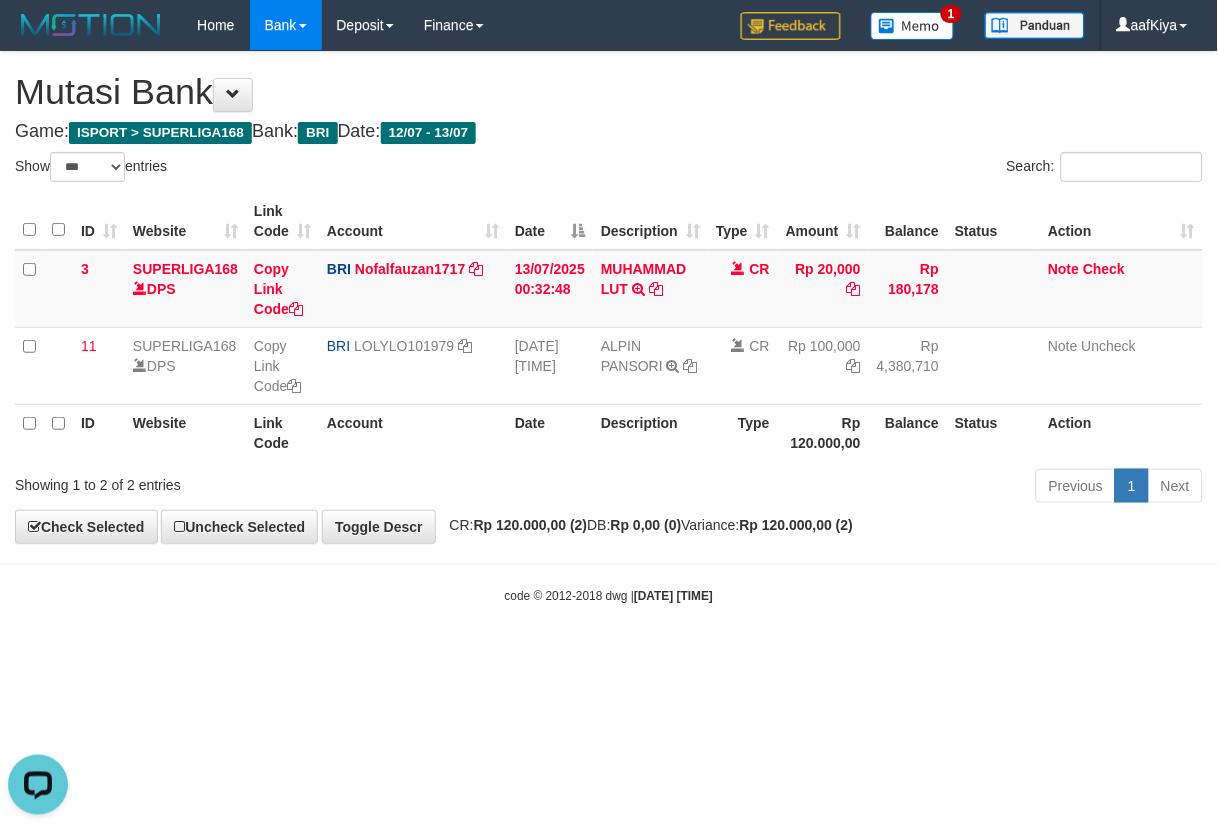 click on "Toggle navigation
Home
Bank
Account List
Load
By Website
Group
[ISPORT]													SUPERLIGA168
By Load Group (DPS)
1" at bounding box center [609, 327] 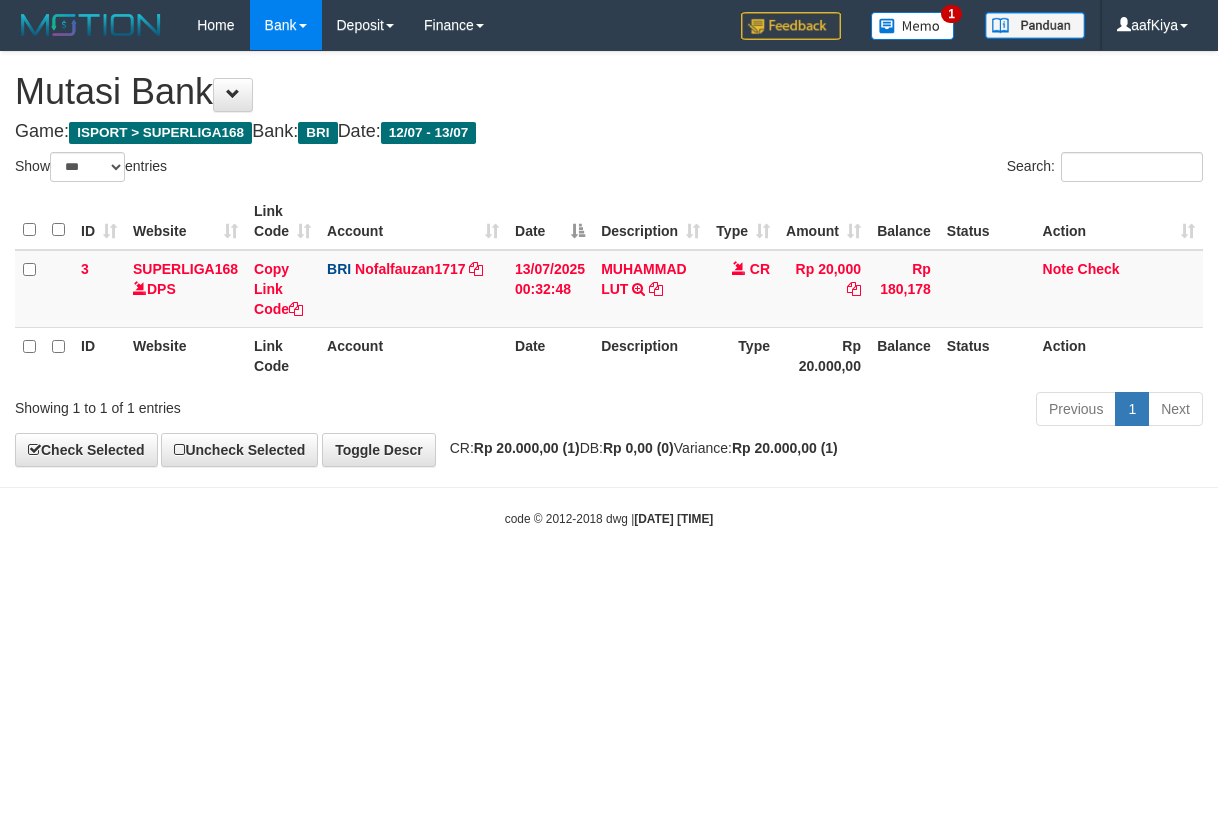 select on "***" 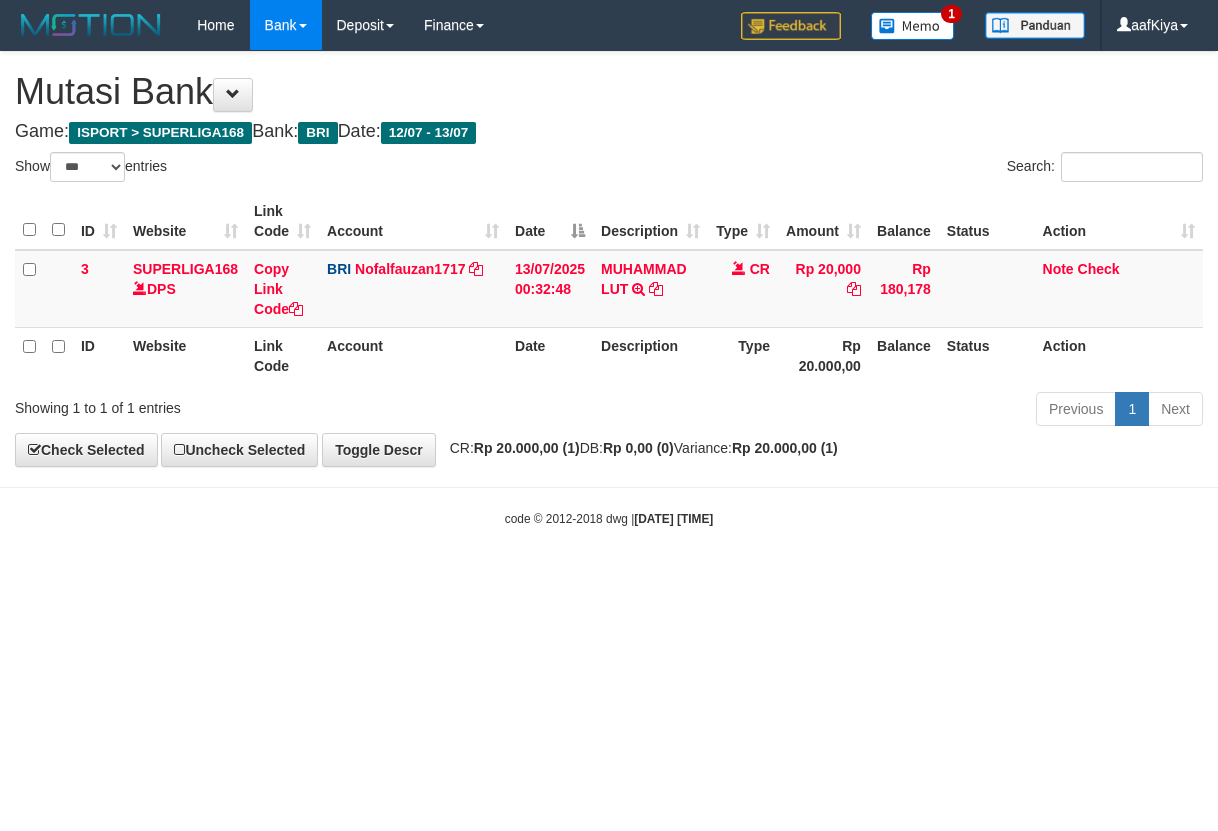scroll, scrollTop: 0, scrollLeft: 0, axis: both 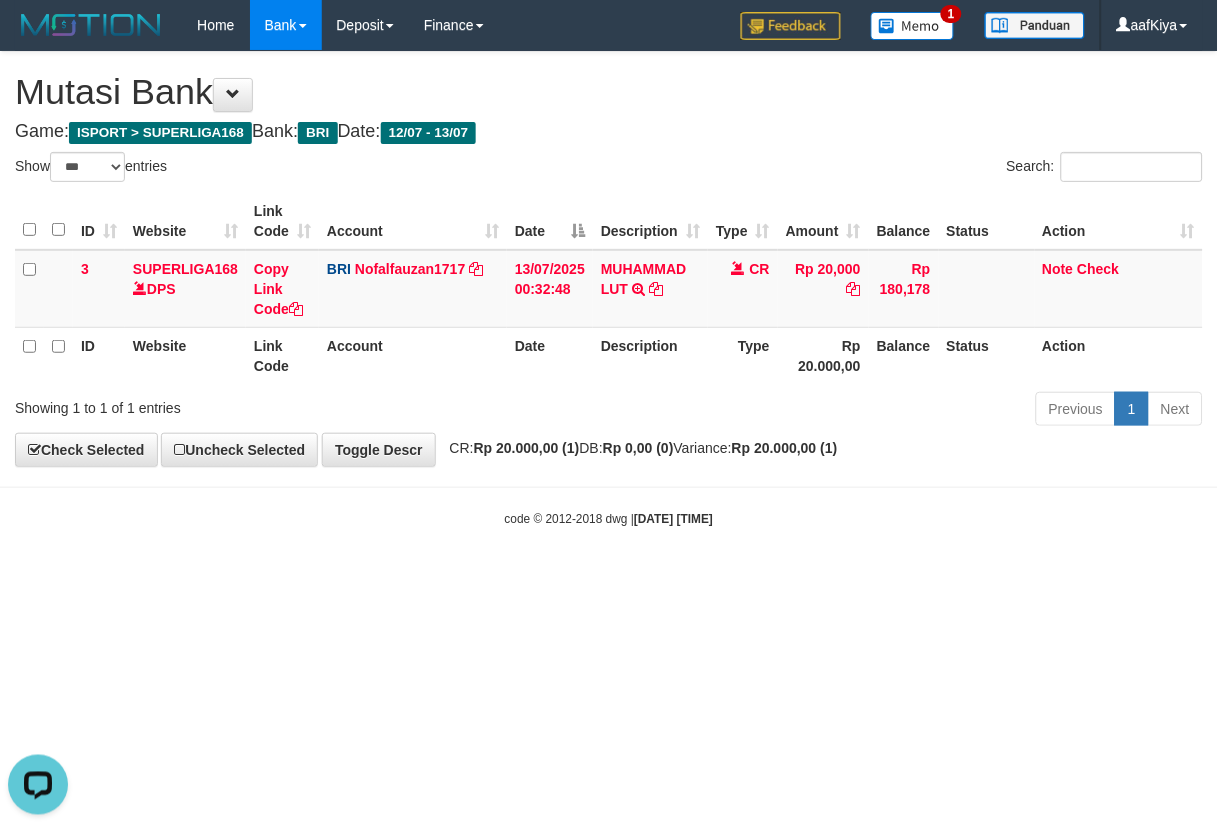 drag, startPoint x: 535, startPoint y: 715, endPoint x: 534, endPoint y: 703, distance: 12.0415945 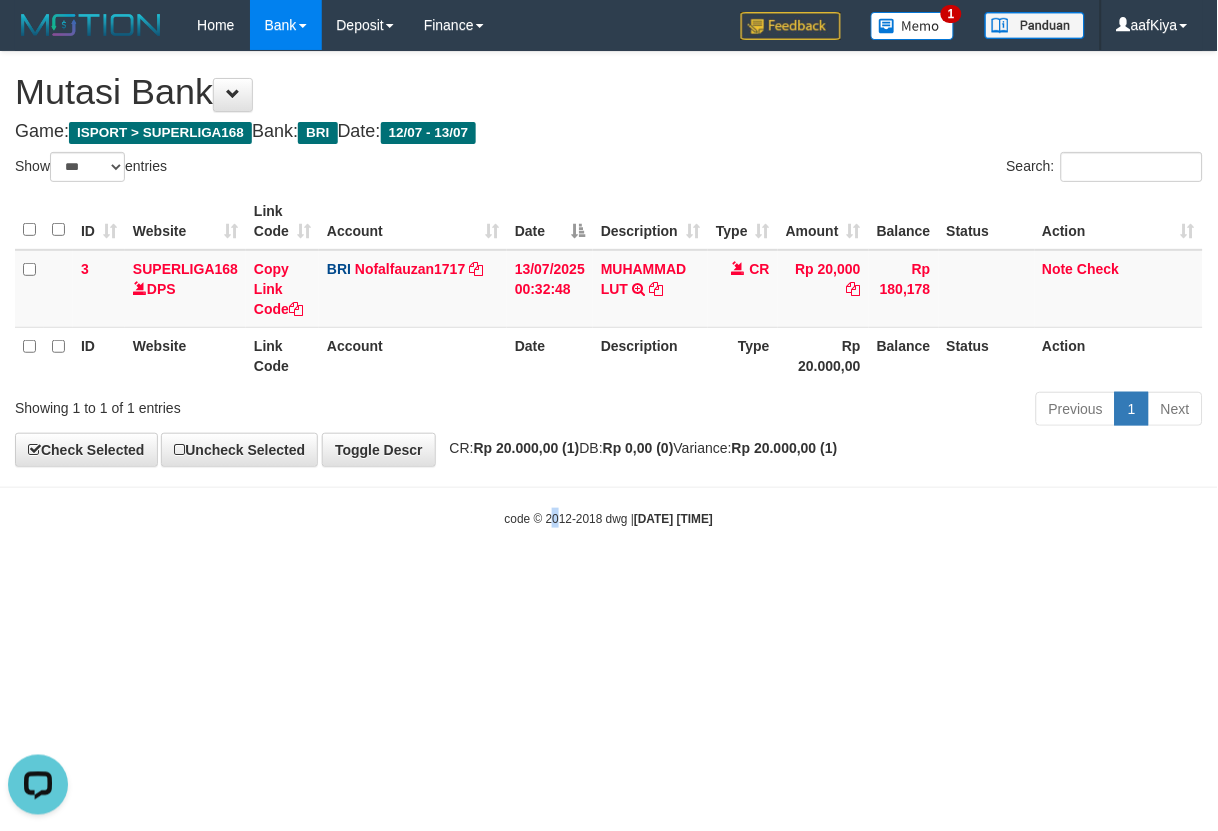 click on "Toggle navigation
Home
Bank
Account List
Load
By Website
Group
[ISPORT]													SUPERLIGA168
By Load Group (DPS)" at bounding box center (609, 289) 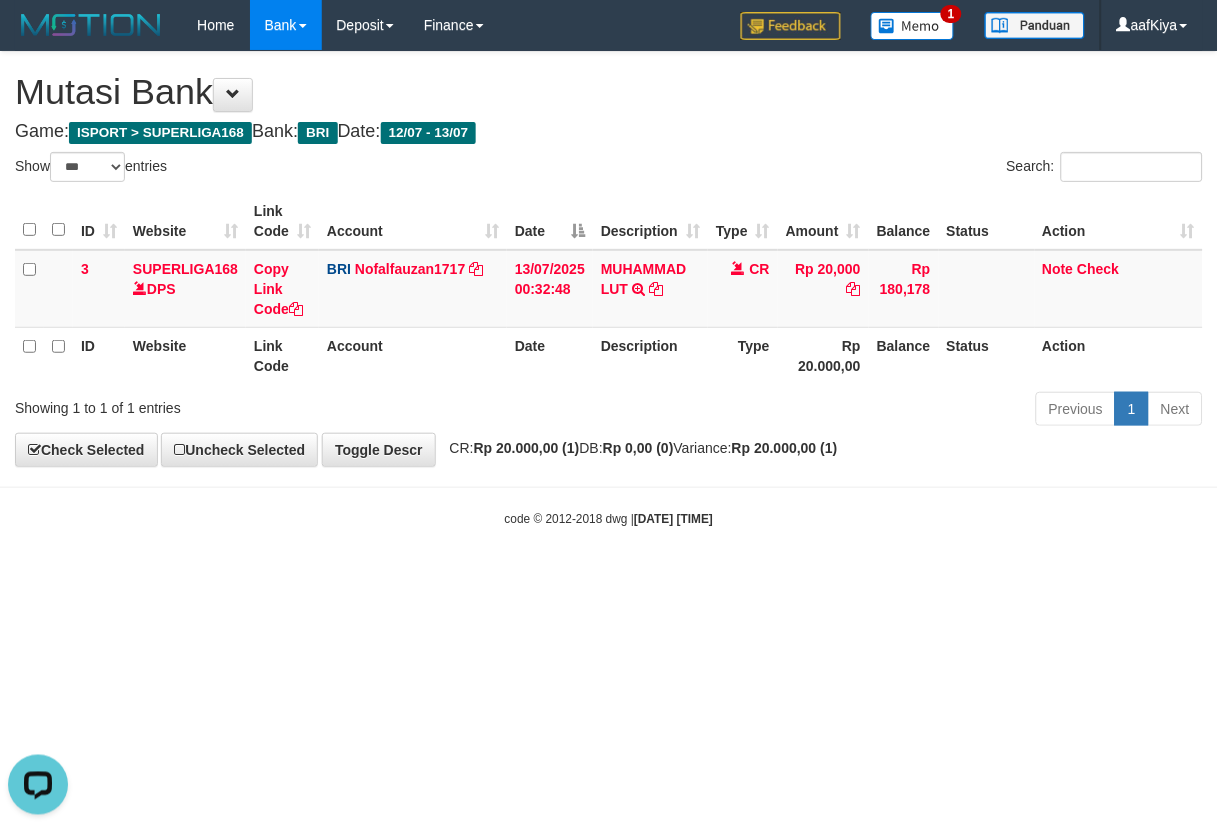 click on "Toggle navigation
Home
Bank
Account List
Load
By Website
Group
[ISPORT]													SUPERLIGA168
By Load Group (DPS)" at bounding box center (609, 289) 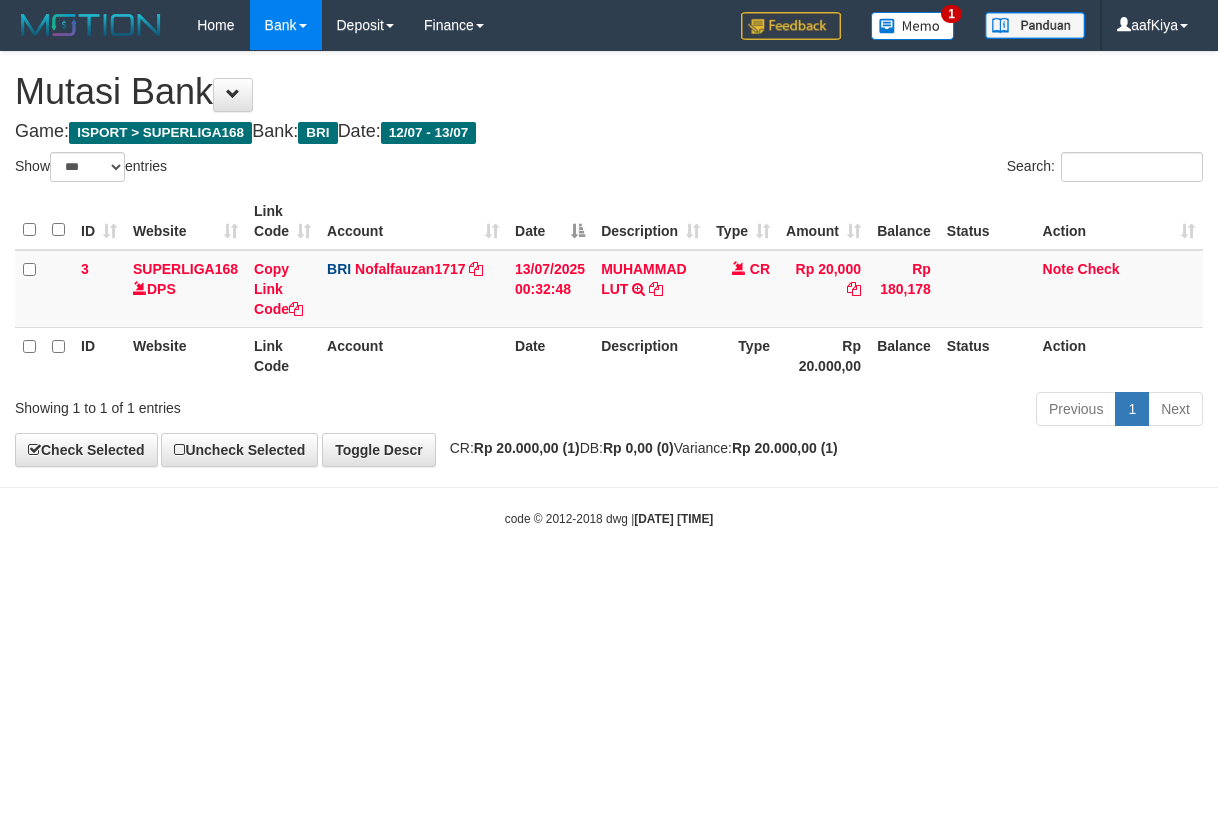 select on "***" 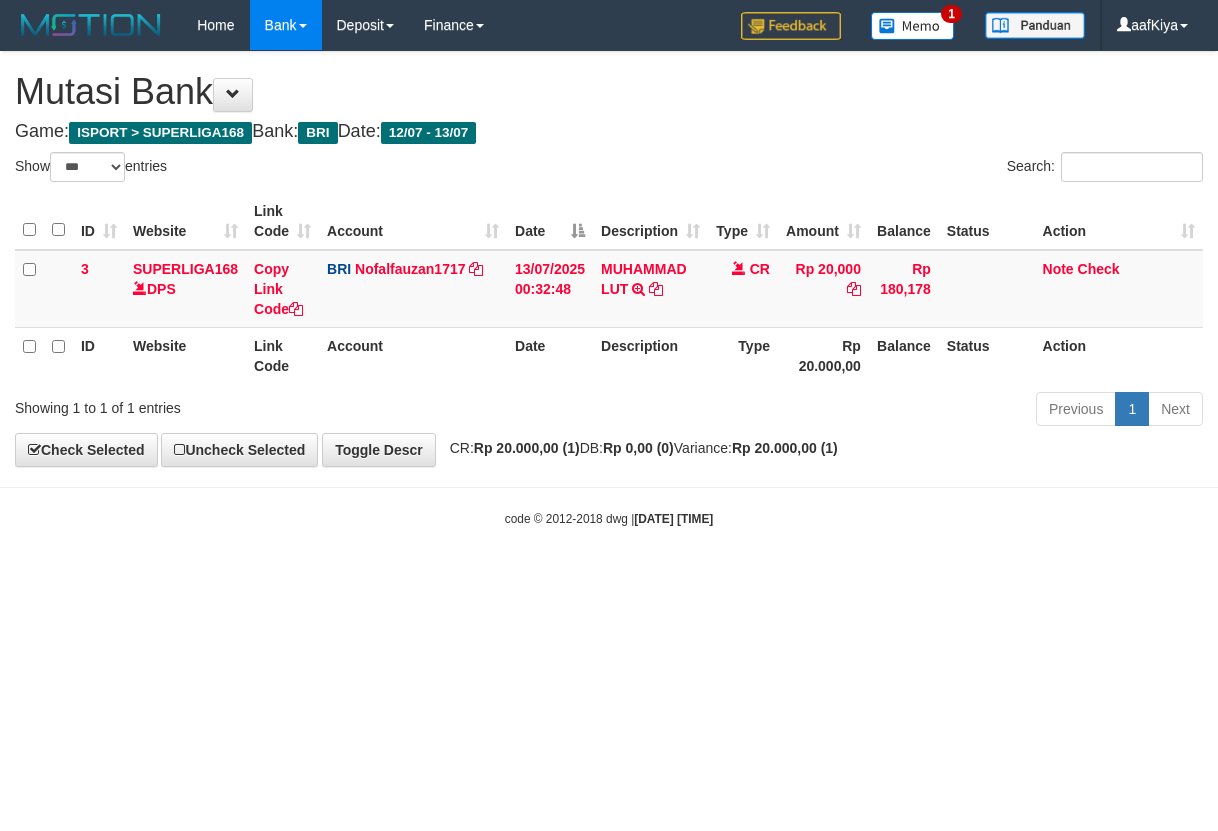 scroll, scrollTop: 0, scrollLeft: 0, axis: both 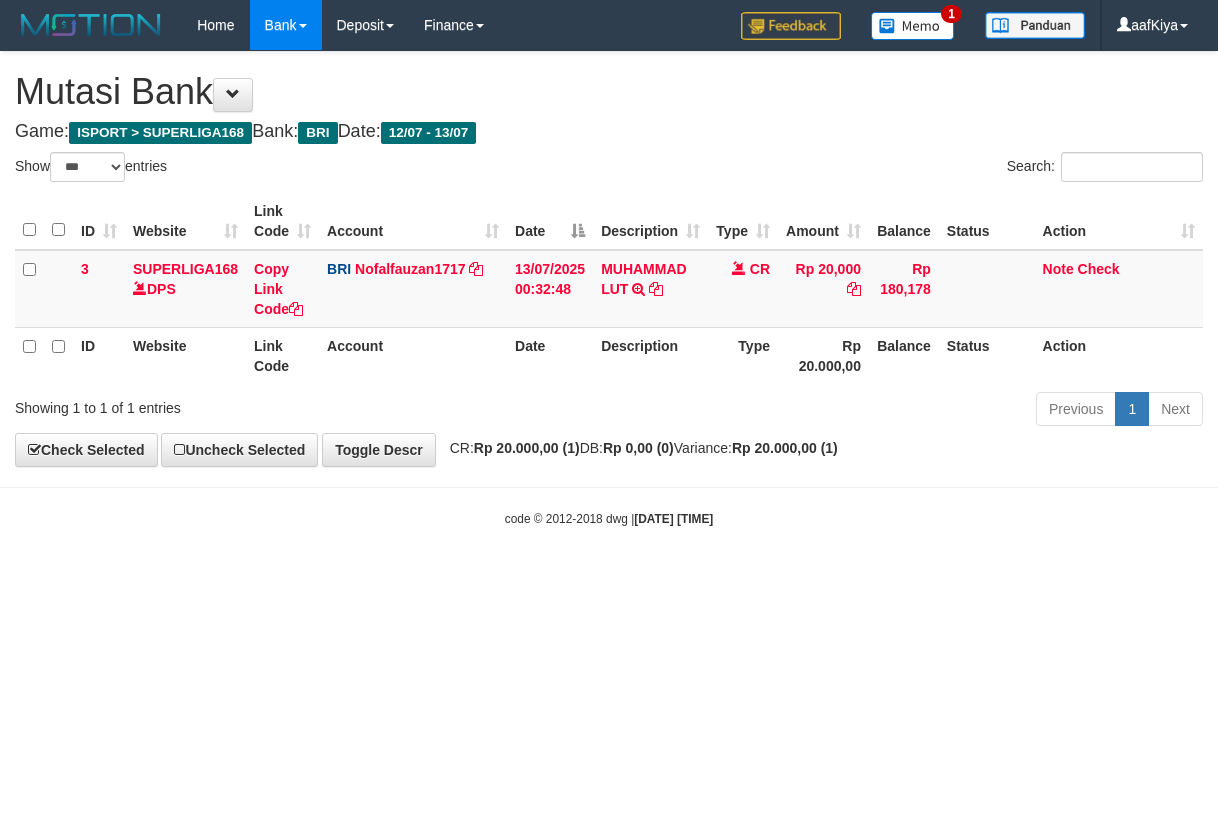 select on "***" 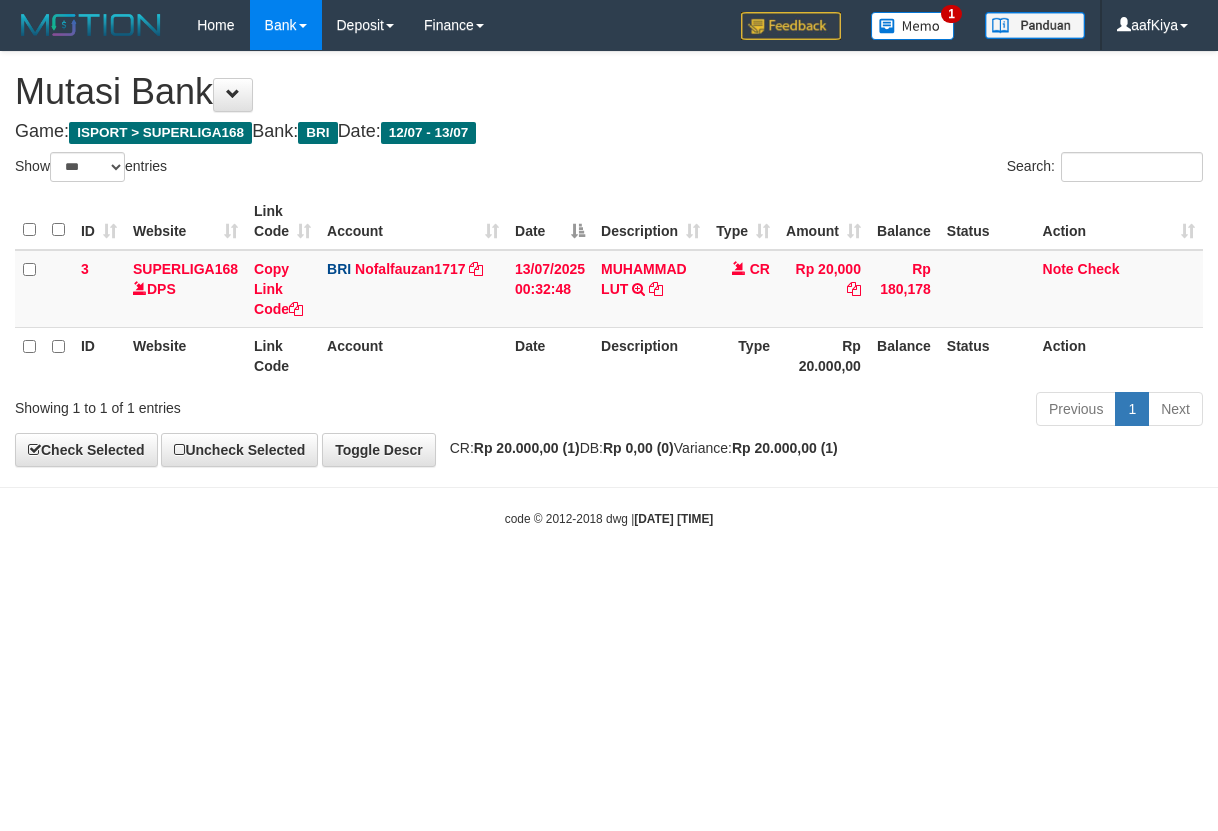 scroll, scrollTop: 0, scrollLeft: 0, axis: both 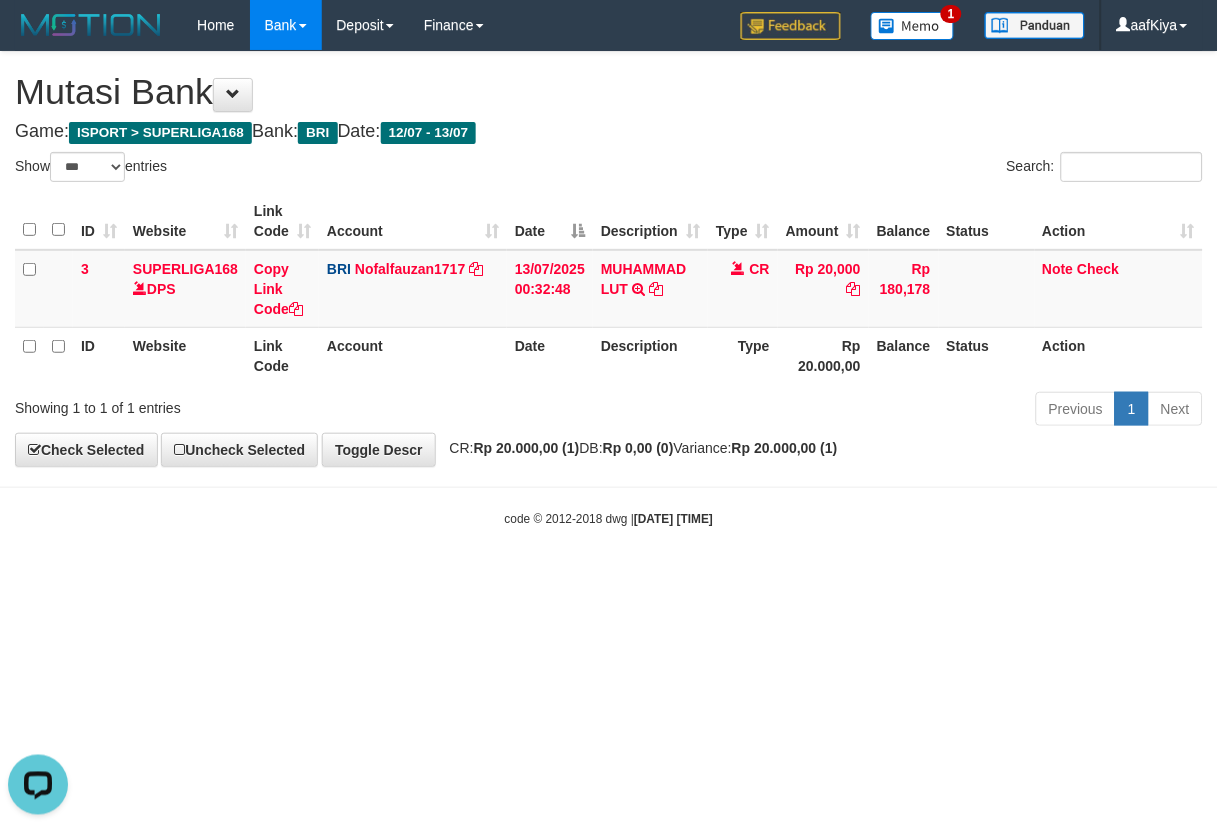 click on "Game:   ISPORT > SUPERLIGA168    		Bank:   BRI    		Date:  12/07 - 13/07" at bounding box center [609, 132] 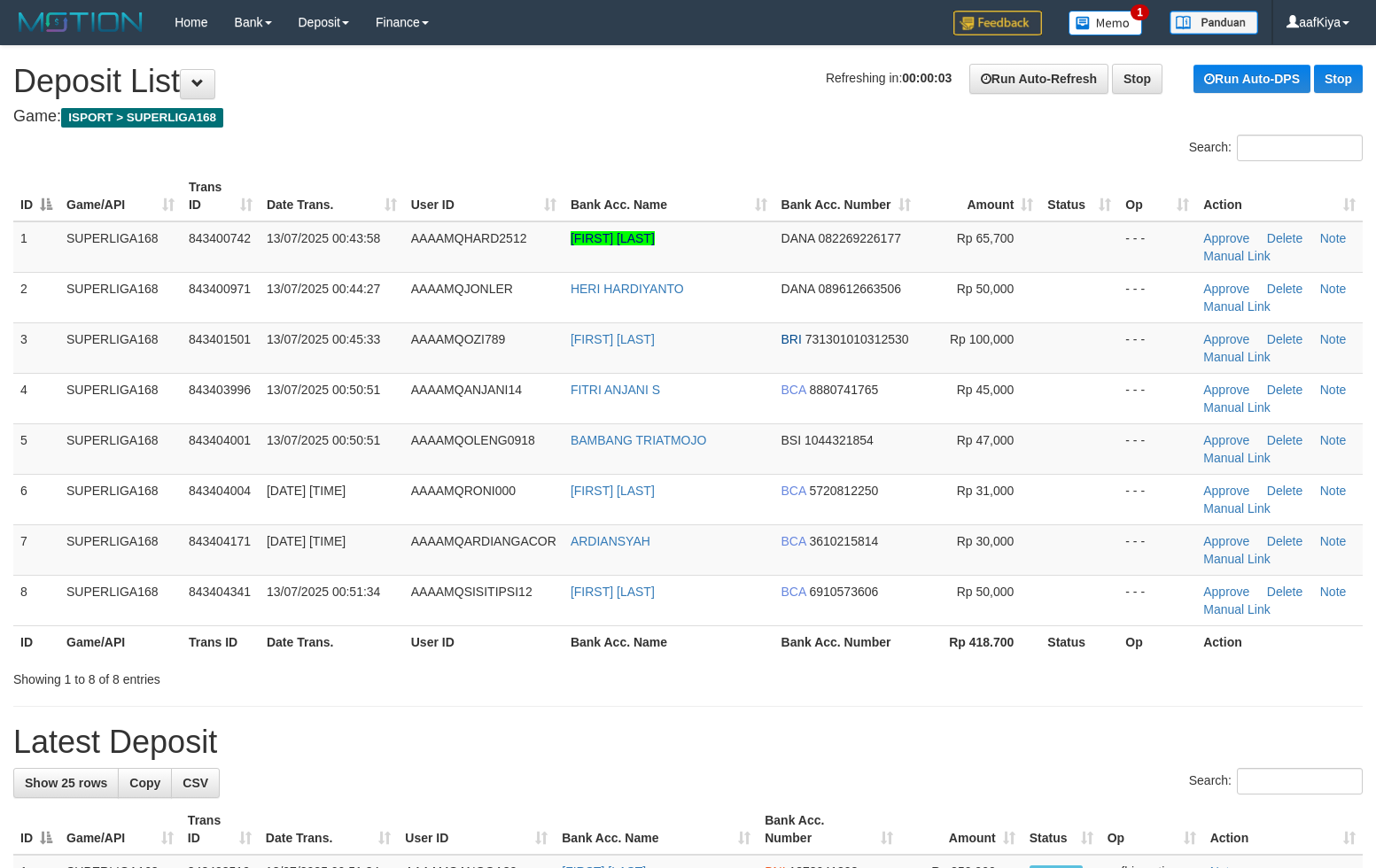 scroll, scrollTop: 0, scrollLeft: 0, axis: both 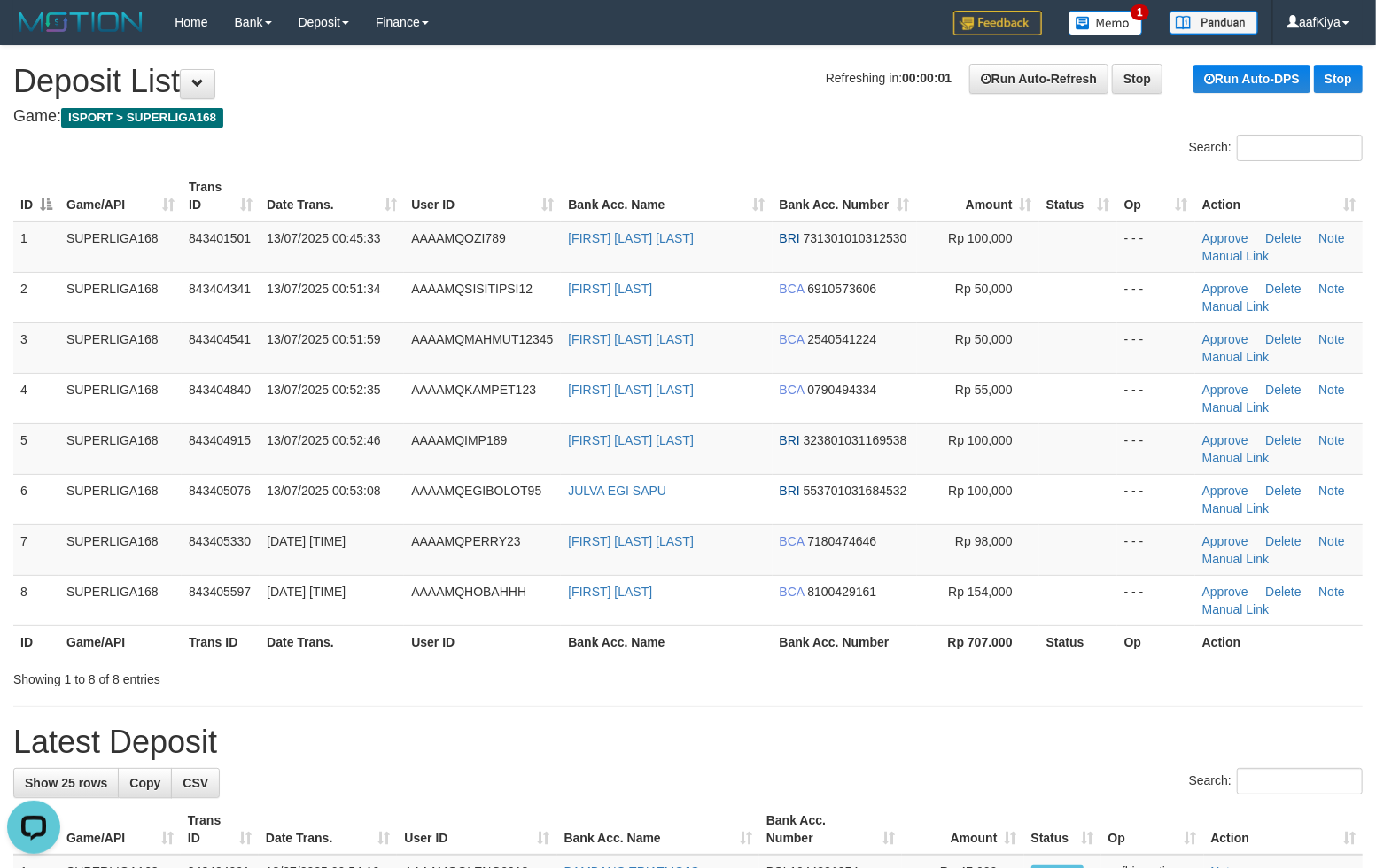 click on "Refreshing in:  00:00:01
Run Auto-Refresh
Stop
Run Auto-DPS
Stop
Deposit List" at bounding box center (688, 81) 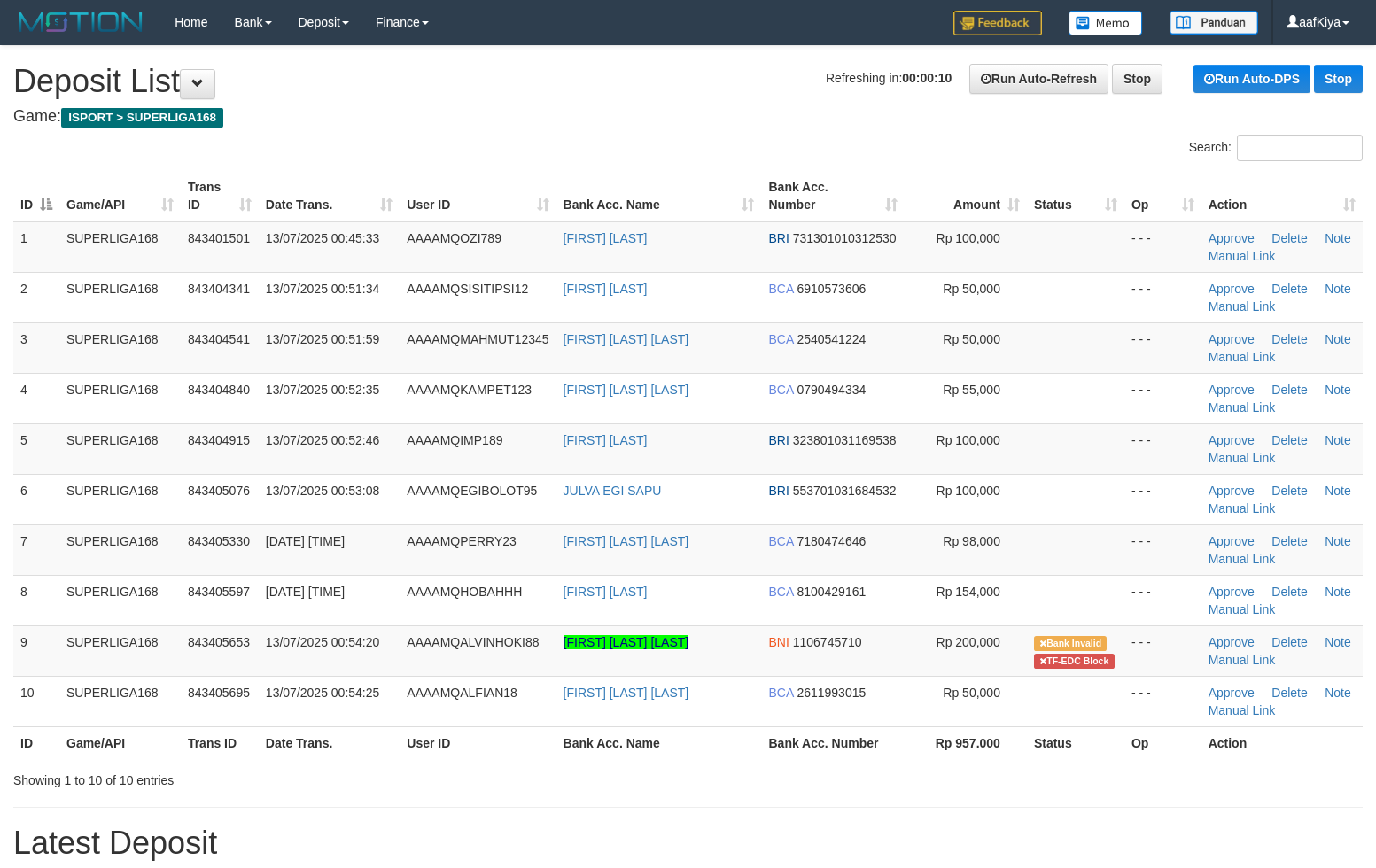 scroll, scrollTop: 0, scrollLeft: 0, axis: both 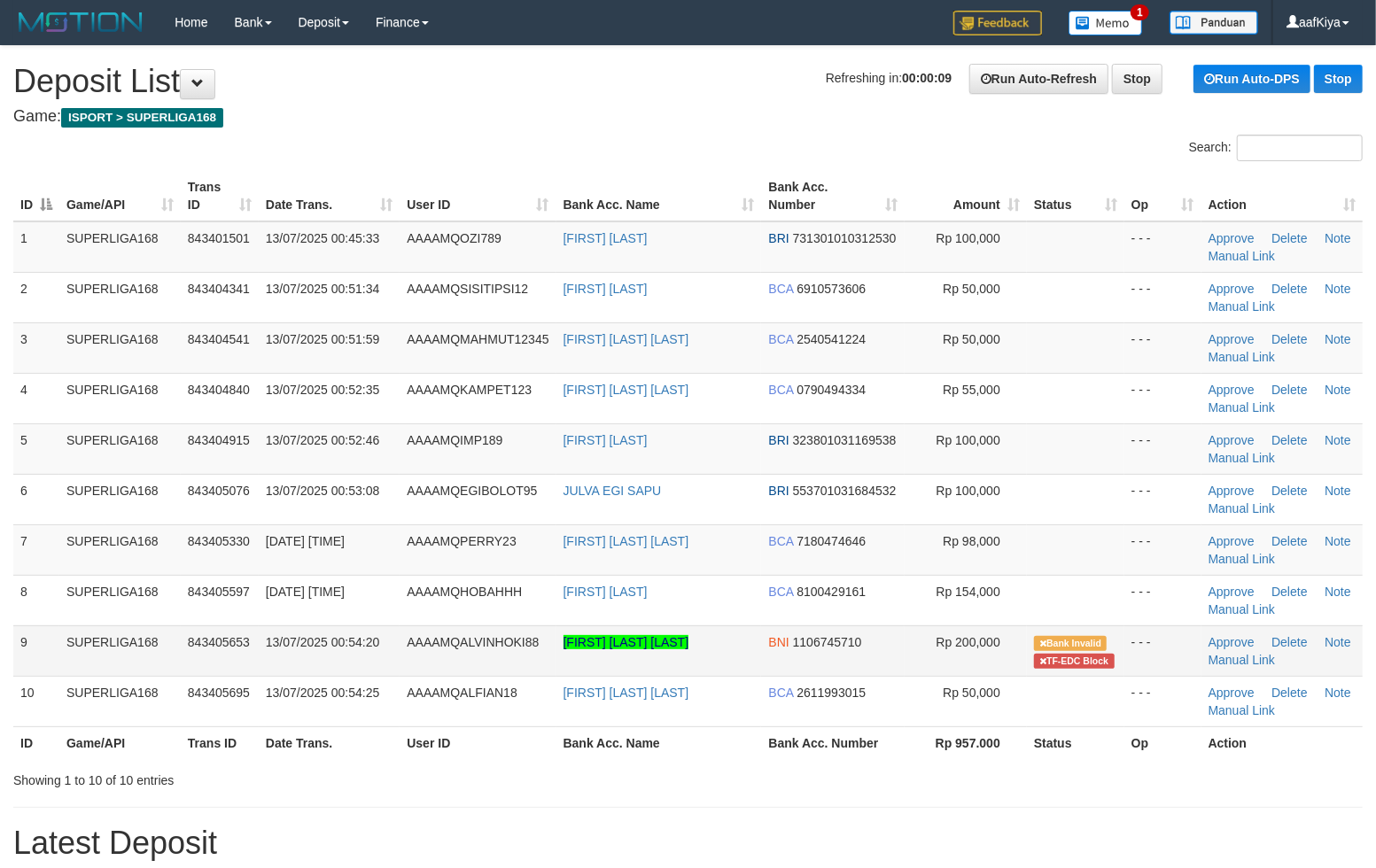 click on "[FIRST] [LAST] [LAST]" at bounding box center (659, 650) 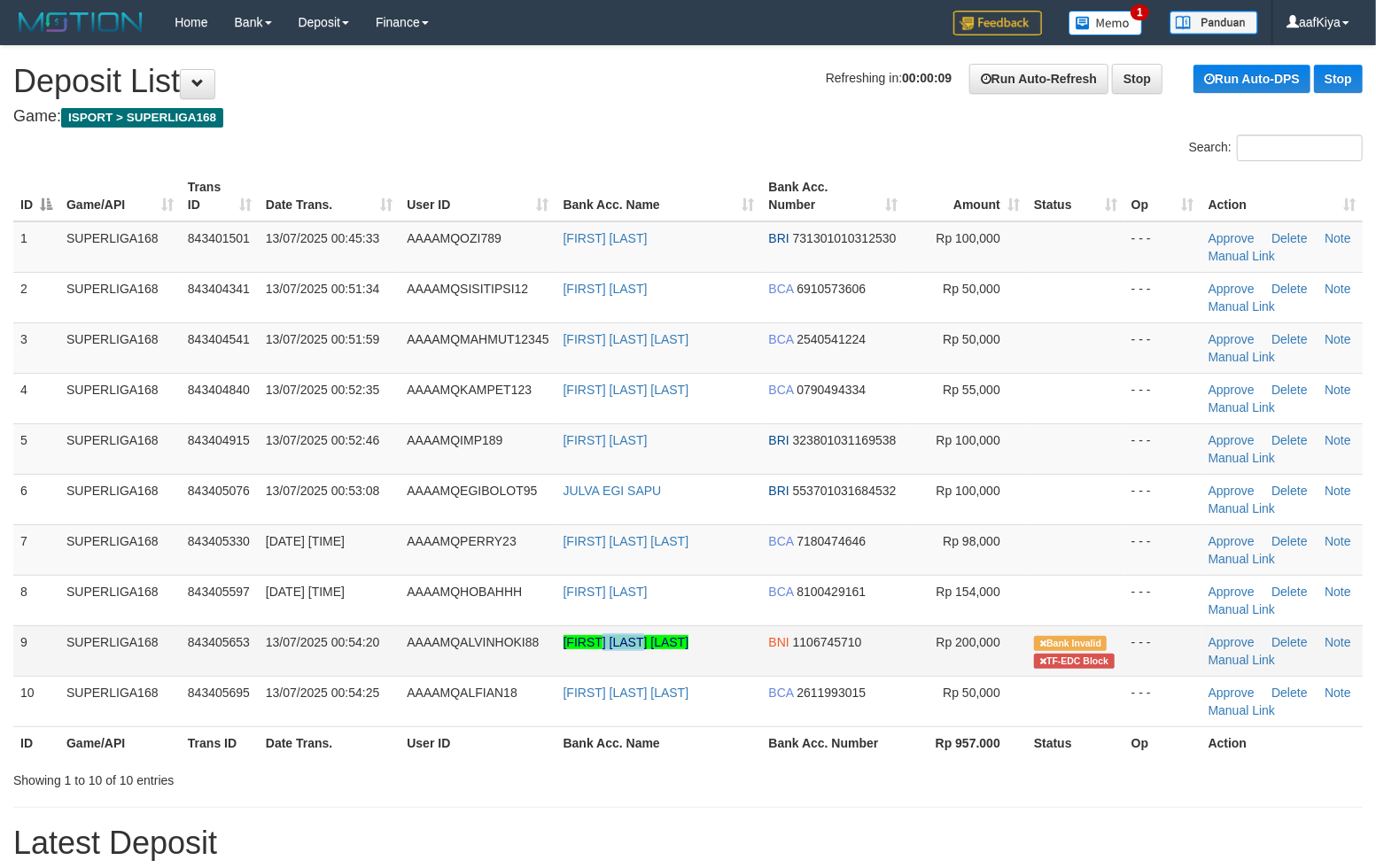 click on "[FIRST] [LAST] [LAST]" at bounding box center (659, 650) 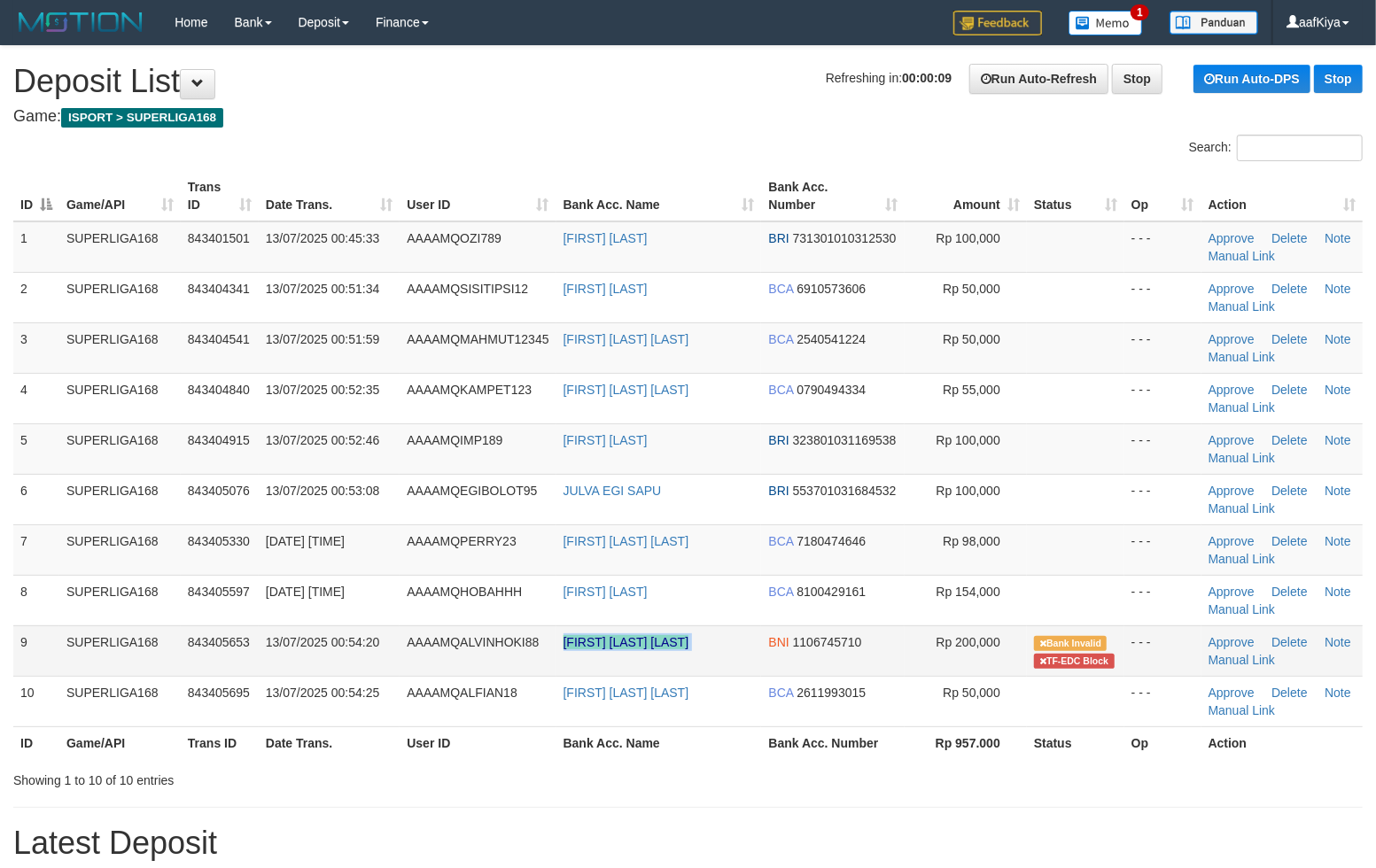 click on "[FIRST] [LAST] [LAST]" at bounding box center (659, 650) 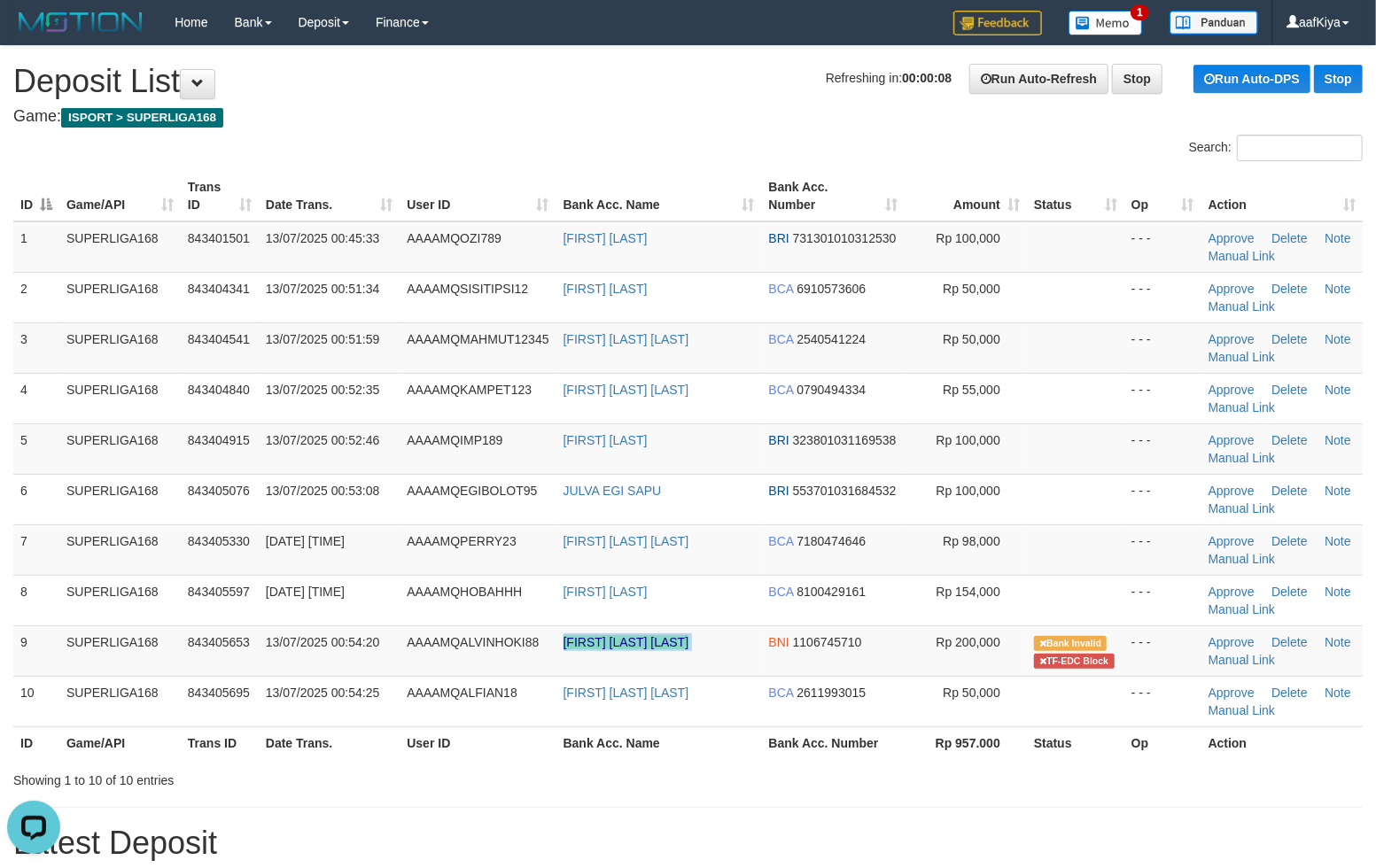 scroll, scrollTop: 0, scrollLeft: 0, axis: both 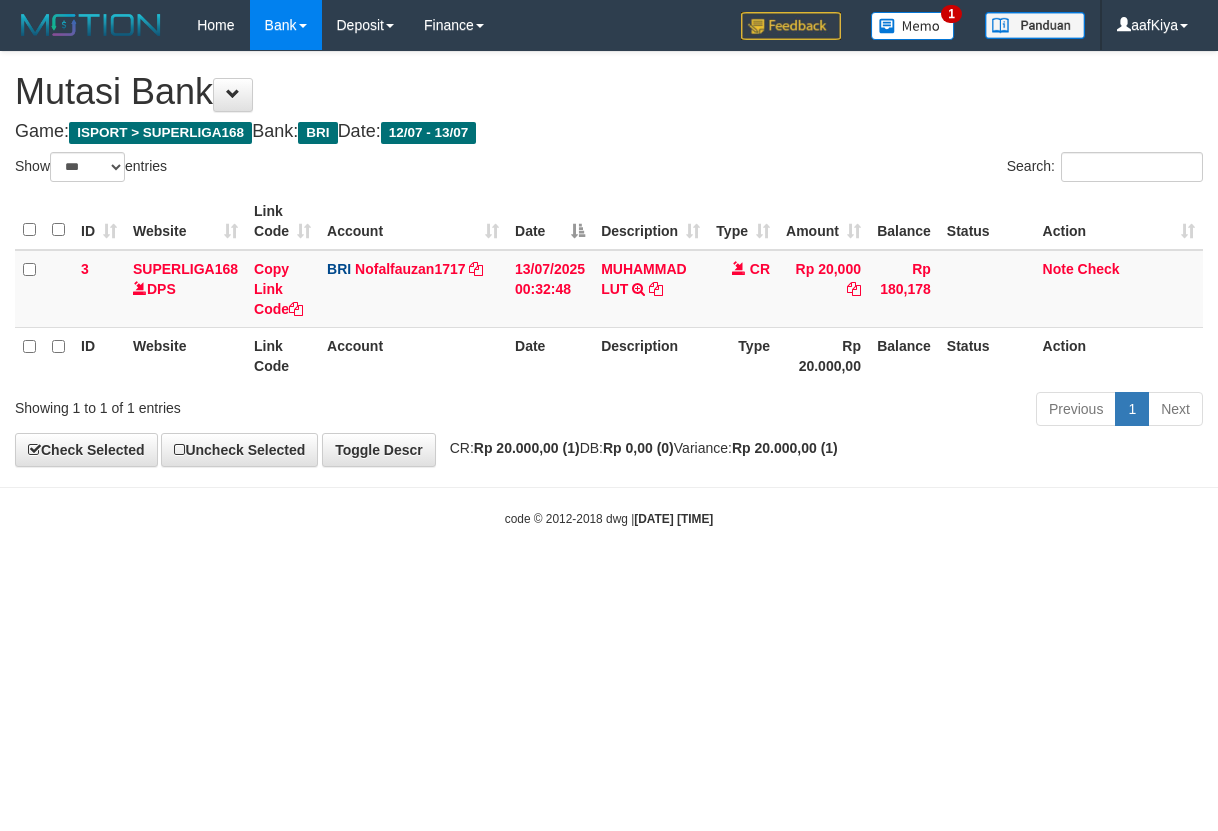 select on "***" 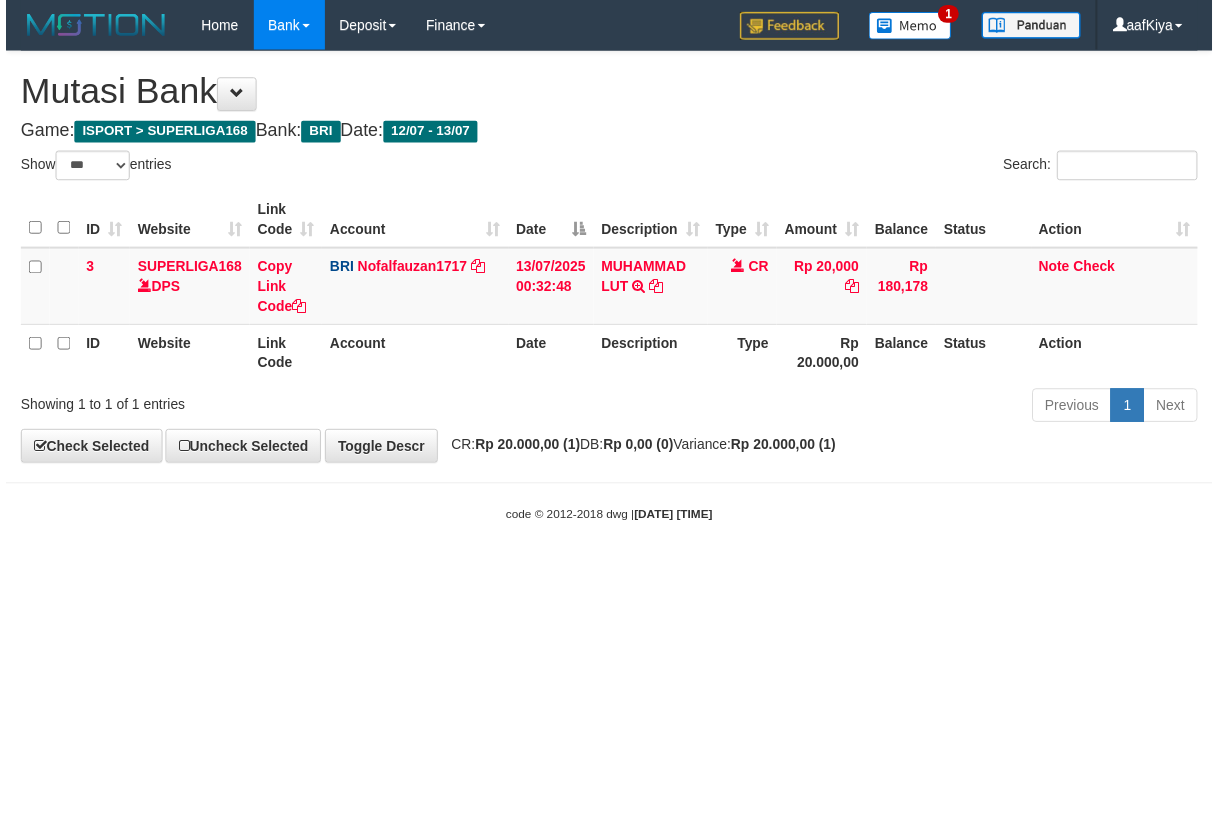 scroll, scrollTop: 0, scrollLeft: 0, axis: both 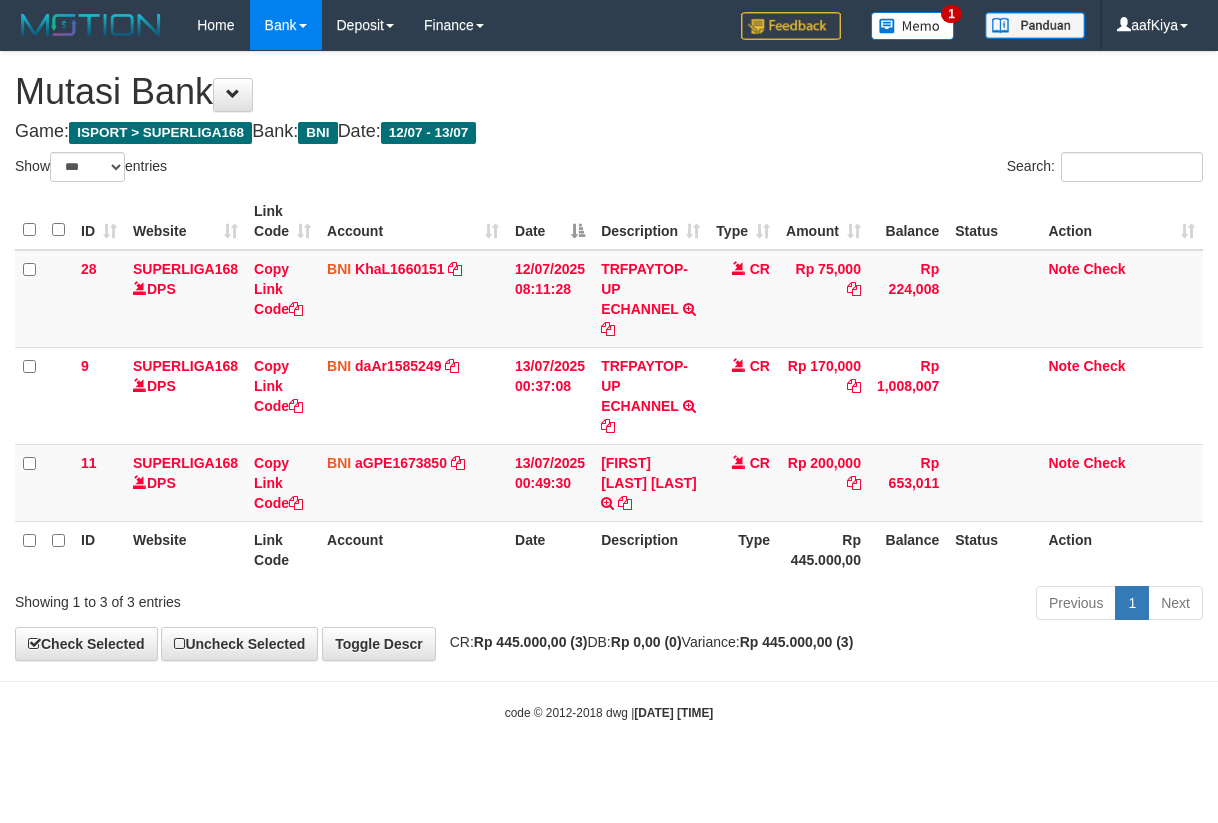 select on "***" 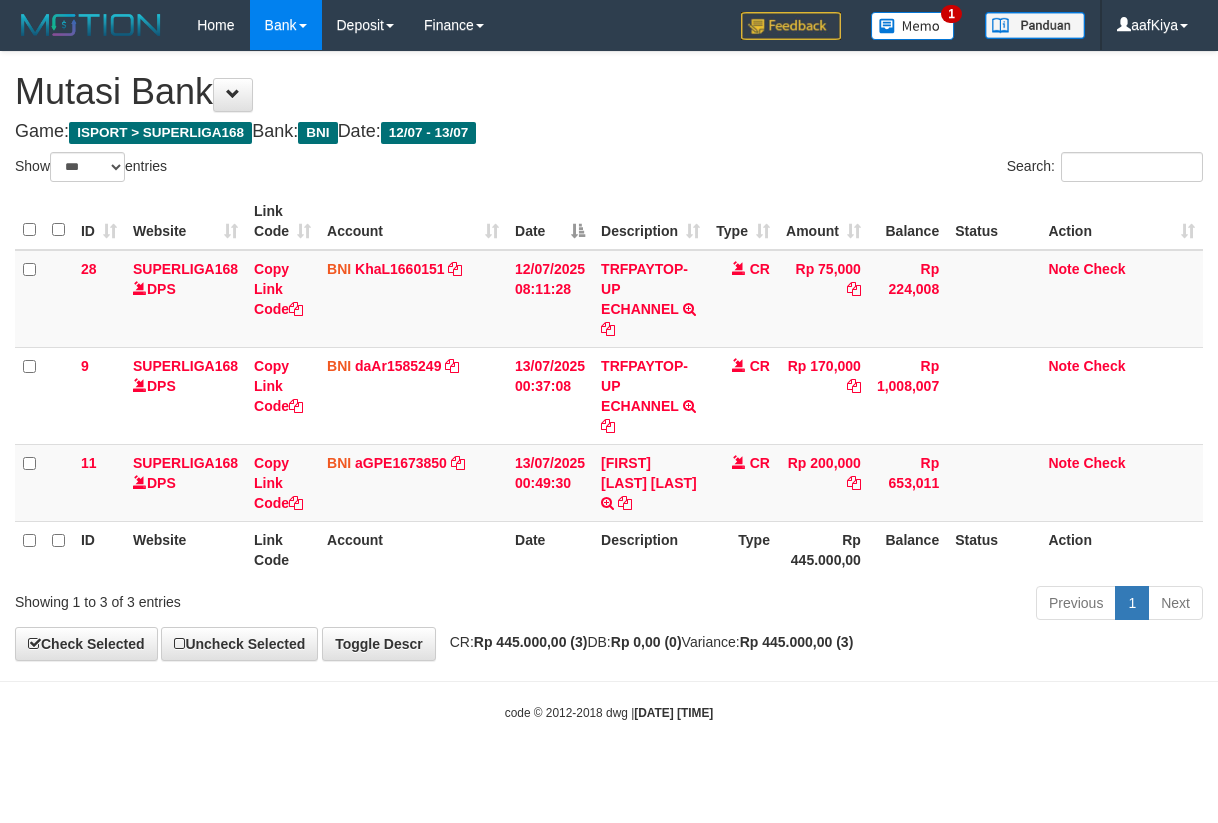 scroll, scrollTop: 0, scrollLeft: 0, axis: both 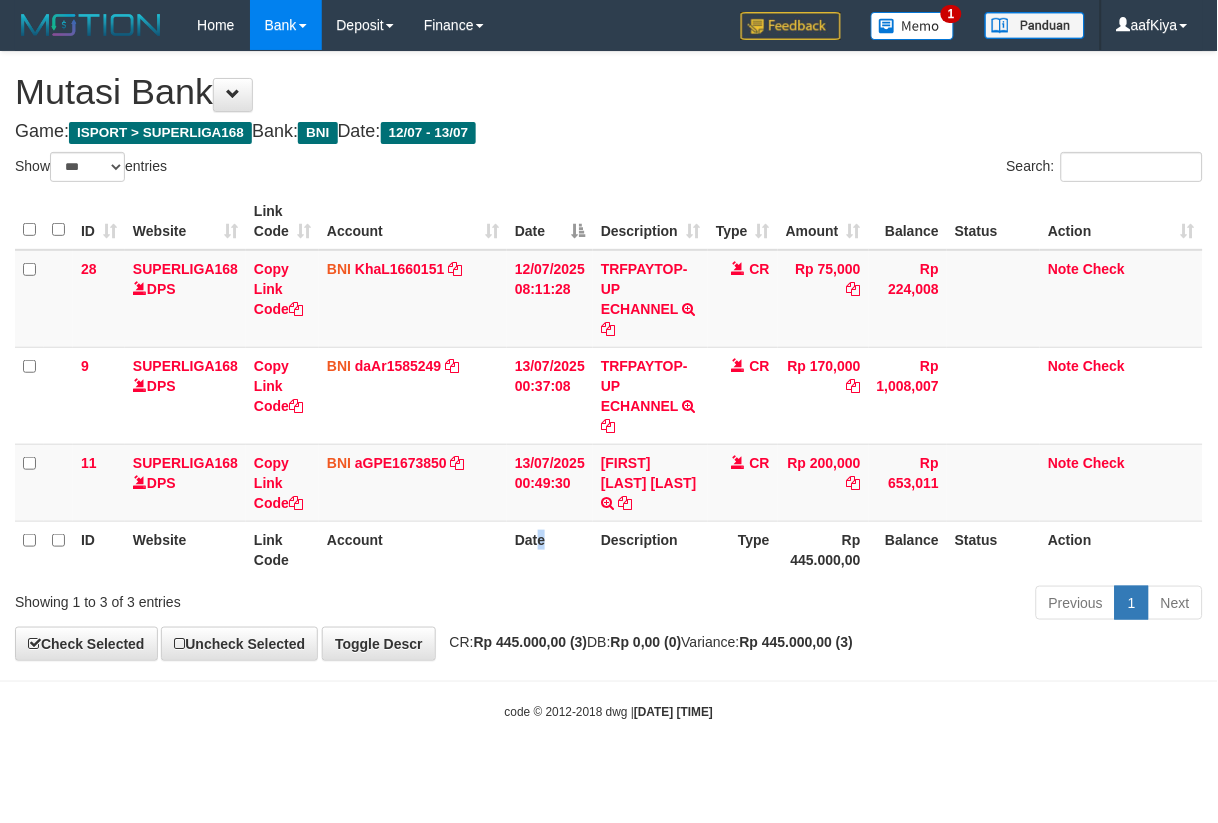 click on "Date" at bounding box center (550, 549) 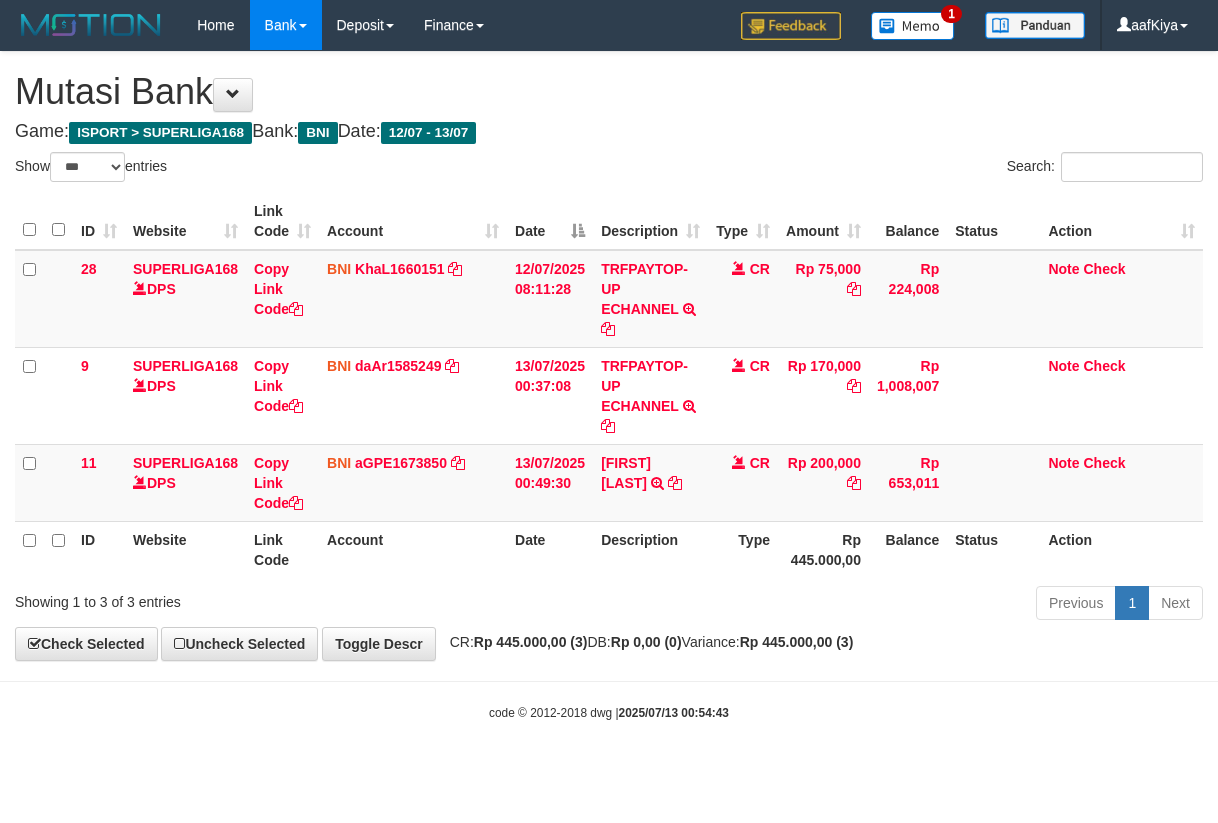select on "***" 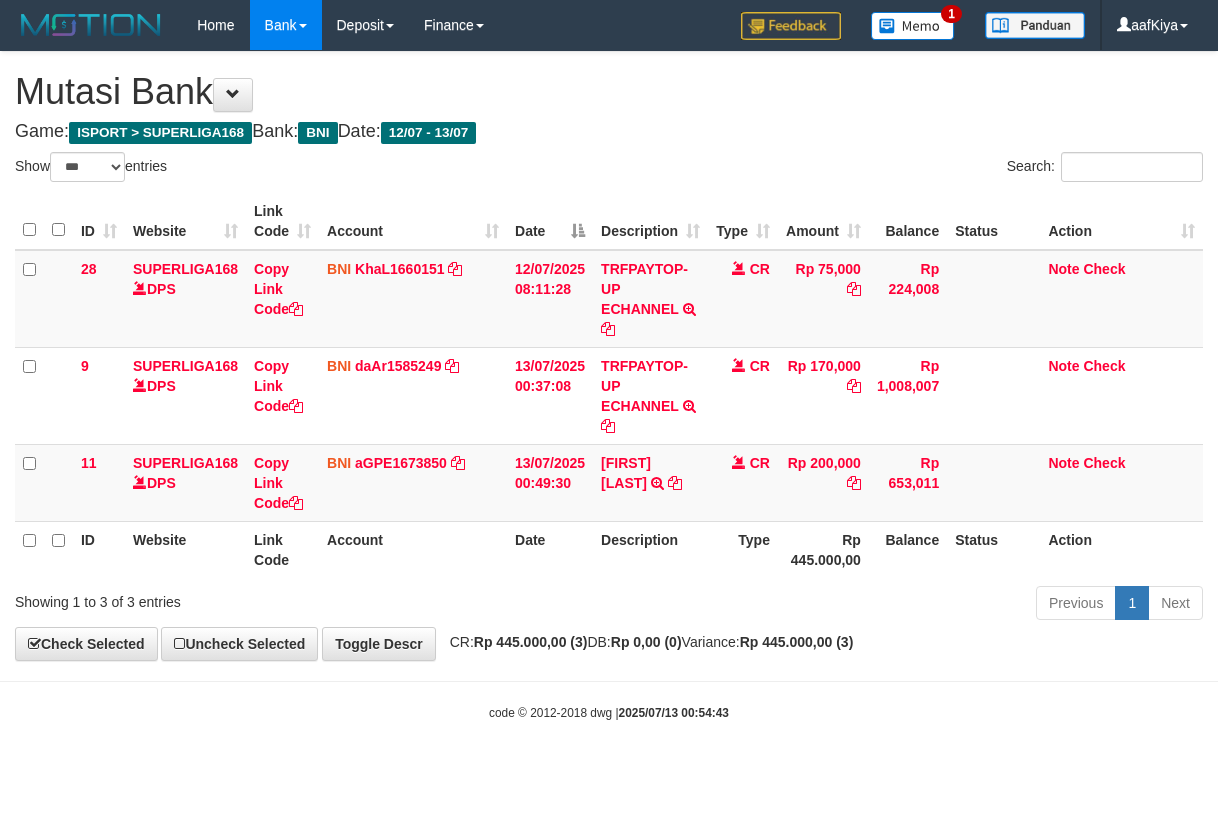 scroll, scrollTop: 0, scrollLeft: 0, axis: both 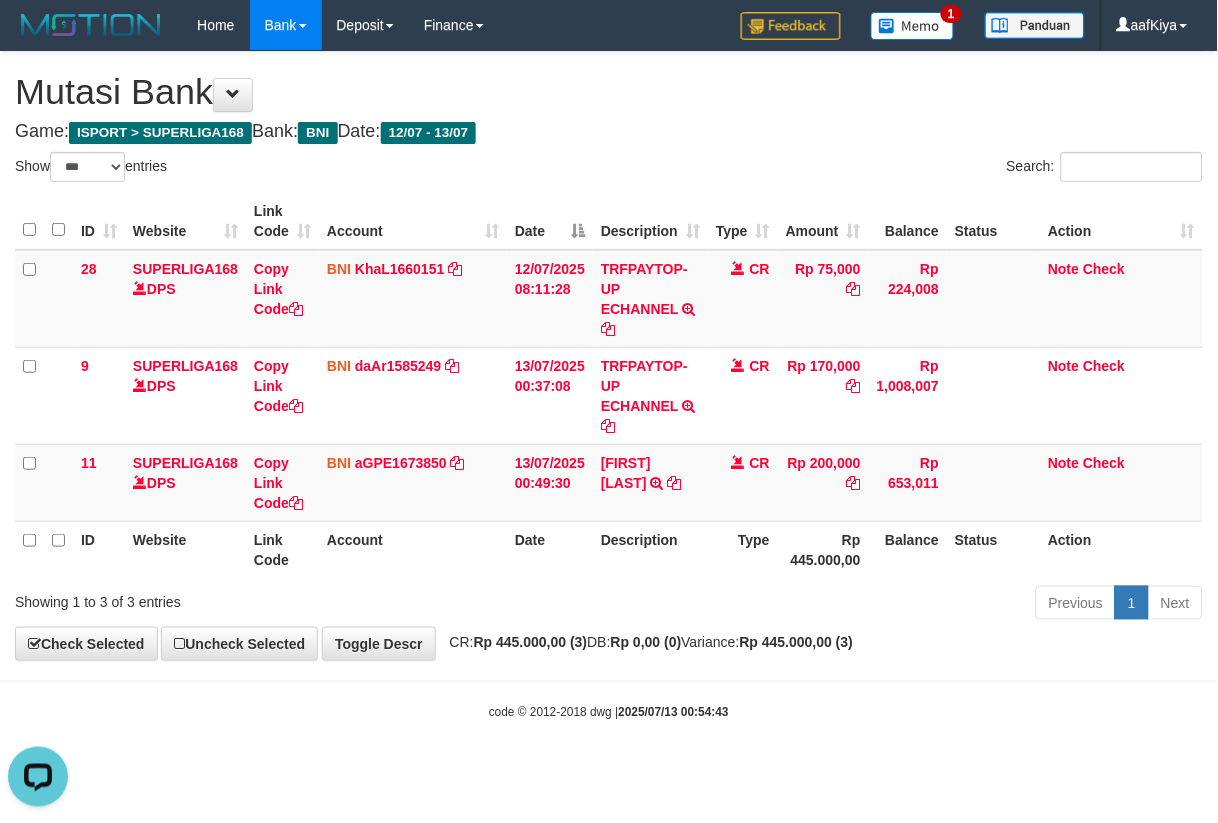click on "ID Website Link Code Account Date Description Type Amount Balance Status Action
28
SUPERLIGA168    DPS
Copy Link Code
BNI
KhaL1660151
DPS
KHEIR TSAR MUHAMMAD ALI
mutasi_20250712_4651 | 28
mutasi_20250712_4651 | 28
12/07/2025 08:11:28
TRFPAYTOP-UP ECHANNEL         TRF/PAY/TOP-UP ECHANNEL
CR
Rp 75,000
Rp 224,008
Note
Check
9
SUPERLIGA168    DPS
Copy Link Code
BNI
daAr1585249
DPS
DANI ARSYAD
mutasi_20250713_3969 | 9" at bounding box center (609, 385) 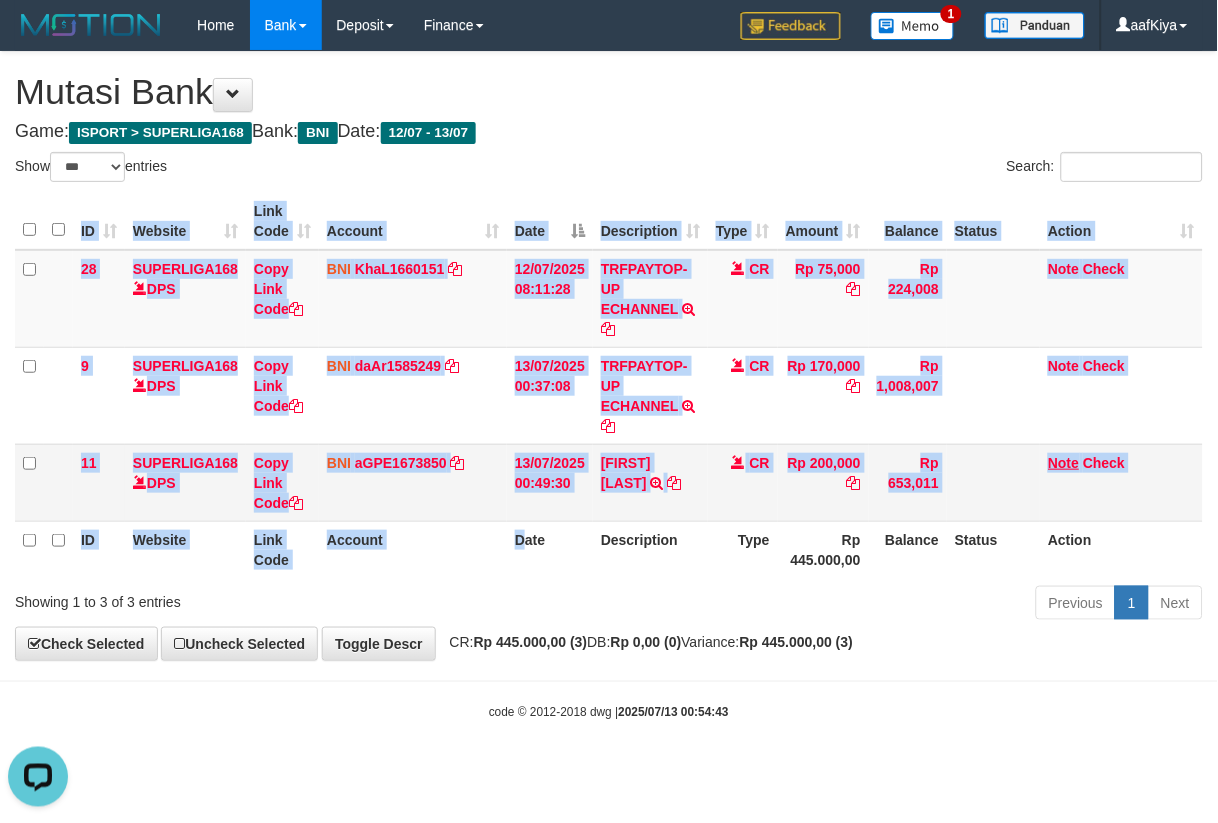 click on "Note
Check" at bounding box center (1121, 482) 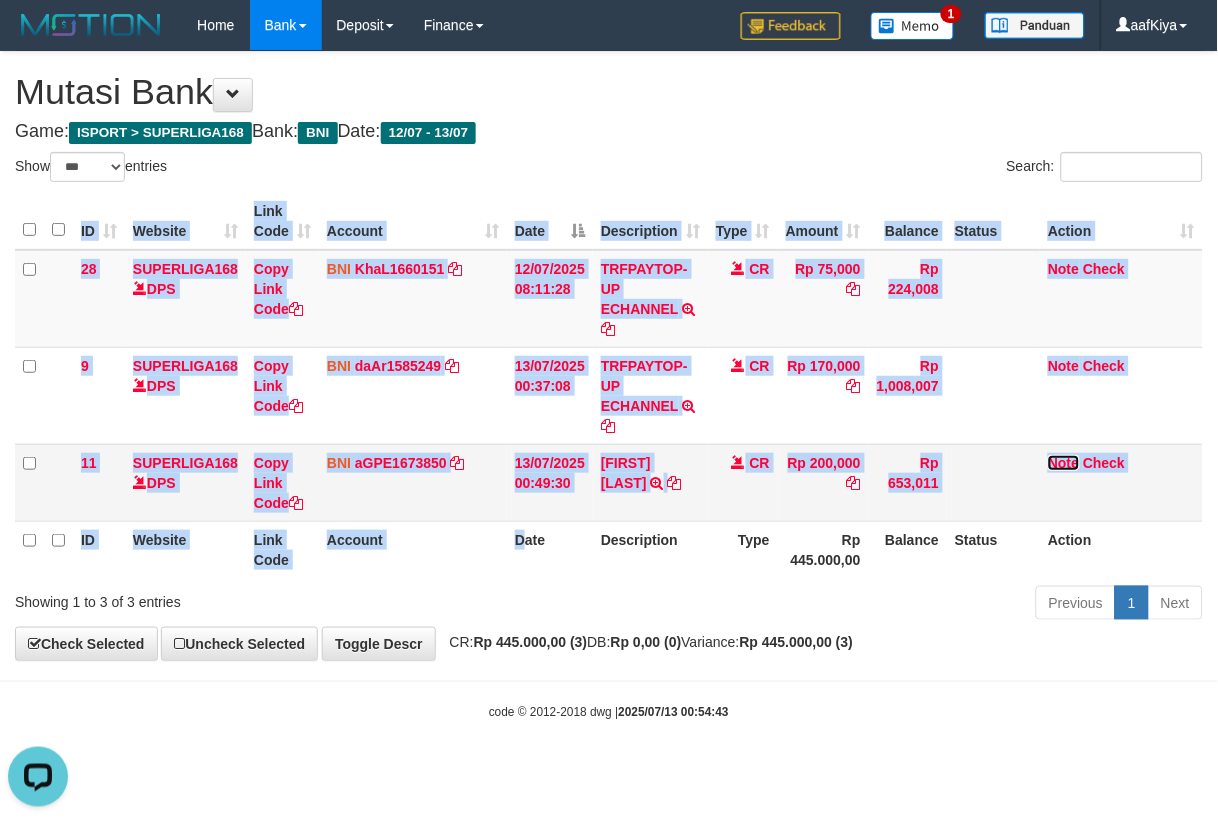click on "Note" at bounding box center (1063, 463) 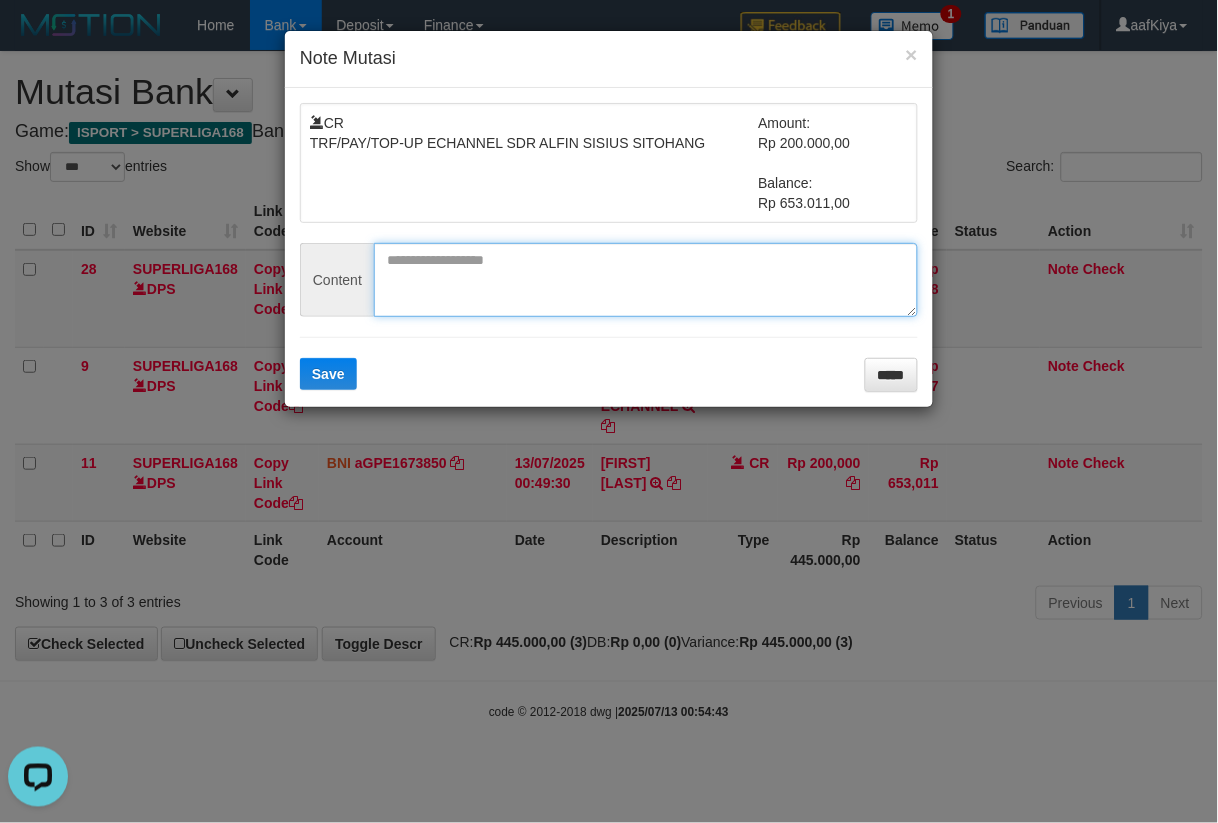 drag, startPoint x: 777, startPoint y: 292, endPoint x: 725, endPoint y: 311, distance: 55.362442 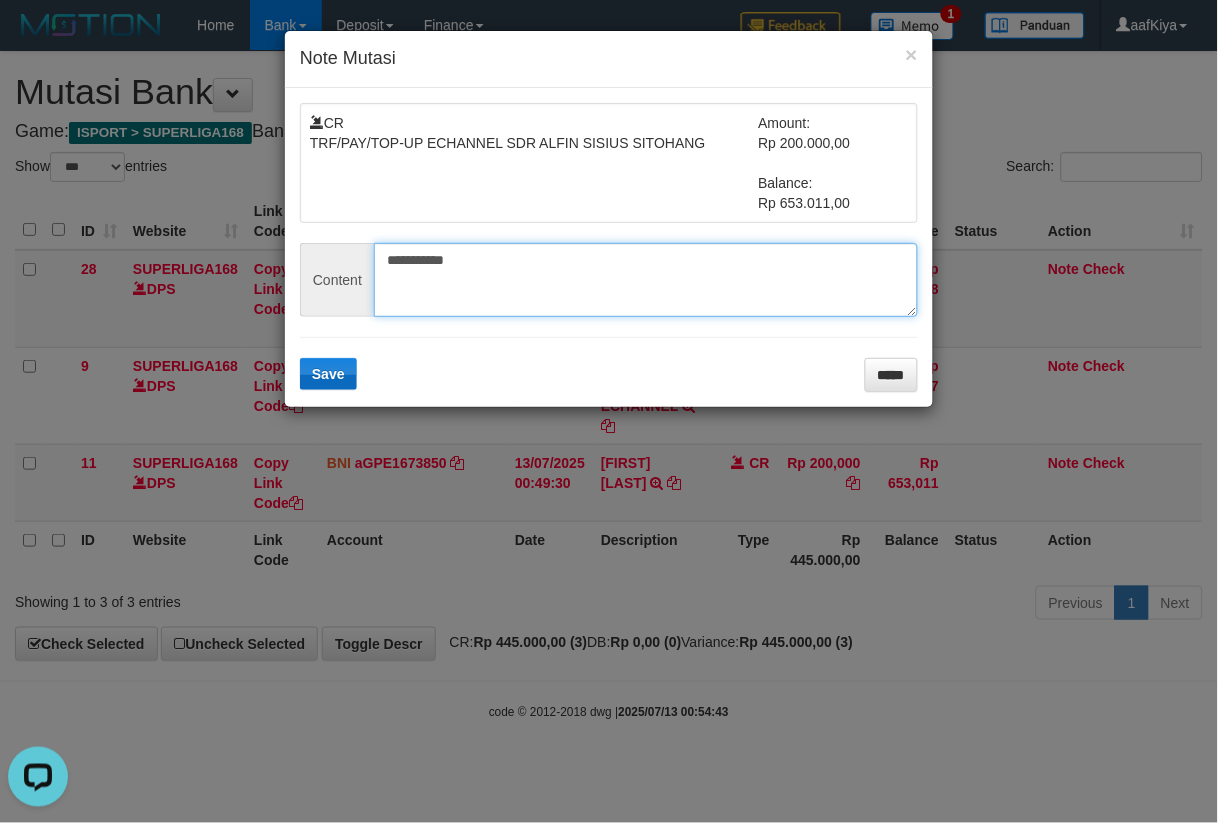 type on "**********" 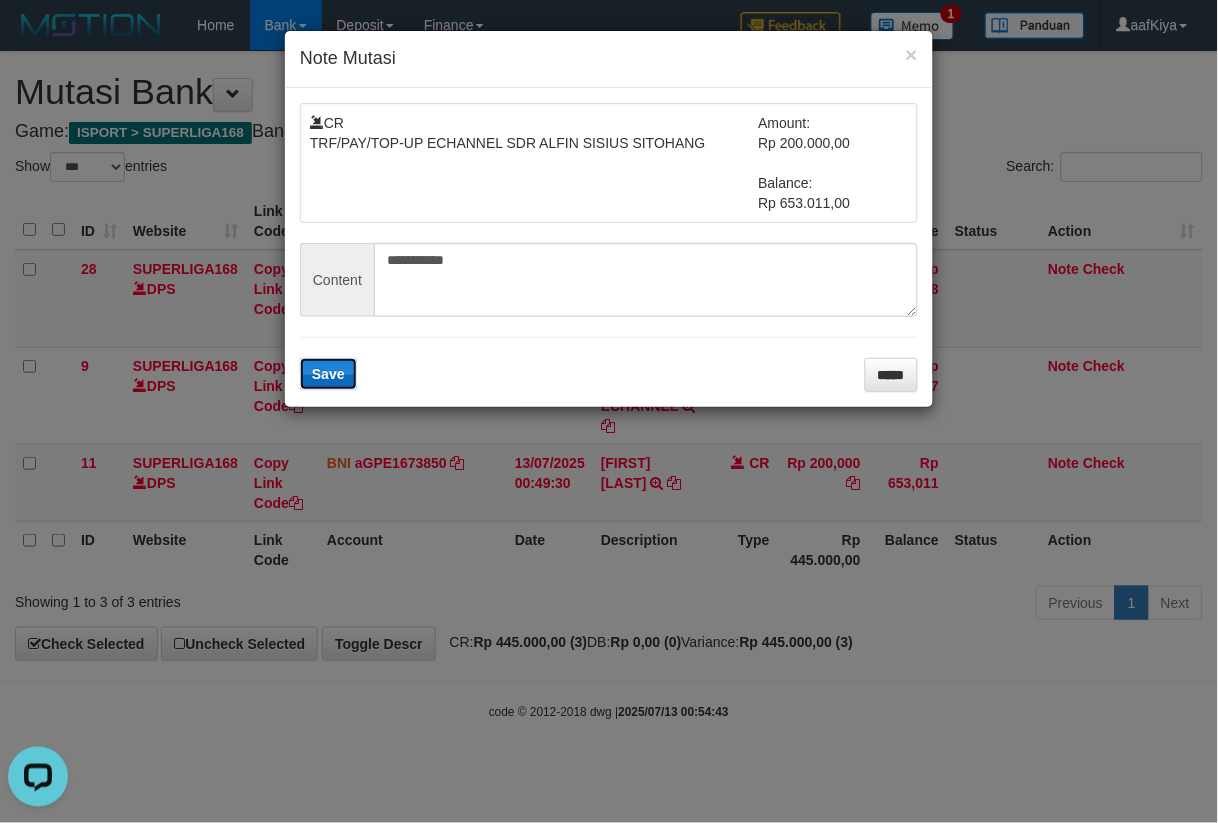 drag, startPoint x: 321, startPoint y: 365, endPoint x: 346, endPoint y: 424, distance: 64.07808 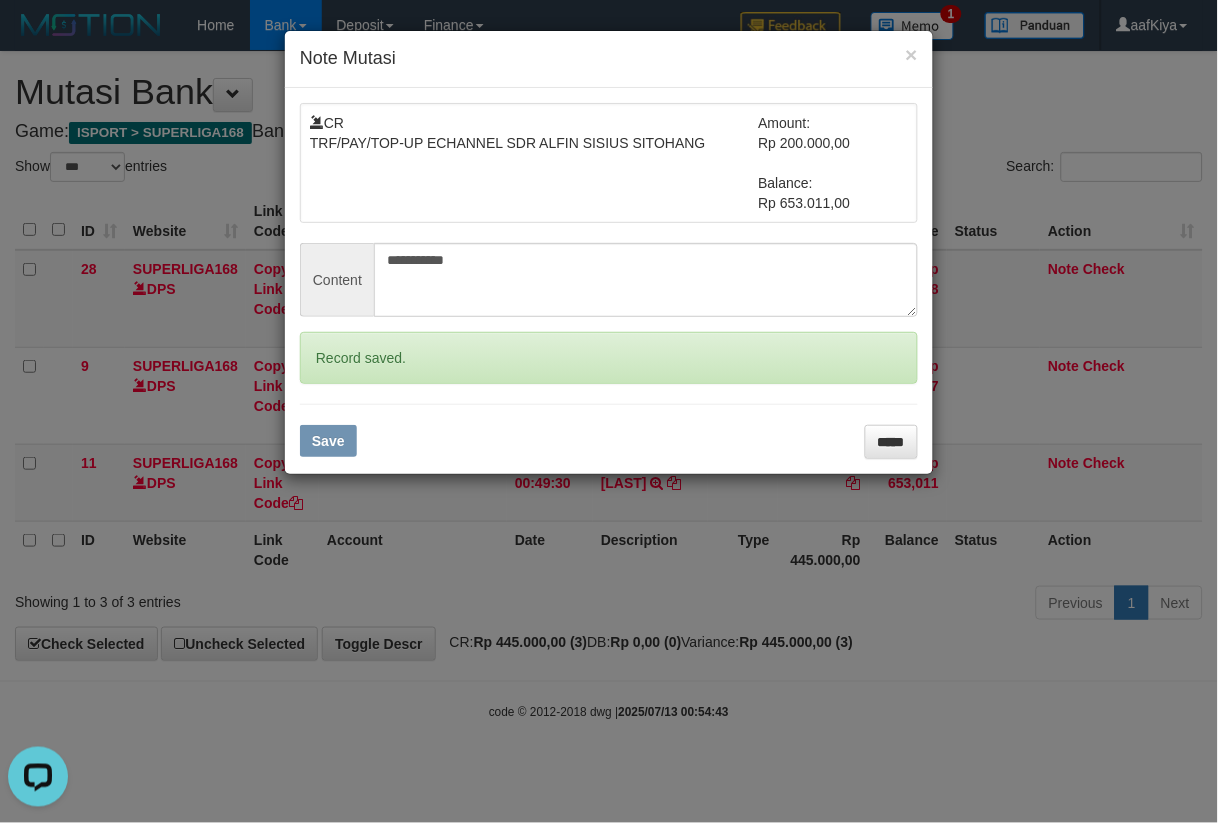 click on "**********" at bounding box center (609, 411) 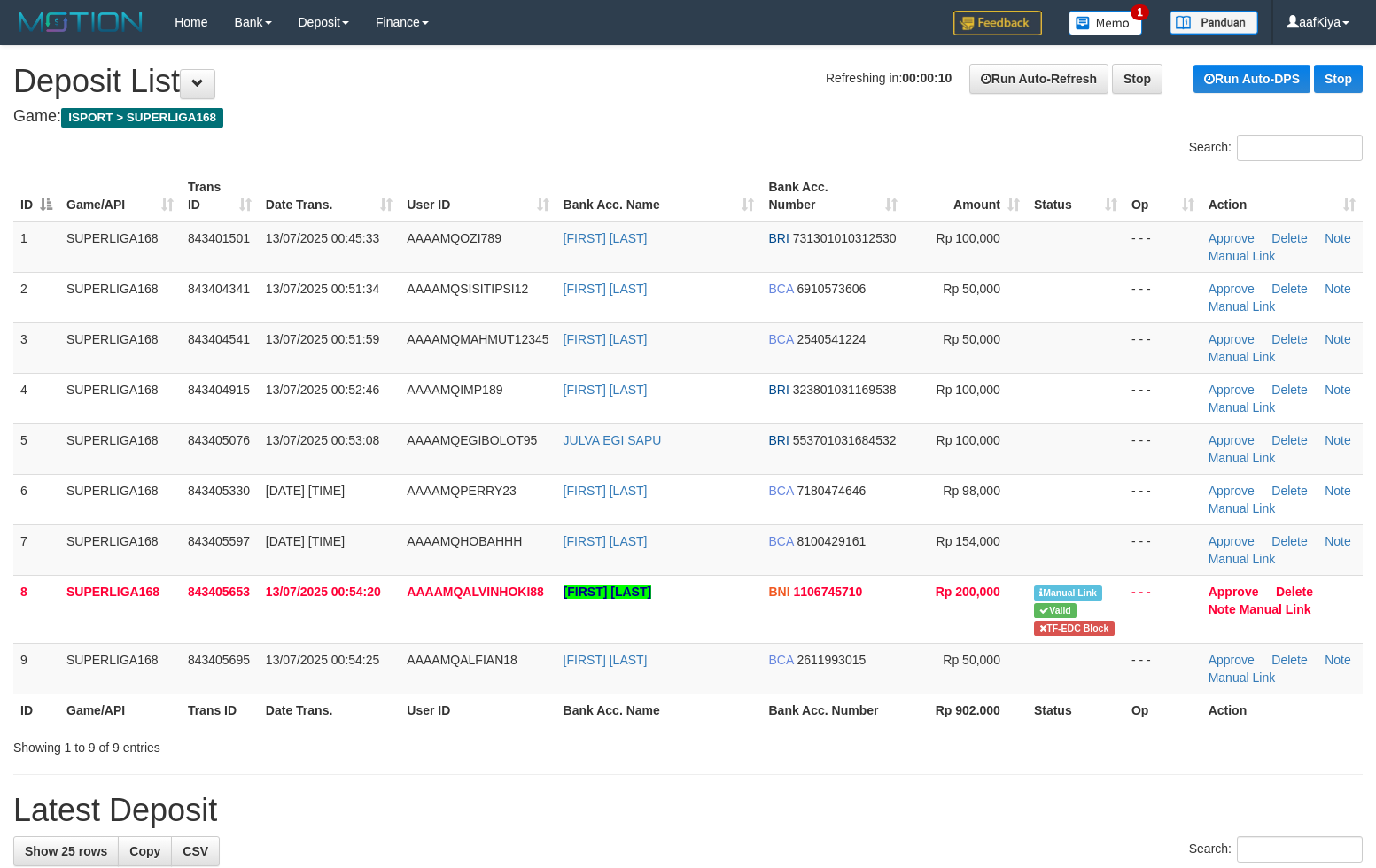 scroll, scrollTop: 0, scrollLeft: 0, axis: both 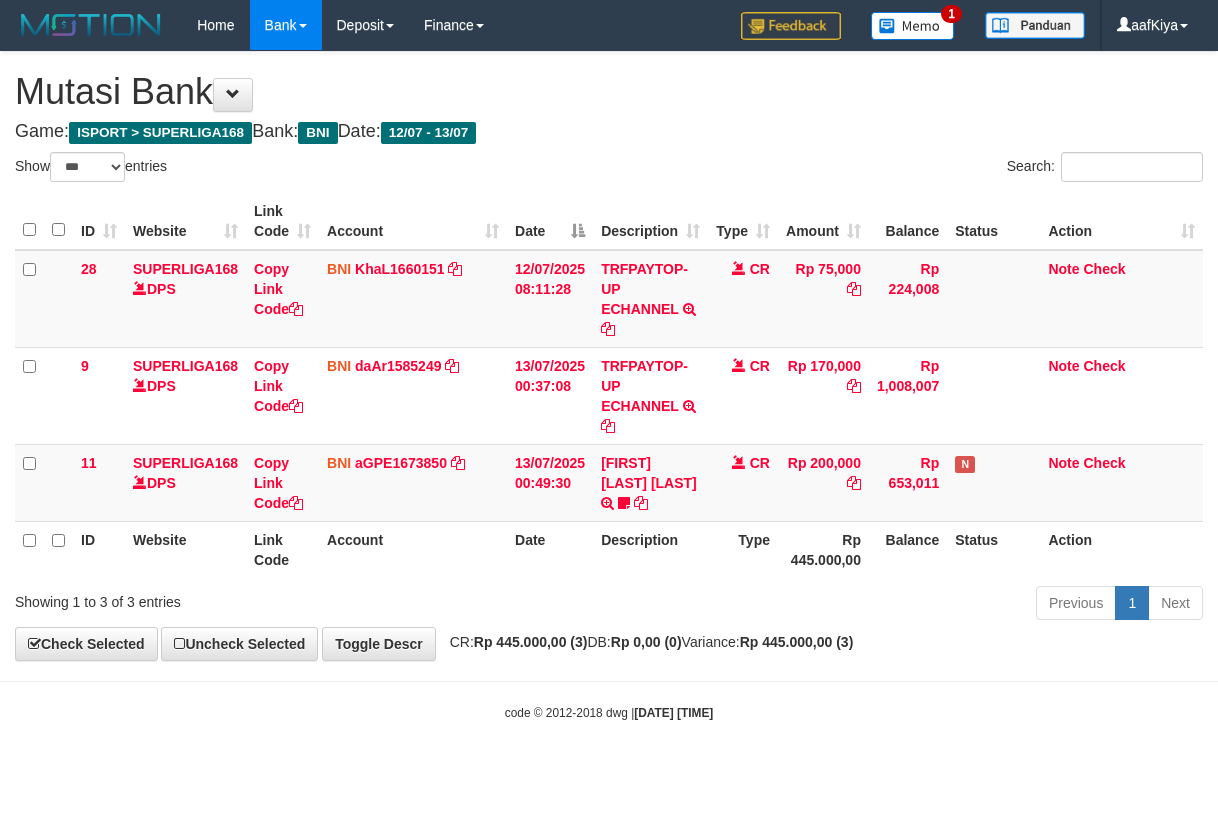 select on "***" 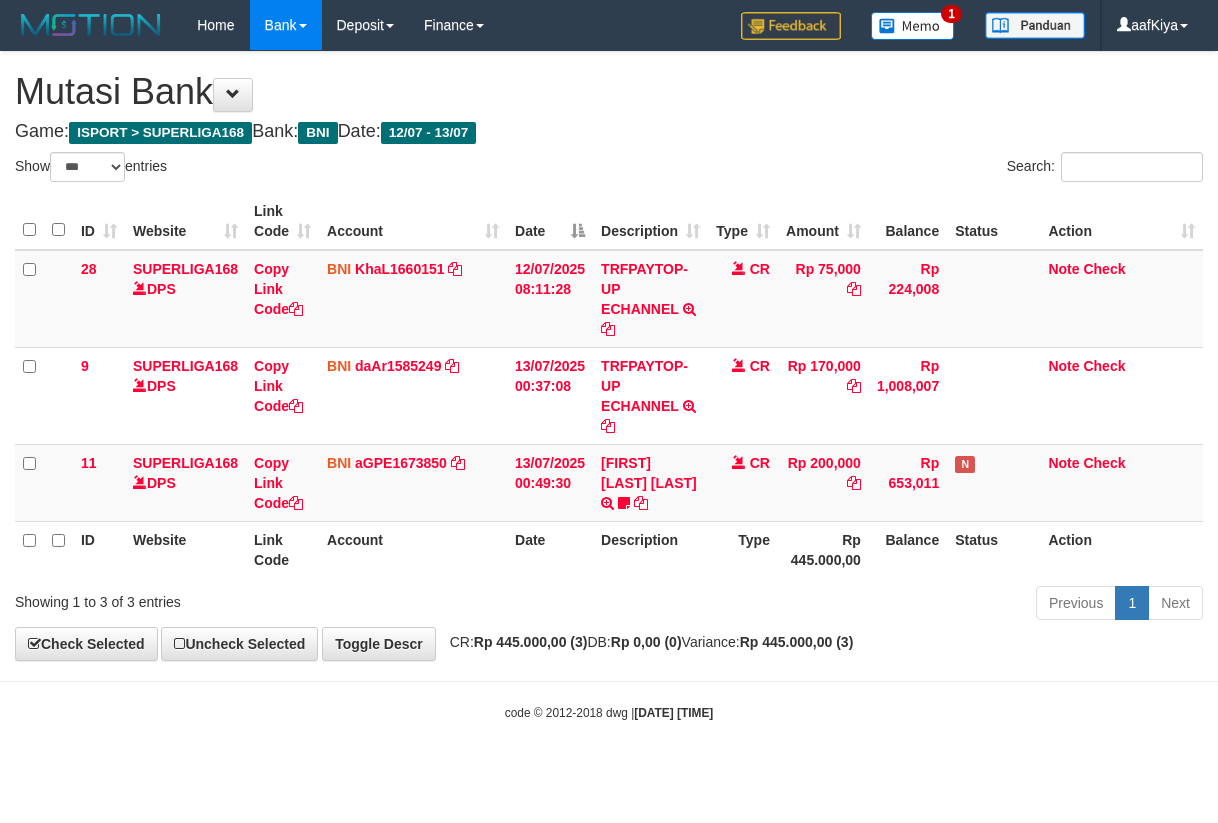 scroll, scrollTop: 0, scrollLeft: 0, axis: both 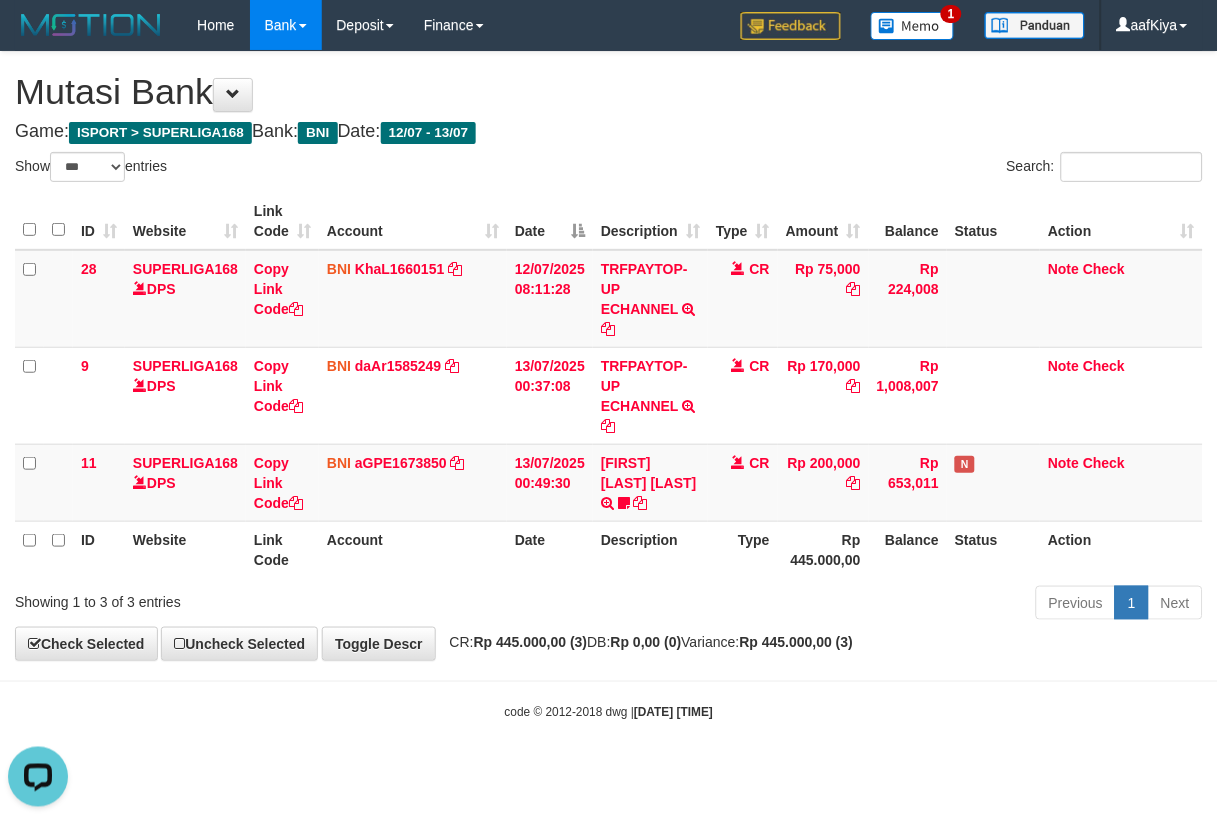 click on "Mutasi Bank" at bounding box center [609, 92] 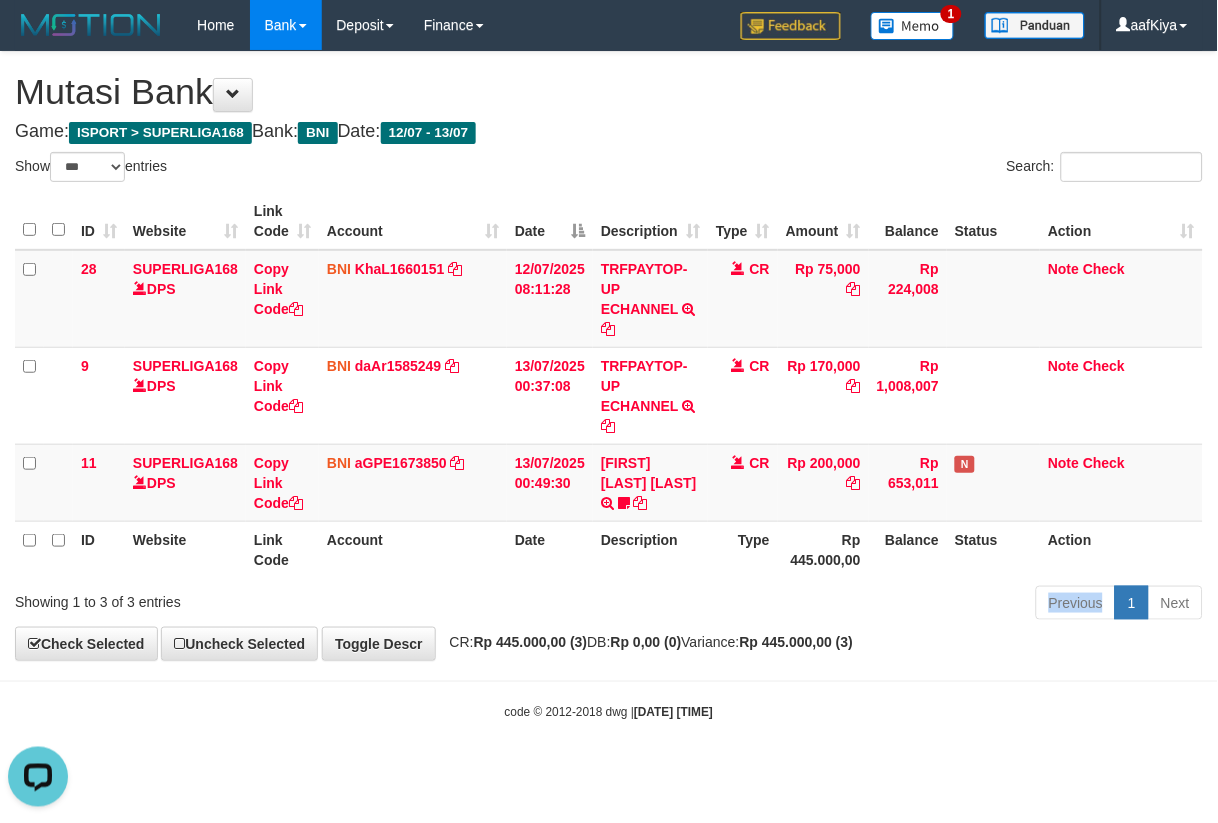 drag, startPoint x: 507, startPoint y: 595, endPoint x: 535, endPoint y: 591, distance: 28.284271 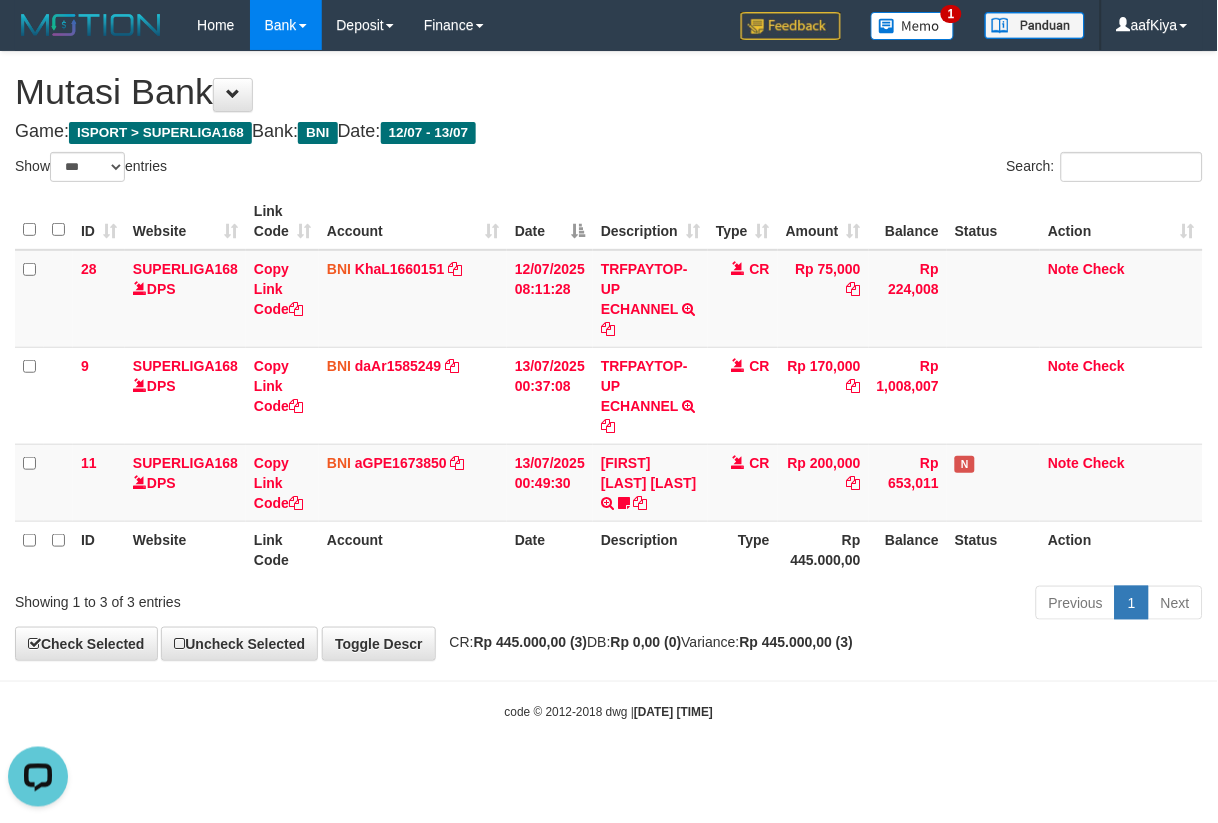 click on "Previous 1 Next" at bounding box center [863, 605] 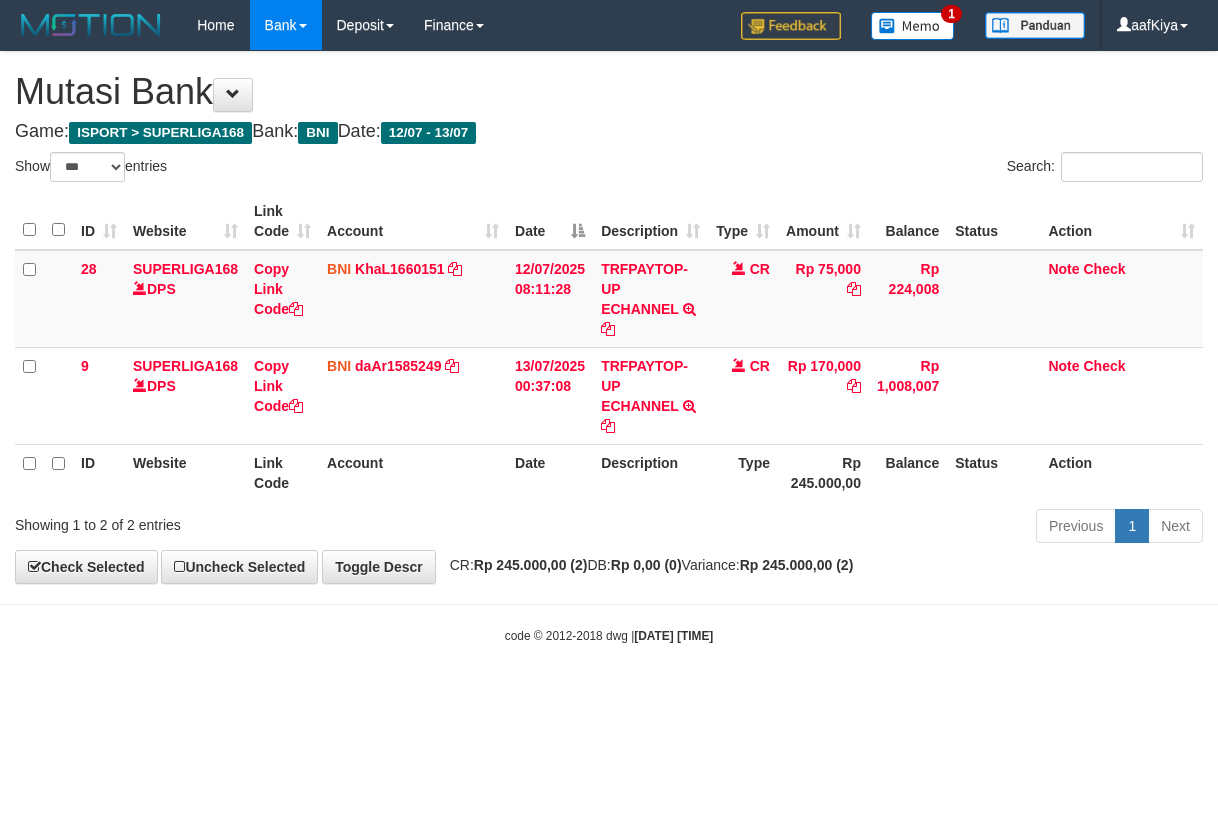 select on "***" 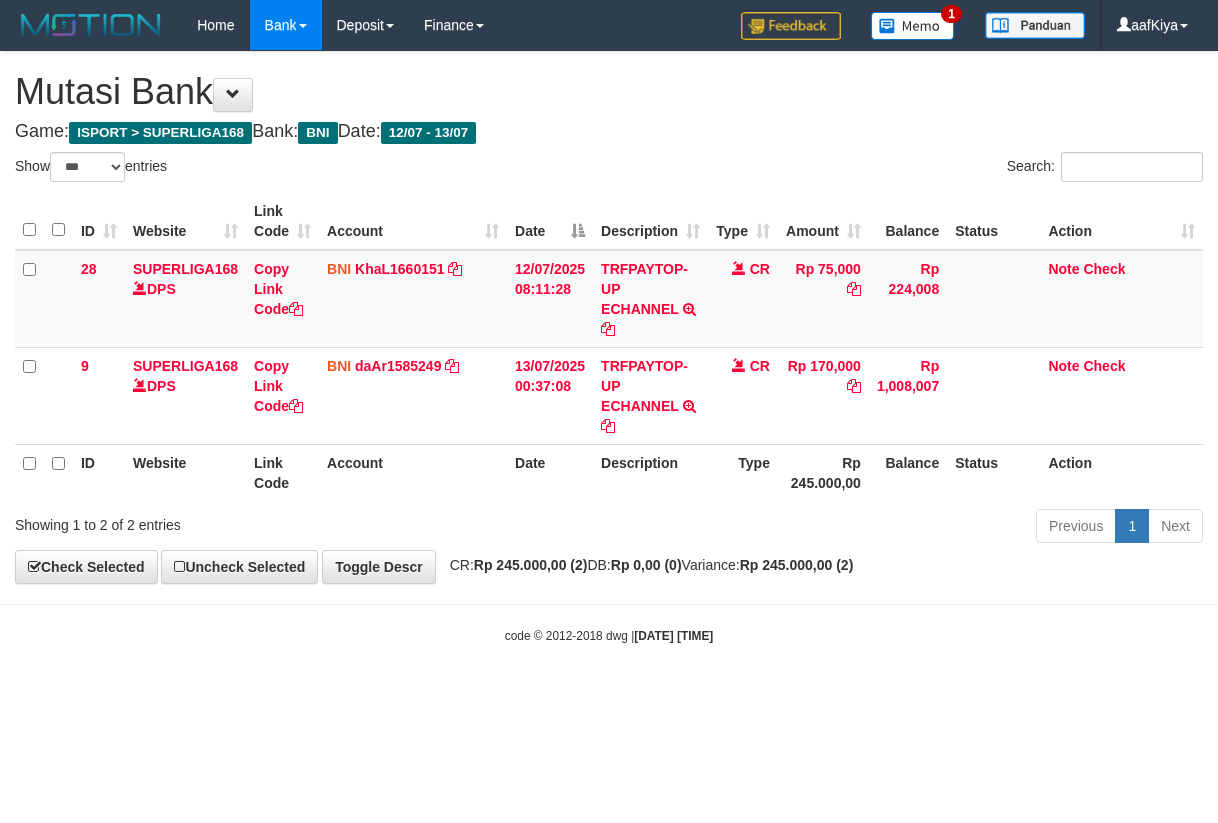 scroll, scrollTop: 0, scrollLeft: 0, axis: both 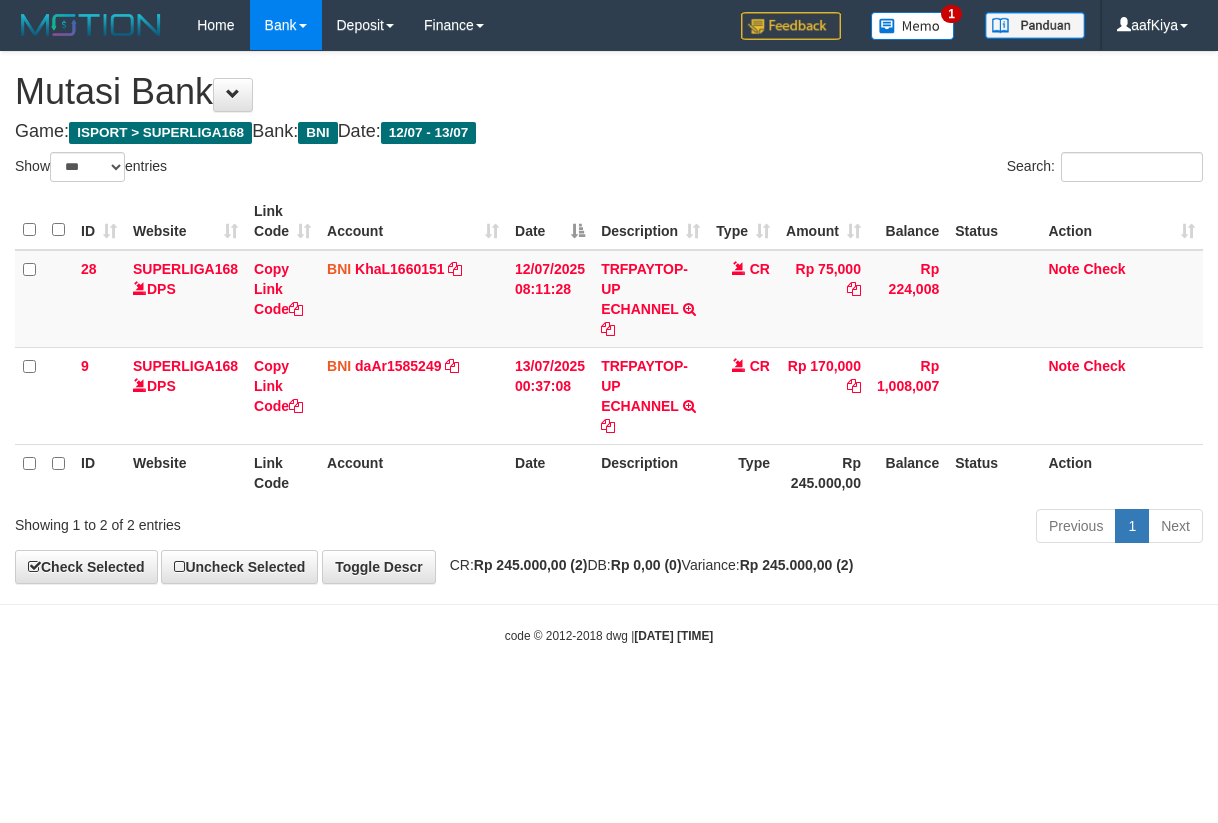 select on "***" 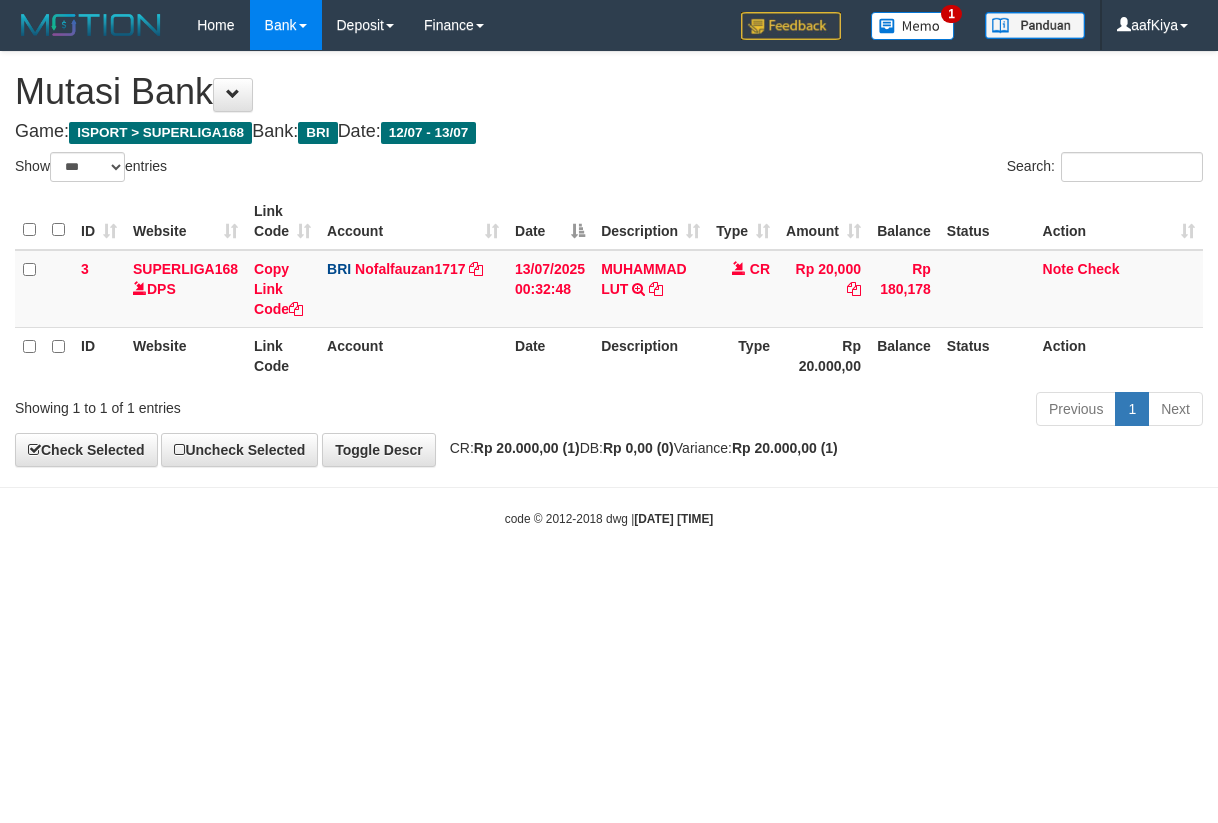 select on "***" 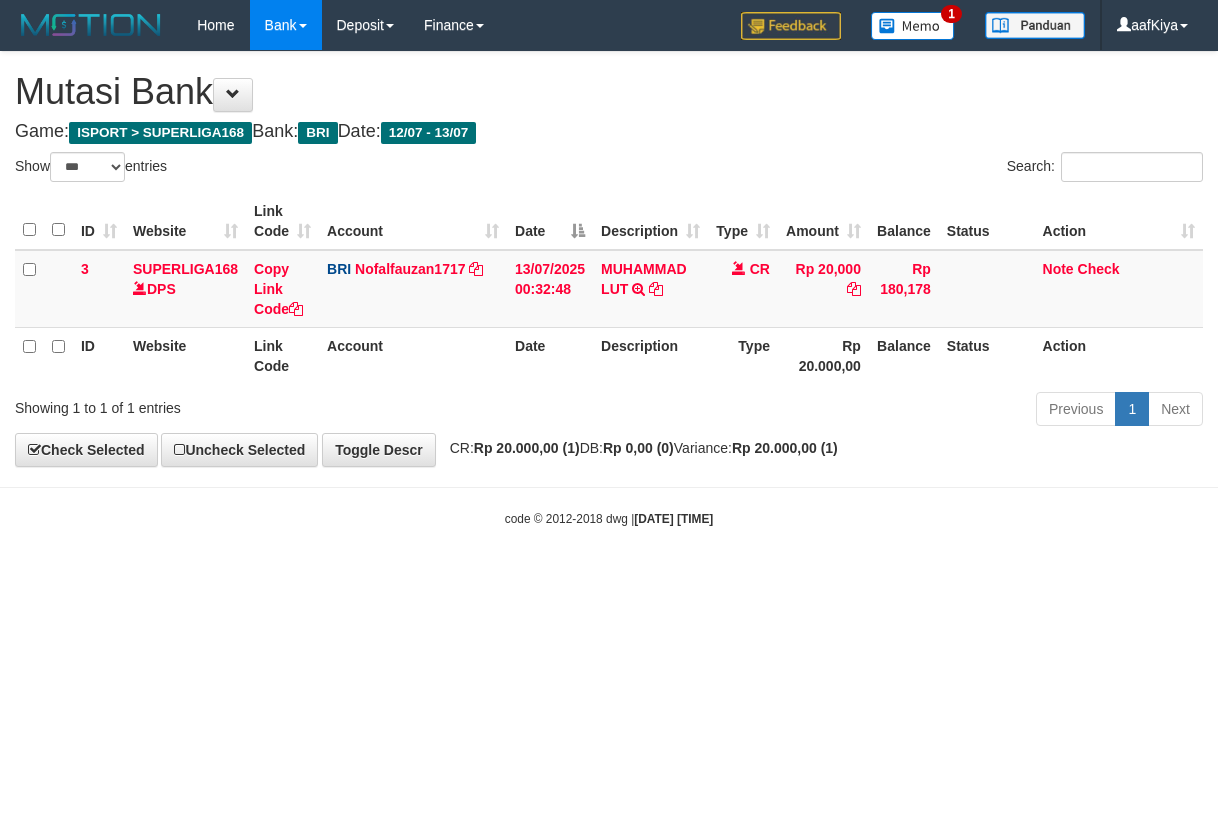 scroll, scrollTop: 0, scrollLeft: 0, axis: both 